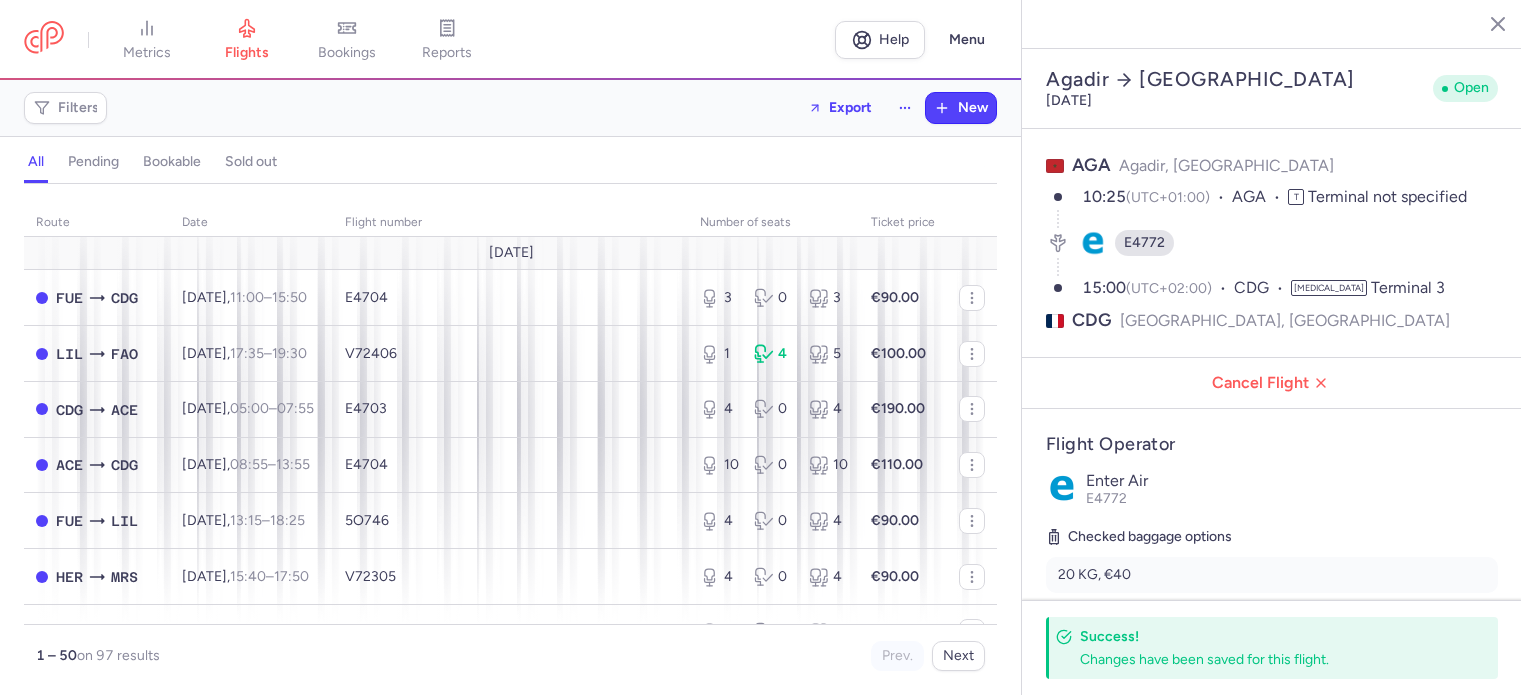 select on "days" 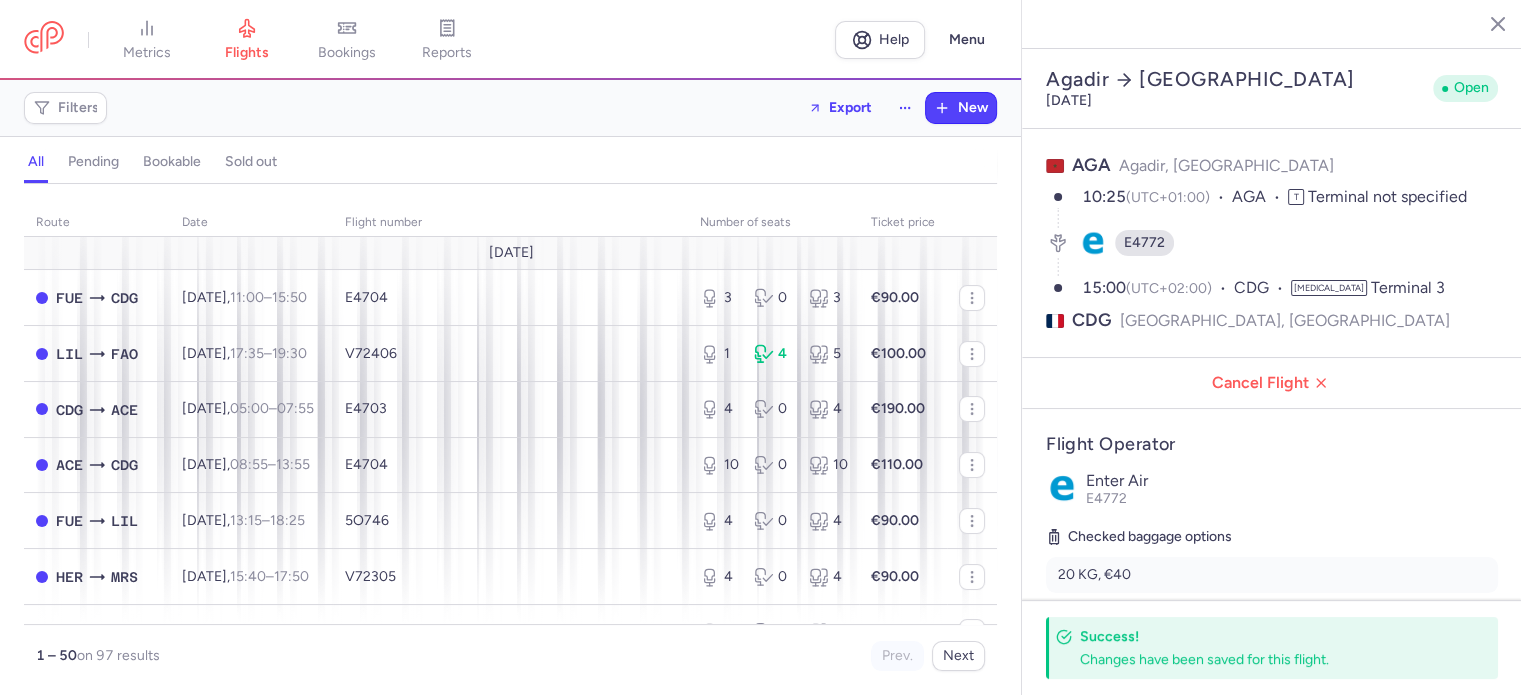 scroll, scrollTop: 500, scrollLeft: 0, axis: vertical 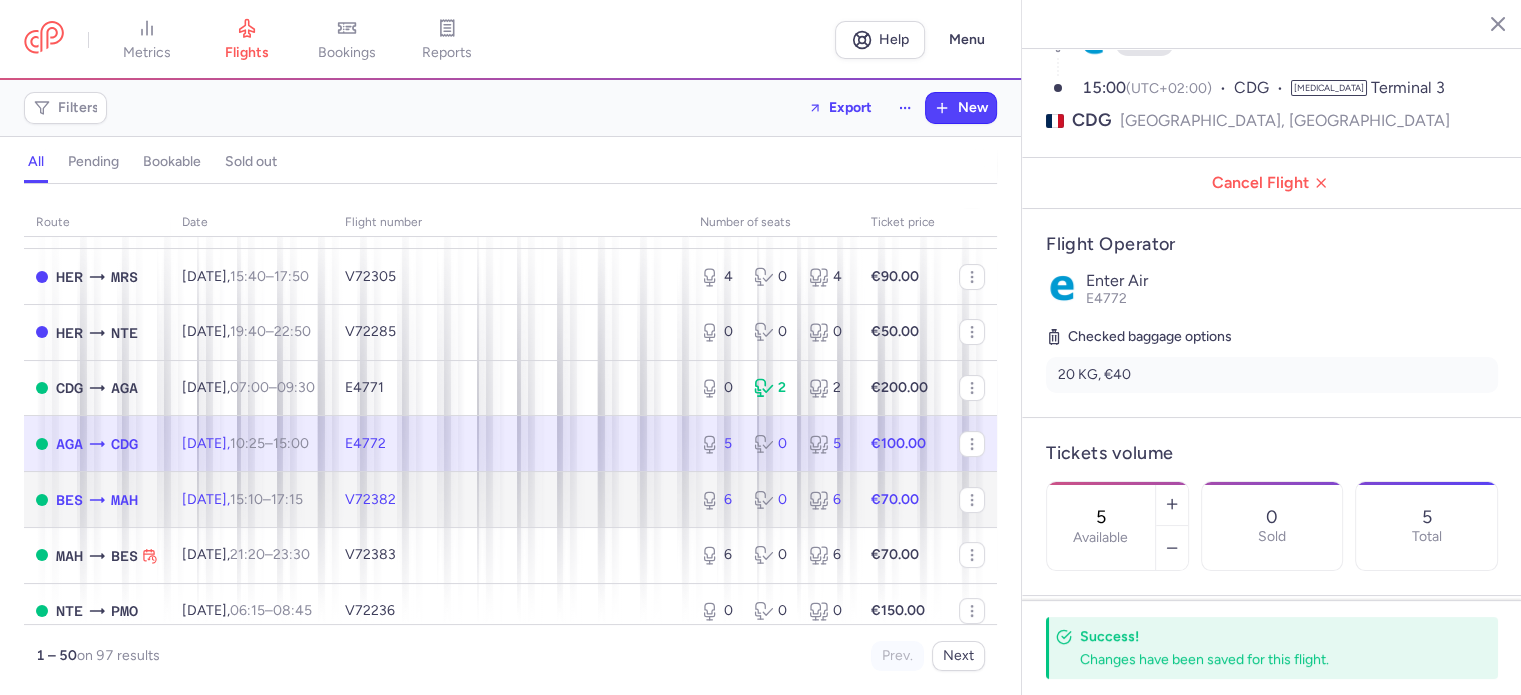 click on "V72382" 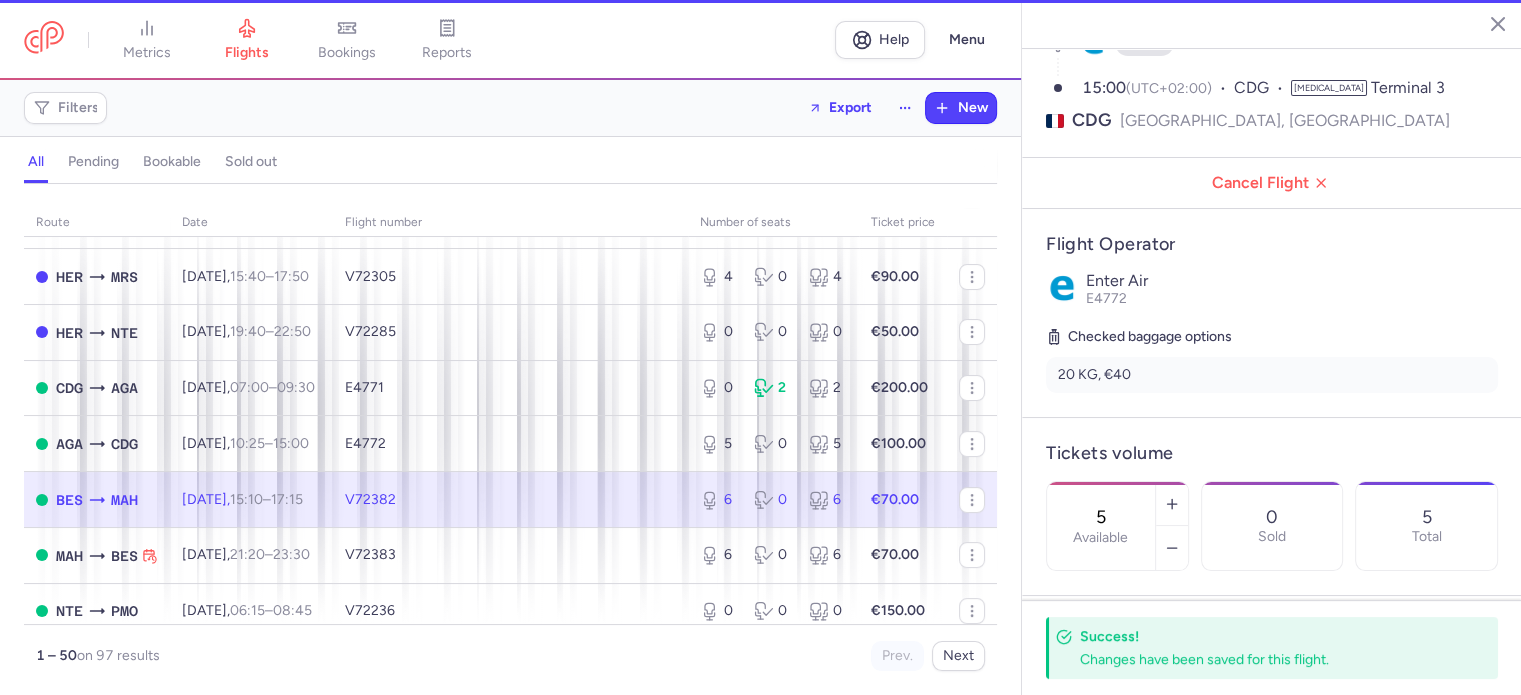 type on "6" 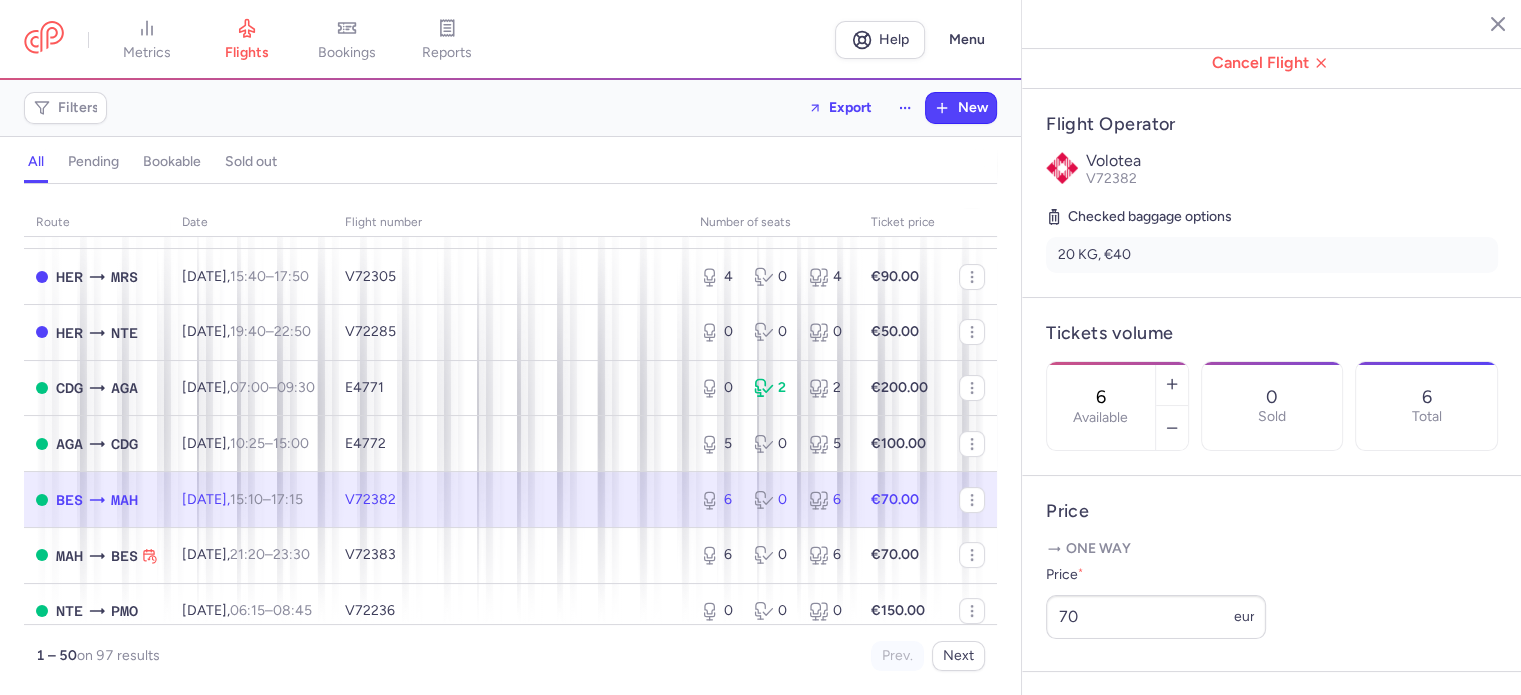 scroll, scrollTop: 500, scrollLeft: 0, axis: vertical 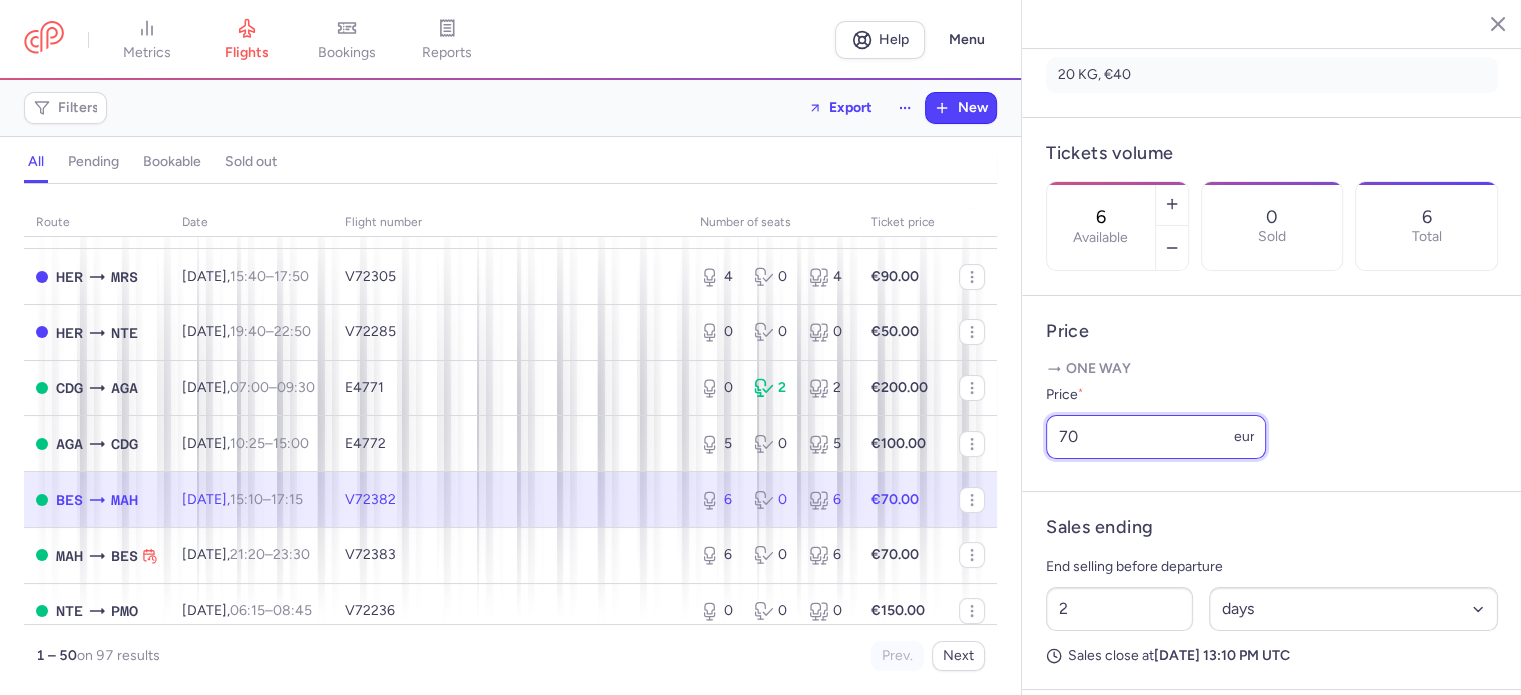 drag, startPoint x: 1099, startPoint y: 494, endPoint x: 1031, endPoint y: 488, distance: 68.26419 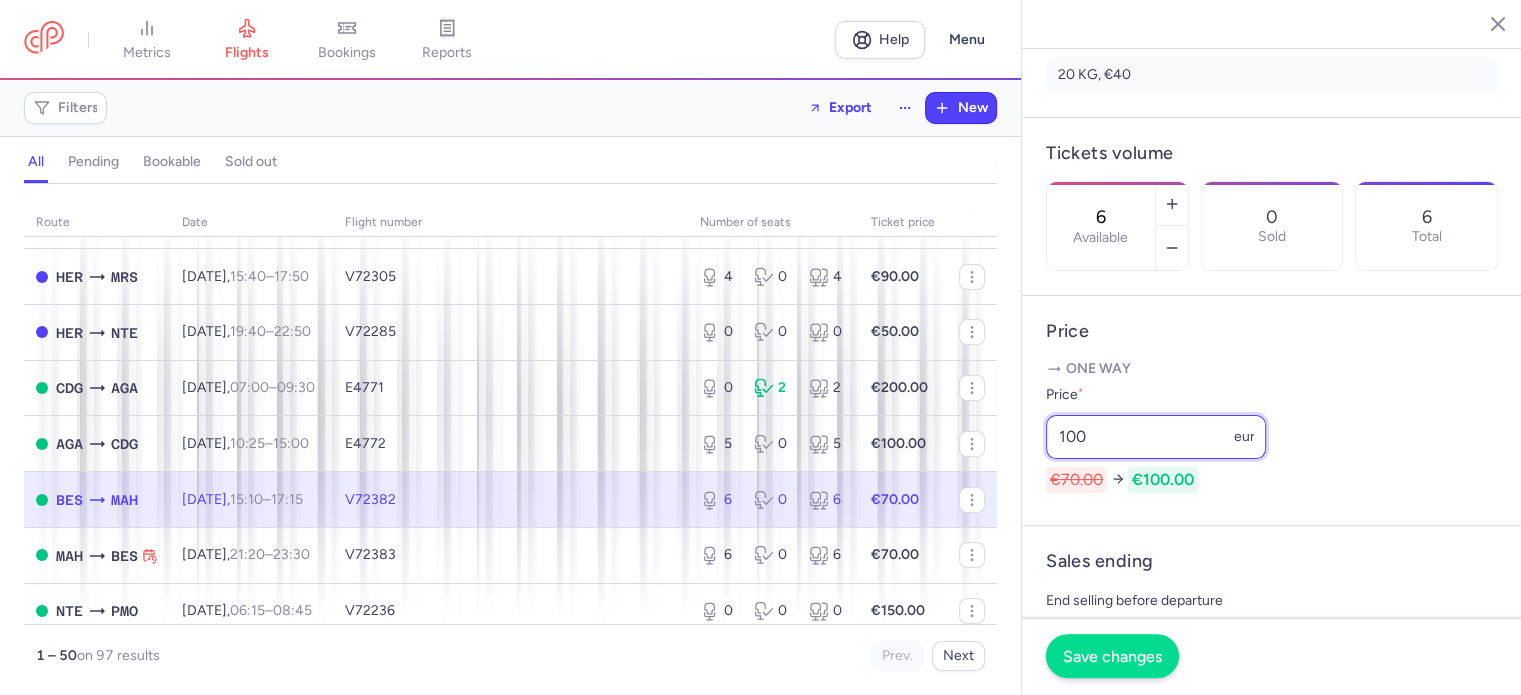 type on "100" 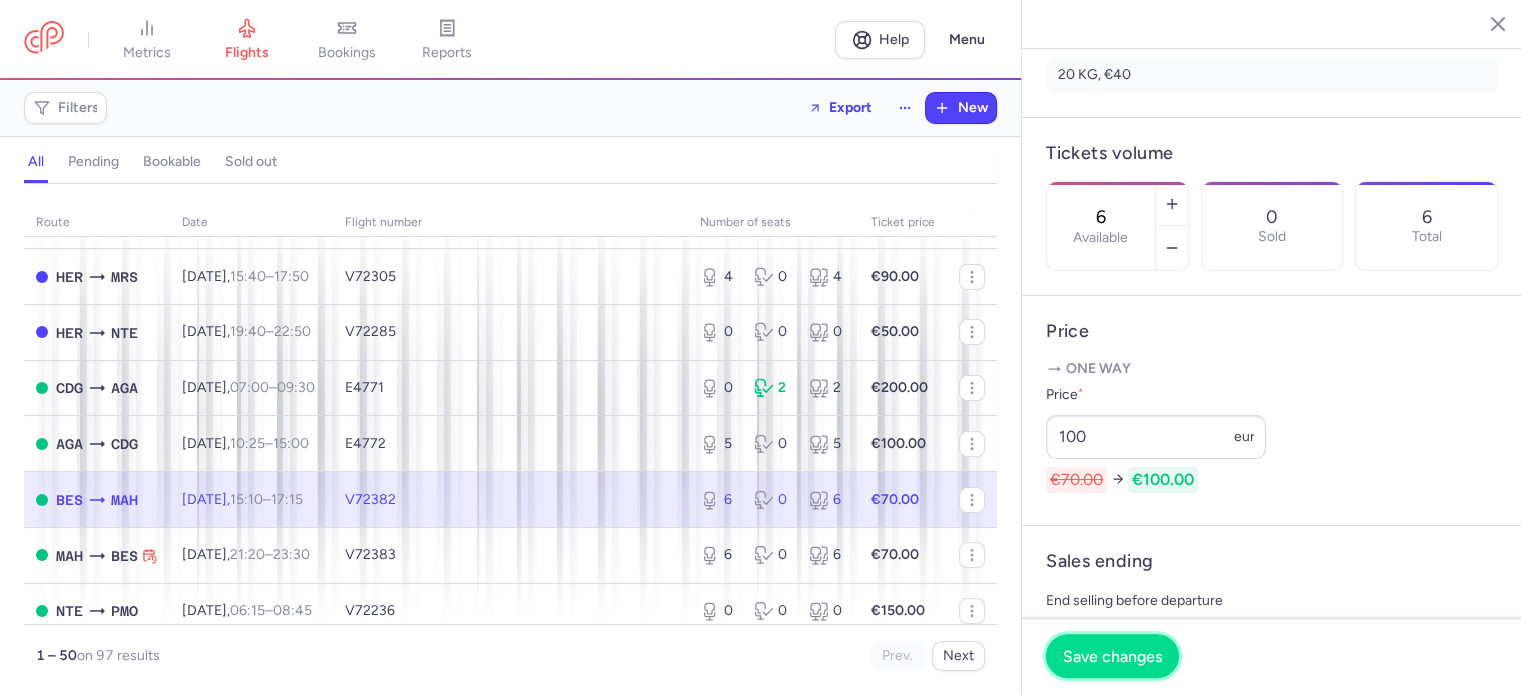 click on "Save changes" at bounding box center (1112, 656) 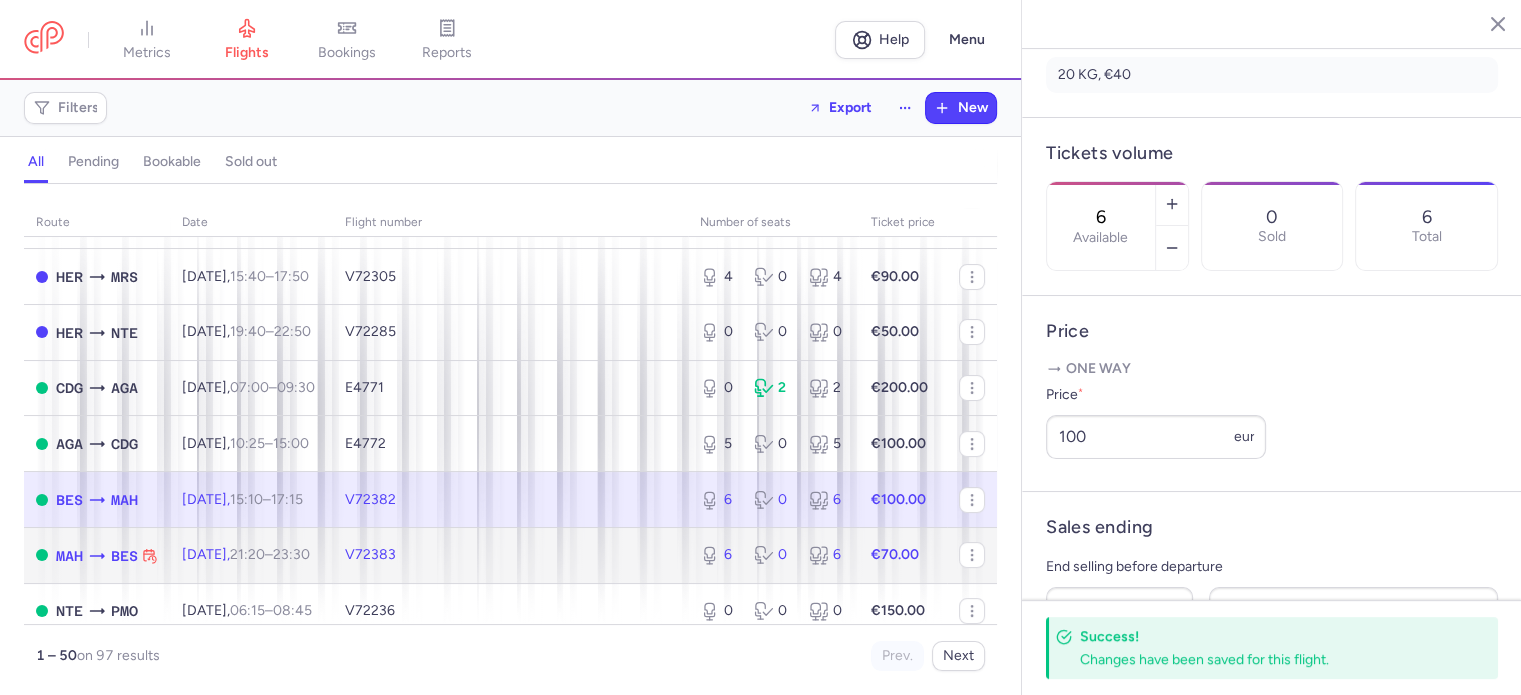 click on "€70.00" 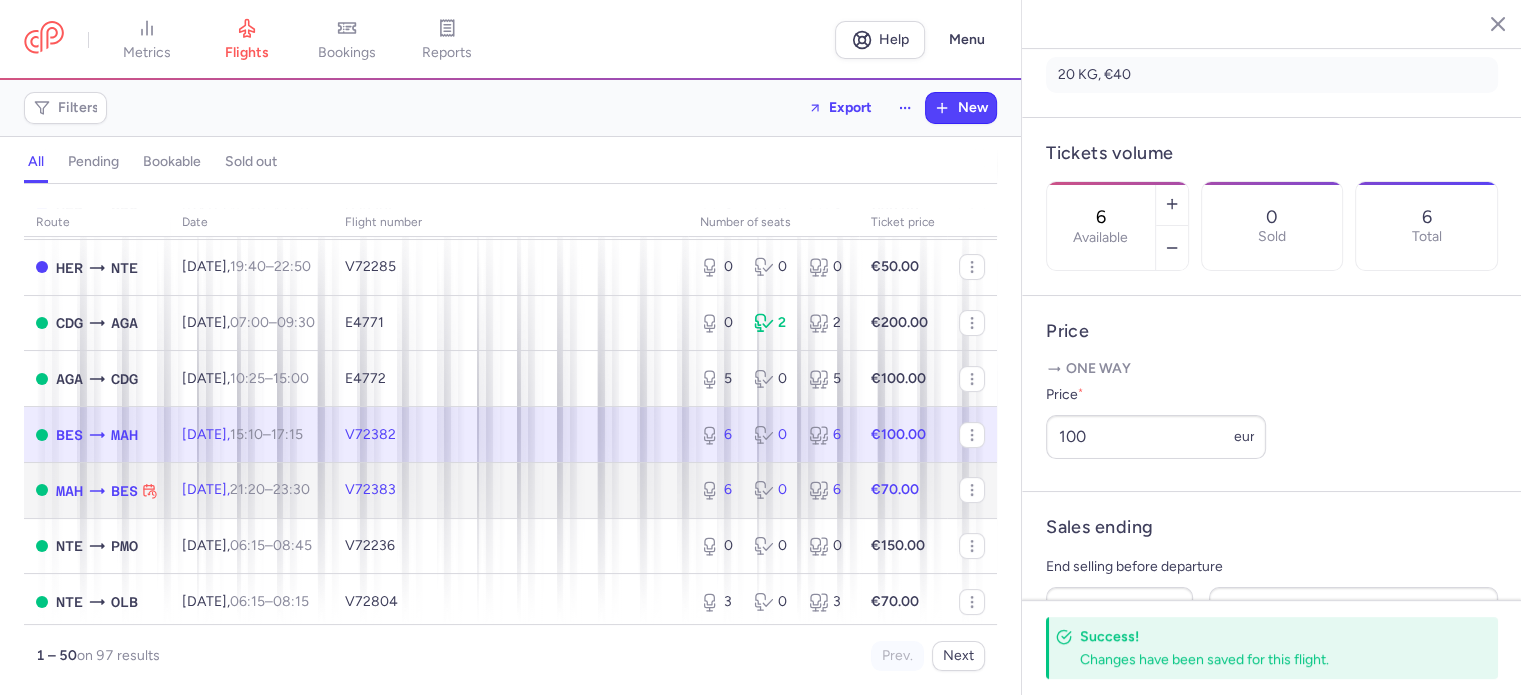 scroll, scrollTop: 400, scrollLeft: 0, axis: vertical 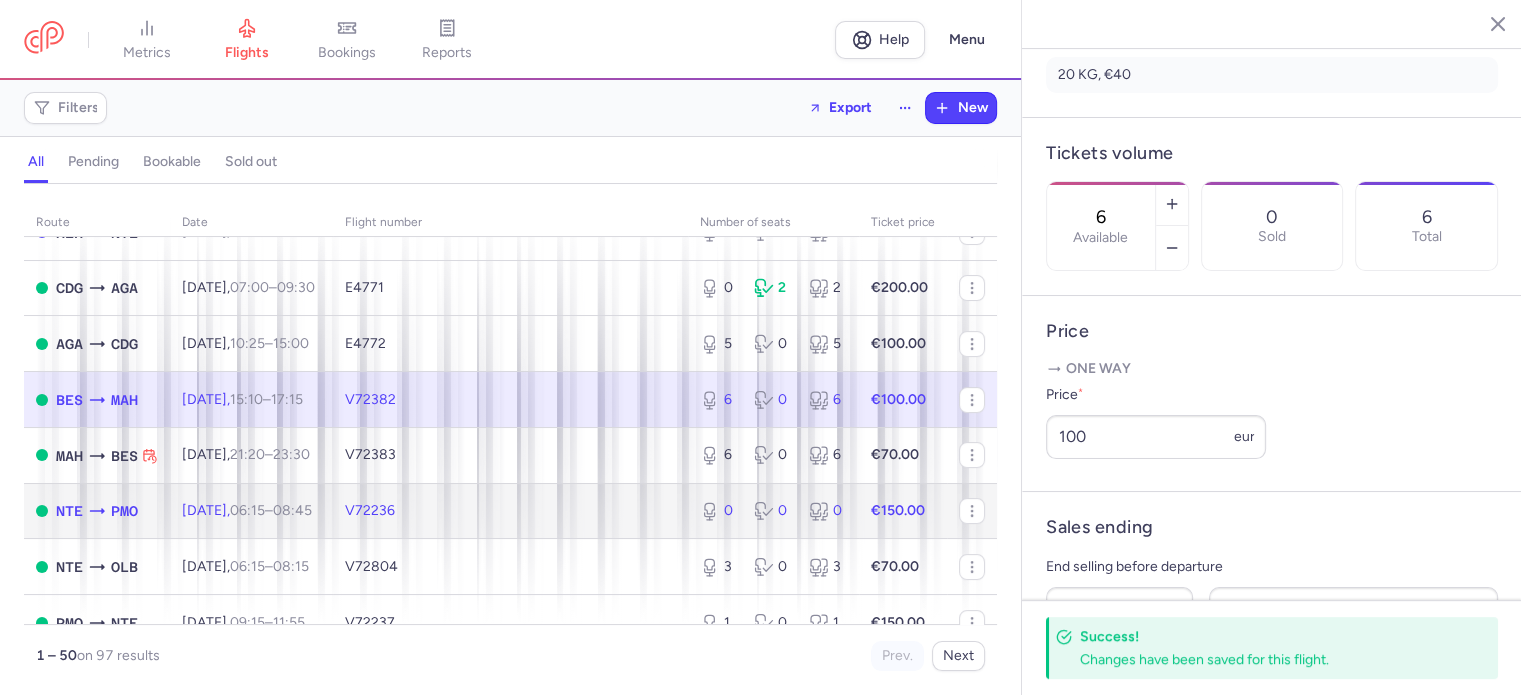 click on "€150.00" 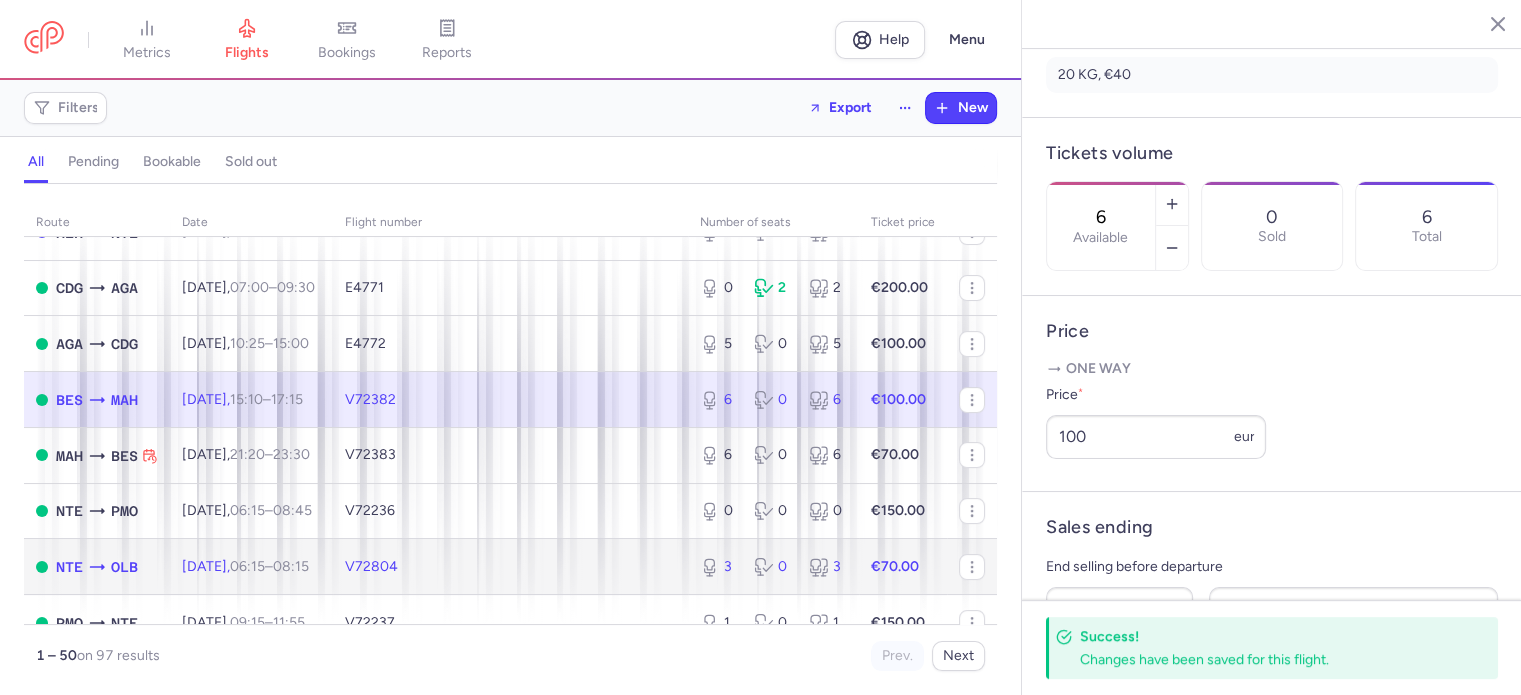 click on "€70.00" 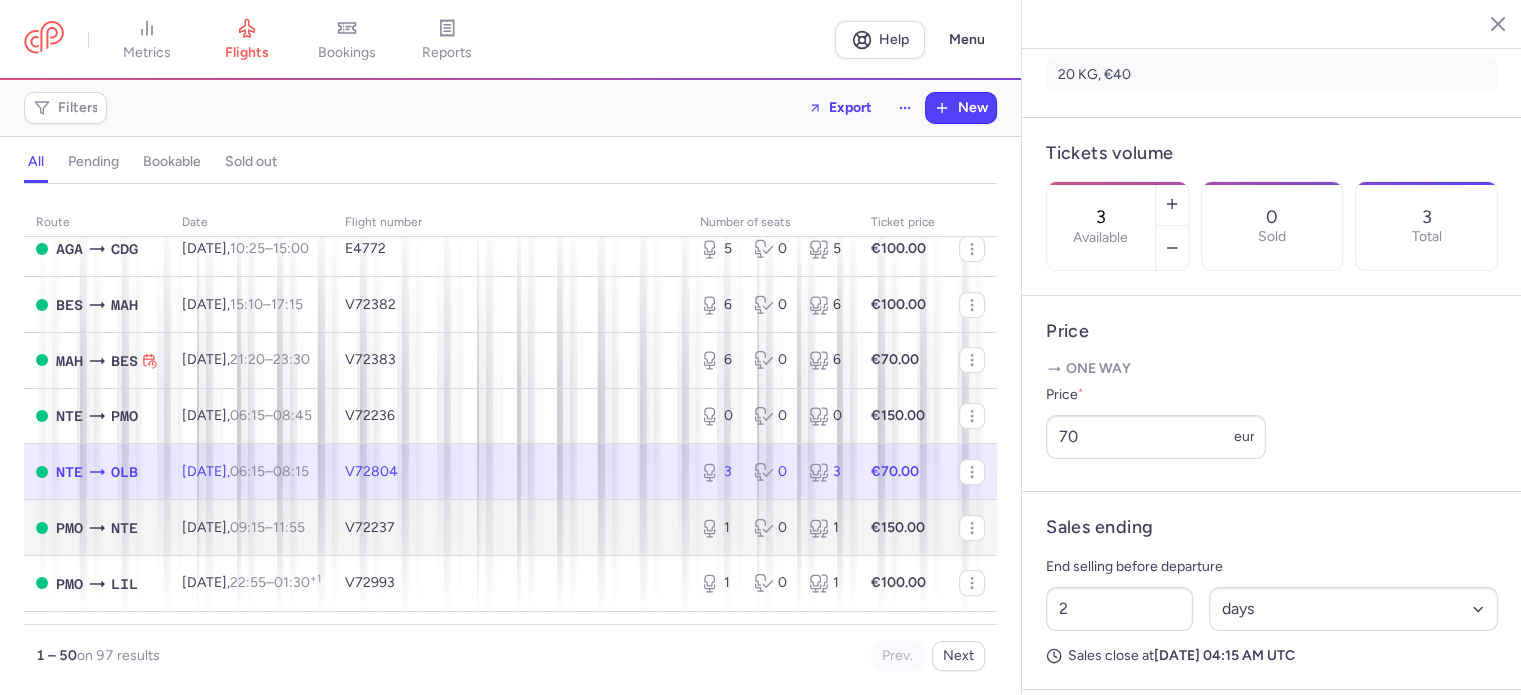 scroll, scrollTop: 600, scrollLeft: 0, axis: vertical 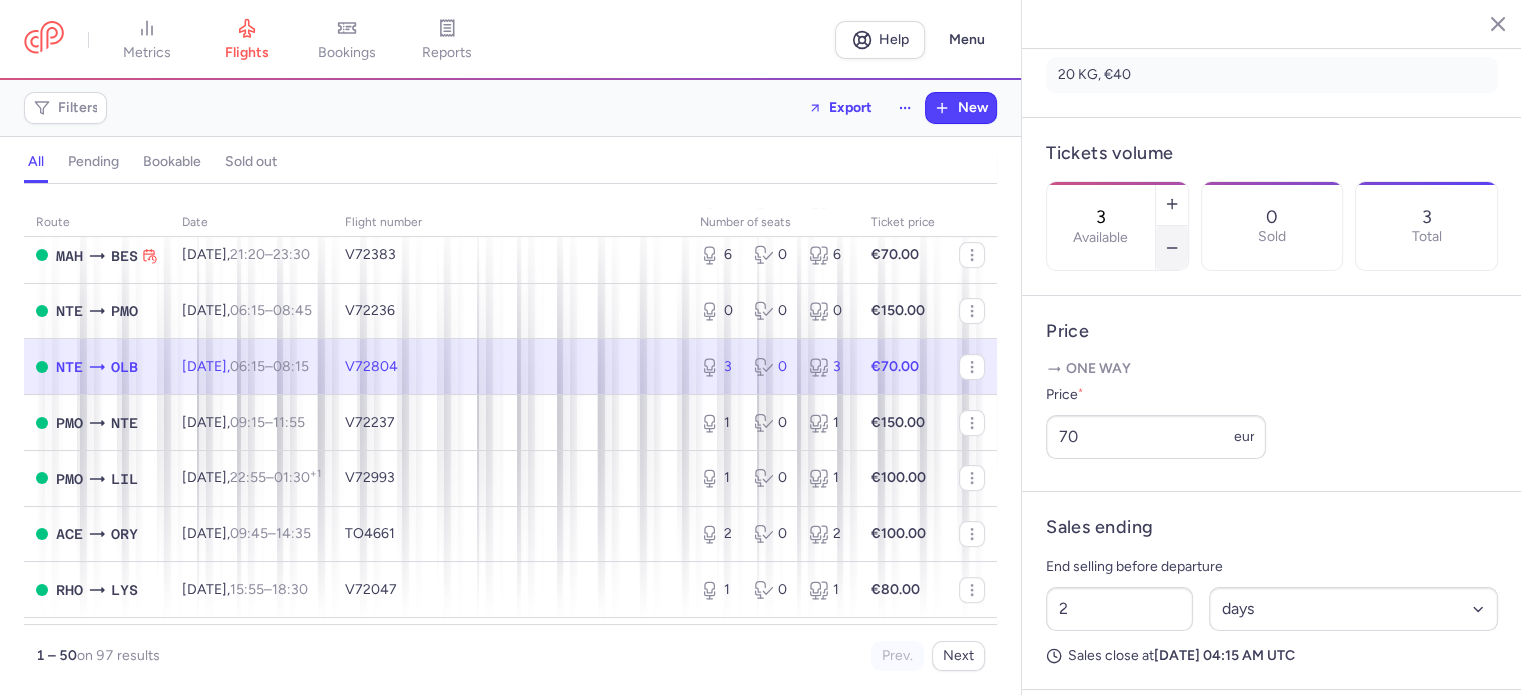 click 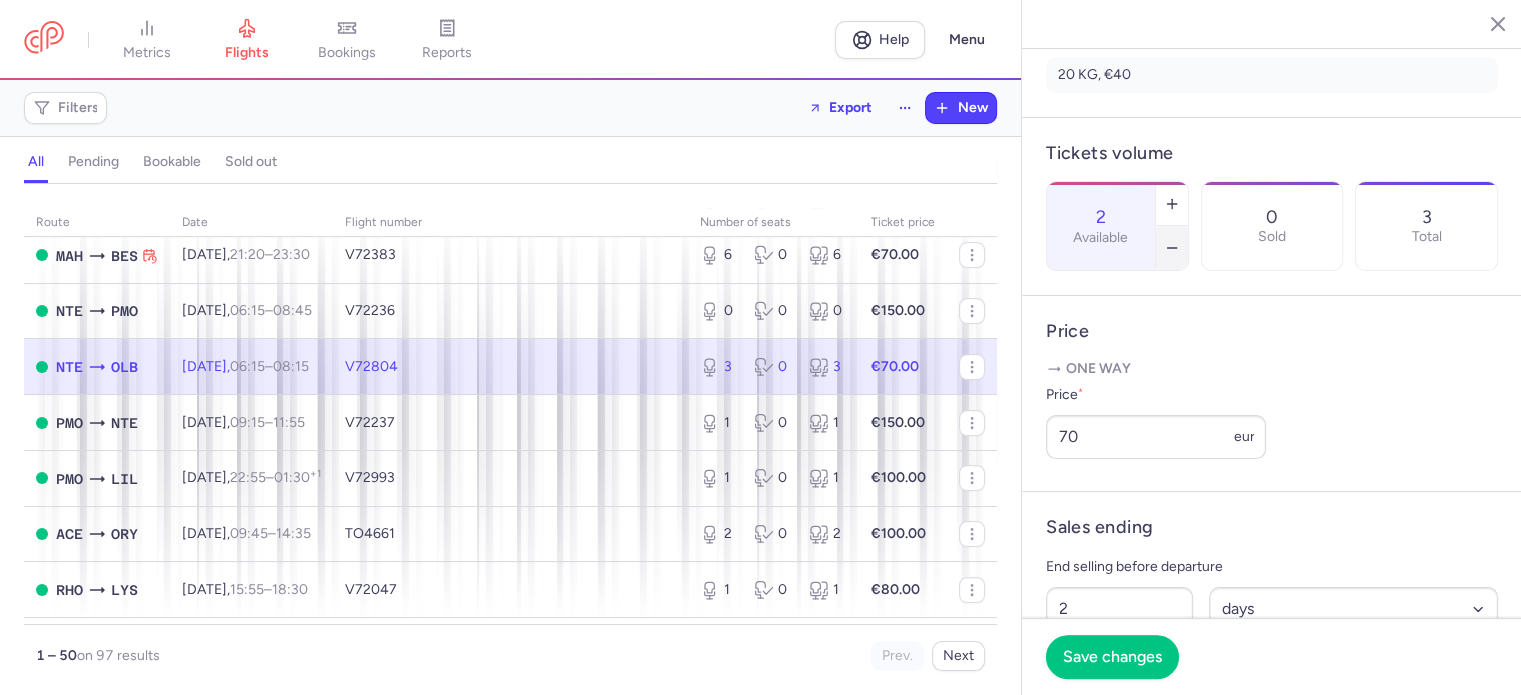 click 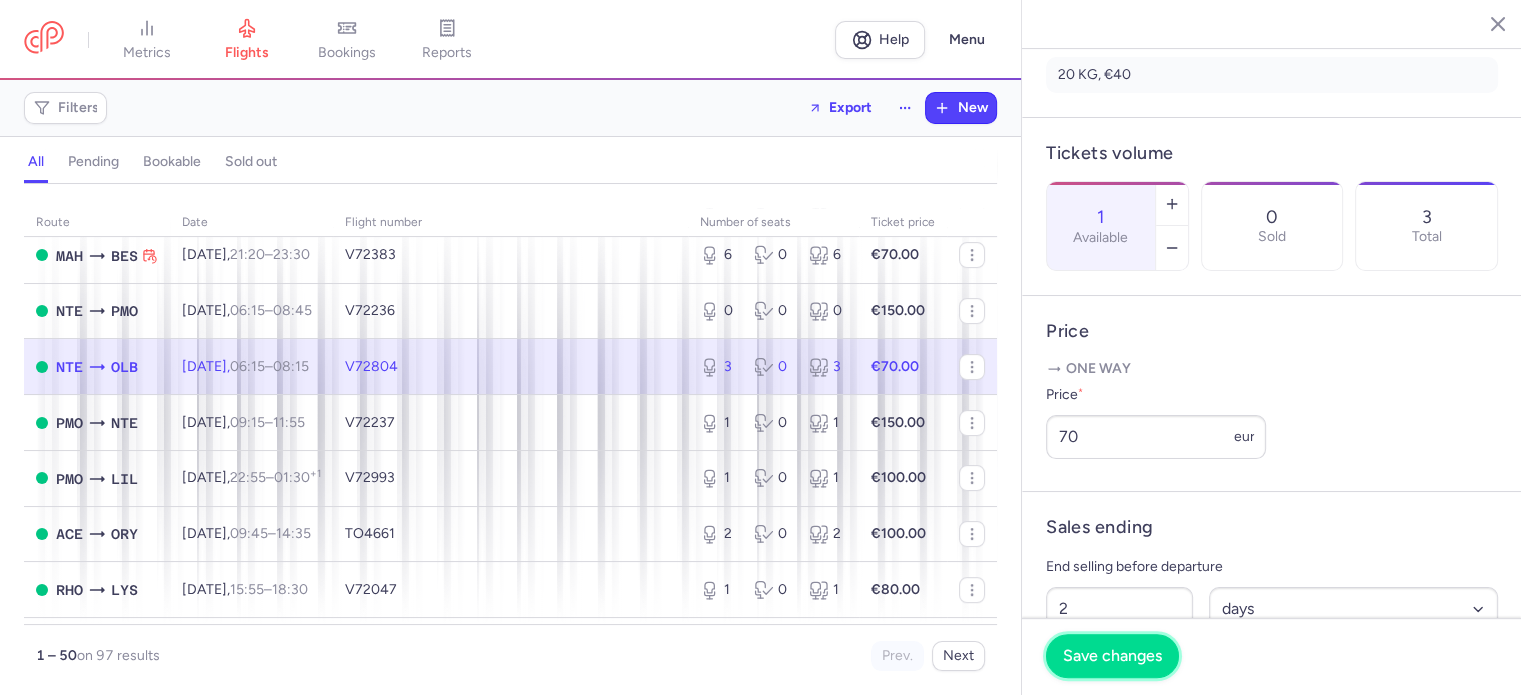 click on "Save changes" at bounding box center (1112, 656) 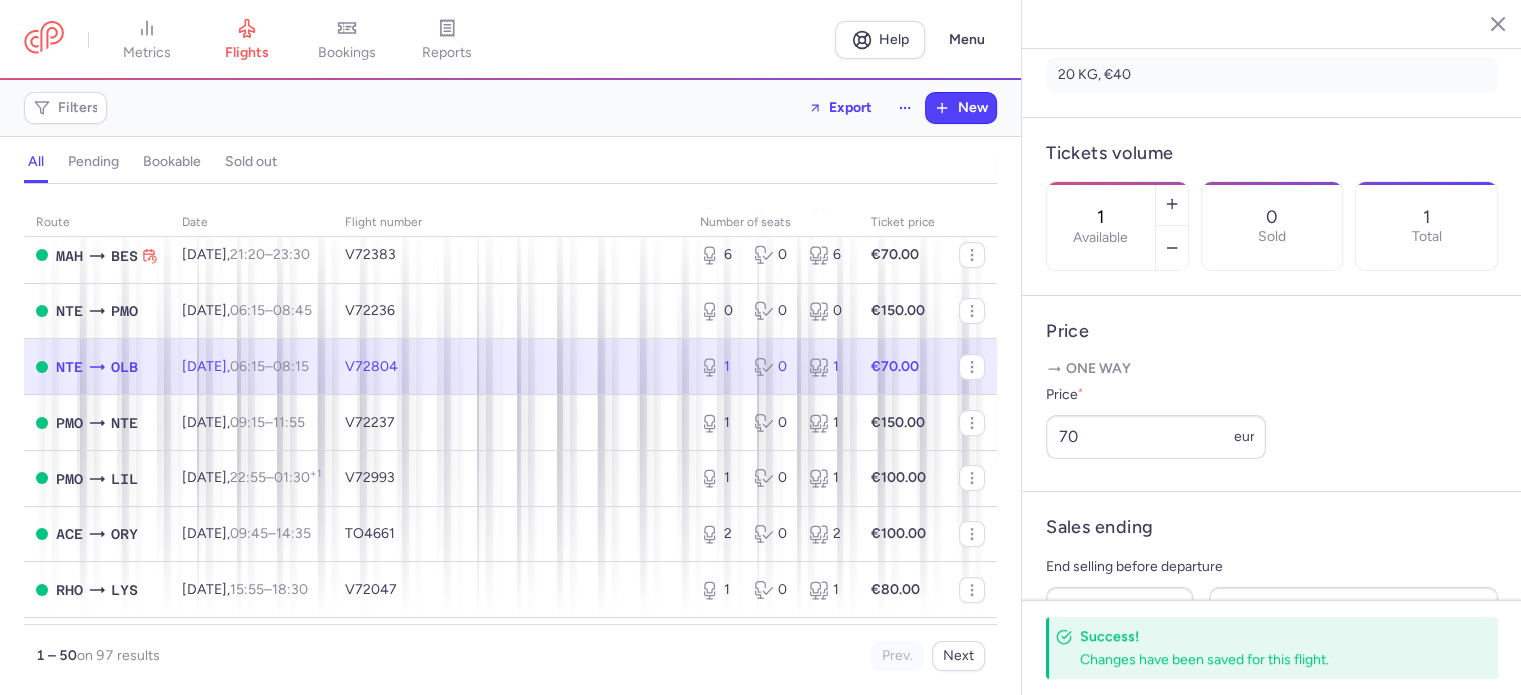 drag, startPoint x: 796, startPoint y: 395, endPoint x: 820, endPoint y: 388, distance: 25 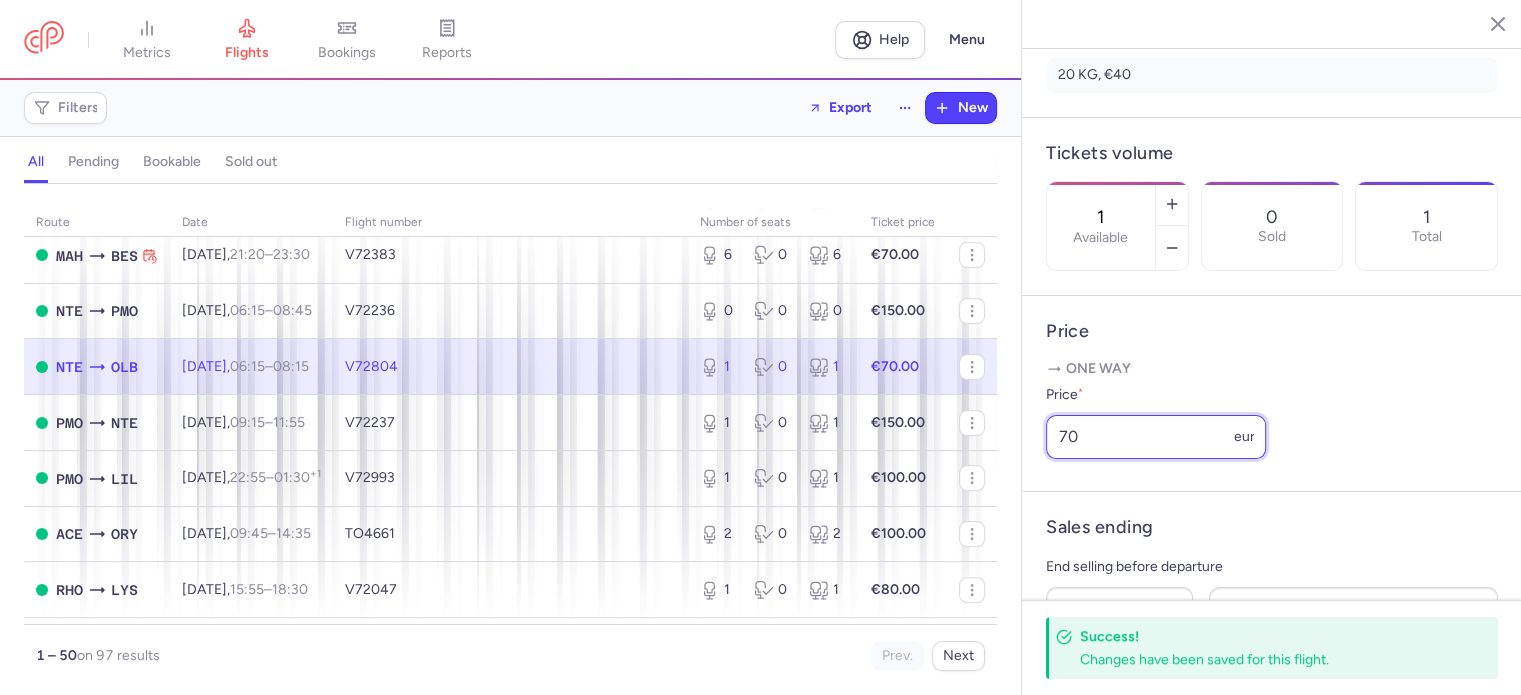 drag, startPoint x: 1117, startPoint y: 499, endPoint x: 992, endPoint y: 467, distance: 129.031 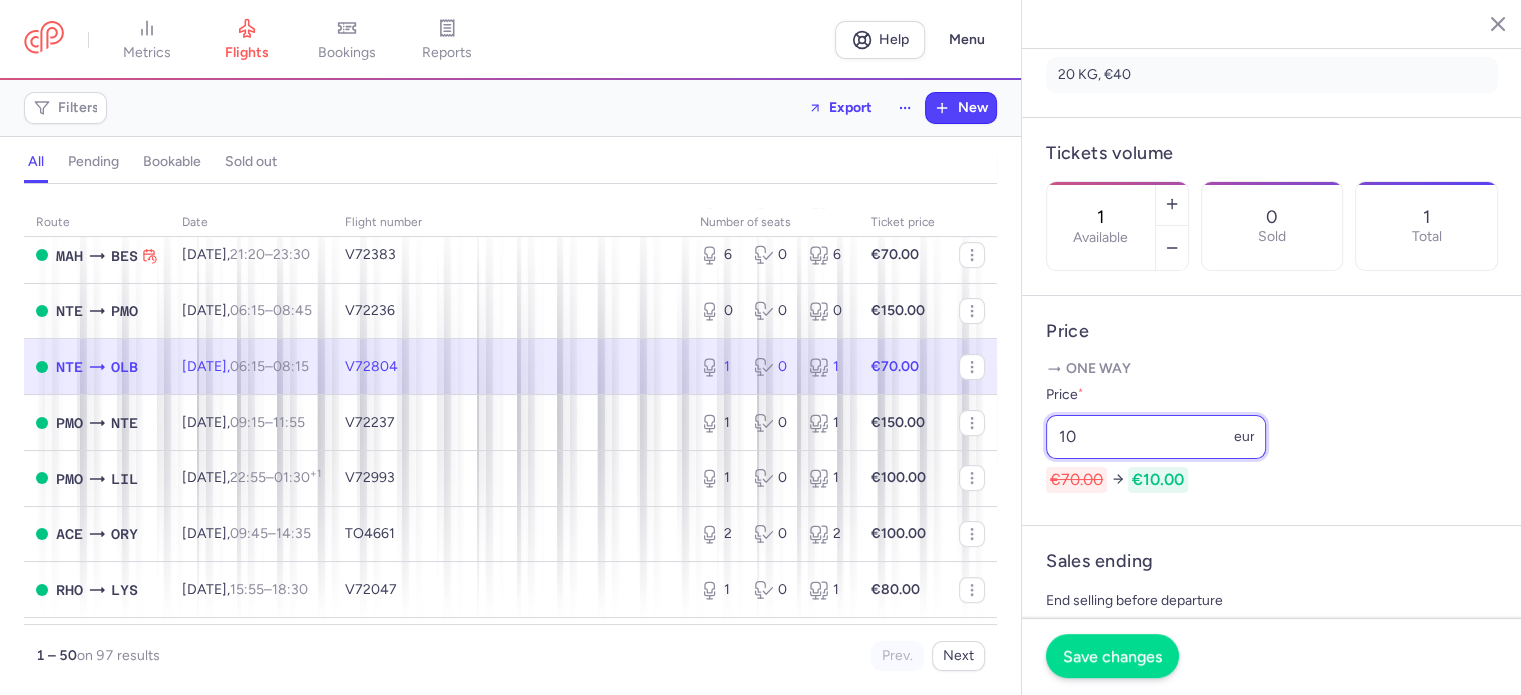 type on "10" 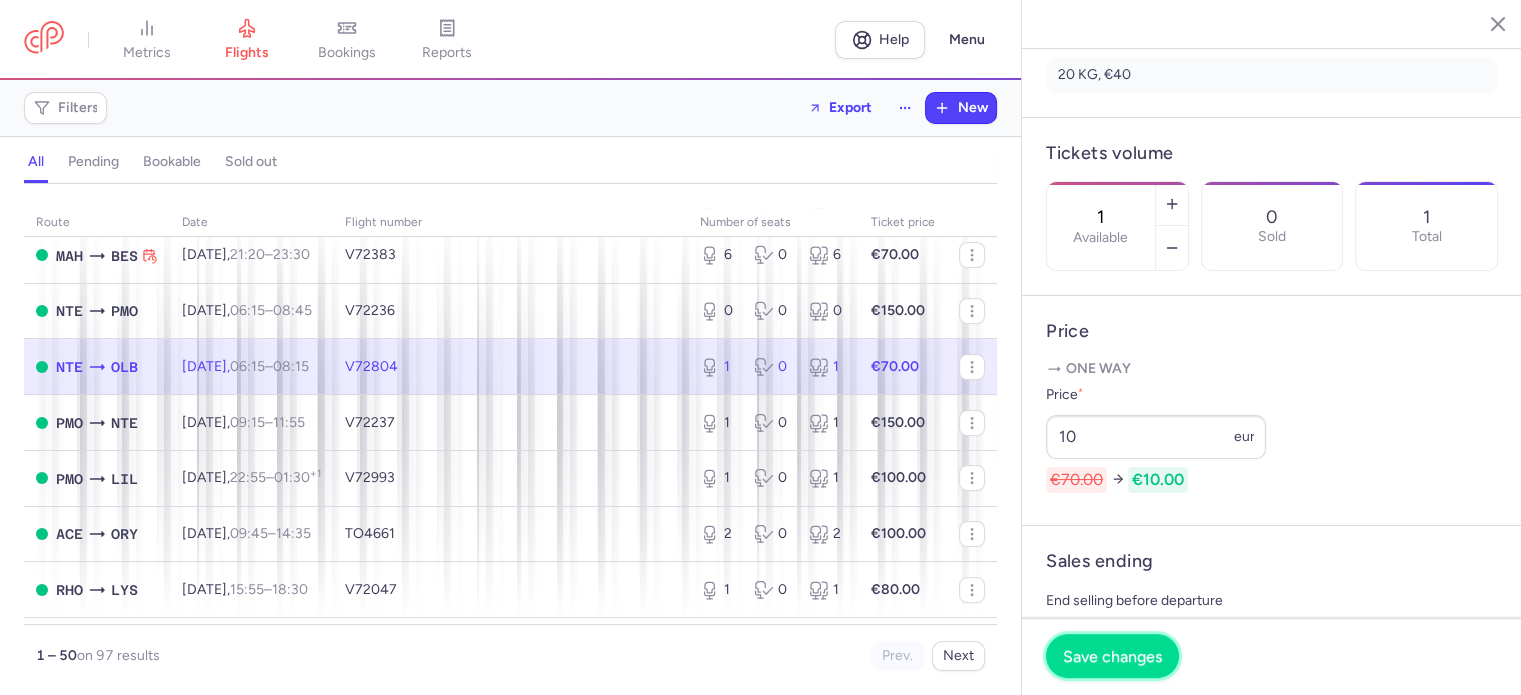 click on "Save changes" at bounding box center (1112, 656) 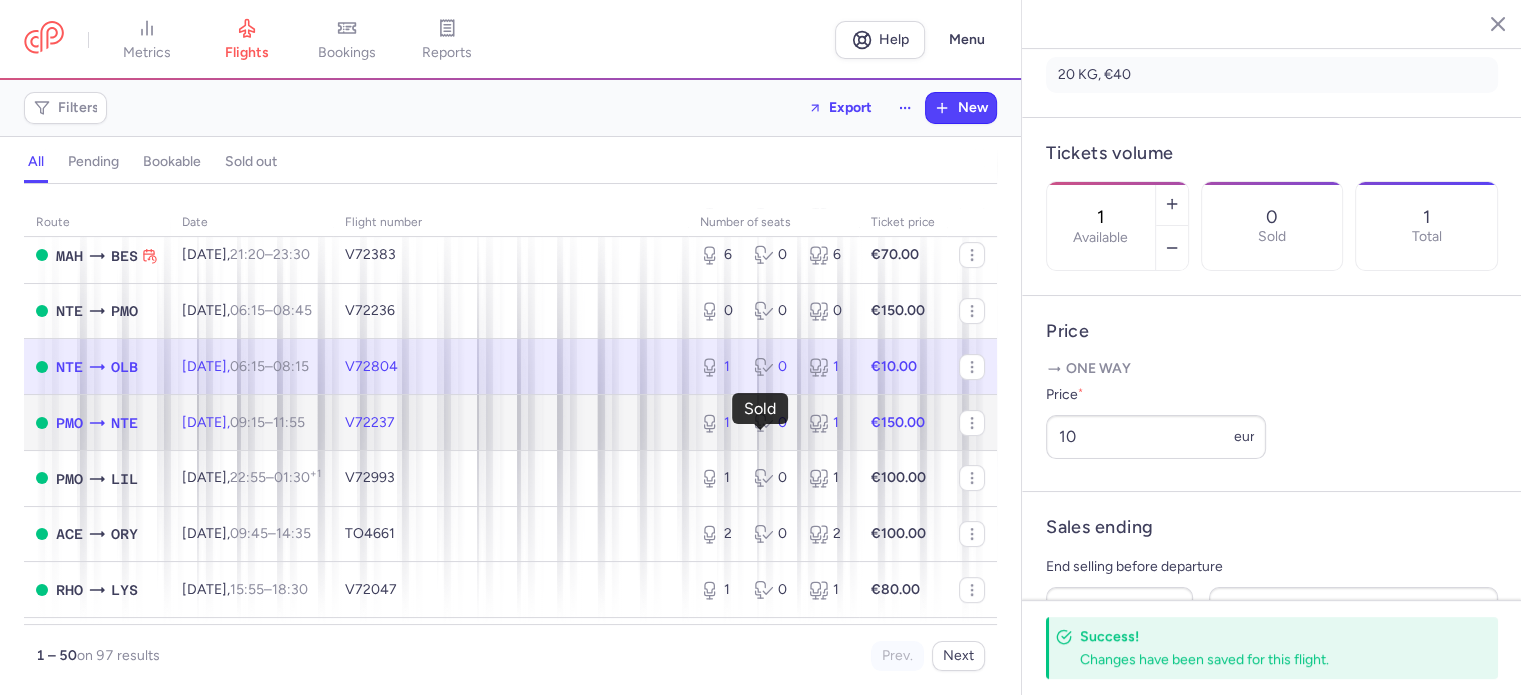 click on "0" at bounding box center (773, 423) 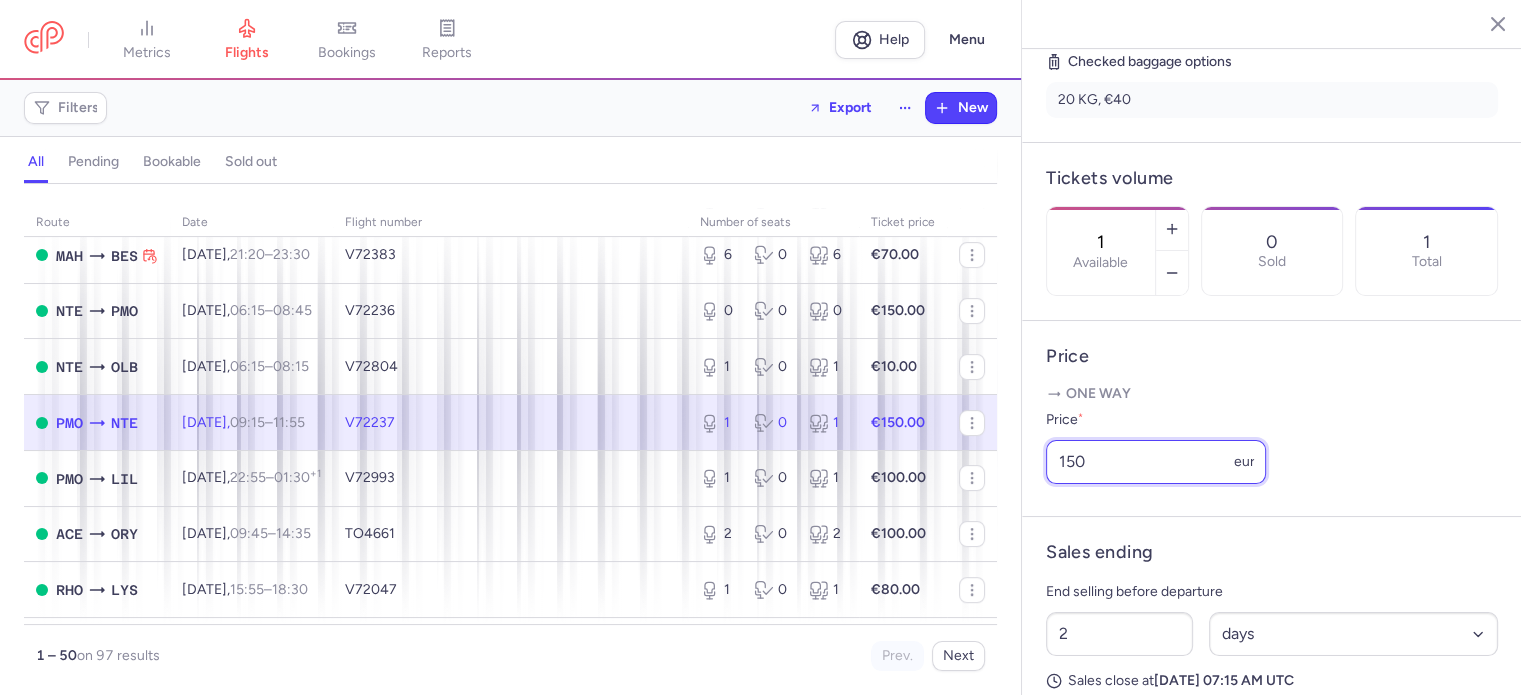 drag, startPoint x: 1104, startPoint y: 491, endPoint x: 1013, endPoint y: 491, distance: 91 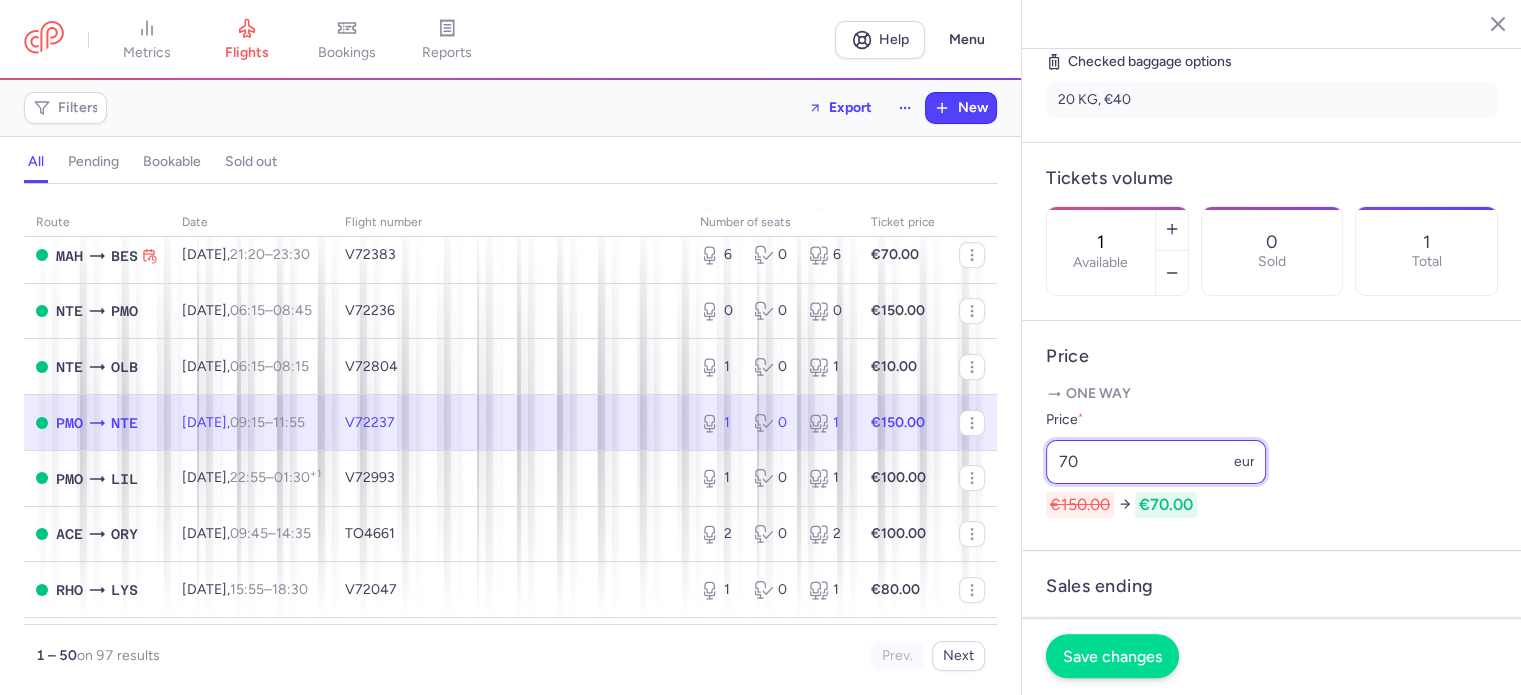 type on "70" 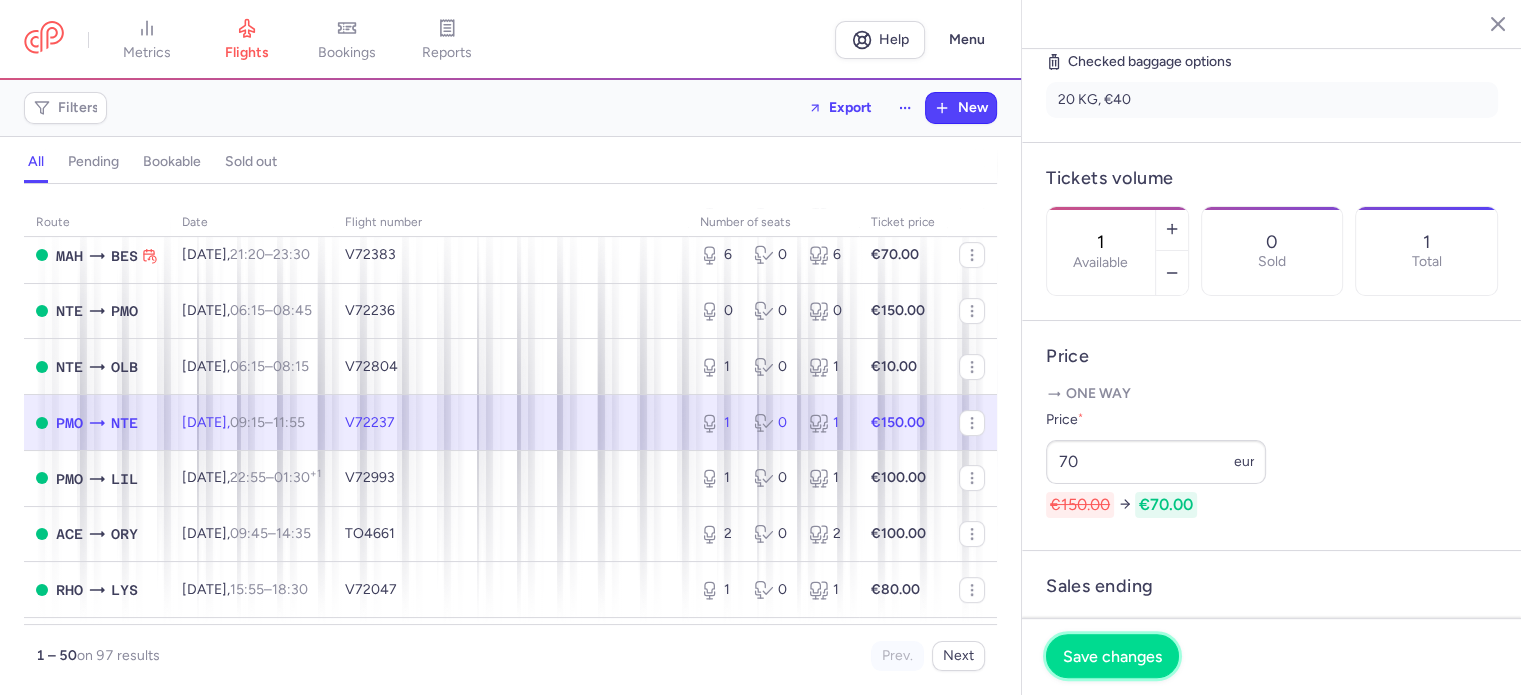 click on "Save changes" at bounding box center (1112, 656) 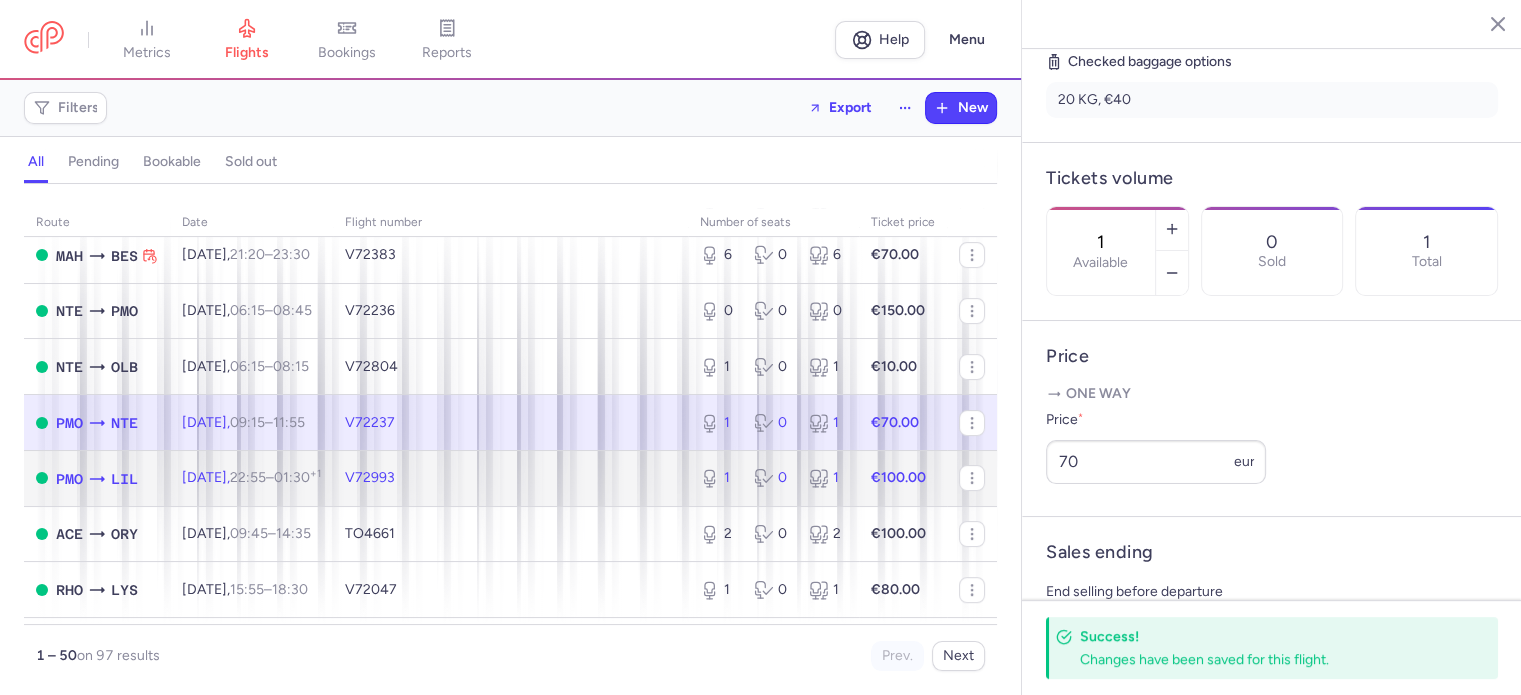 click on "1 0 1" 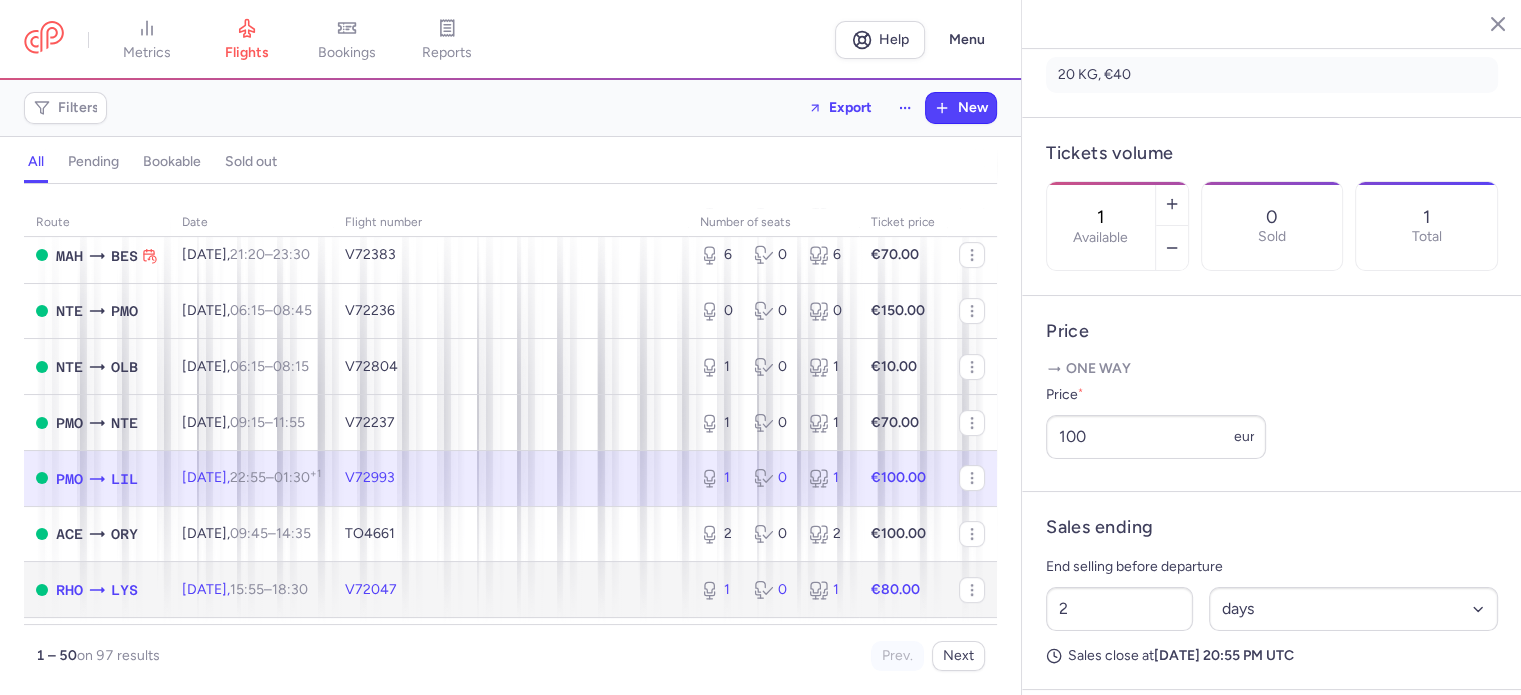 click on "€80.00" 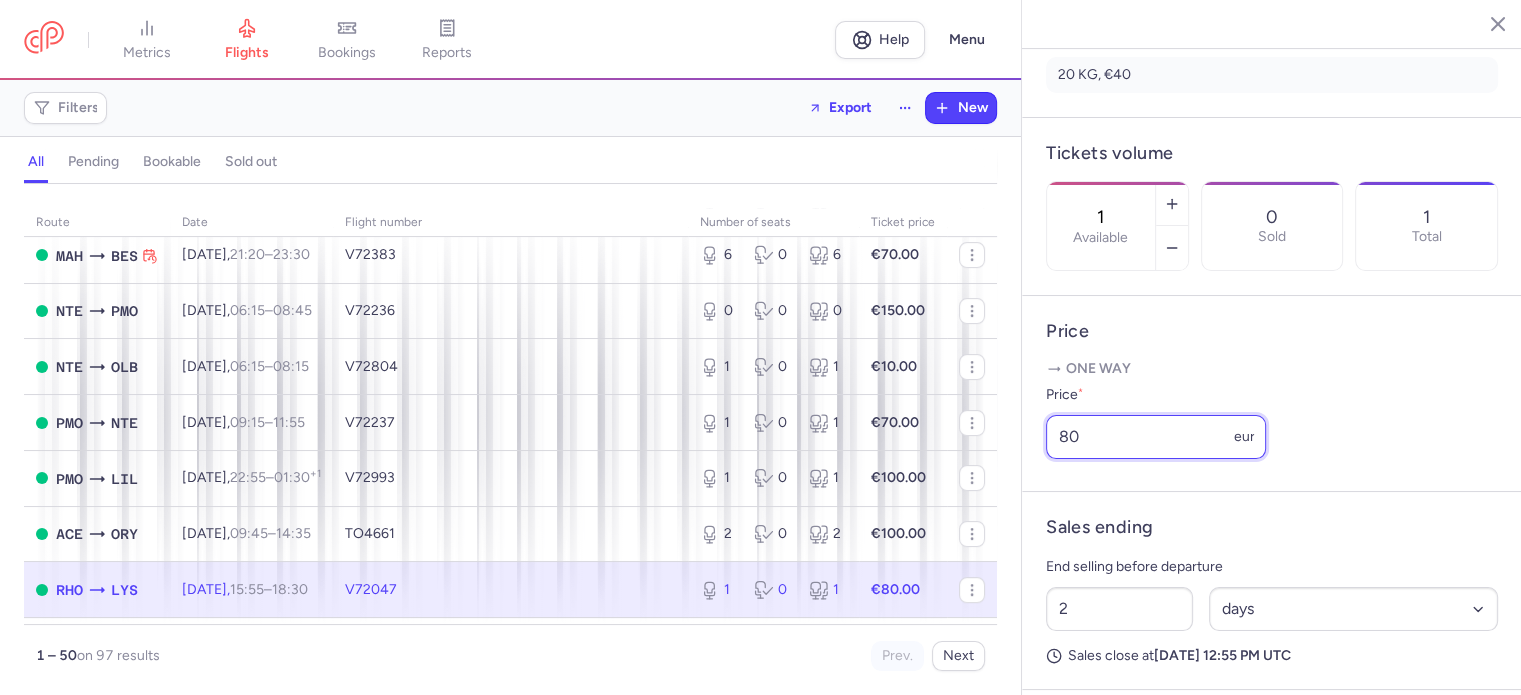drag, startPoint x: 1108, startPoint y: 483, endPoint x: 997, endPoint y: 472, distance: 111.54372 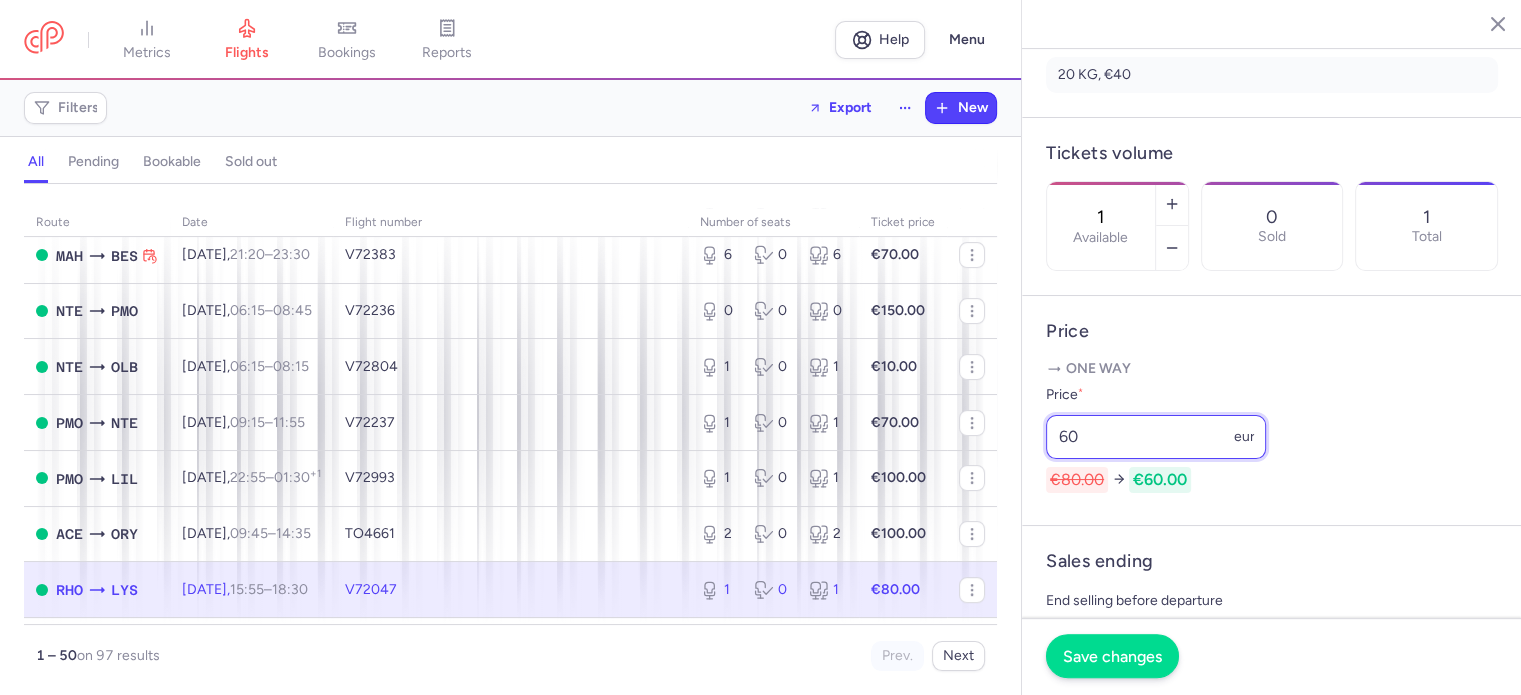 type on "60" 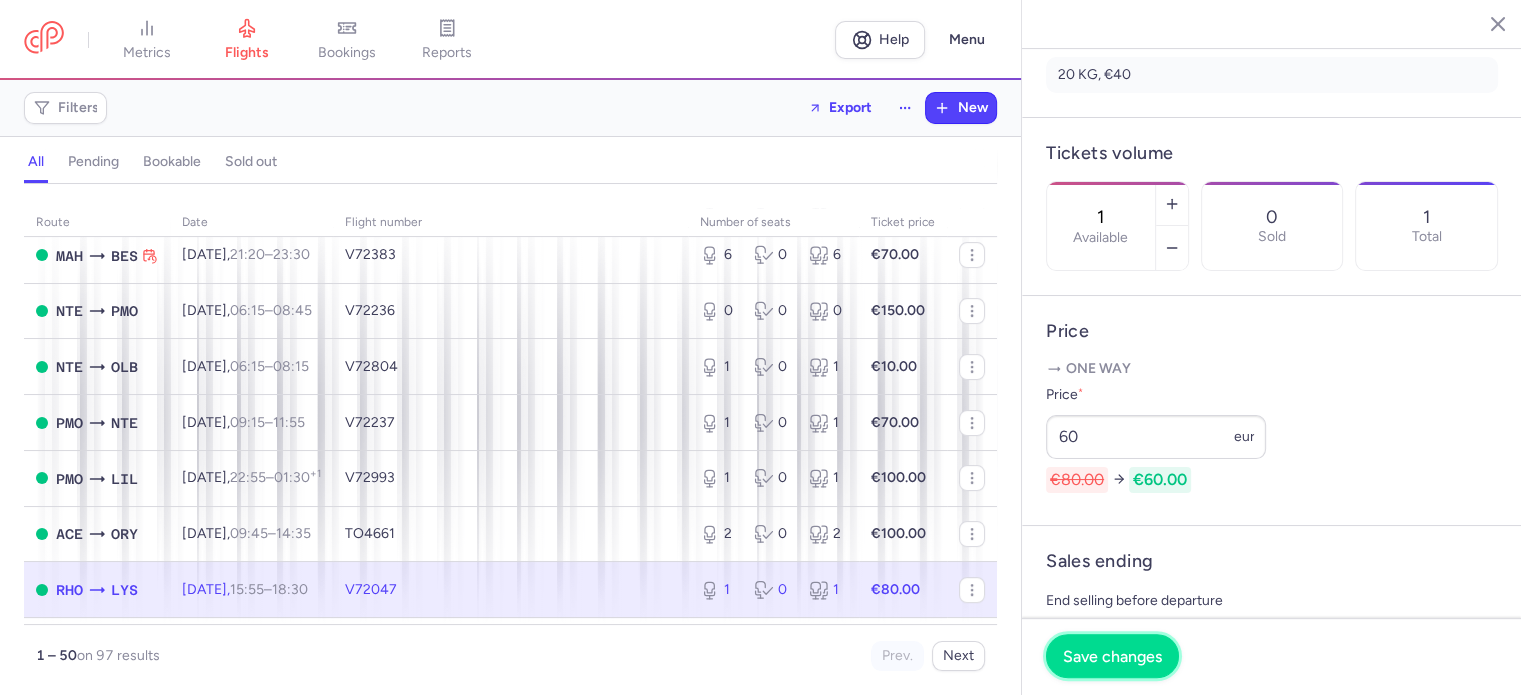click on "Save changes" at bounding box center (1112, 656) 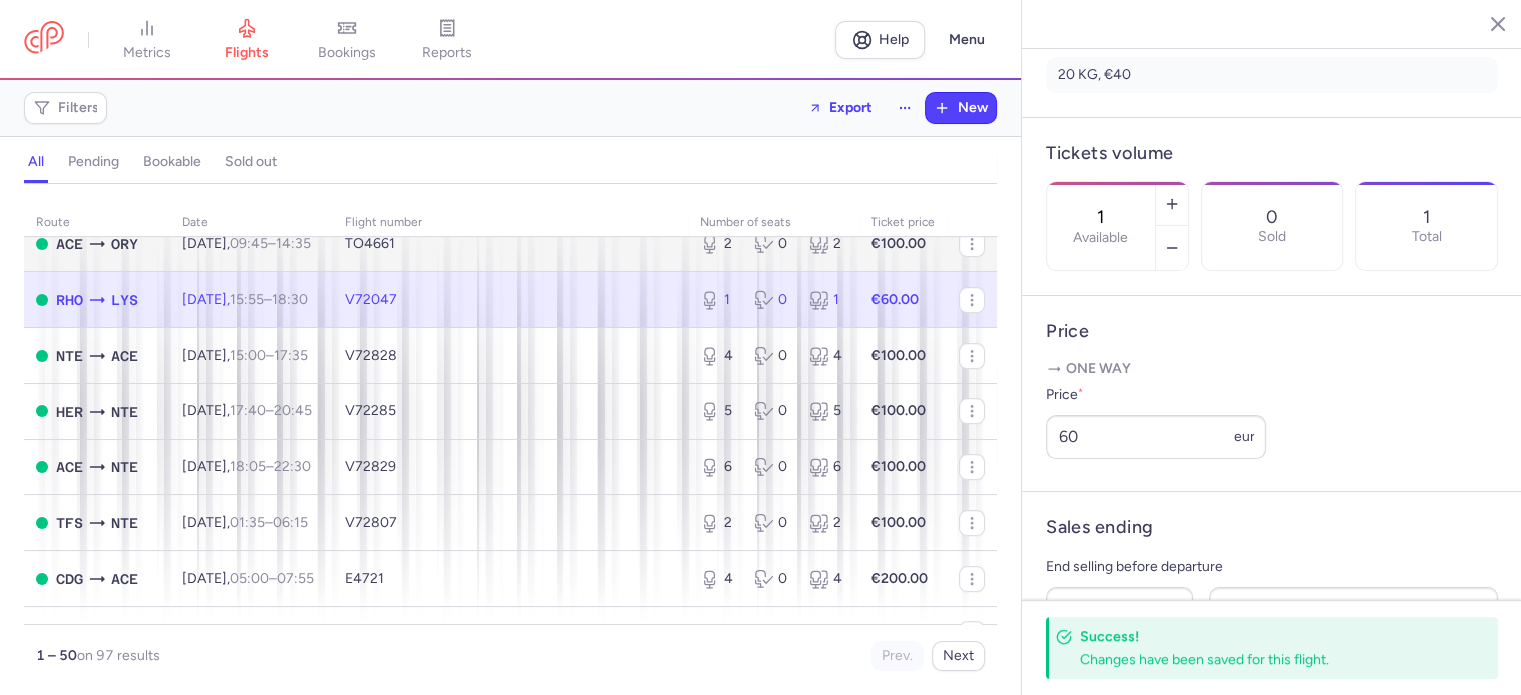 scroll, scrollTop: 900, scrollLeft: 0, axis: vertical 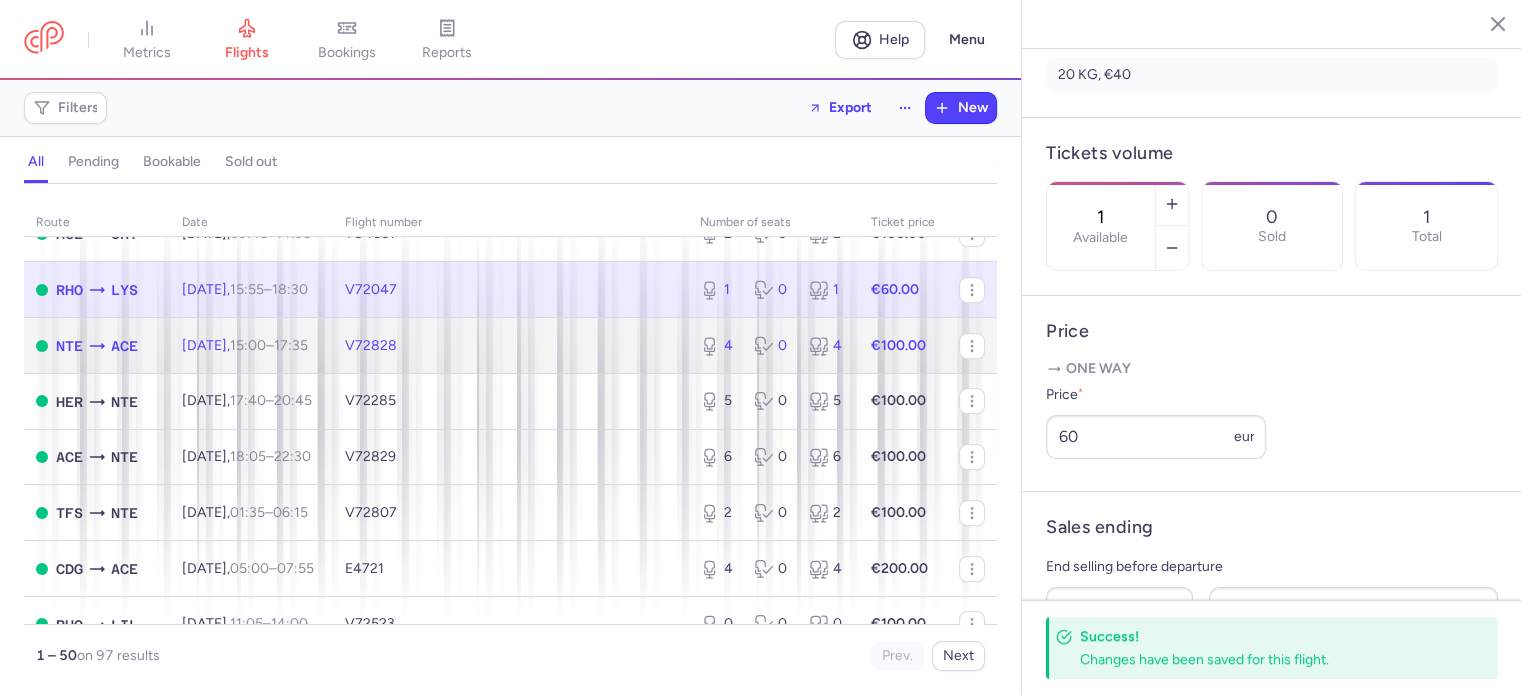 click on "4 0 4" 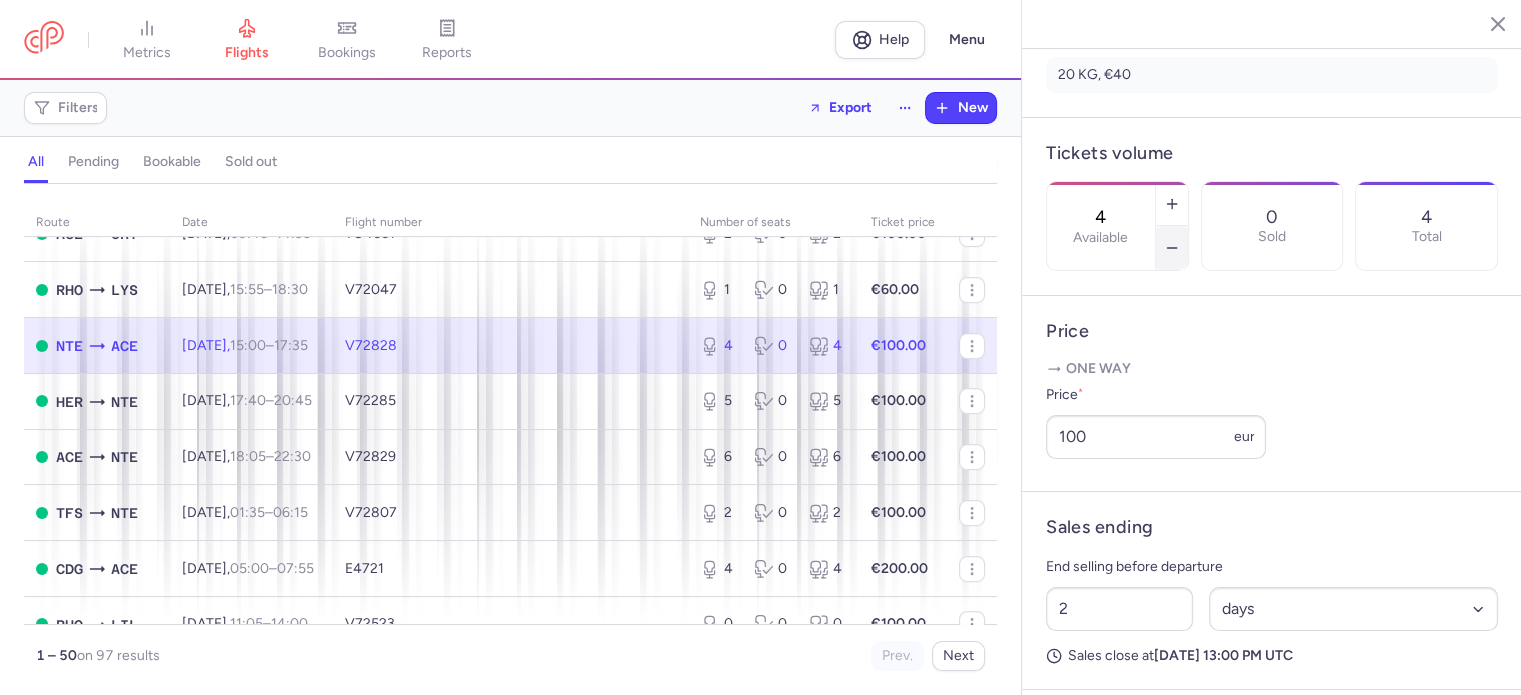 click 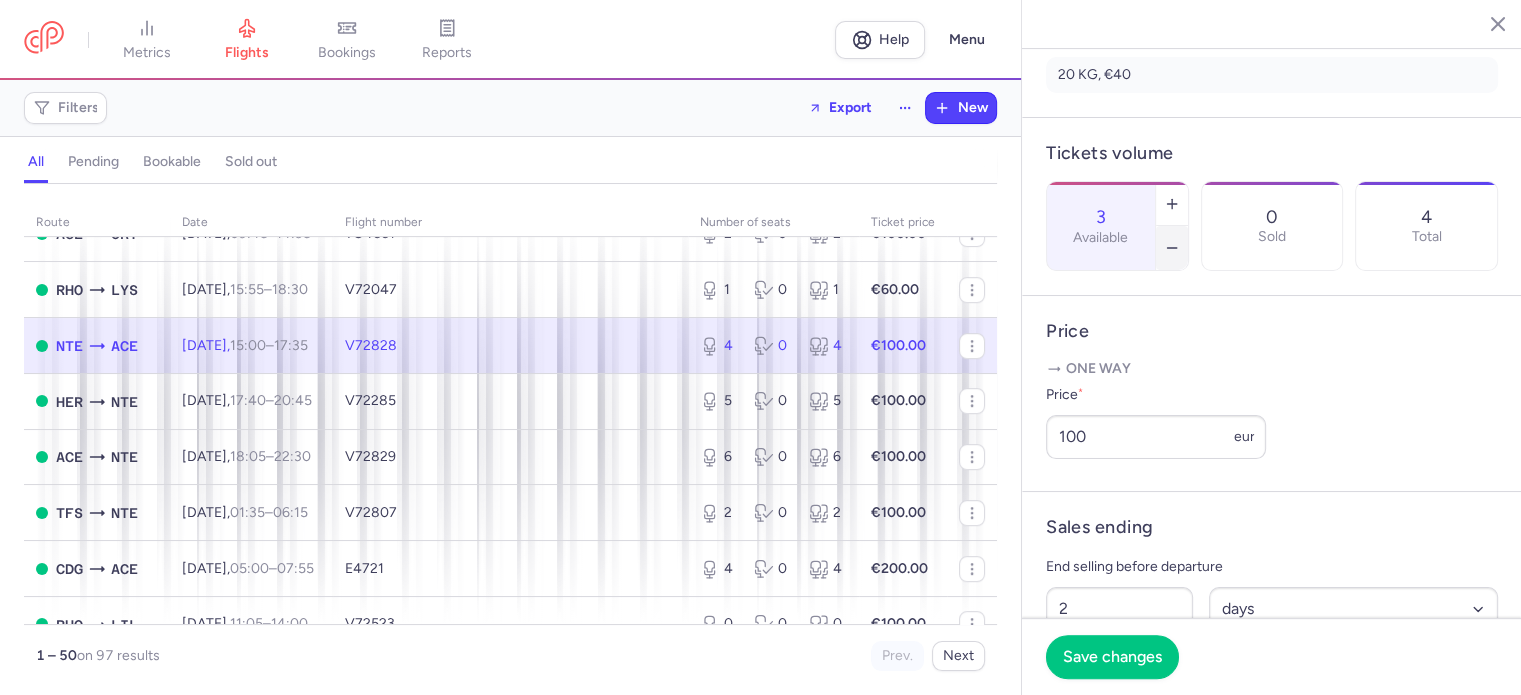 click 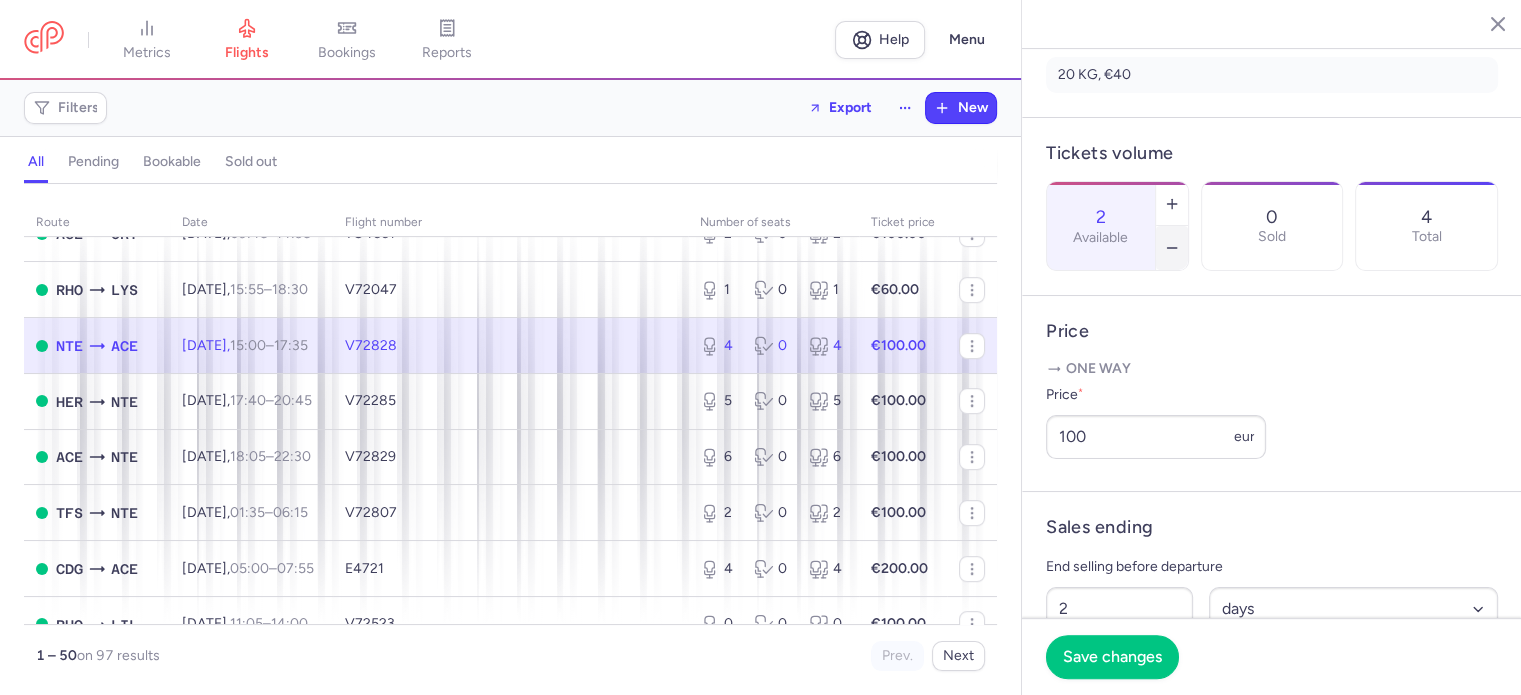 click 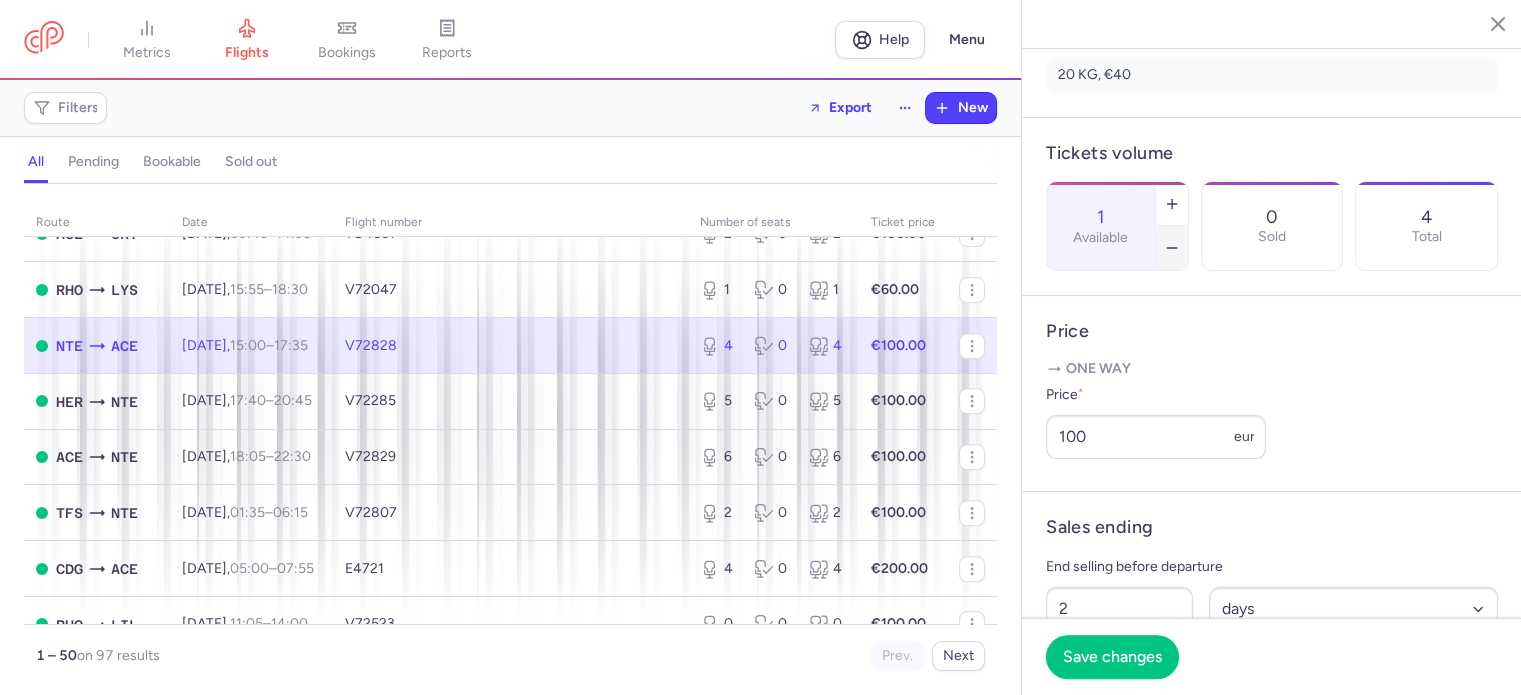 click 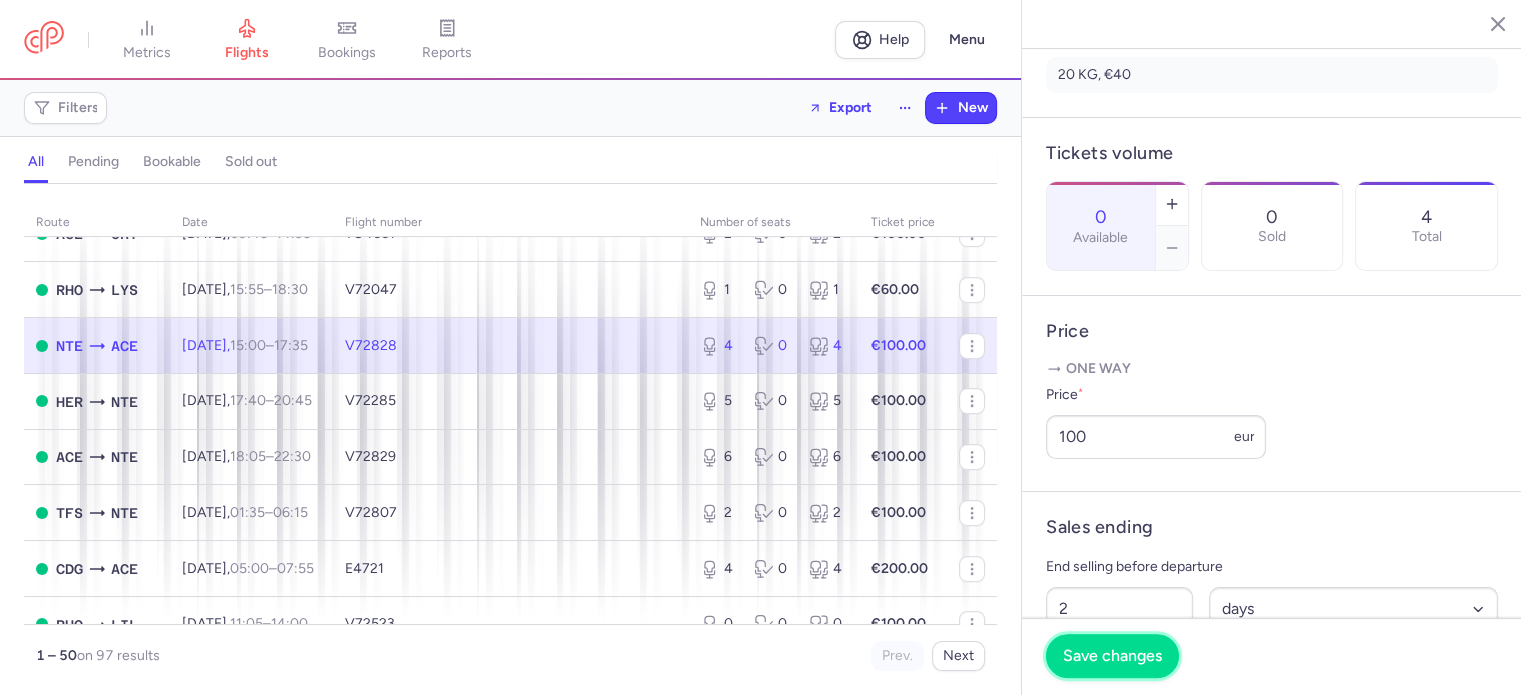 click on "Save changes" at bounding box center [1112, 656] 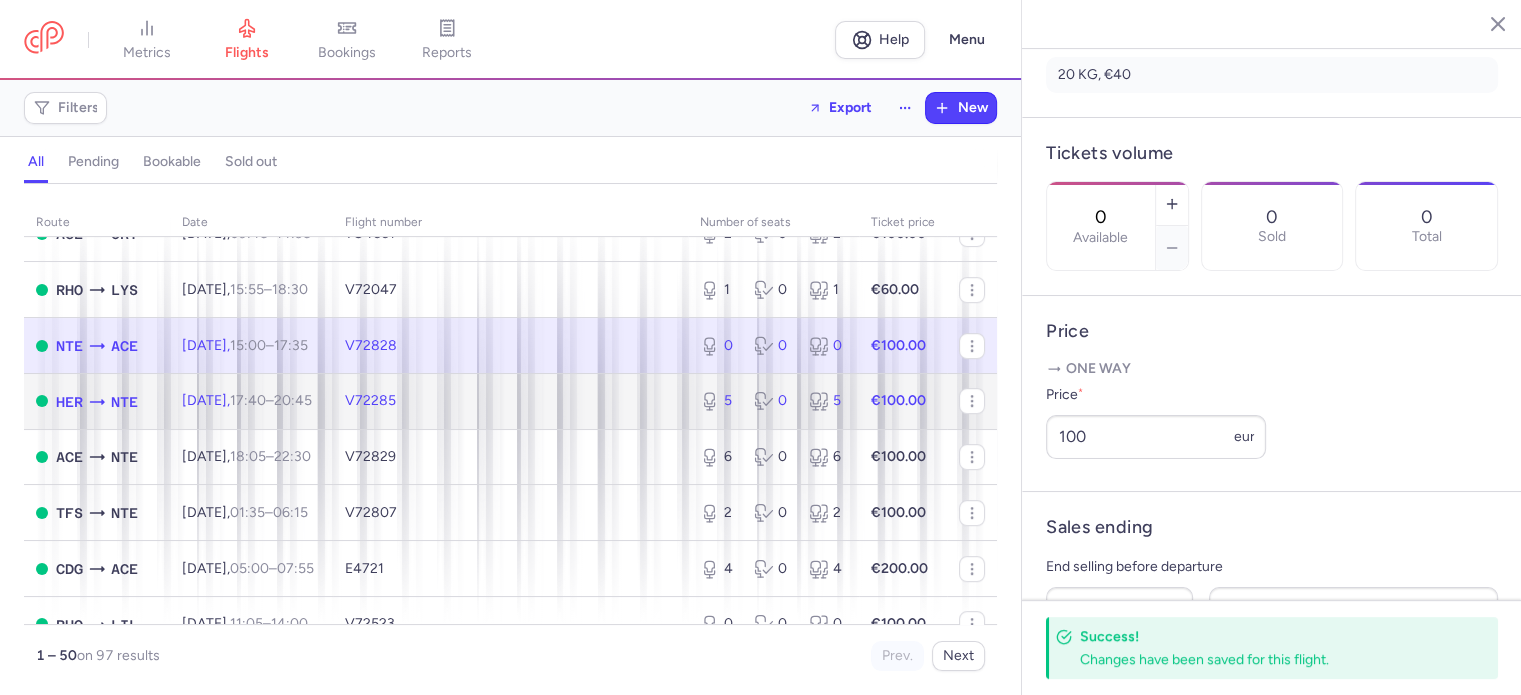 click on "€100.00" 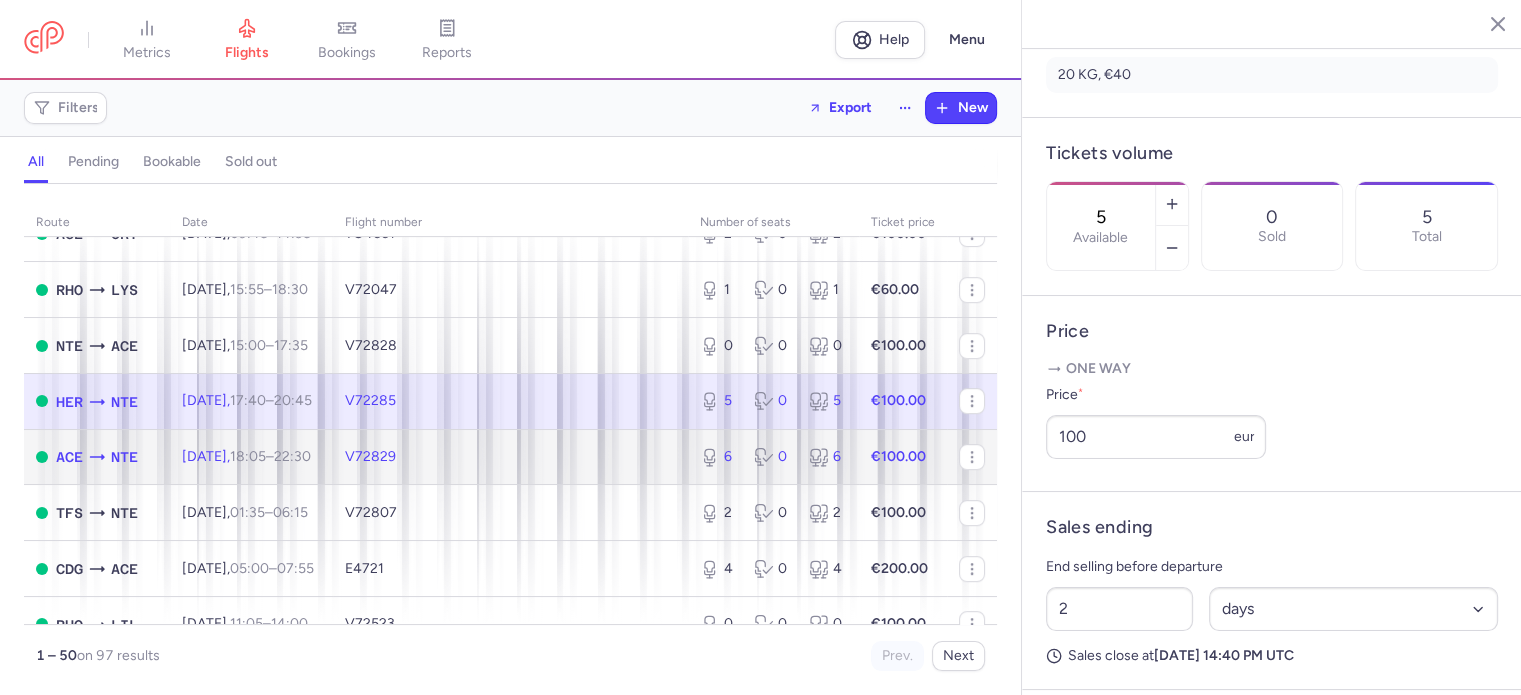 click on "6 0 6" 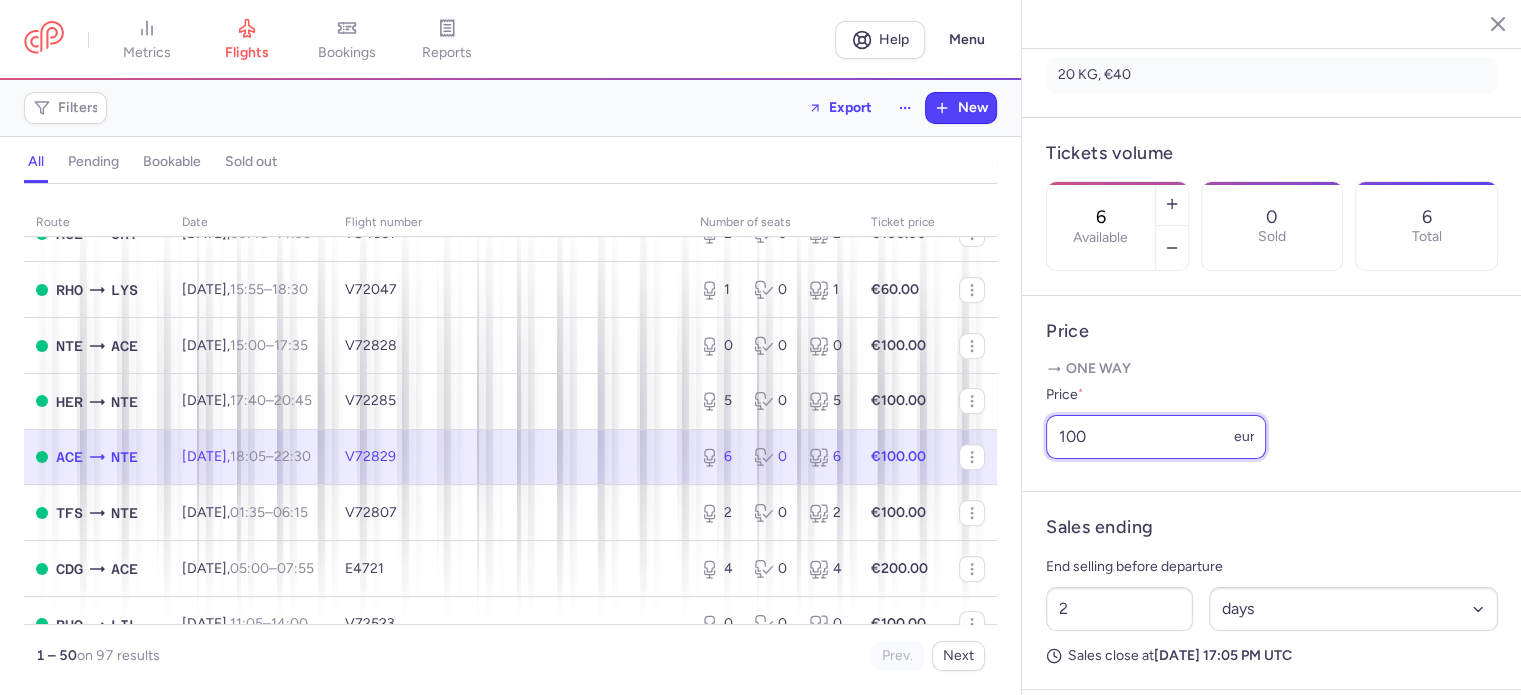 drag, startPoint x: 1112, startPoint y: 491, endPoint x: 1016, endPoint y: 480, distance: 96.62815 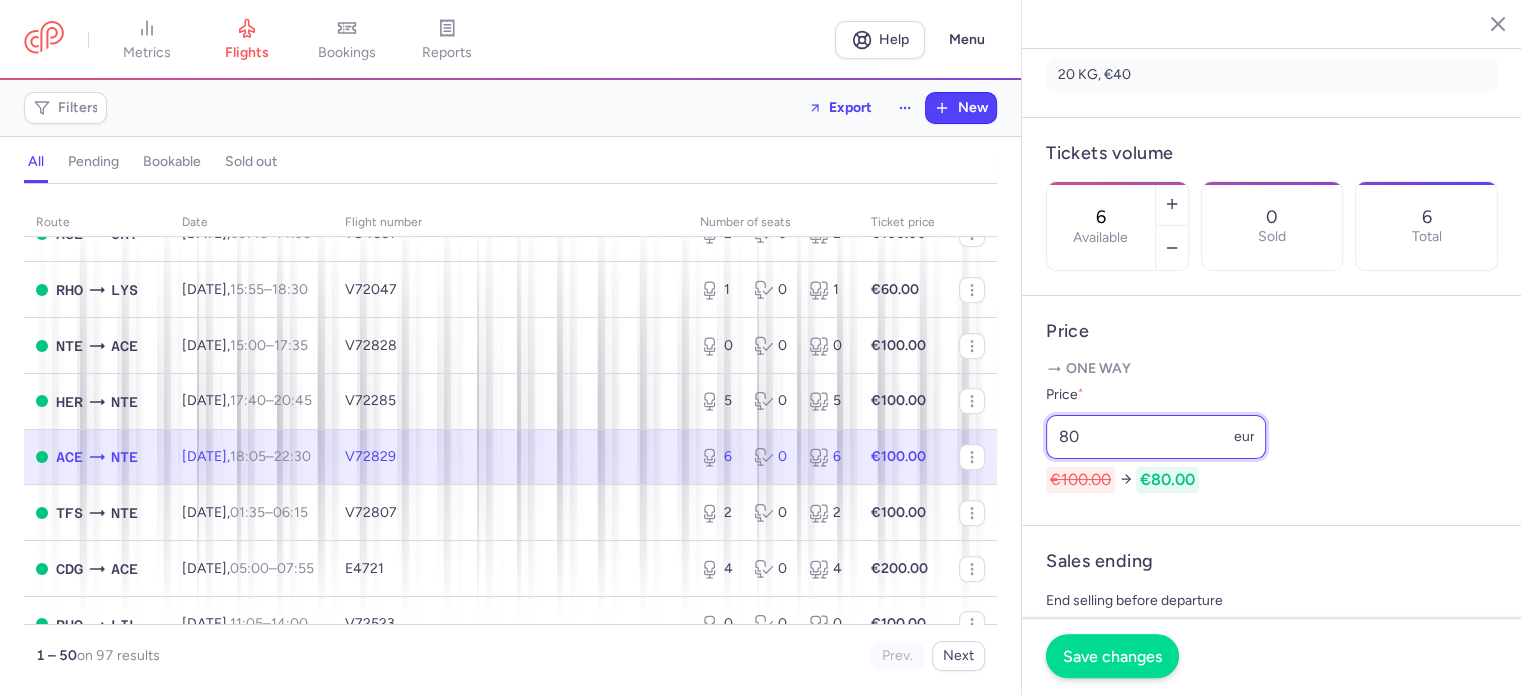 type on "80" 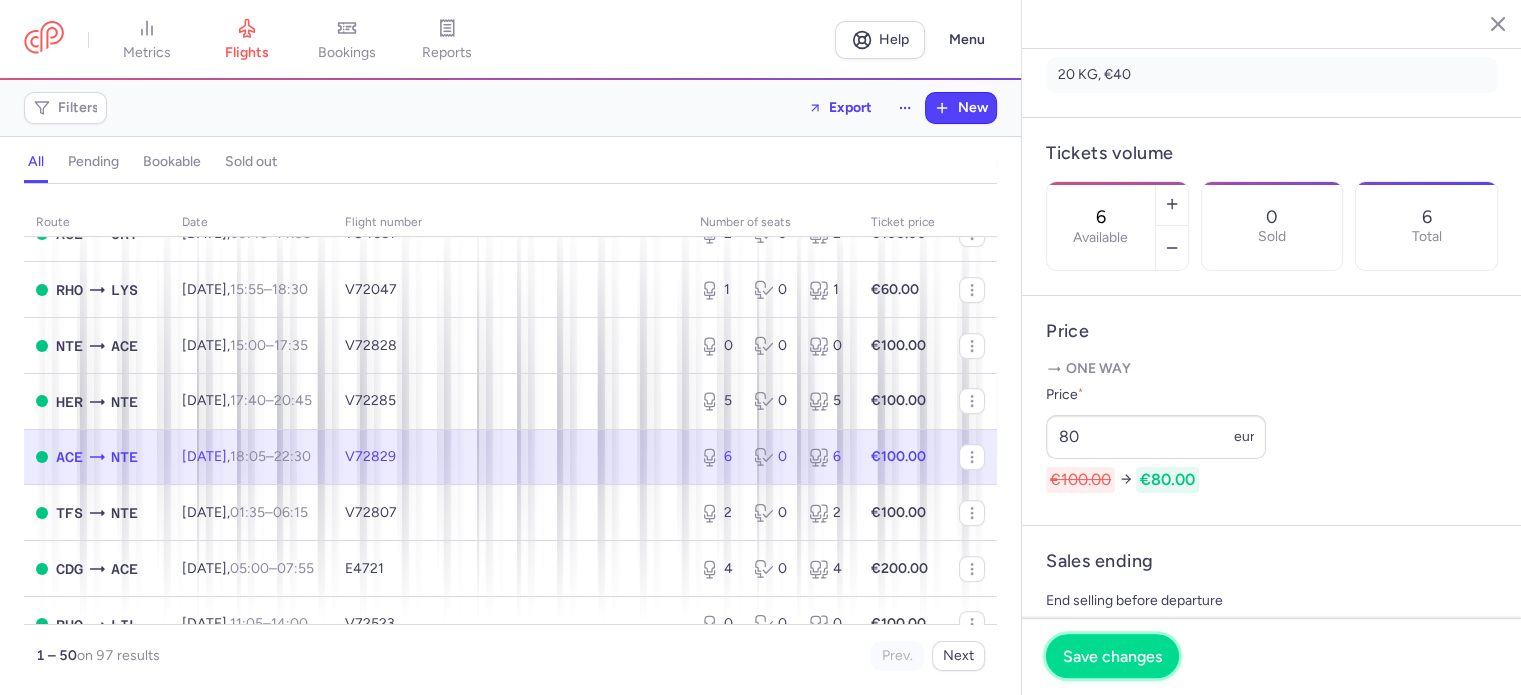 click on "Save changes" at bounding box center (1112, 656) 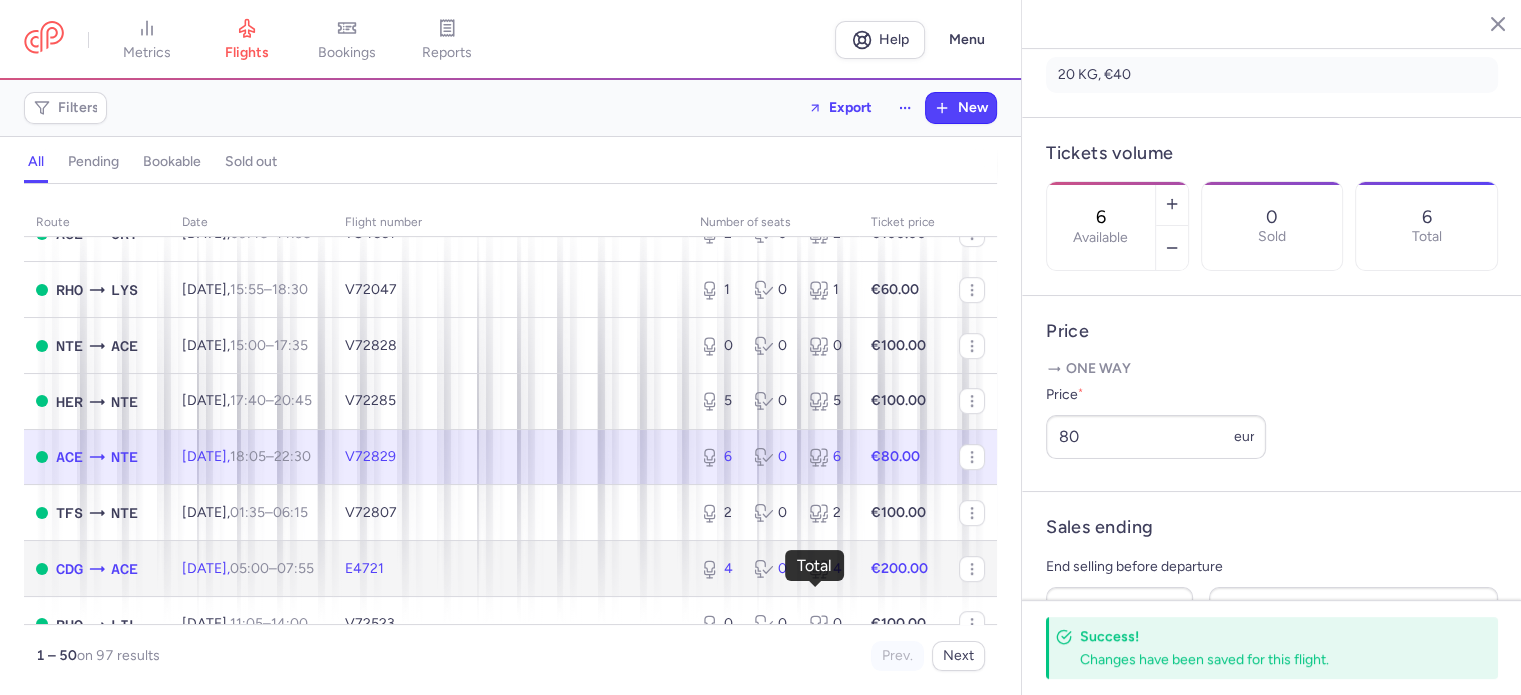 click on "4" at bounding box center [828, 569] 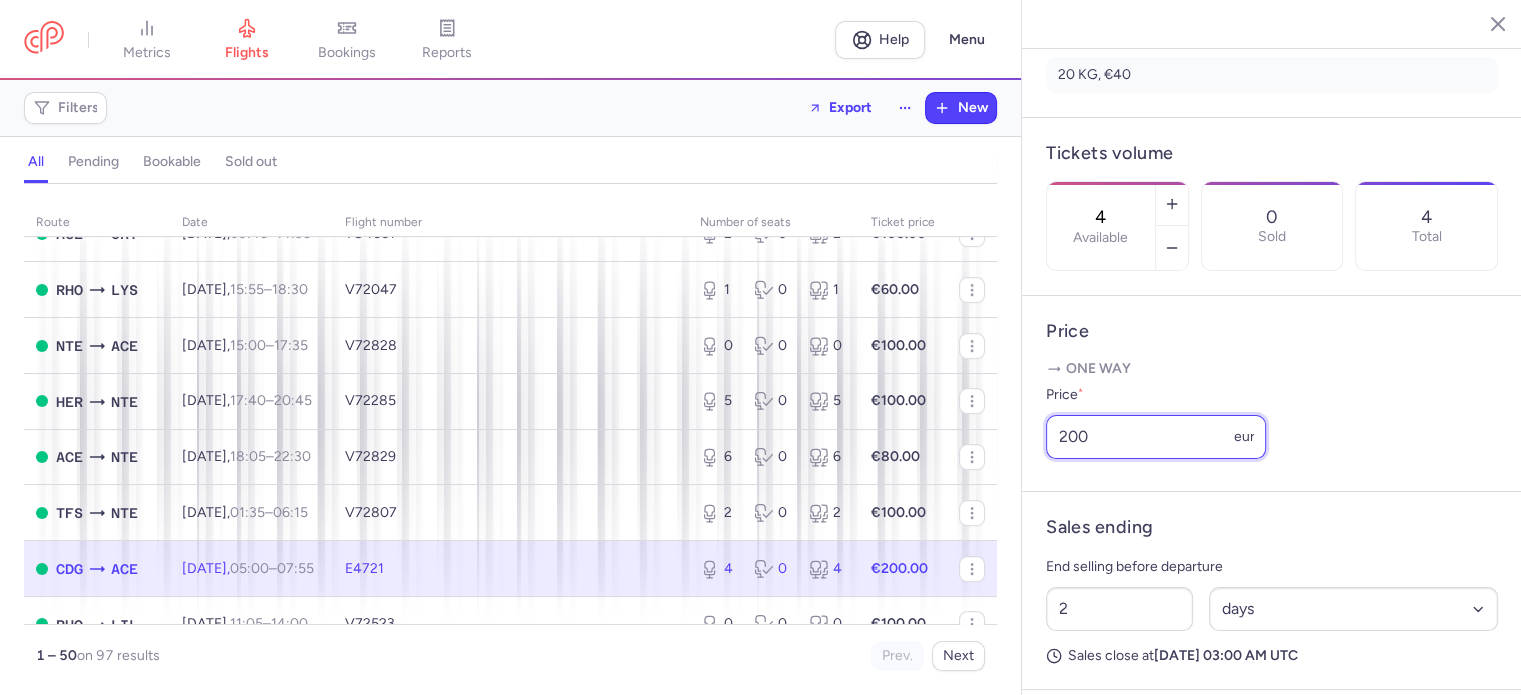 drag, startPoint x: 1102, startPoint y: 483, endPoint x: 1022, endPoint y: 478, distance: 80.1561 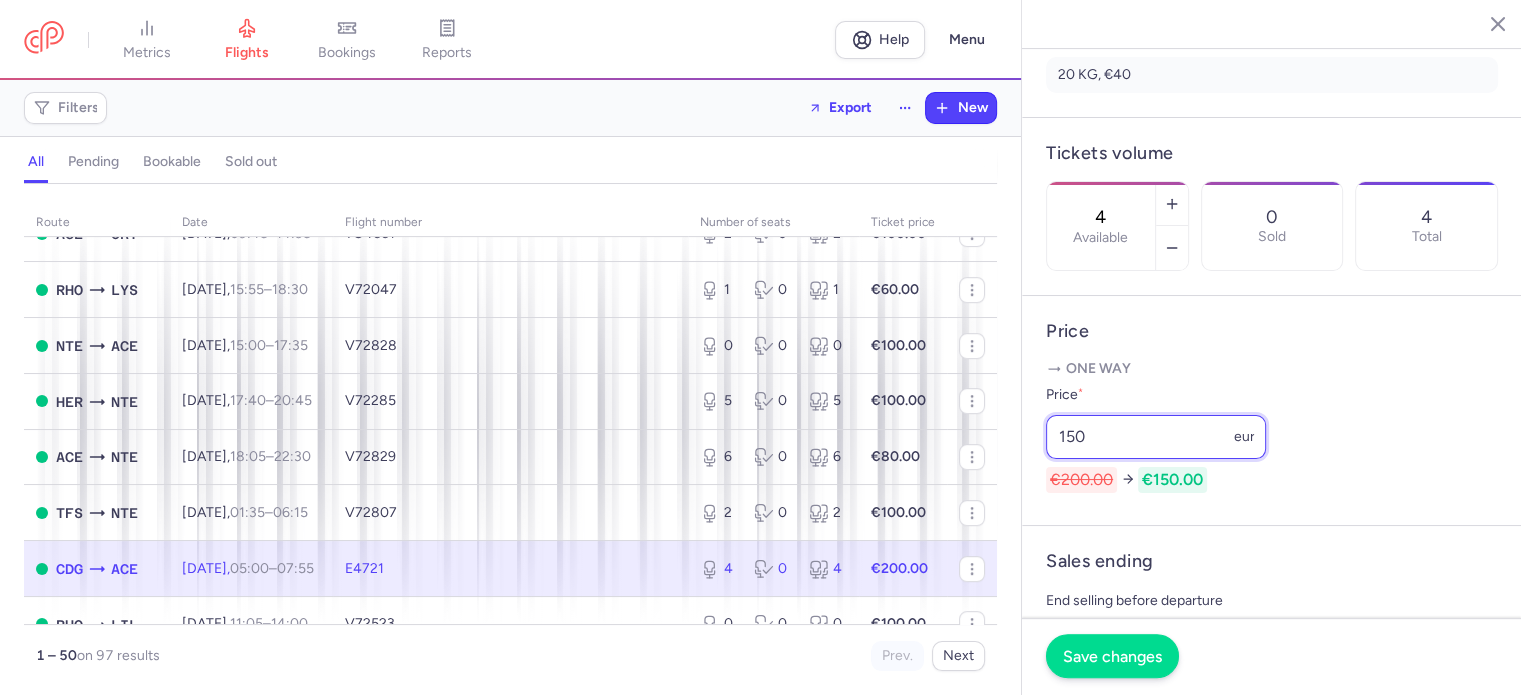 type on "150" 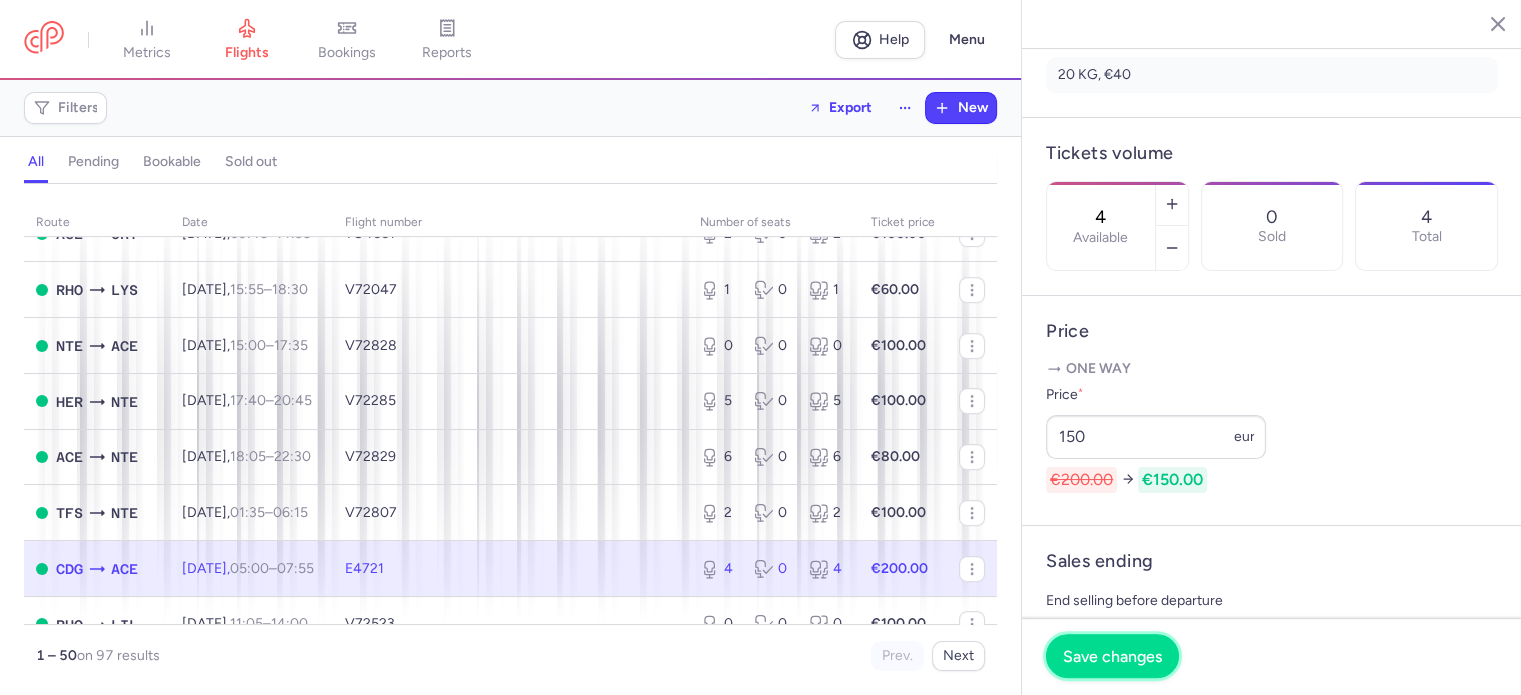 click on "Save changes" at bounding box center [1112, 656] 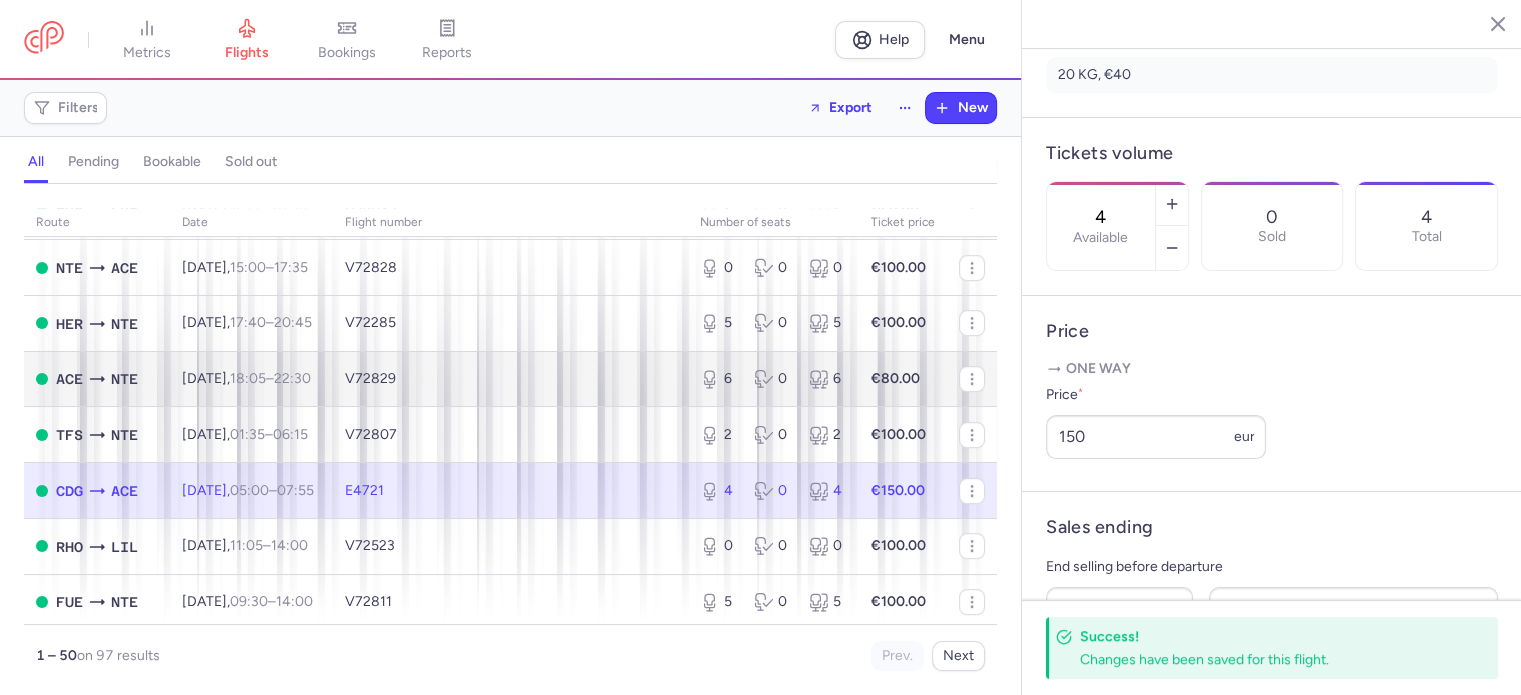 scroll, scrollTop: 1100, scrollLeft: 0, axis: vertical 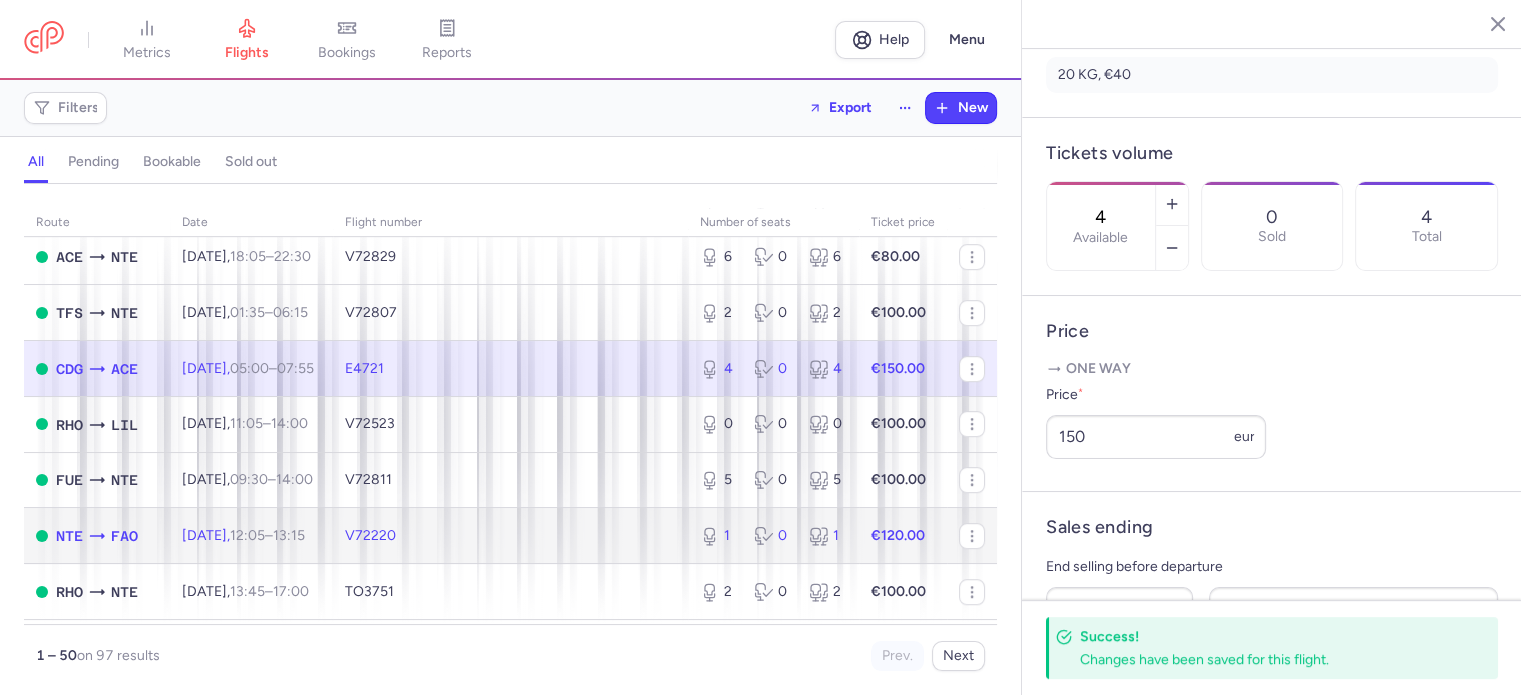 click on "0" at bounding box center [773, 536] 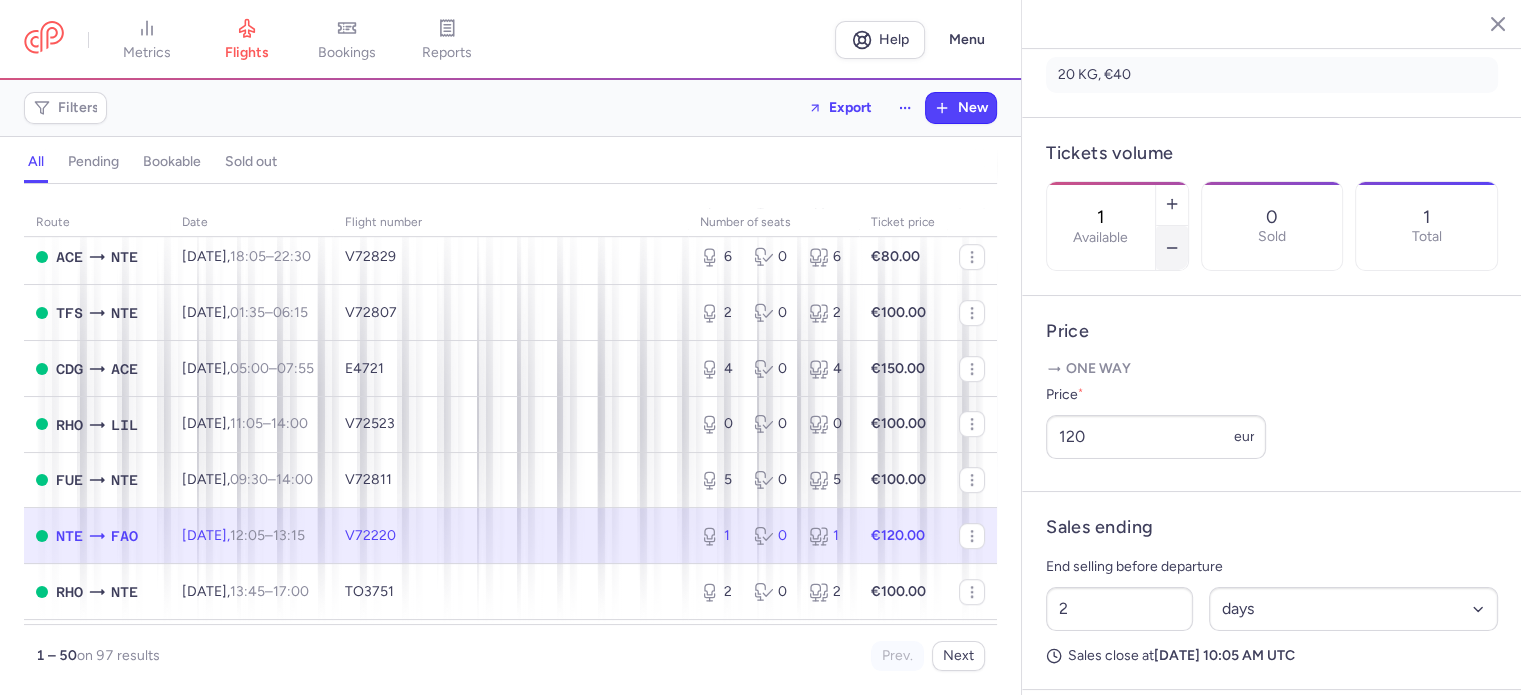 click at bounding box center (1172, 248) 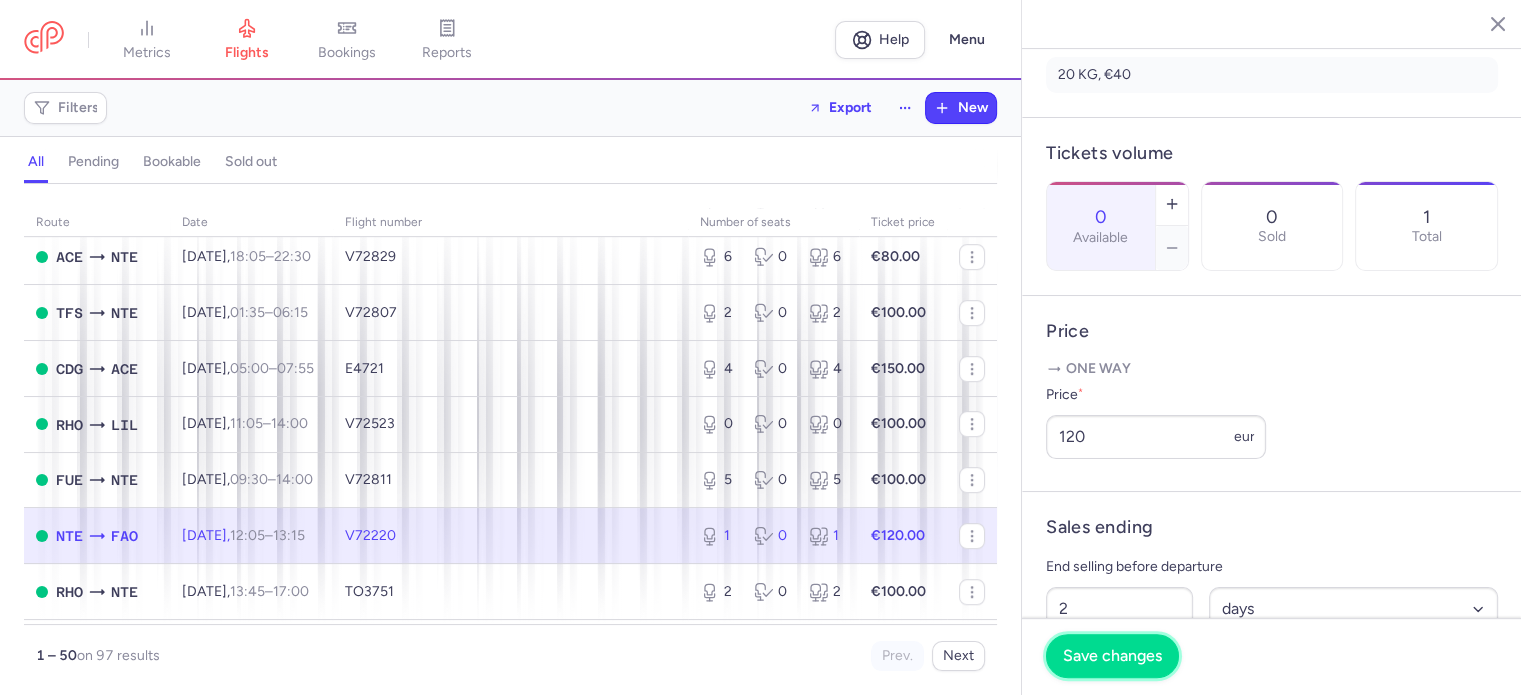 click on "Save changes" at bounding box center (1112, 656) 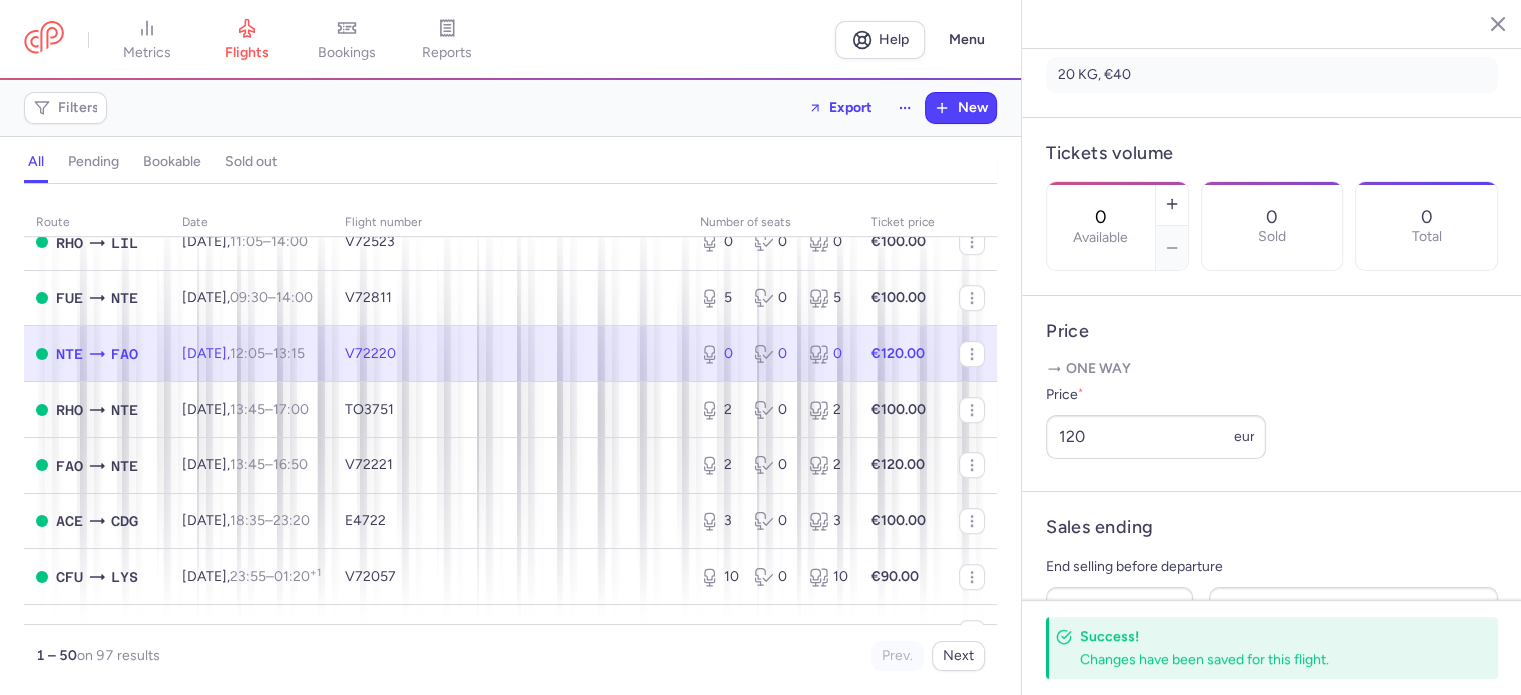 scroll, scrollTop: 1300, scrollLeft: 0, axis: vertical 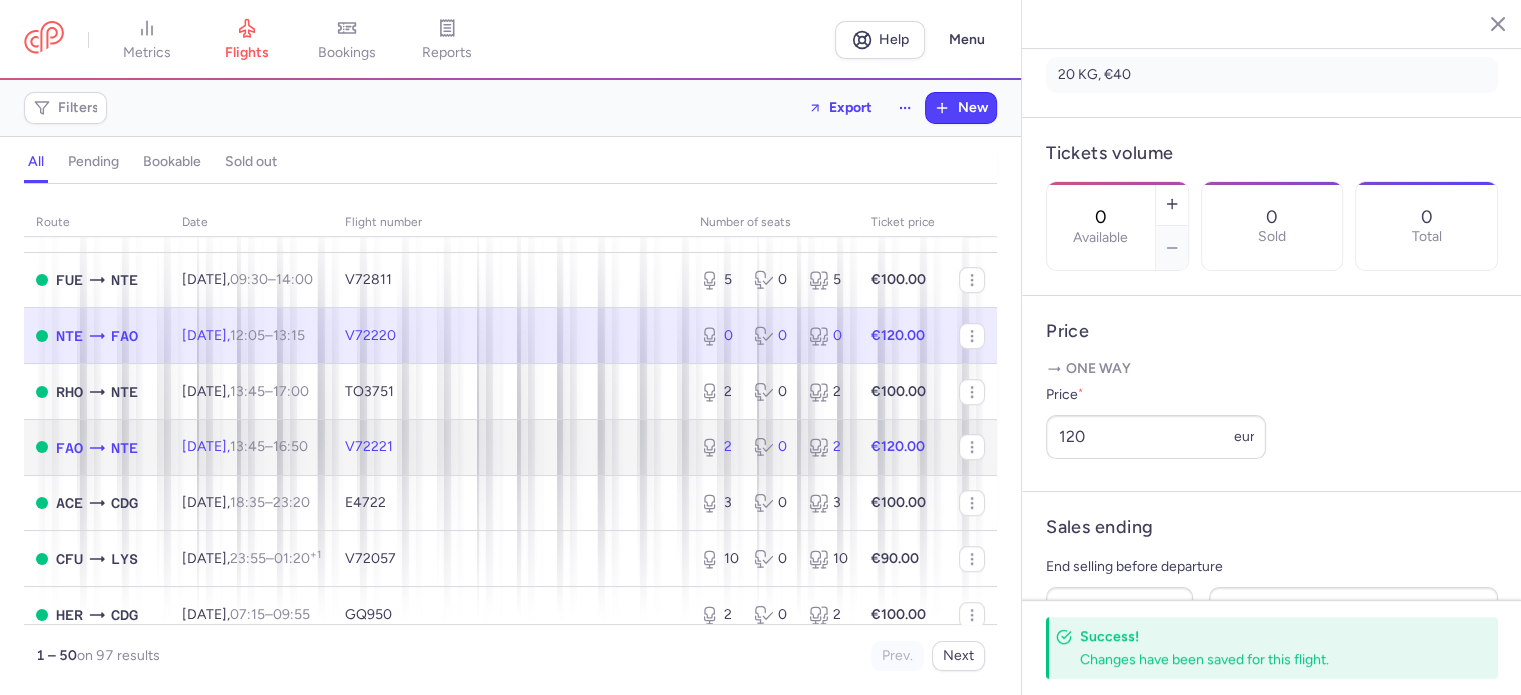 click on "V72221" 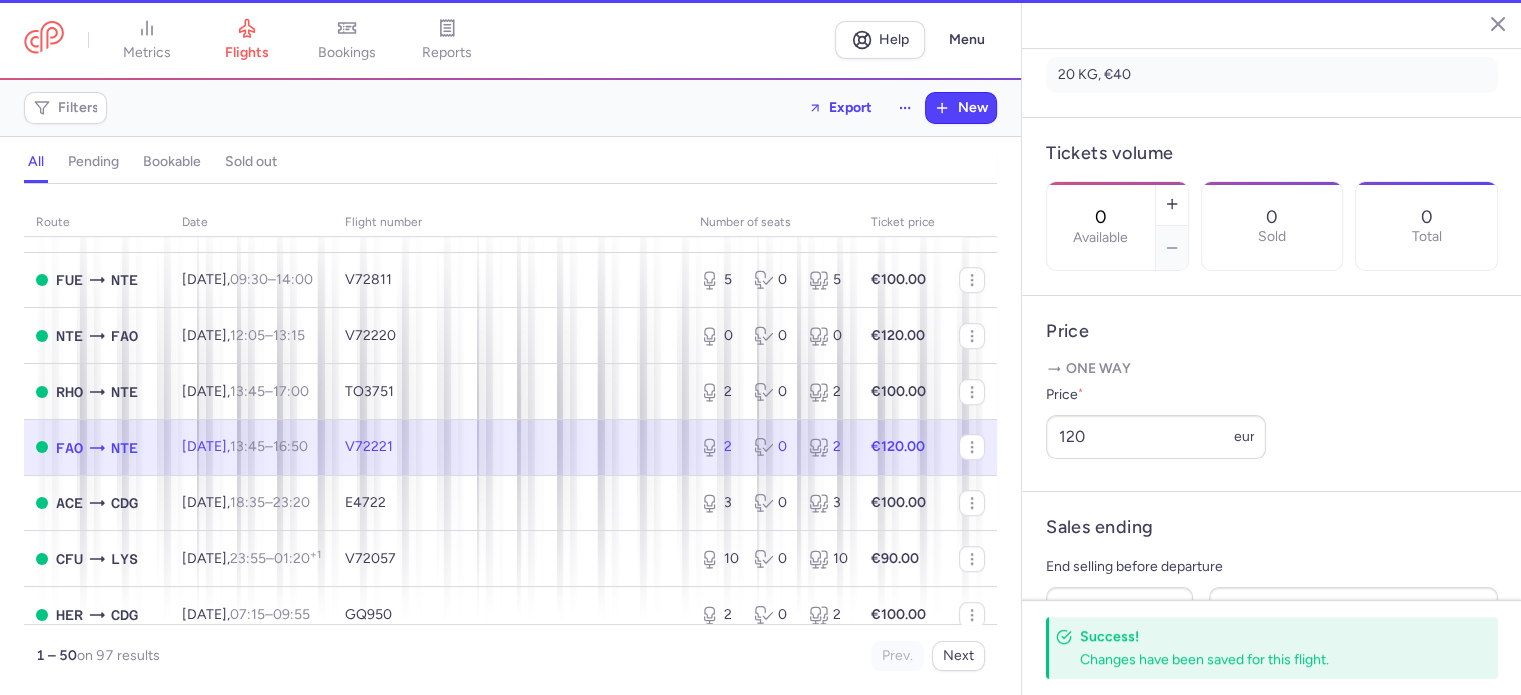 type on "2" 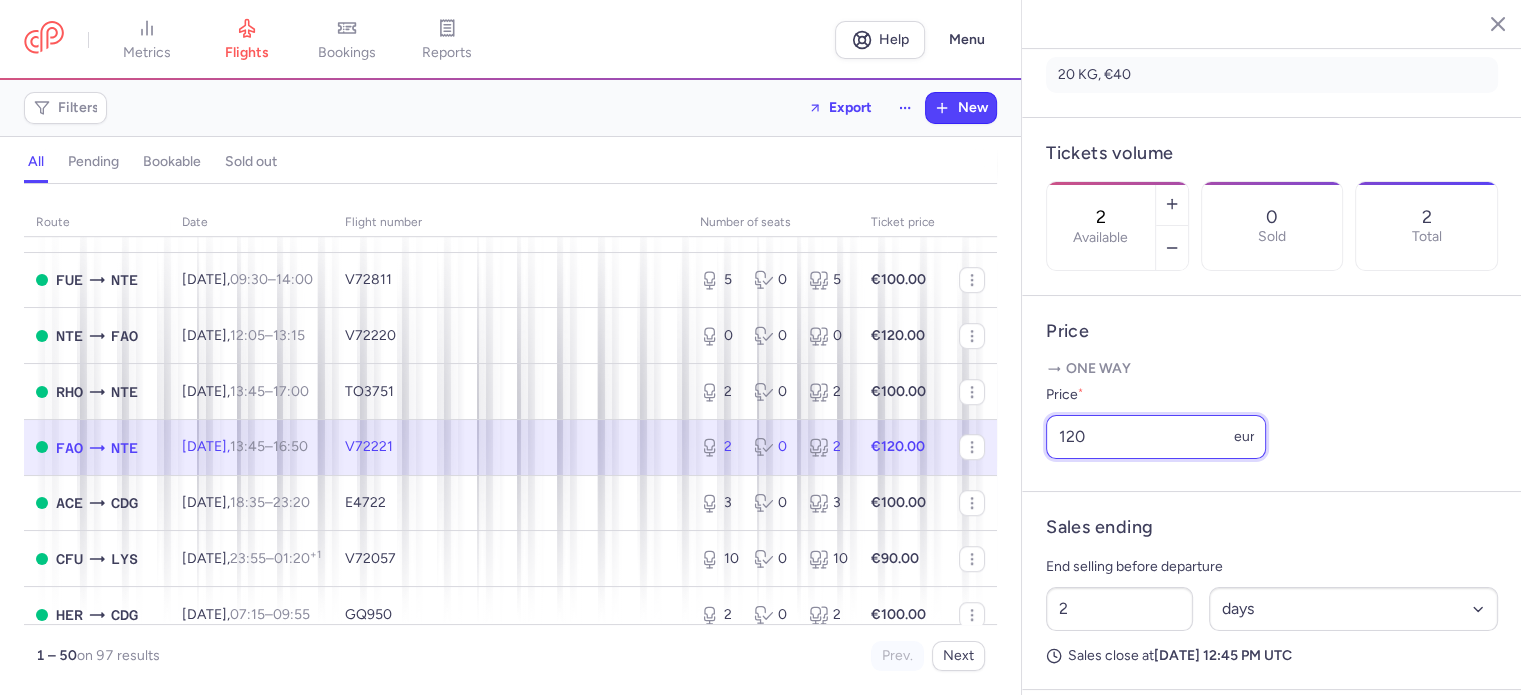 drag, startPoint x: 1112, startPoint y: 494, endPoint x: 1009, endPoint y: 472, distance: 105.32331 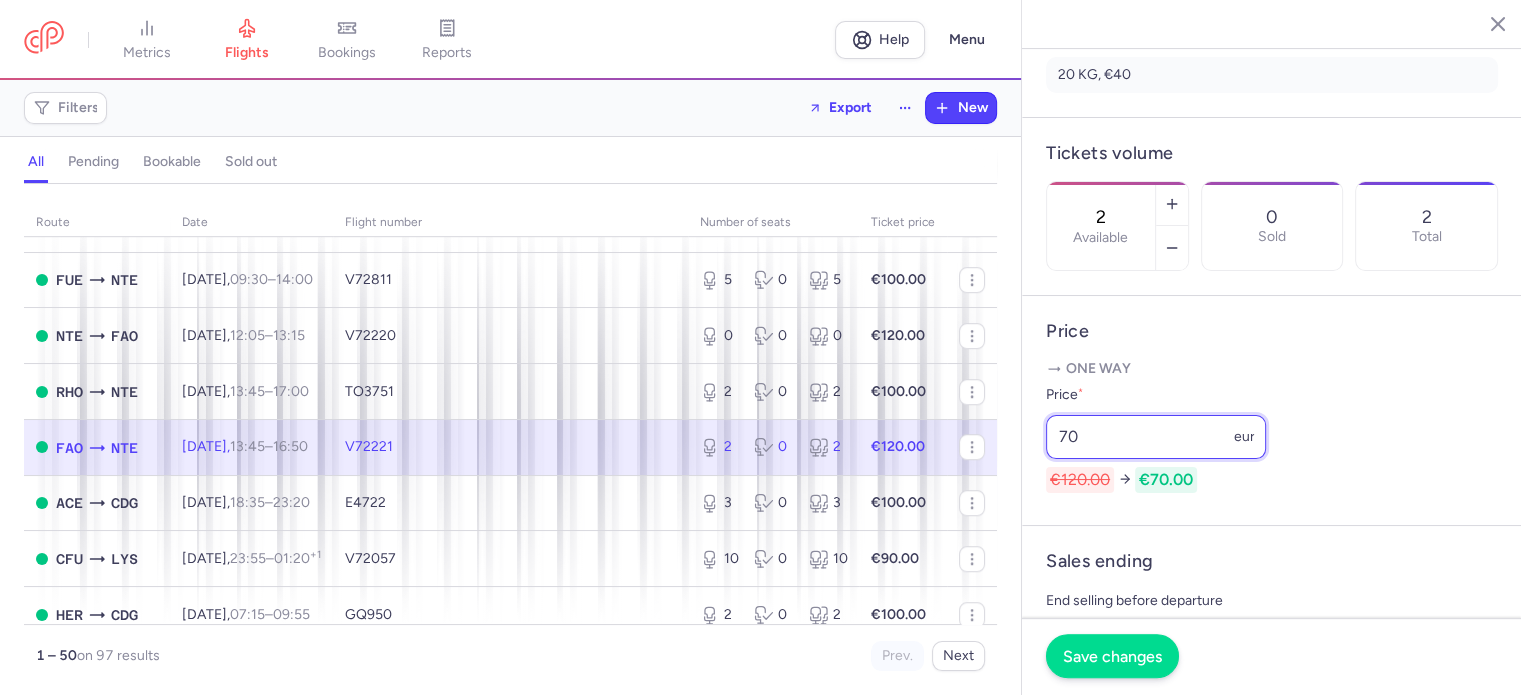 type on "70" 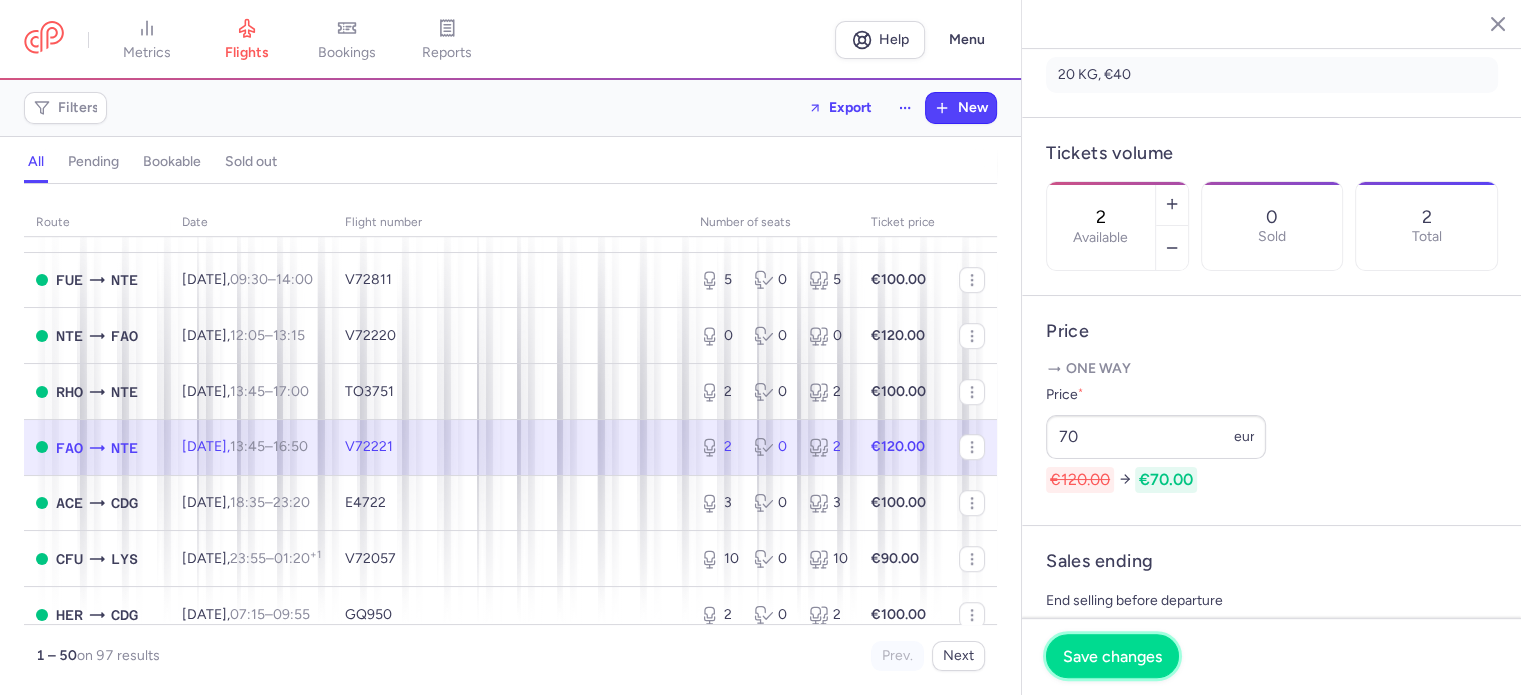 click on "Save changes" at bounding box center (1112, 656) 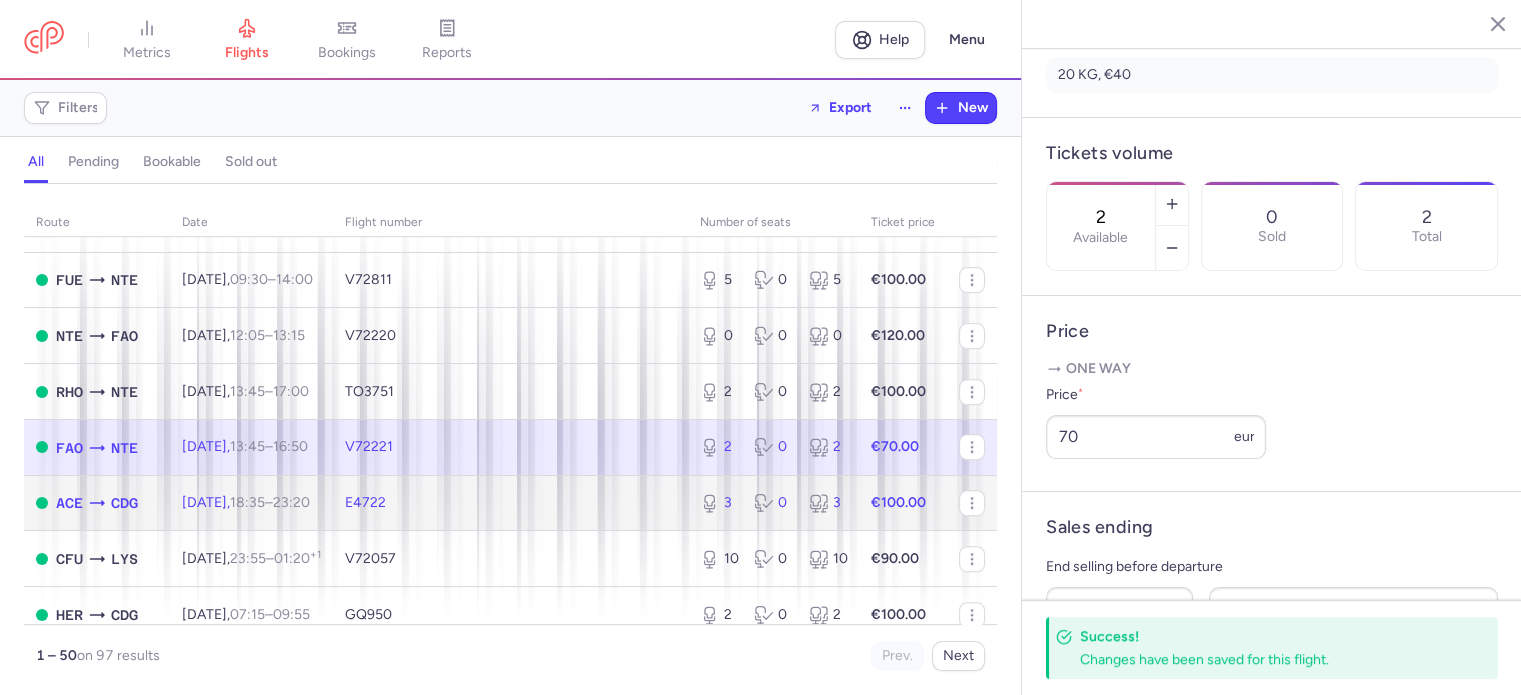 click on "€100.00" 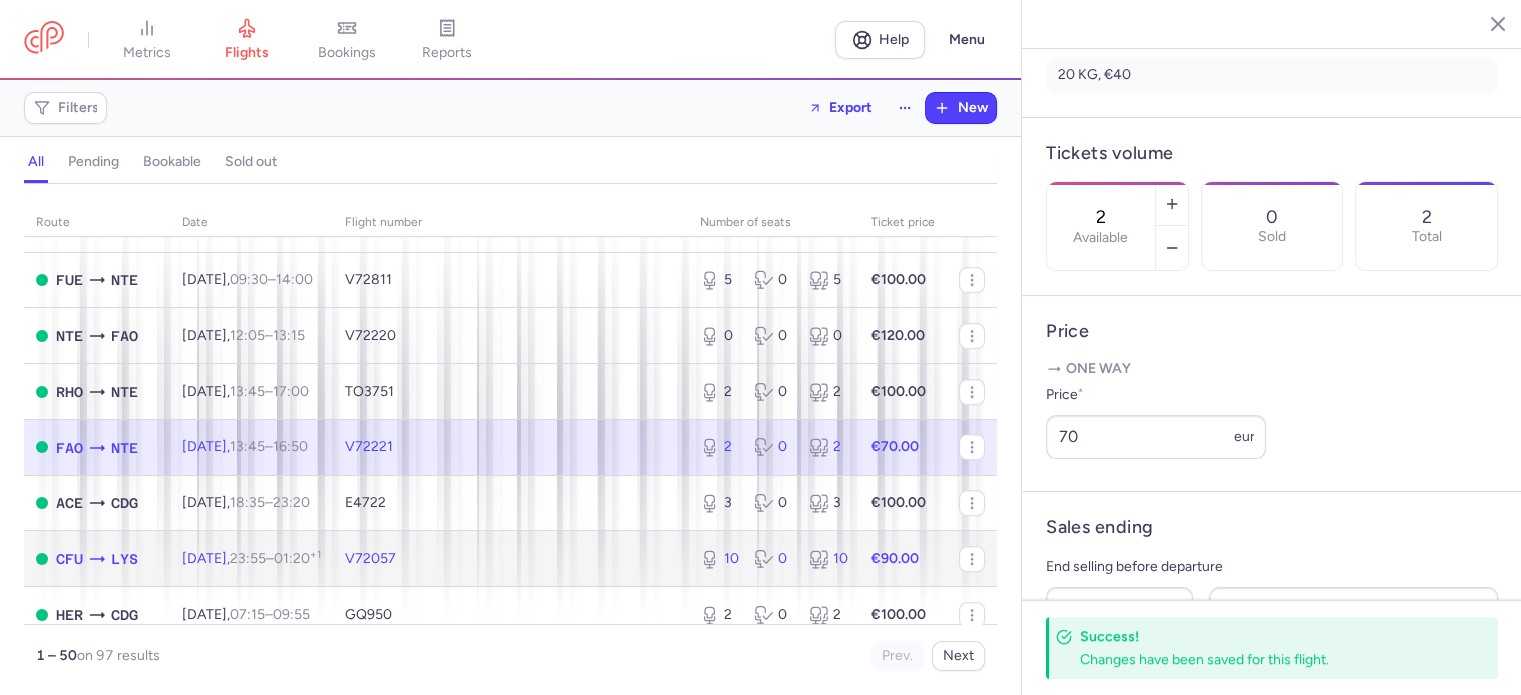 click on "€90.00" 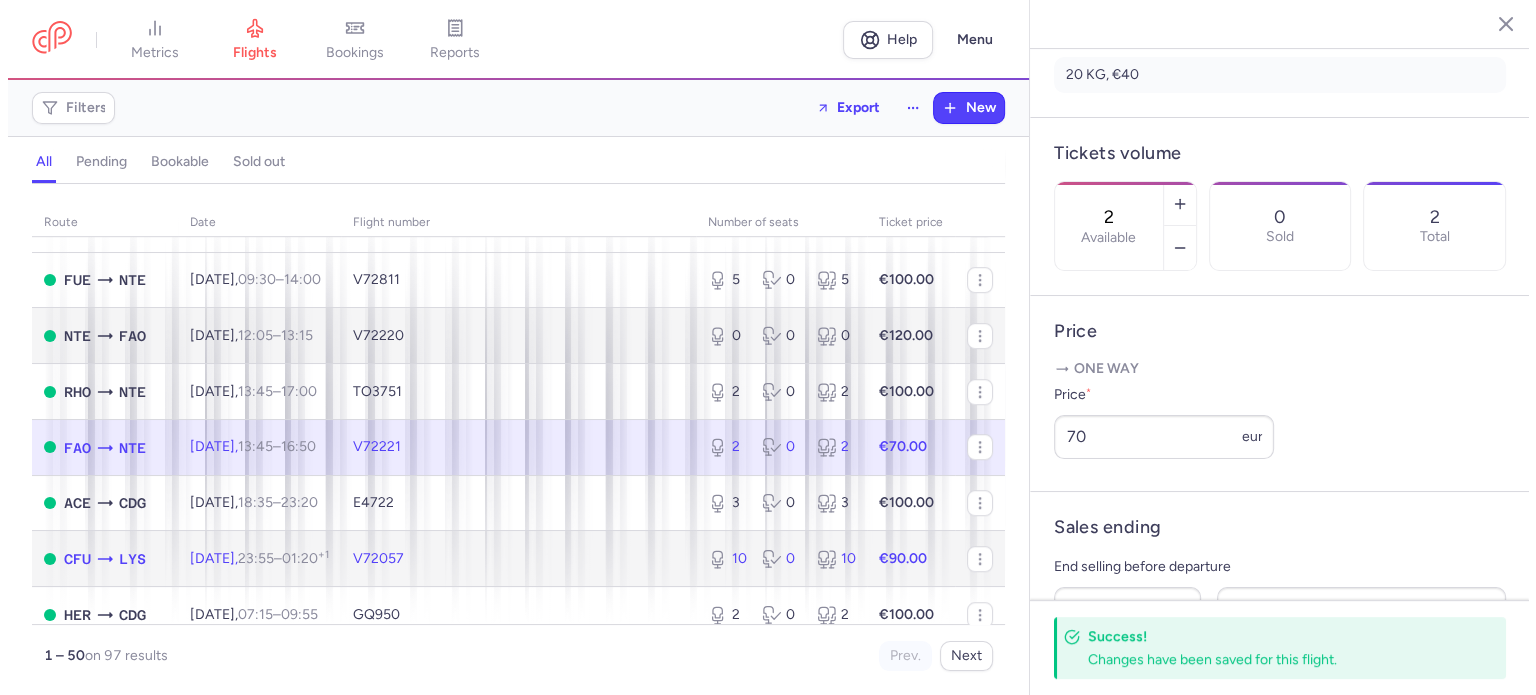 scroll, scrollTop: 1500, scrollLeft: 0, axis: vertical 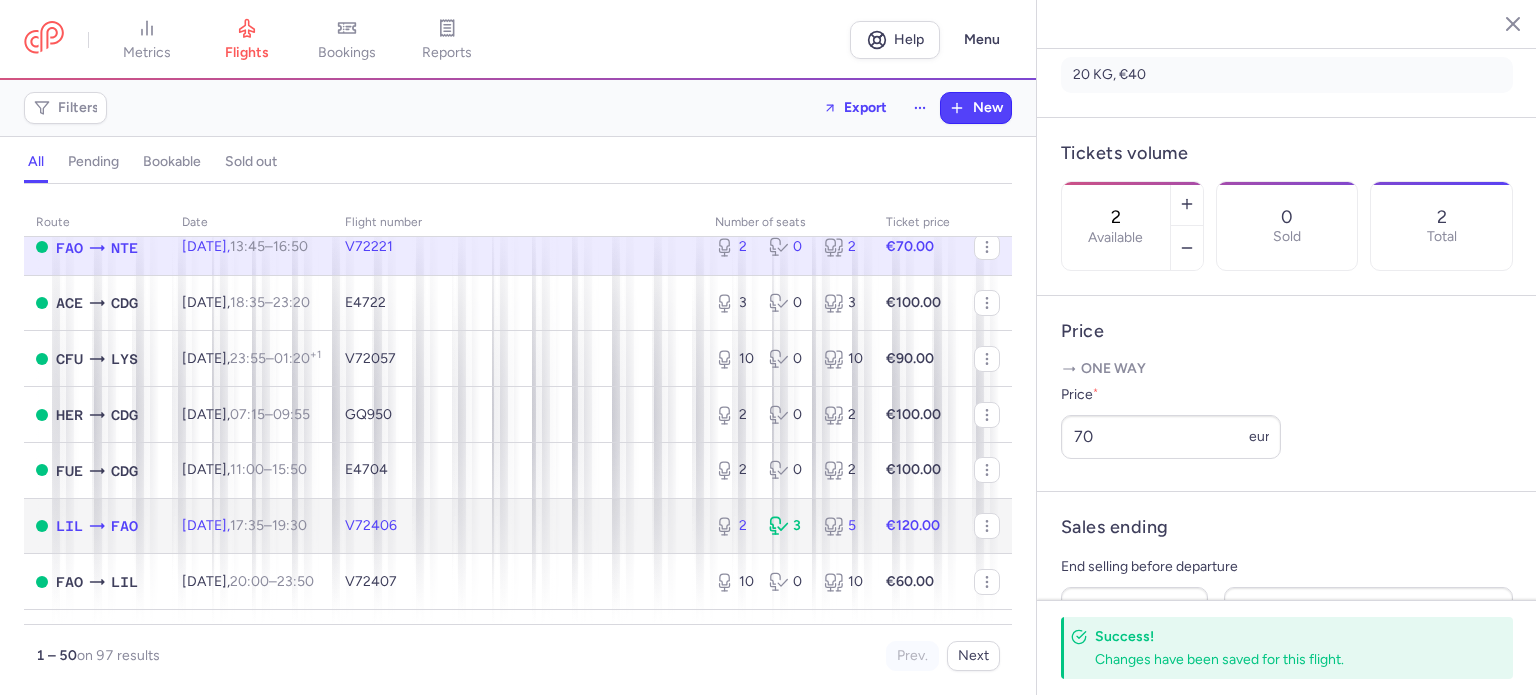 click on "2 3 5" 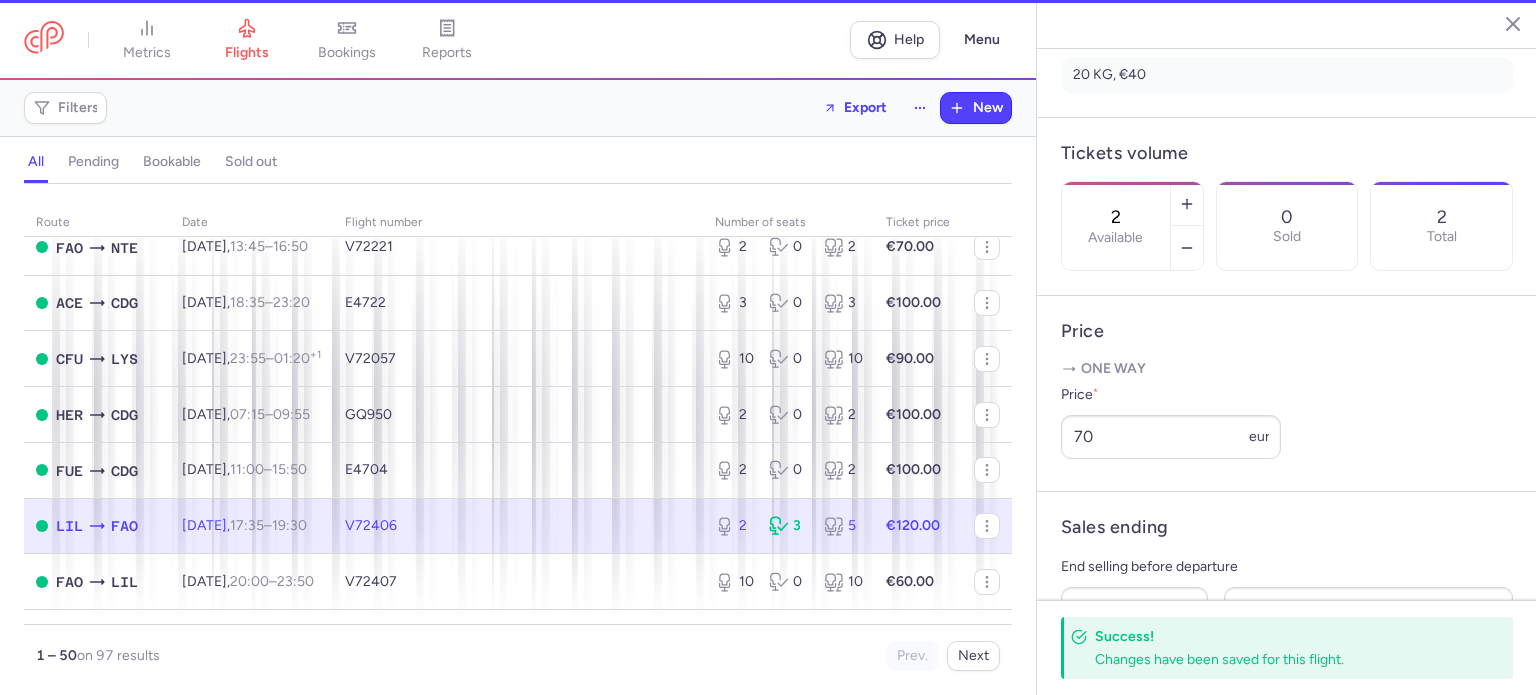 scroll, scrollTop: 516, scrollLeft: 0, axis: vertical 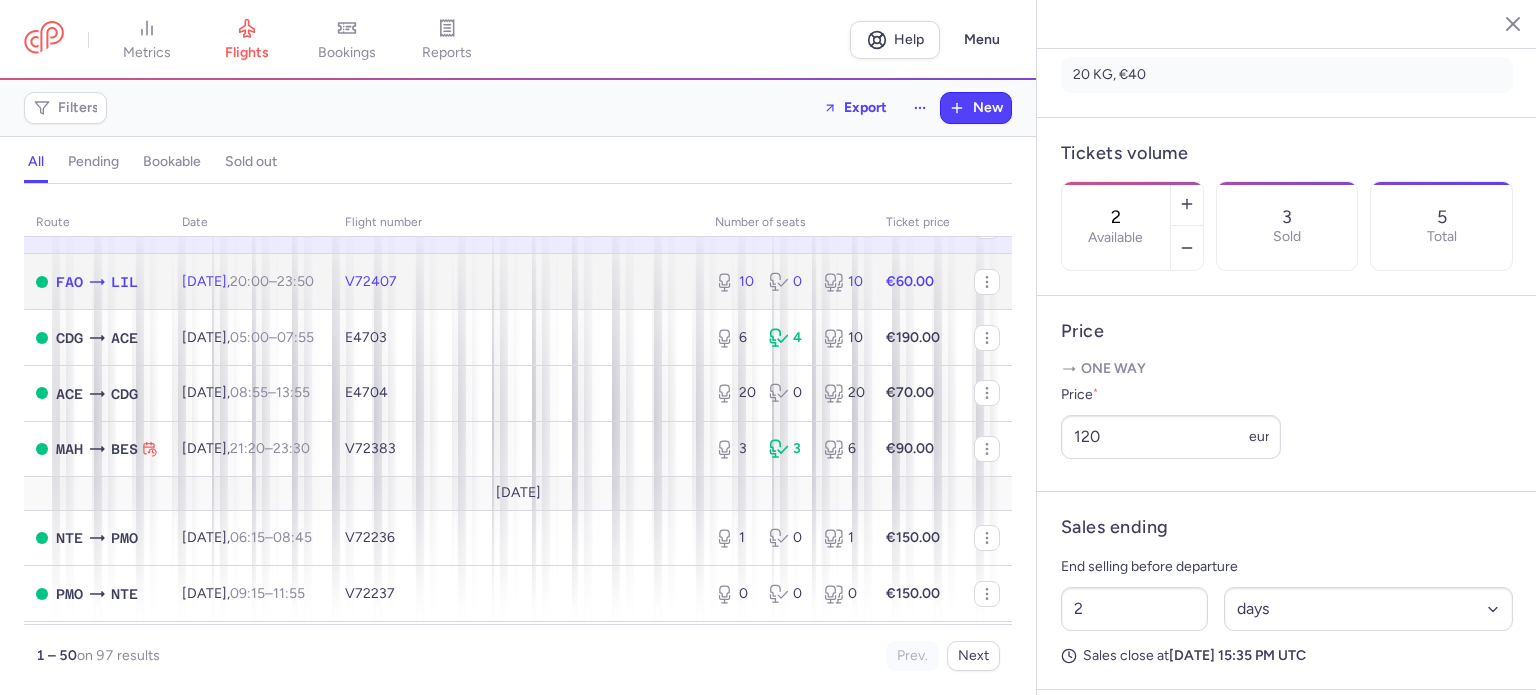 click on "€60.00" 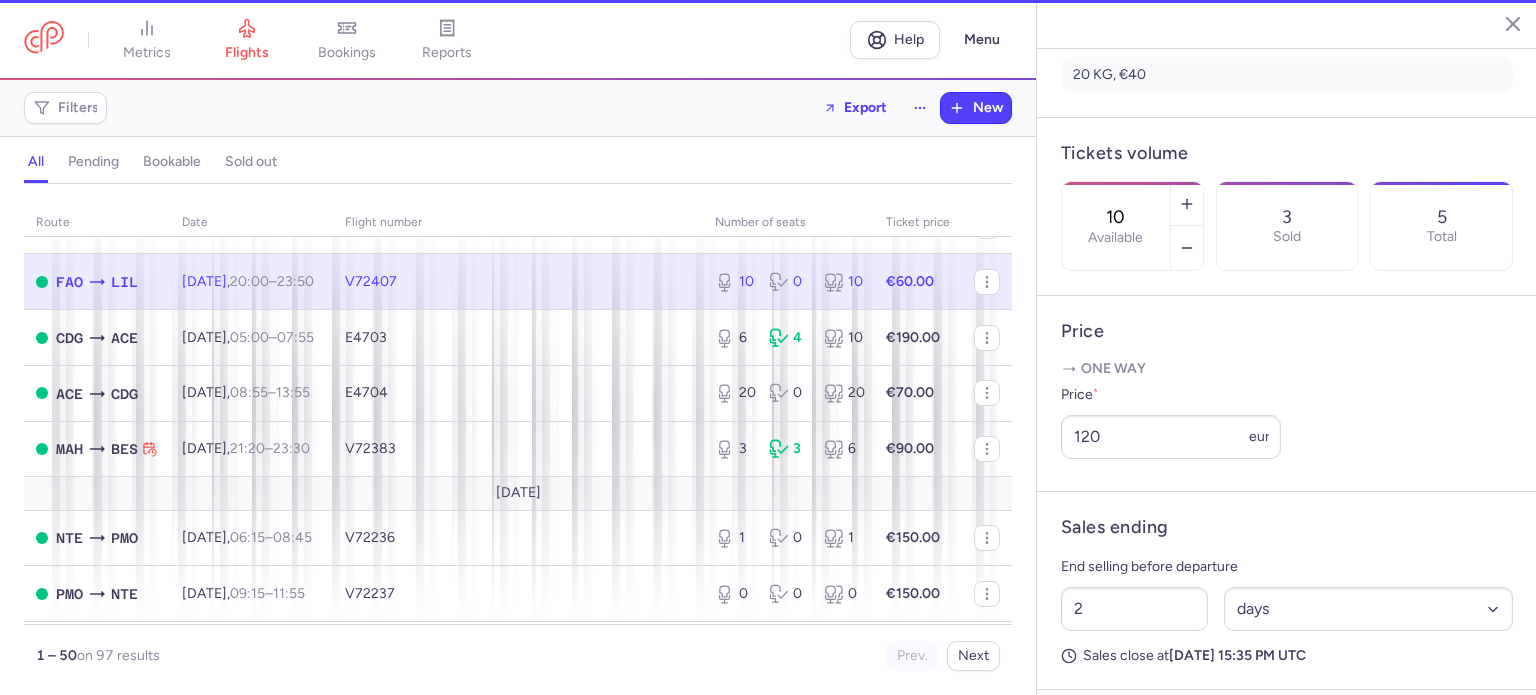 scroll, scrollTop: 500, scrollLeft: 0, axis: vertical 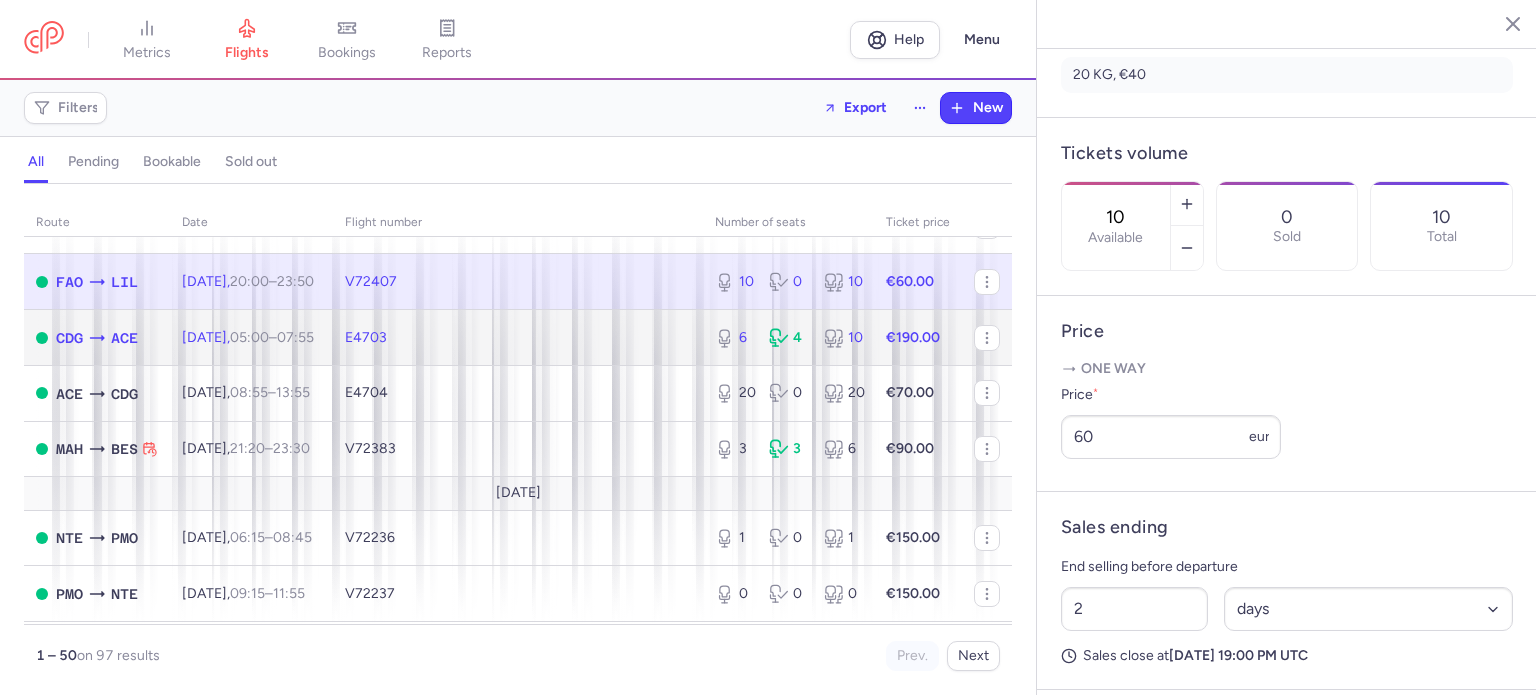 click on "€190.00" 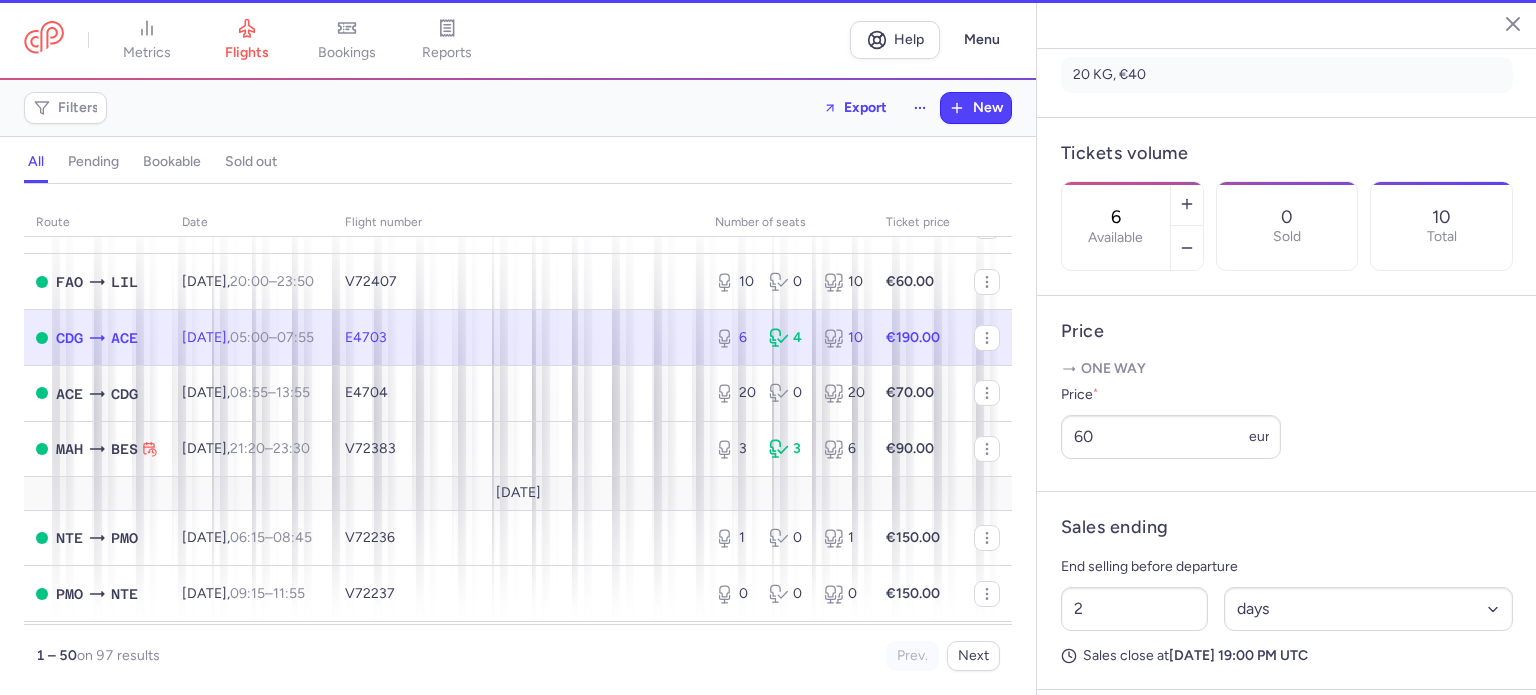 scroll, scrollTop: 516, scrollLeft: 0, axis: vertical 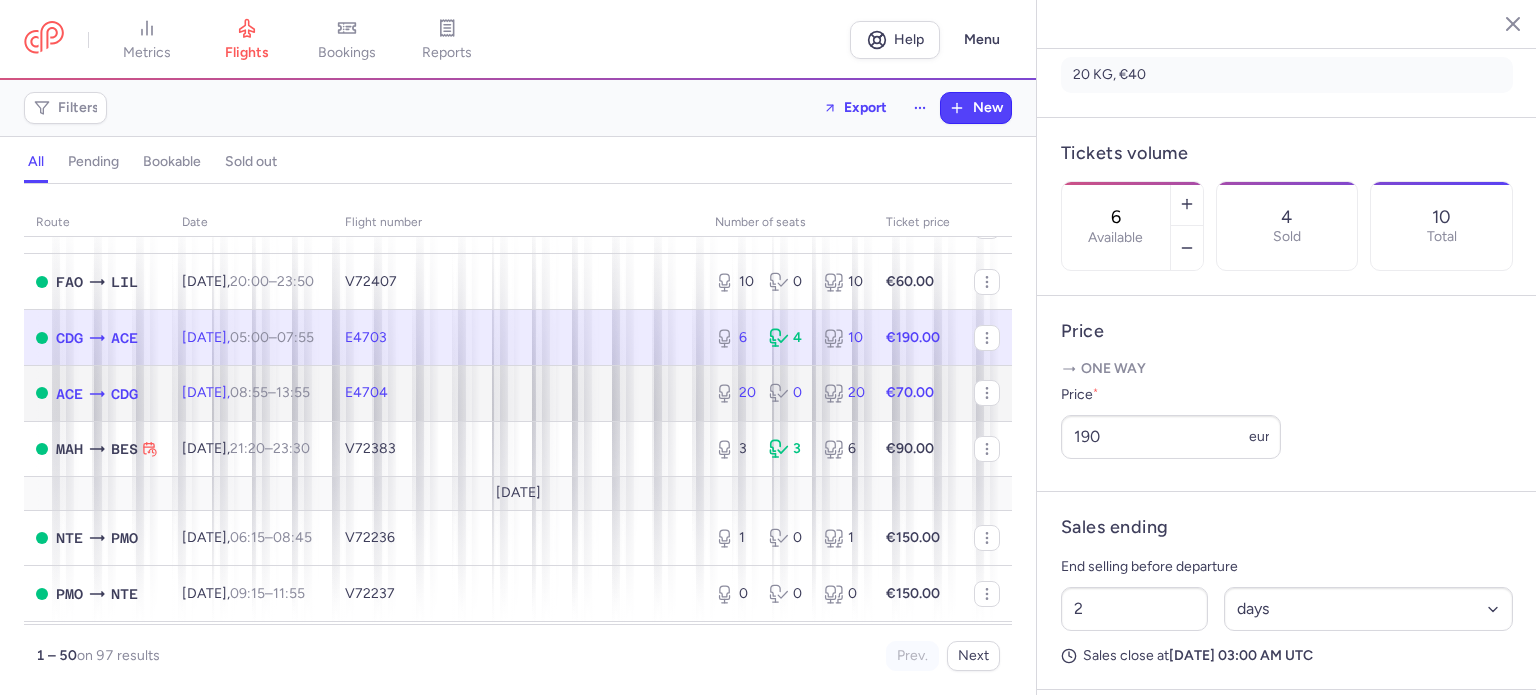 click on "20 0 20" 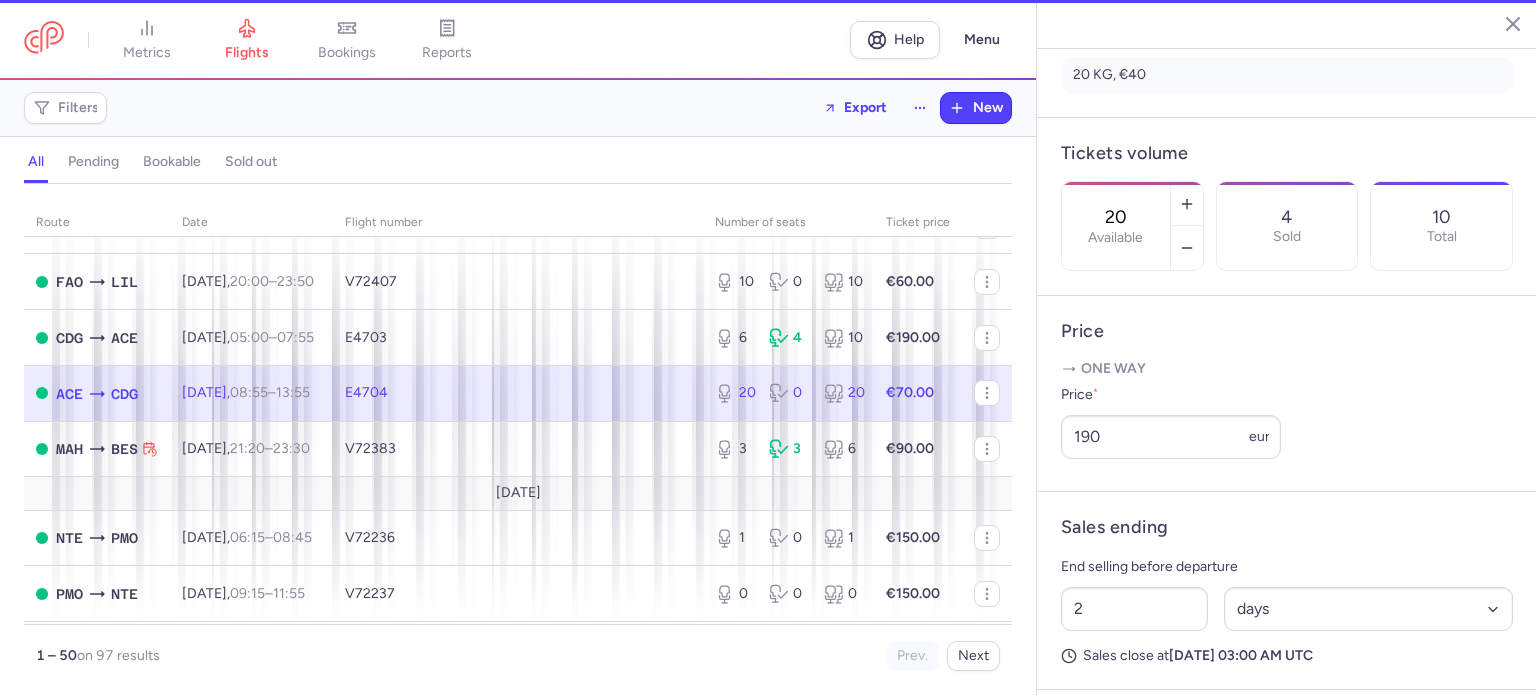 scroll, scrollTop: 500, scrollLeft: 0, axis: vertical 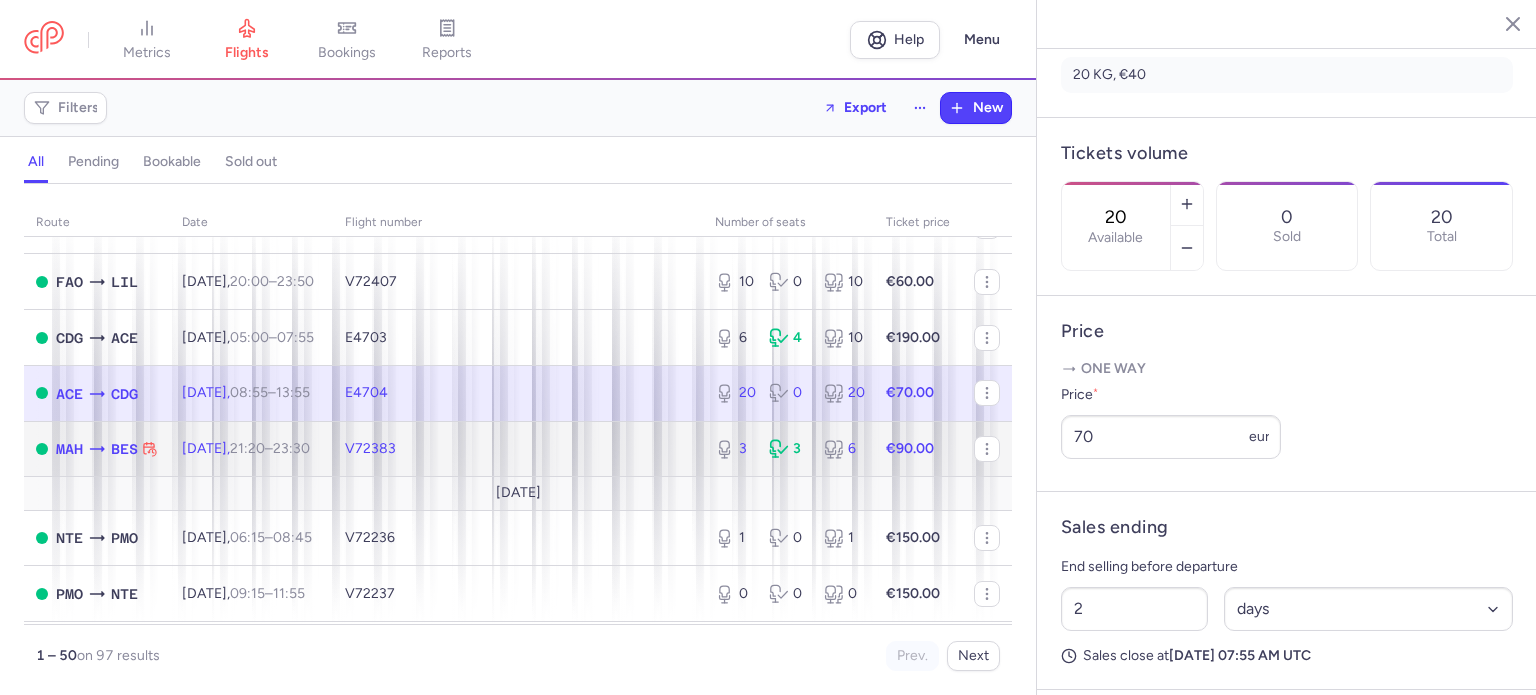 click on "3" at bounding box center (788, 449) 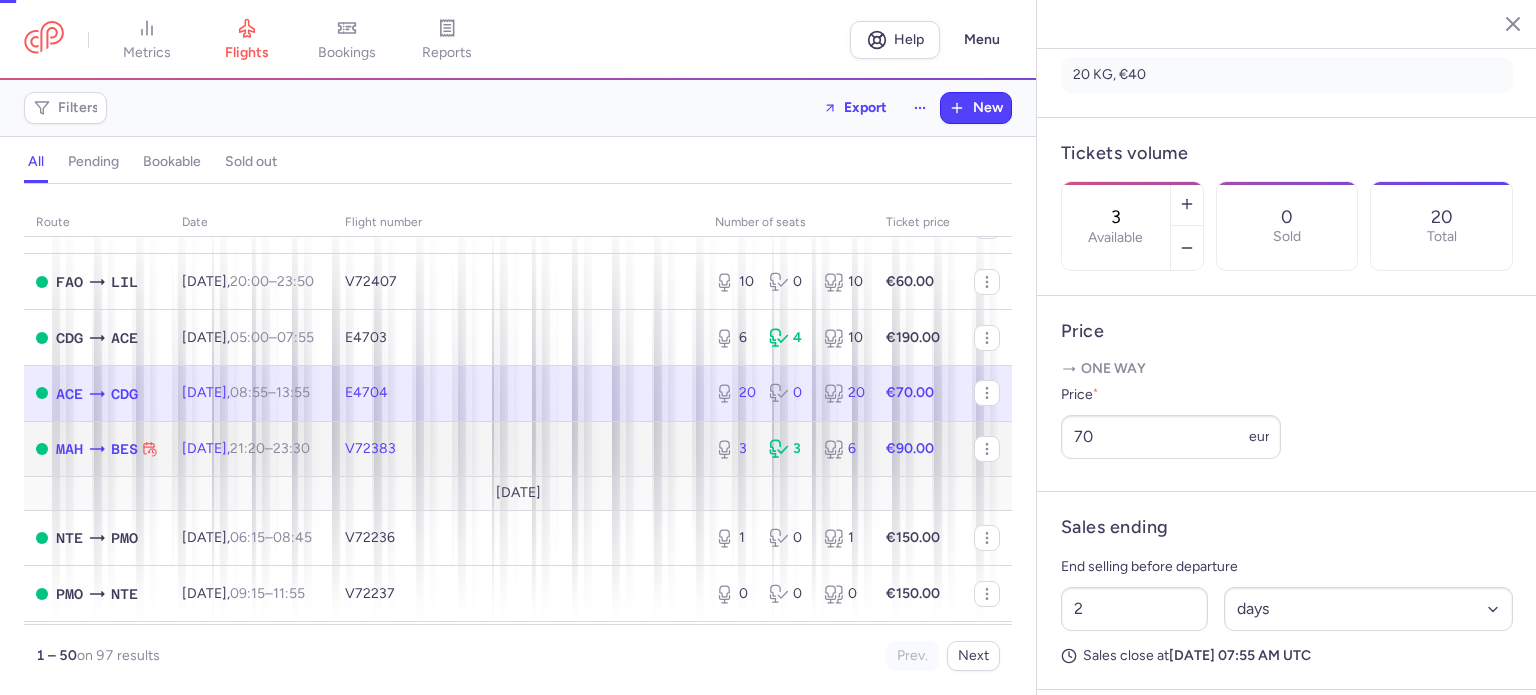 scroll, scrollTop: 516, scrollLeft: 0, axis: vertical 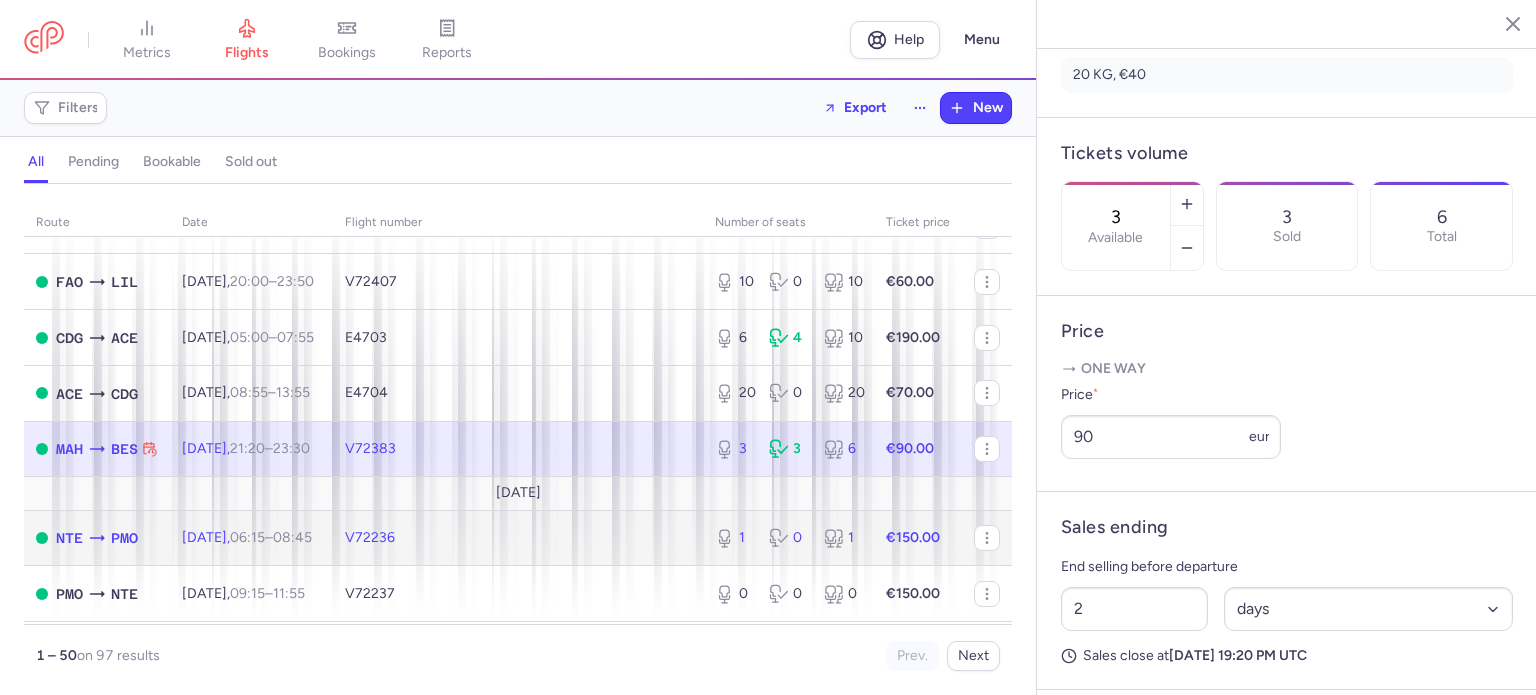 click on "1 0 1" 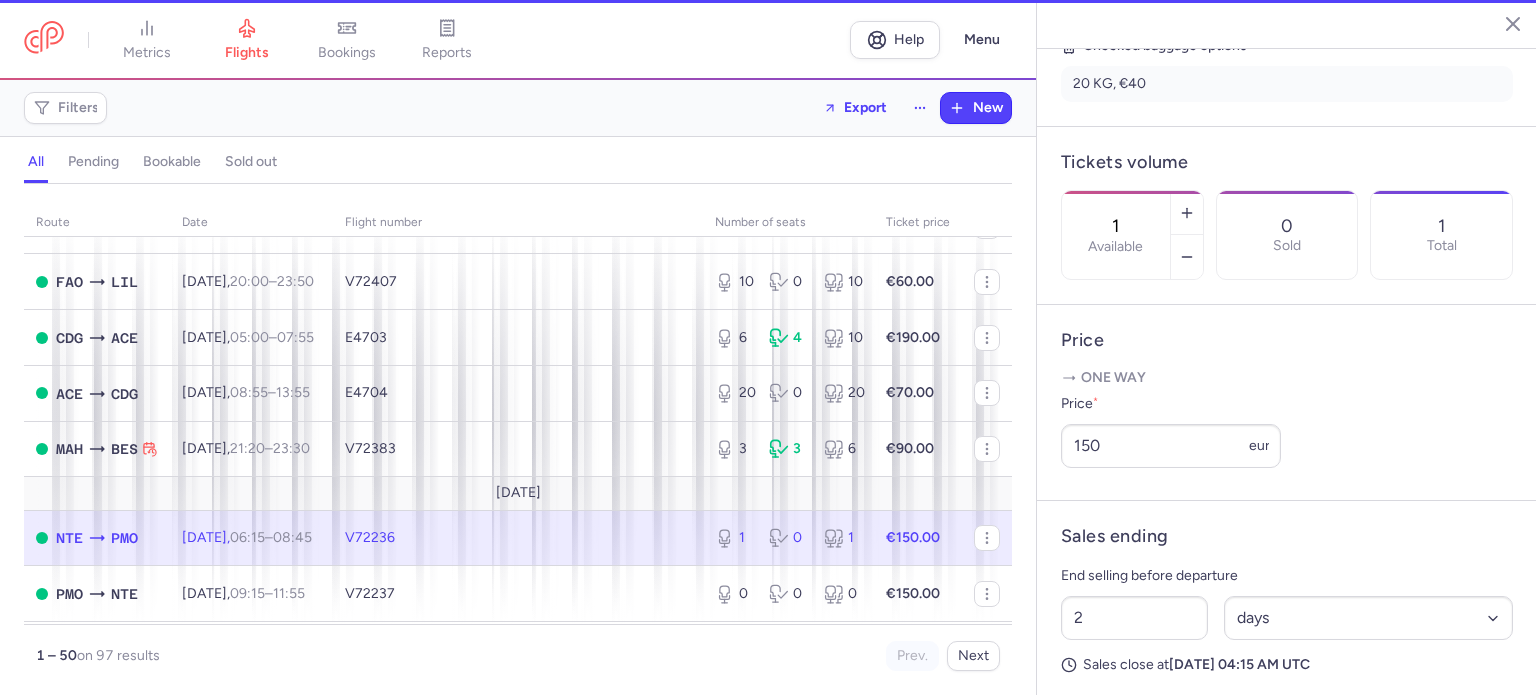 scroll, scrollTop: 500, scrollLeft: 0, axis: vertical 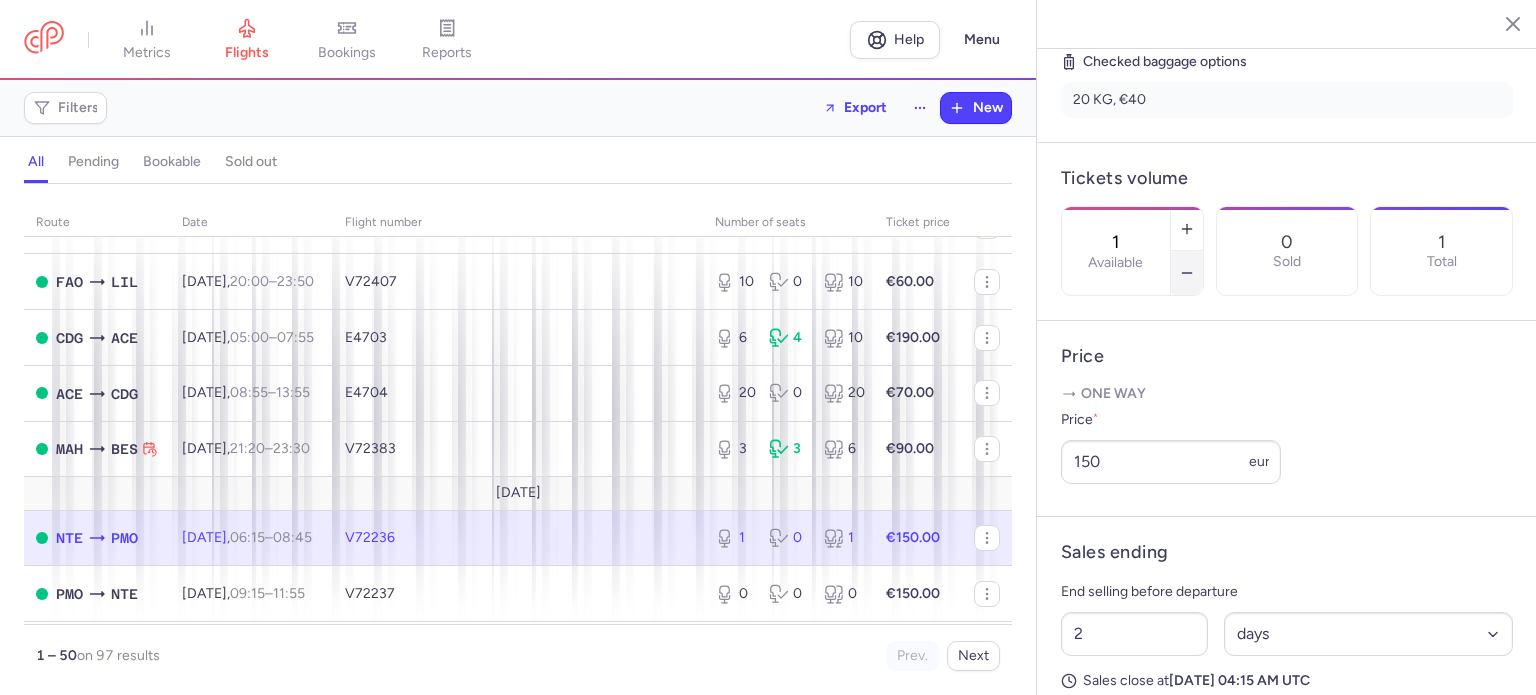 click 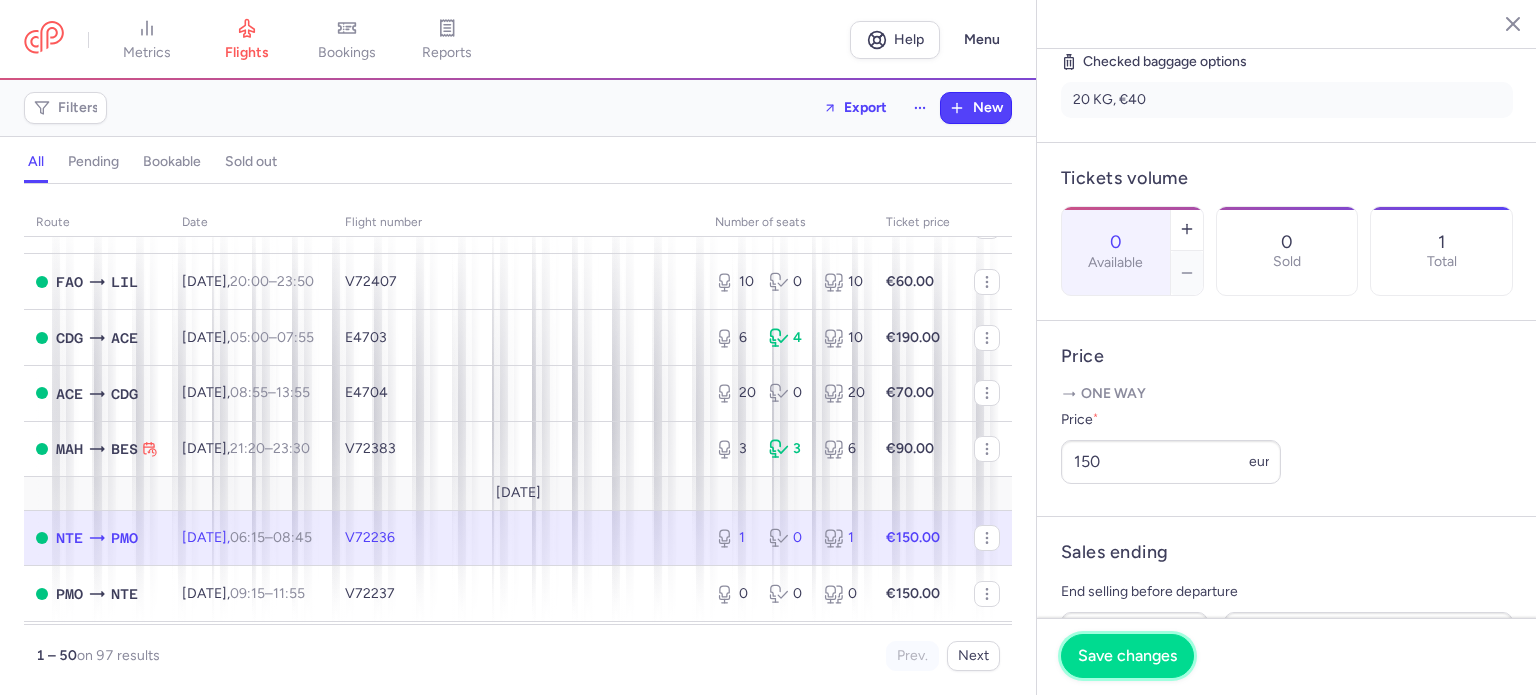 click on "Save changes" at bounding box center (1127, 656) 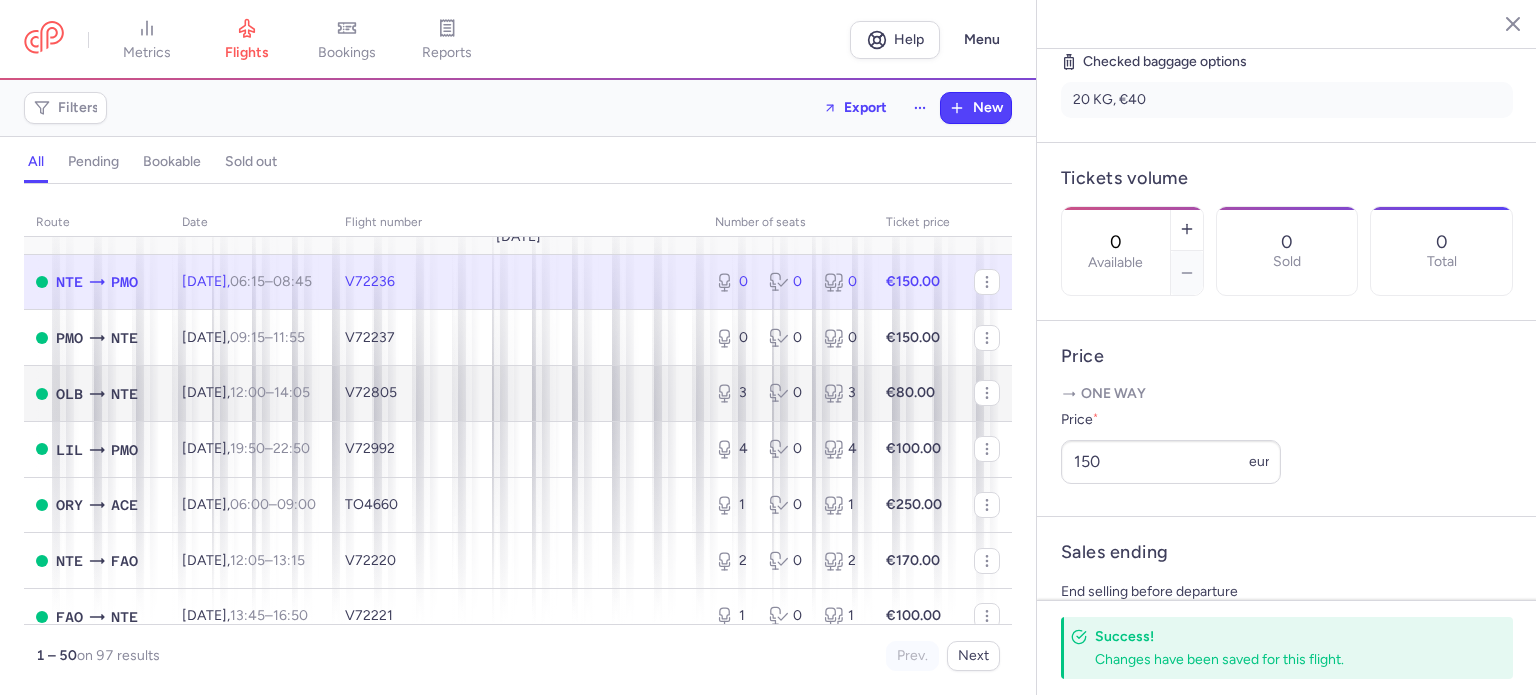 scroll, scrollTop: 2100, scrollLeft: 0, axis: vertical 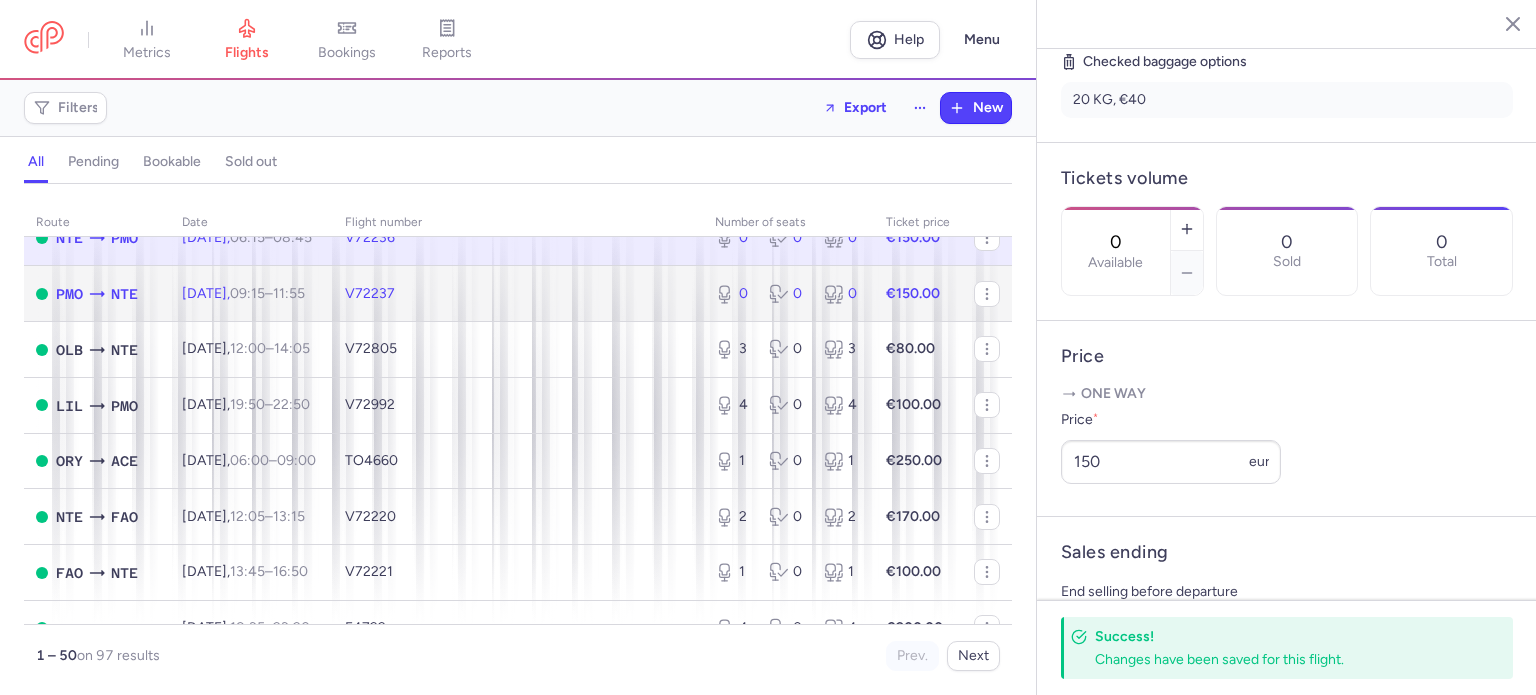 click on "V72237" 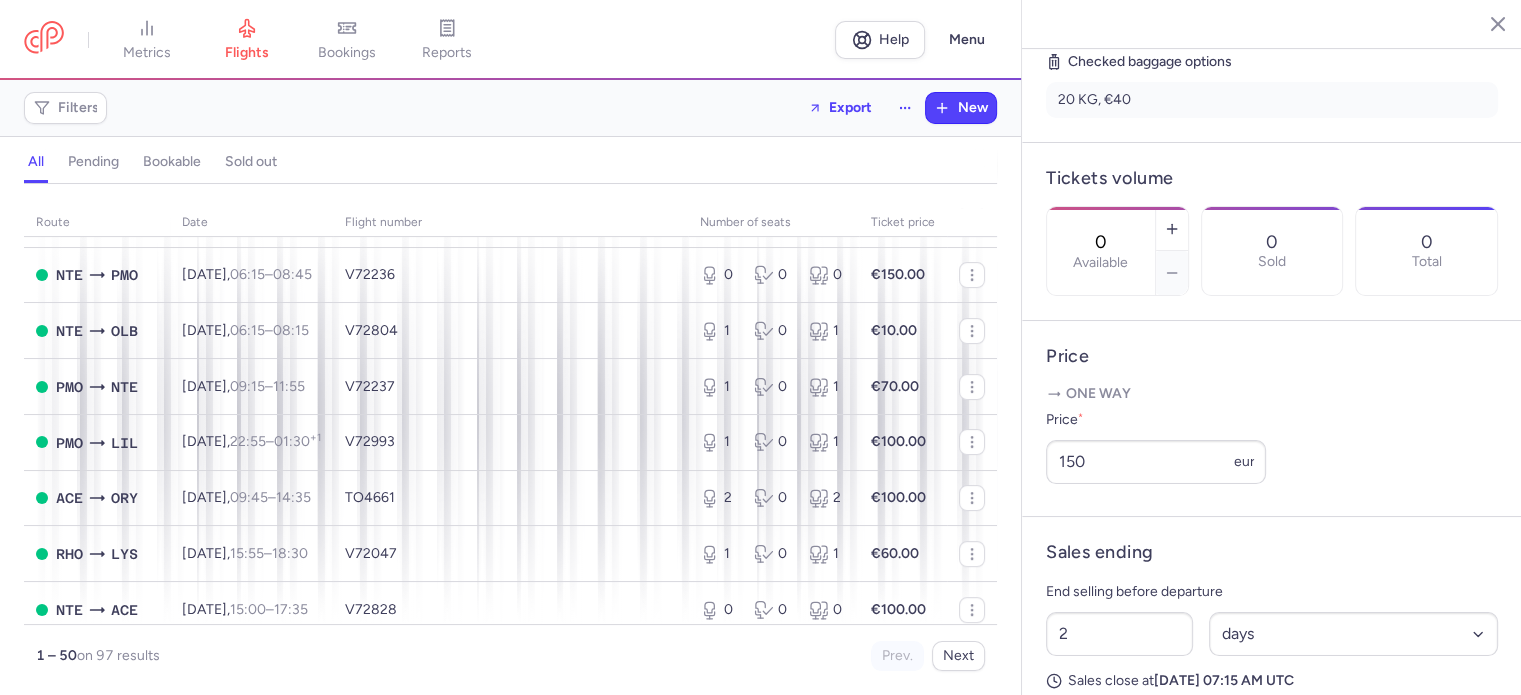 scroll, scrollTop: 600, scrollLeft: 0, axis: vertical 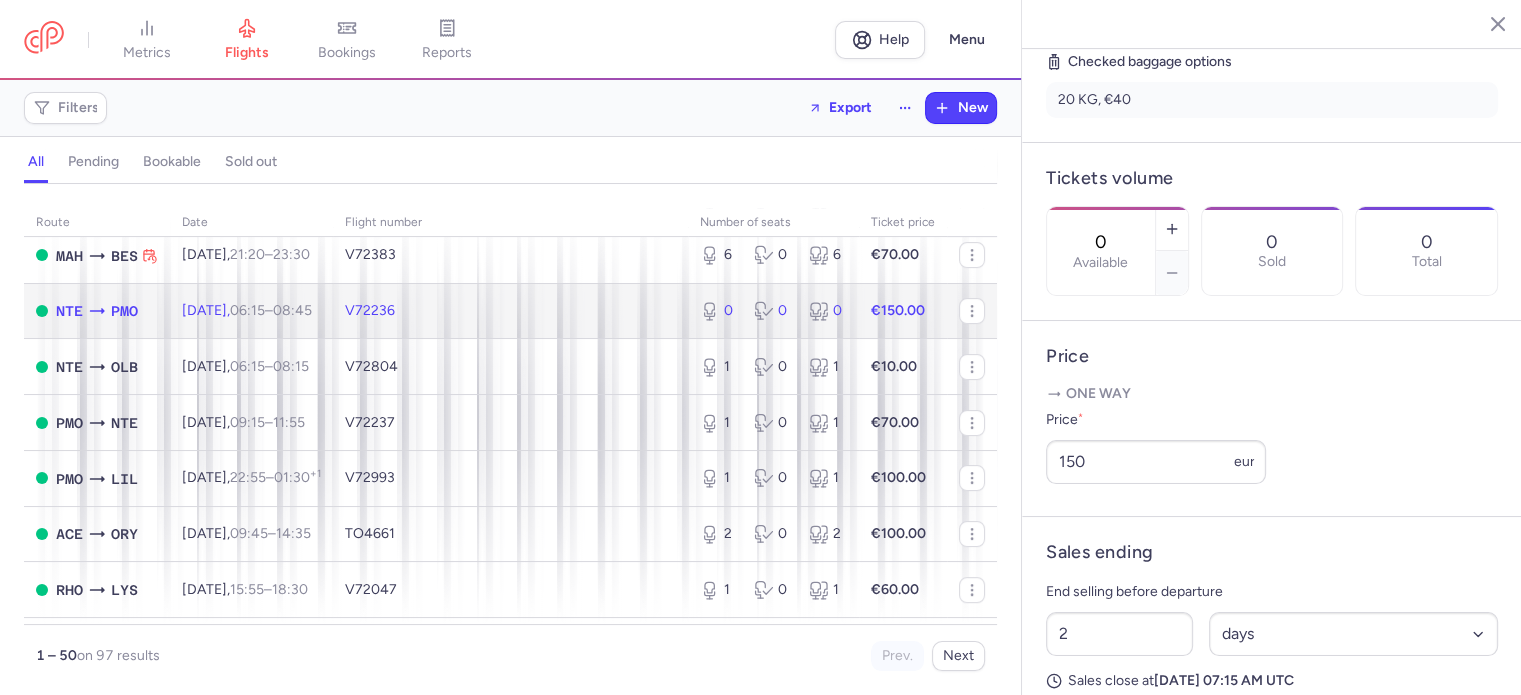 click on "0 0 0" 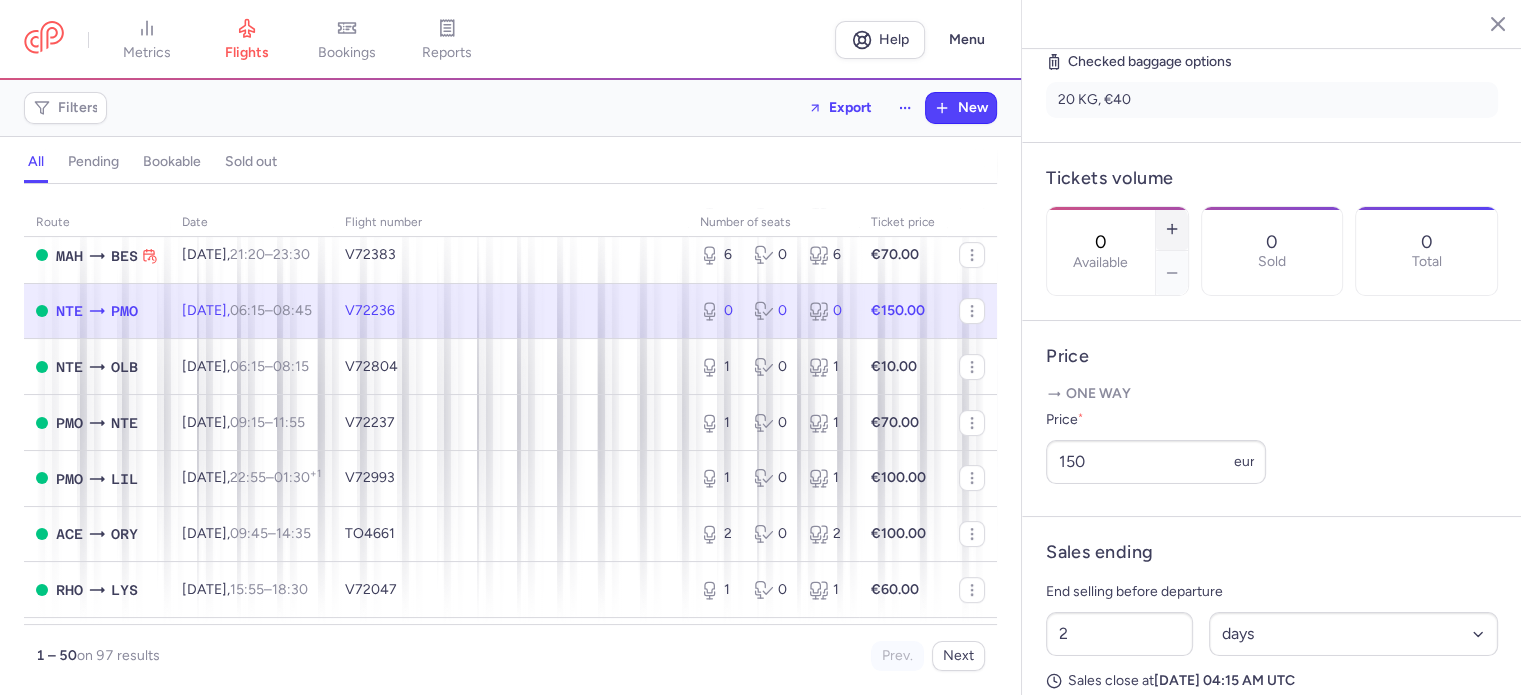 click 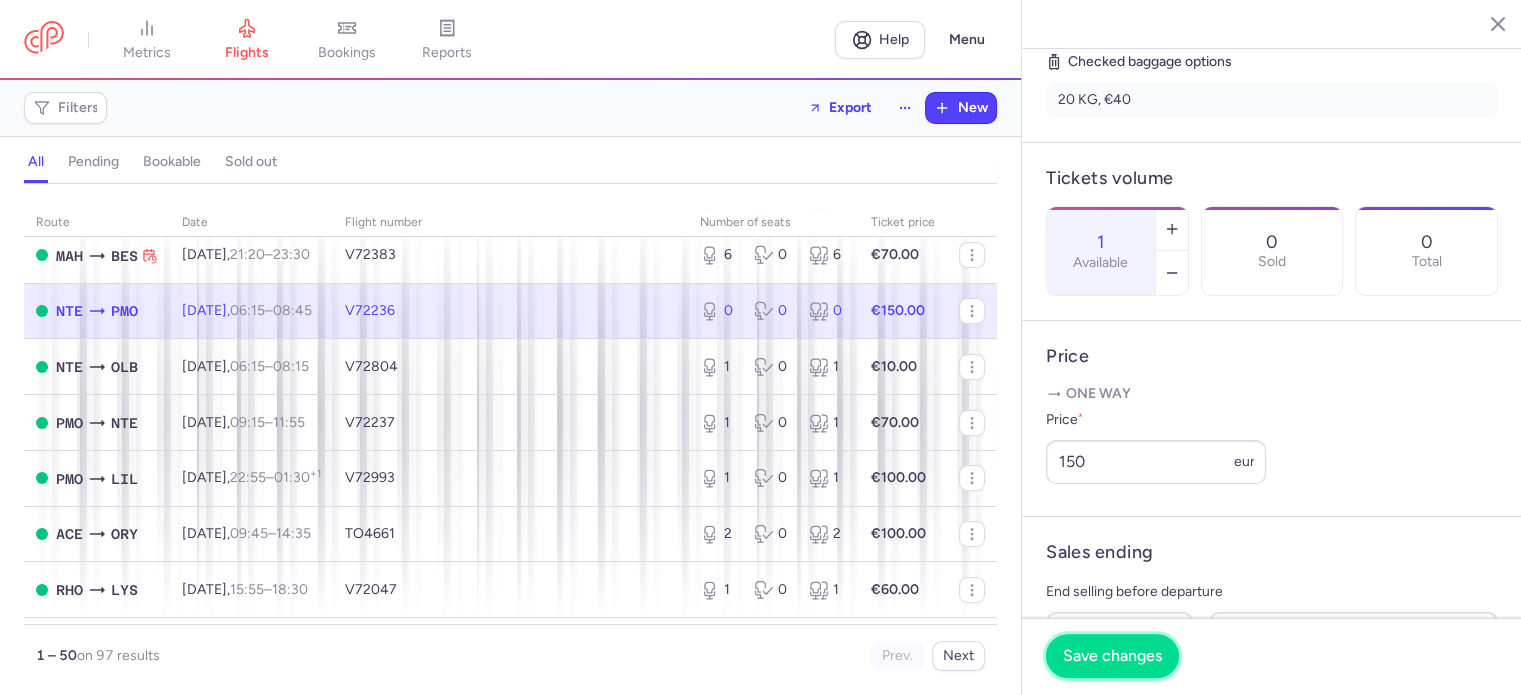 click on "Save changes" at bounding box center (1112, 656) 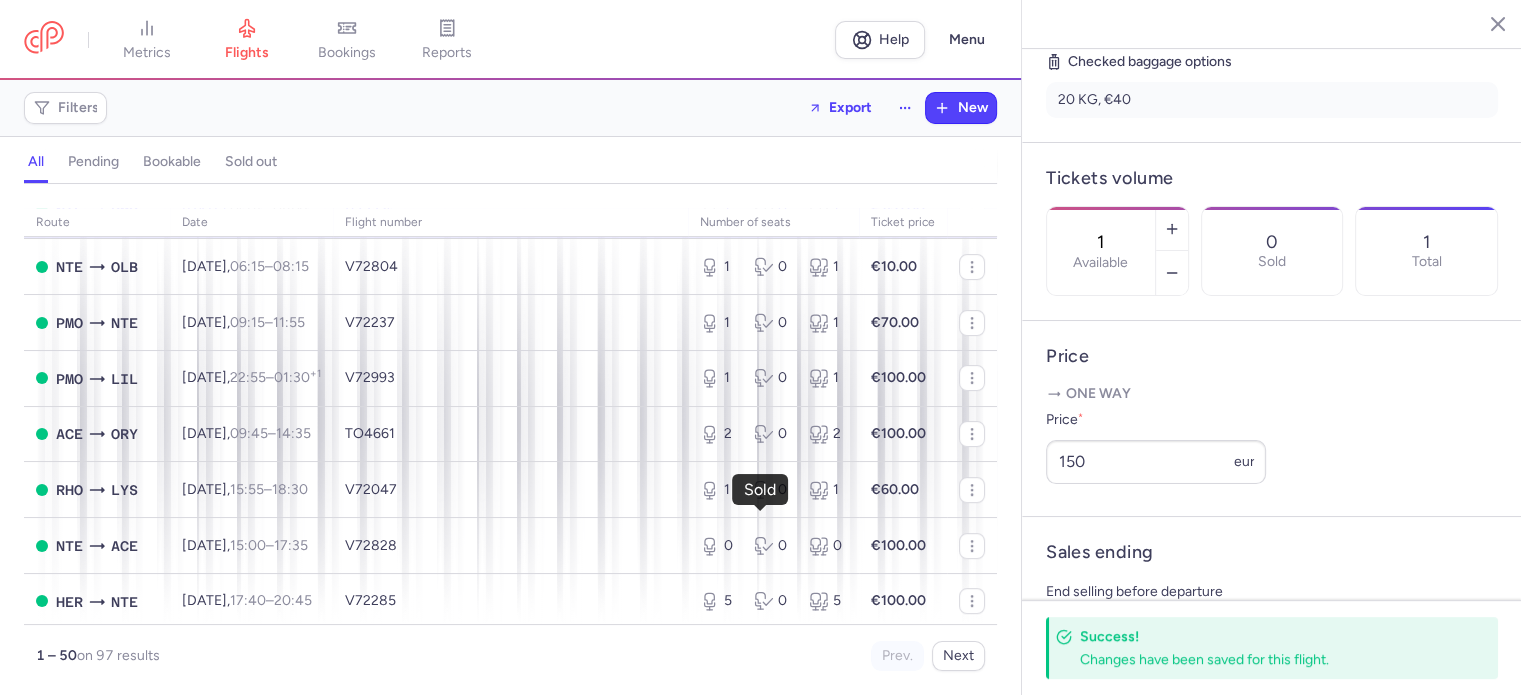 scroll, scrollTop: 500, scrollLeft: 0, axis: vertical 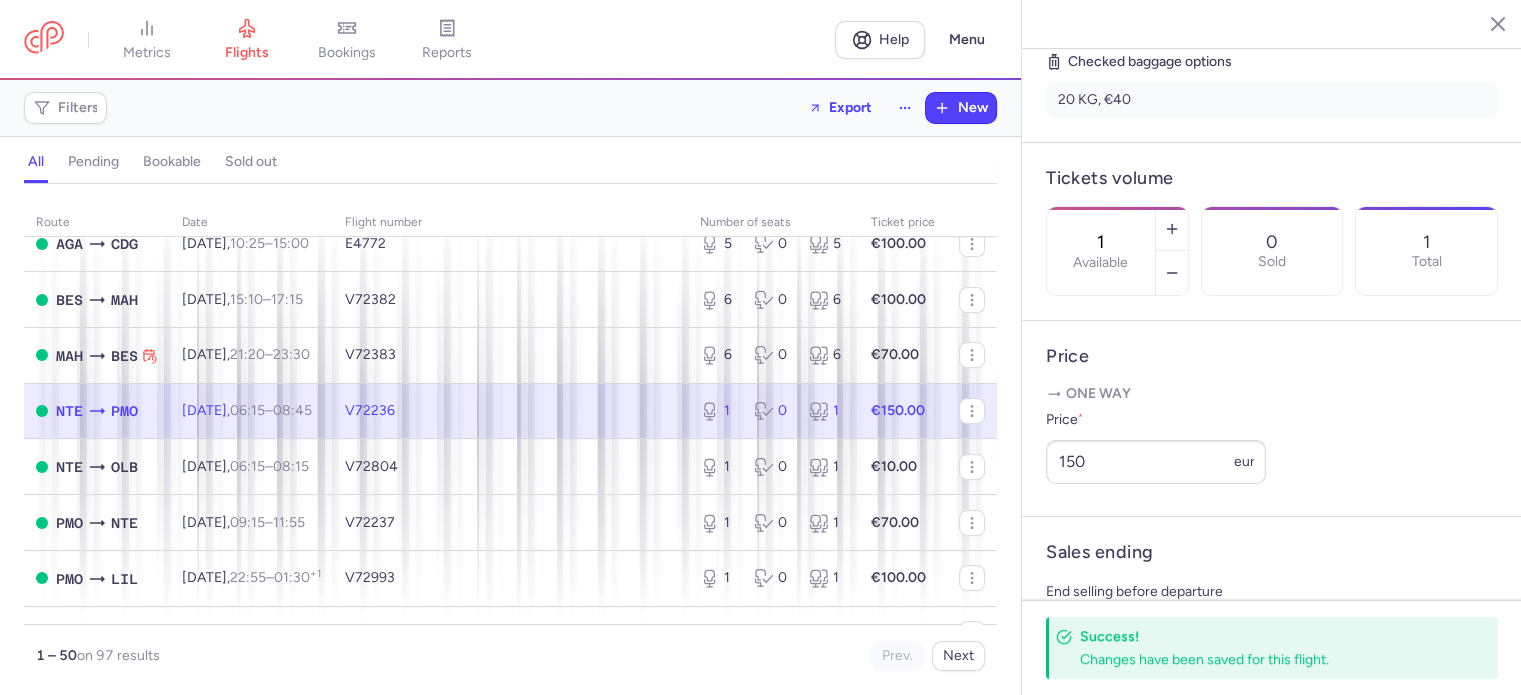 click on "1 0 1" 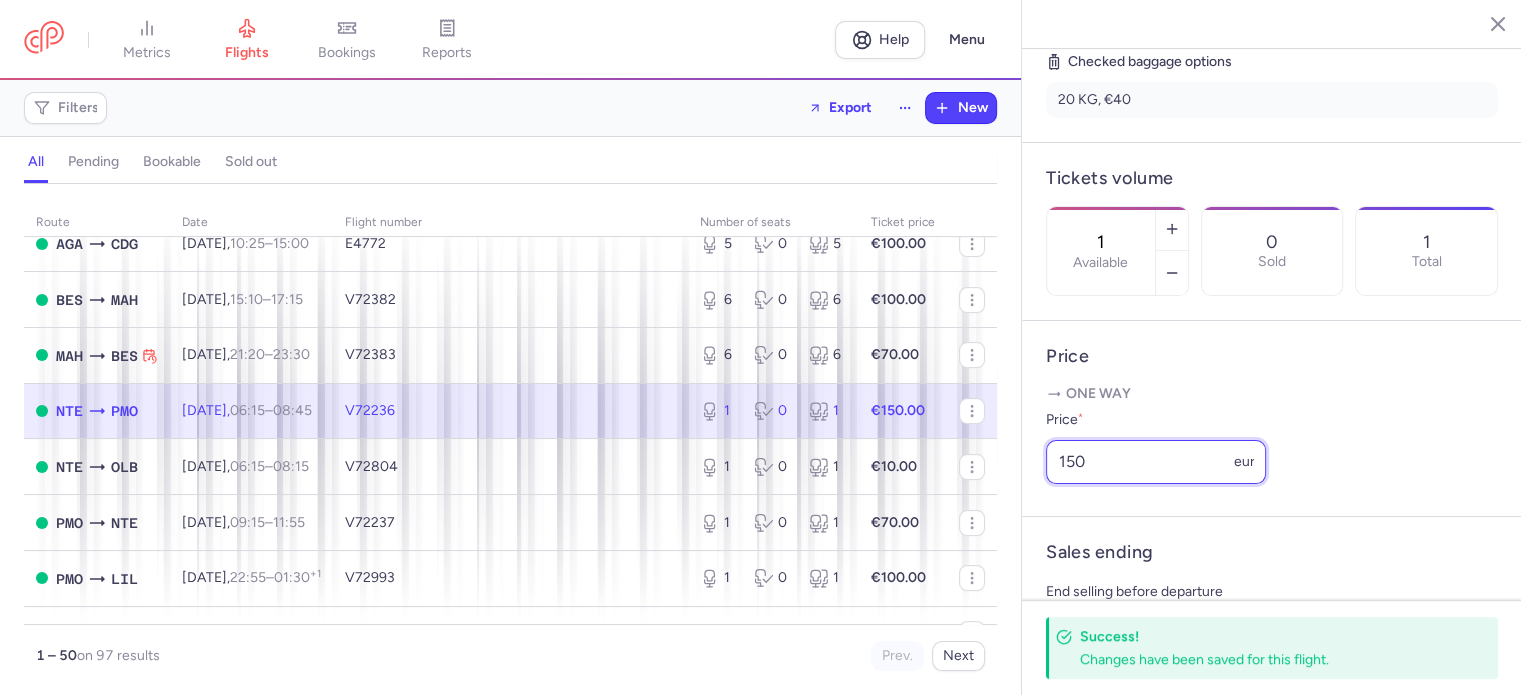 drag, startPoint x: 1077, startPoint y: 495, endPoint x: 1030, endPoint y: 482, distance: 48.76474 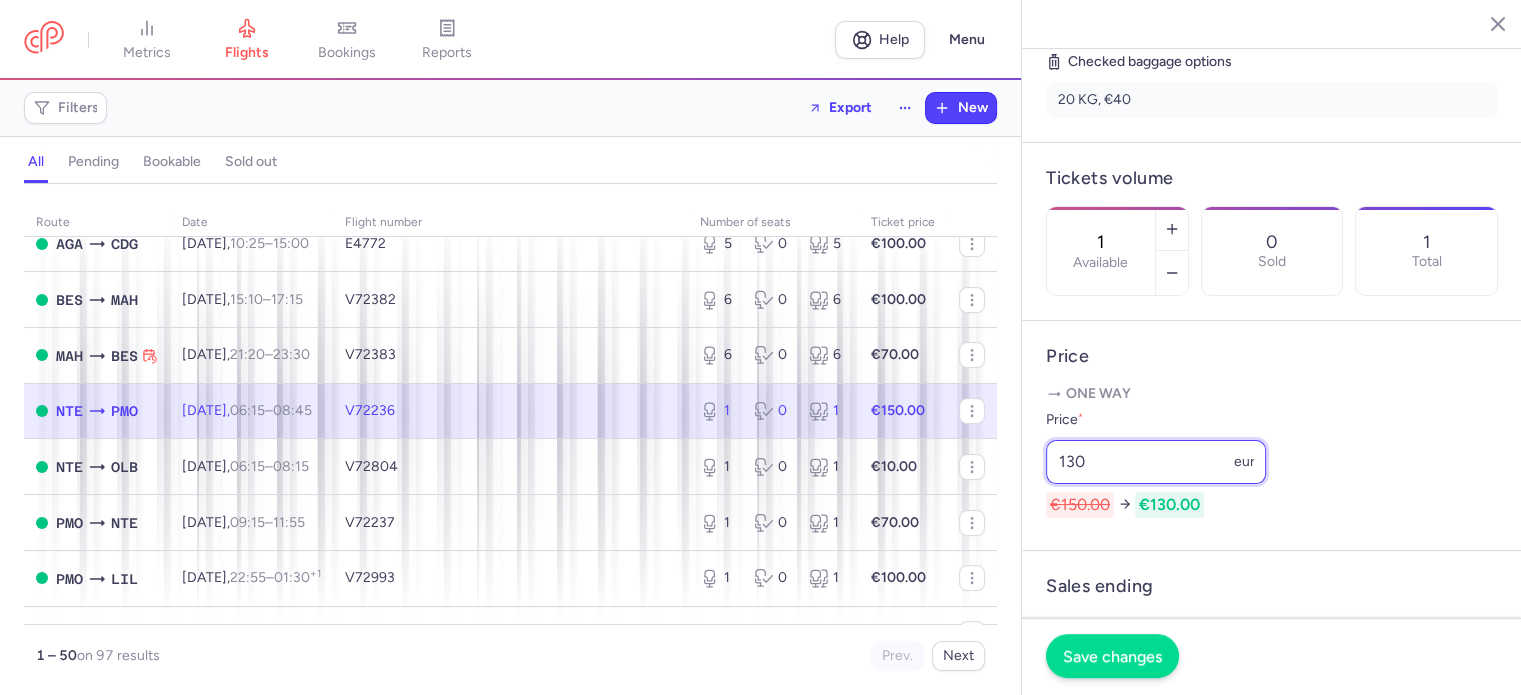 type on "130" 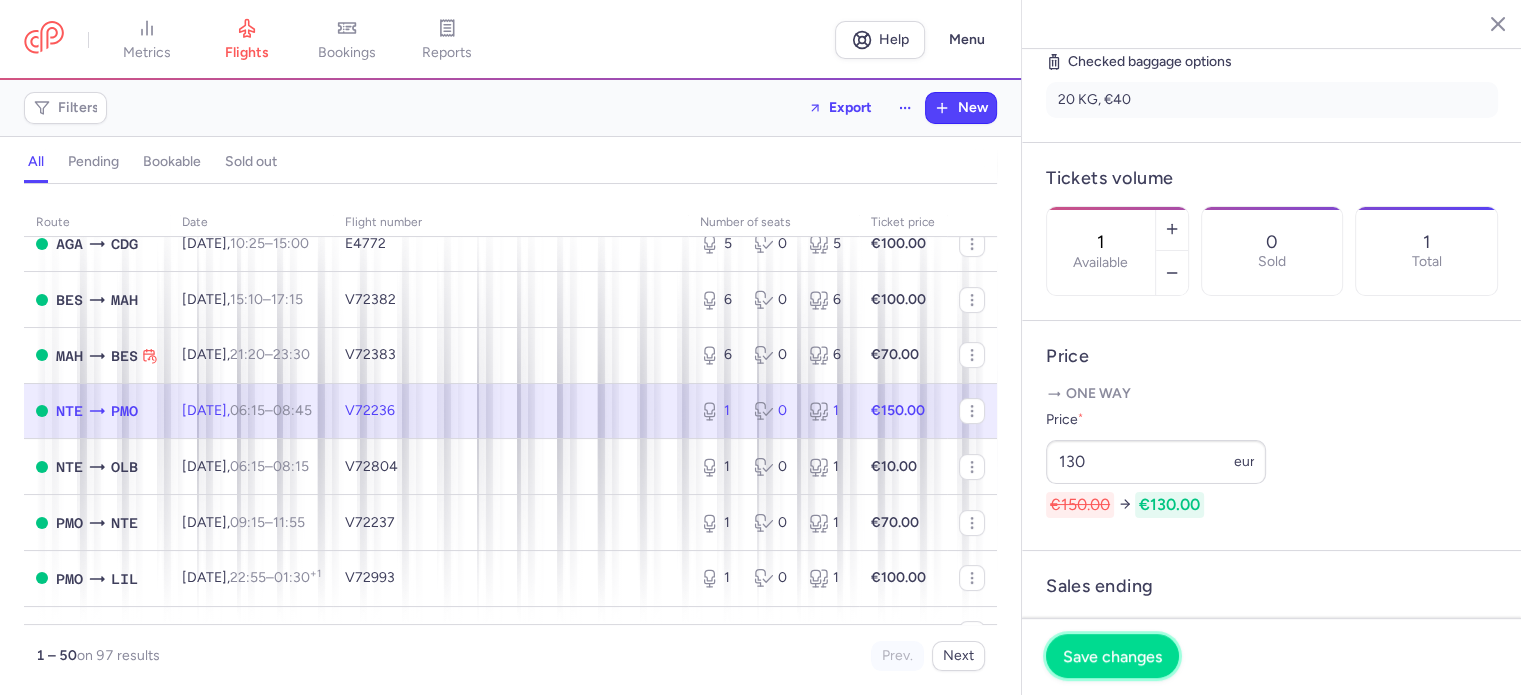 click on "Save changes" at bounding box center (1112, 656) 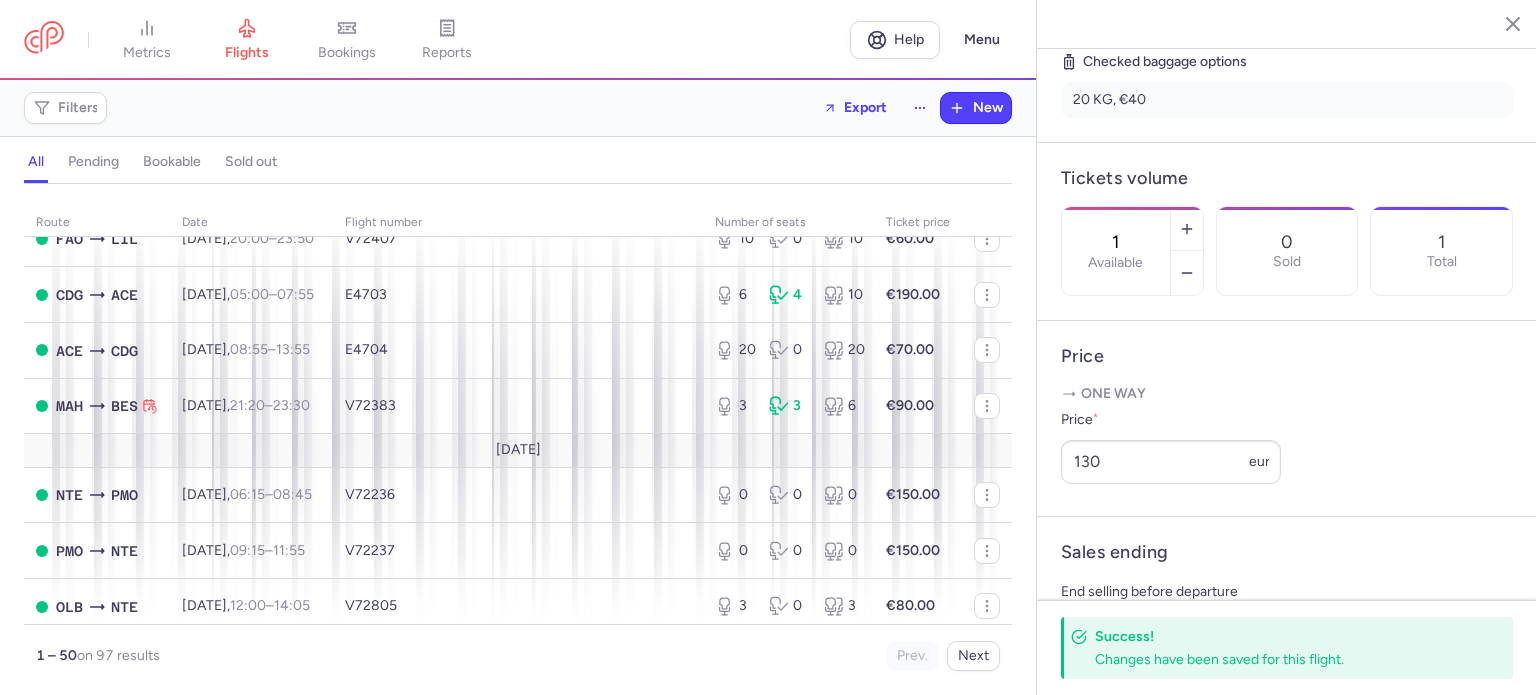 scroll, scrollTop: 2000, scrollLeft: 0, axis: vertical 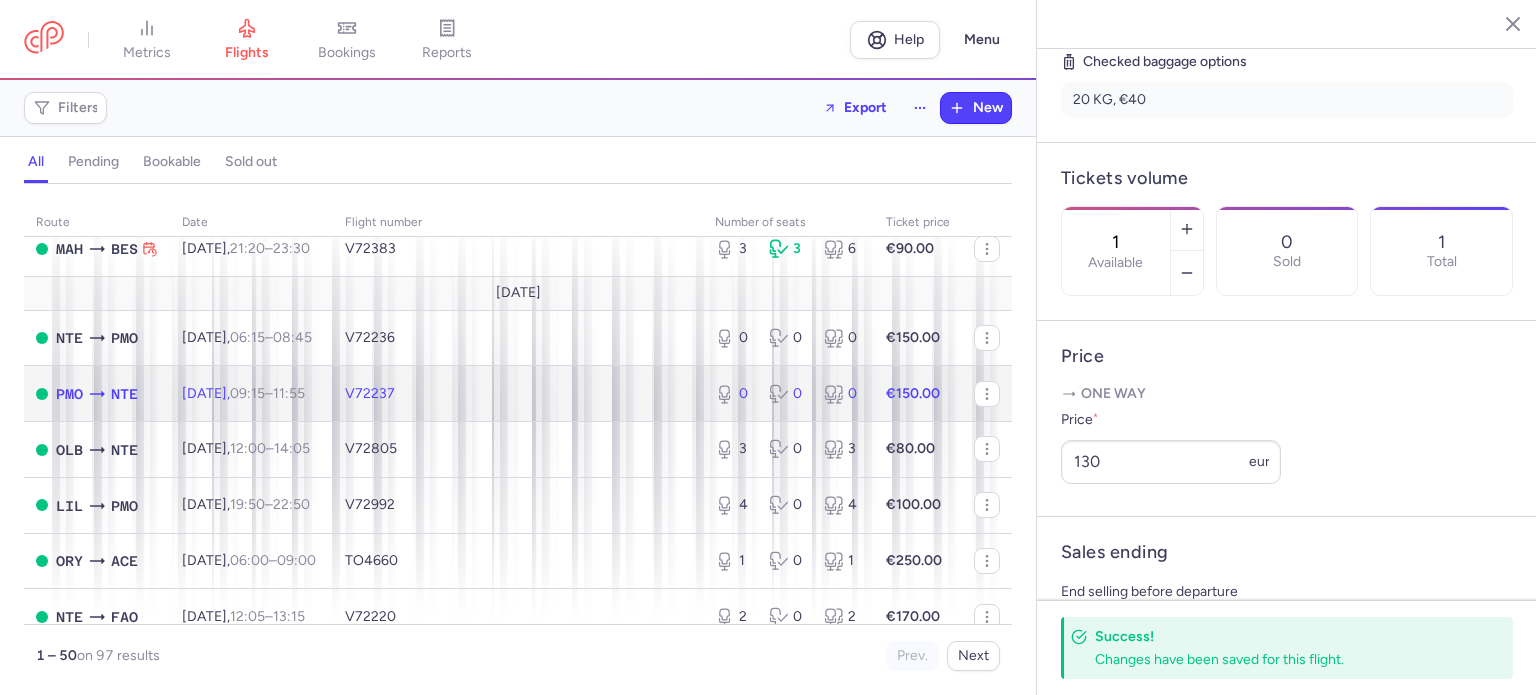click on "0 0 0" 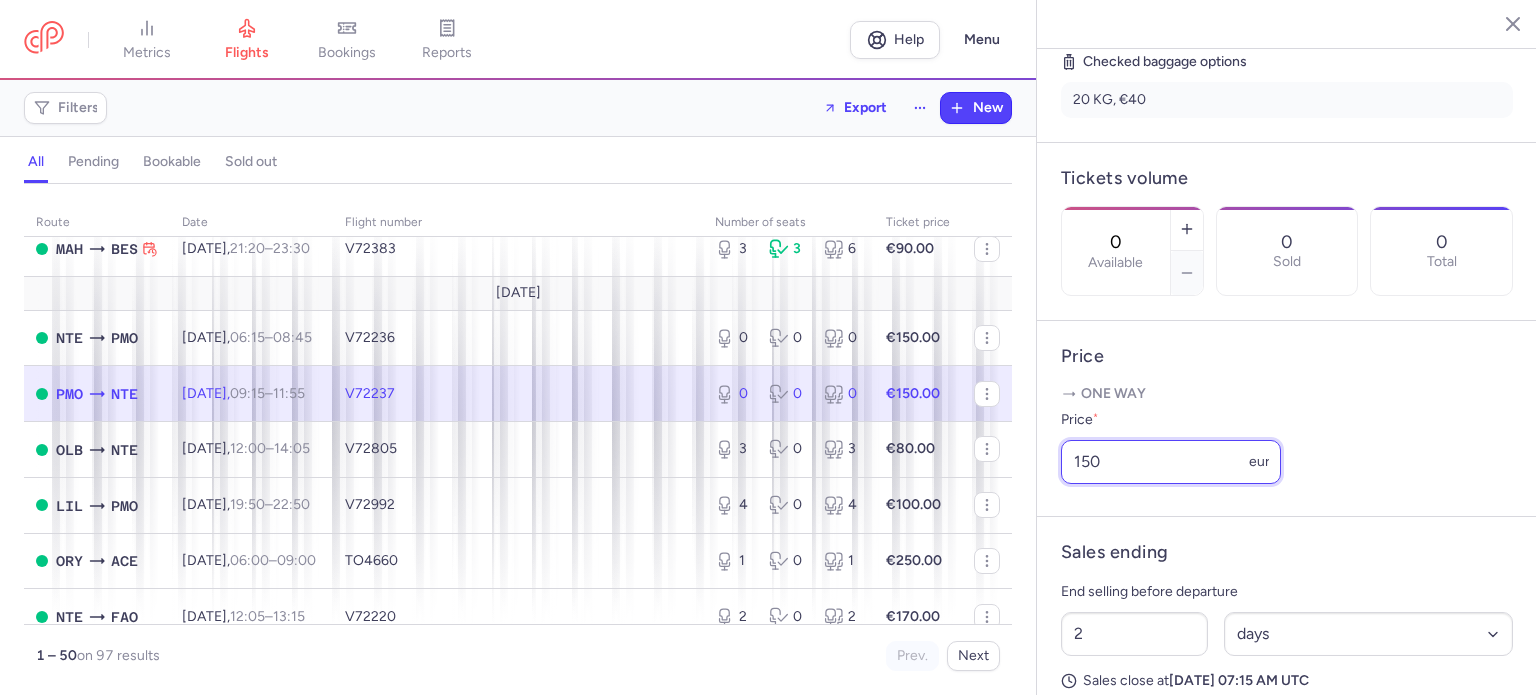 drag, startPoint x: 1132, startPoint y: 495, endPoint x: 1050, endPoint y: 485, distance: 82.607506 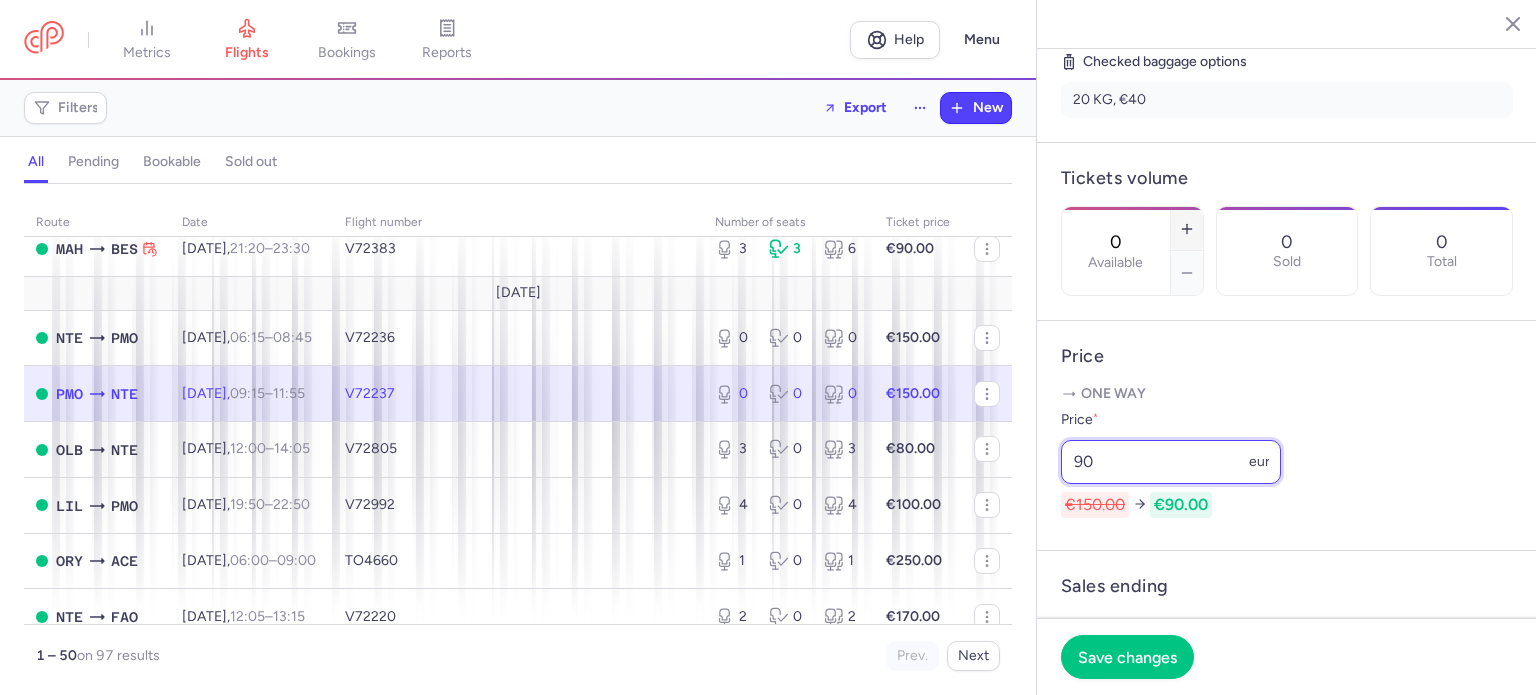 type on "90" 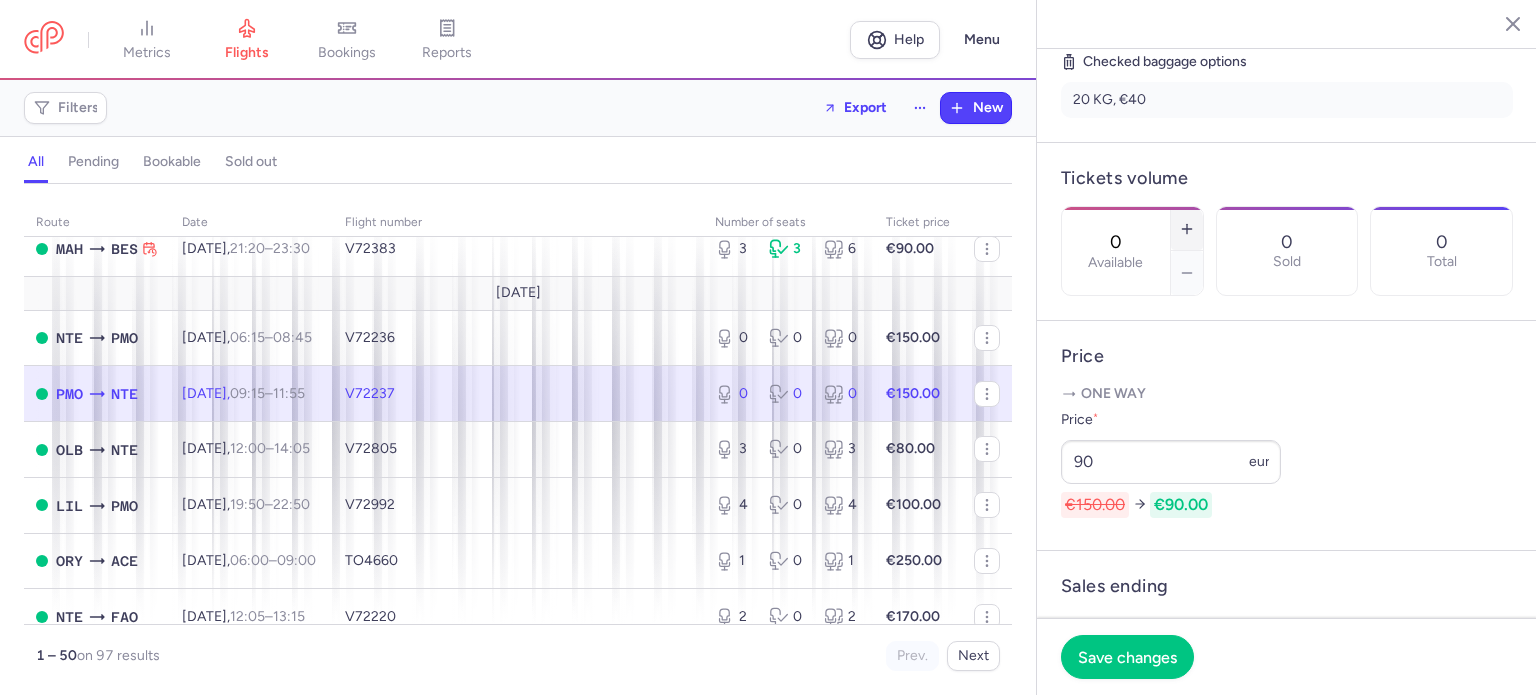 click at bounding box center (1187, 229) 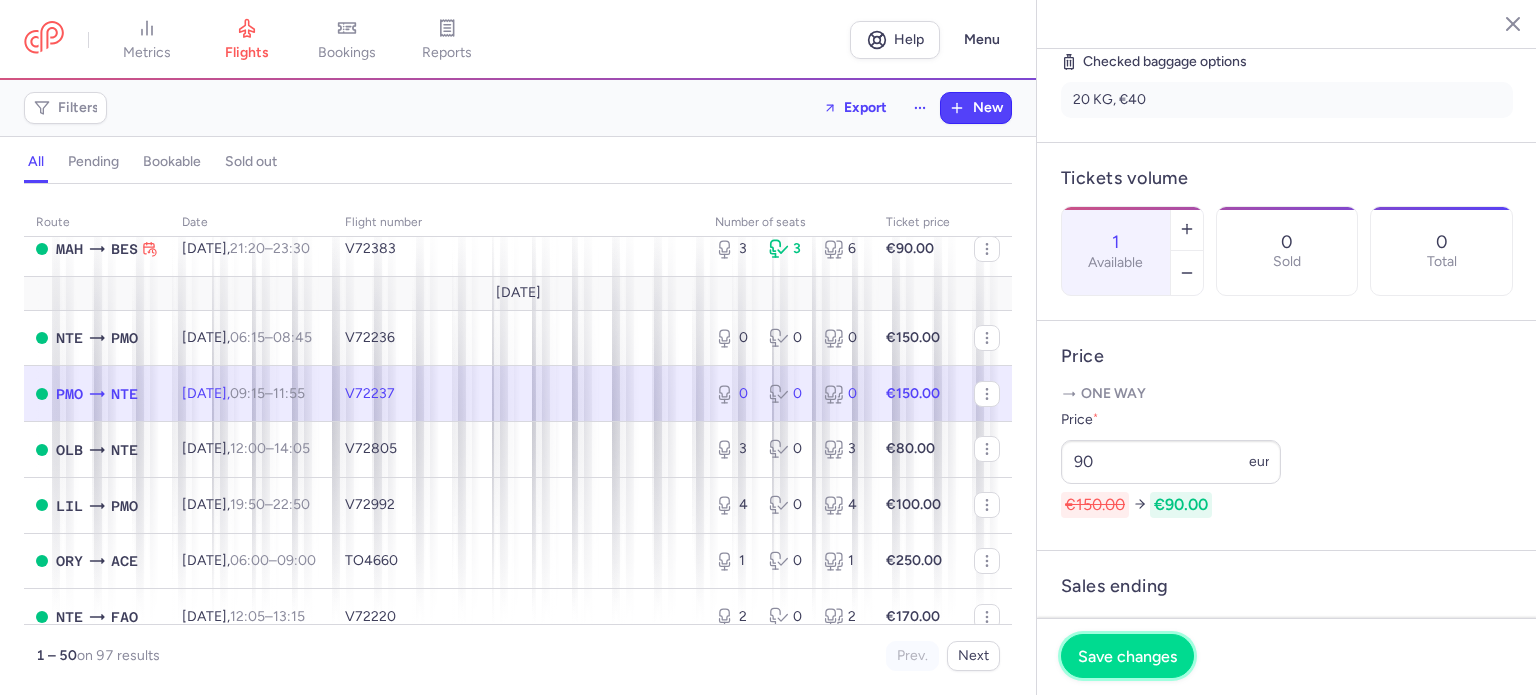 click on "Save changes" at bounding box center (1127, 656) 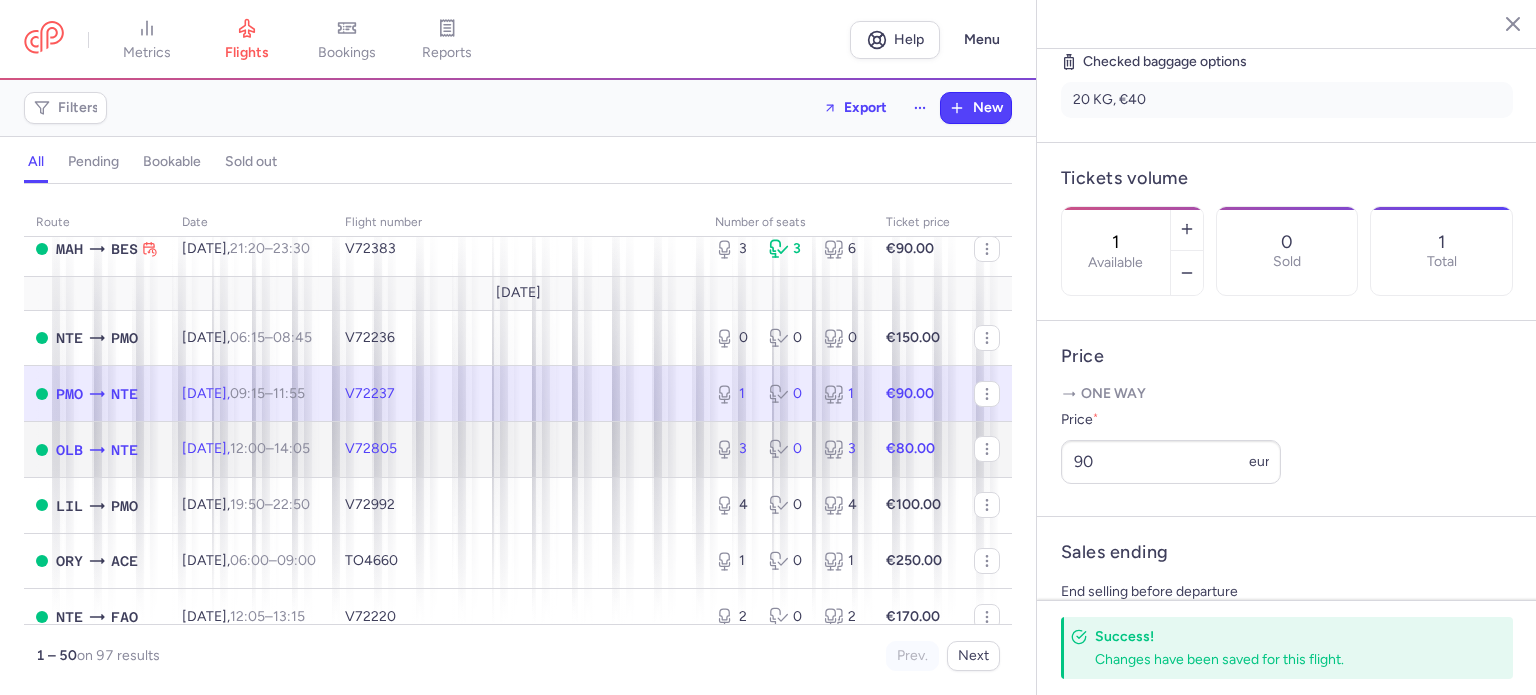 click on "€80.00" 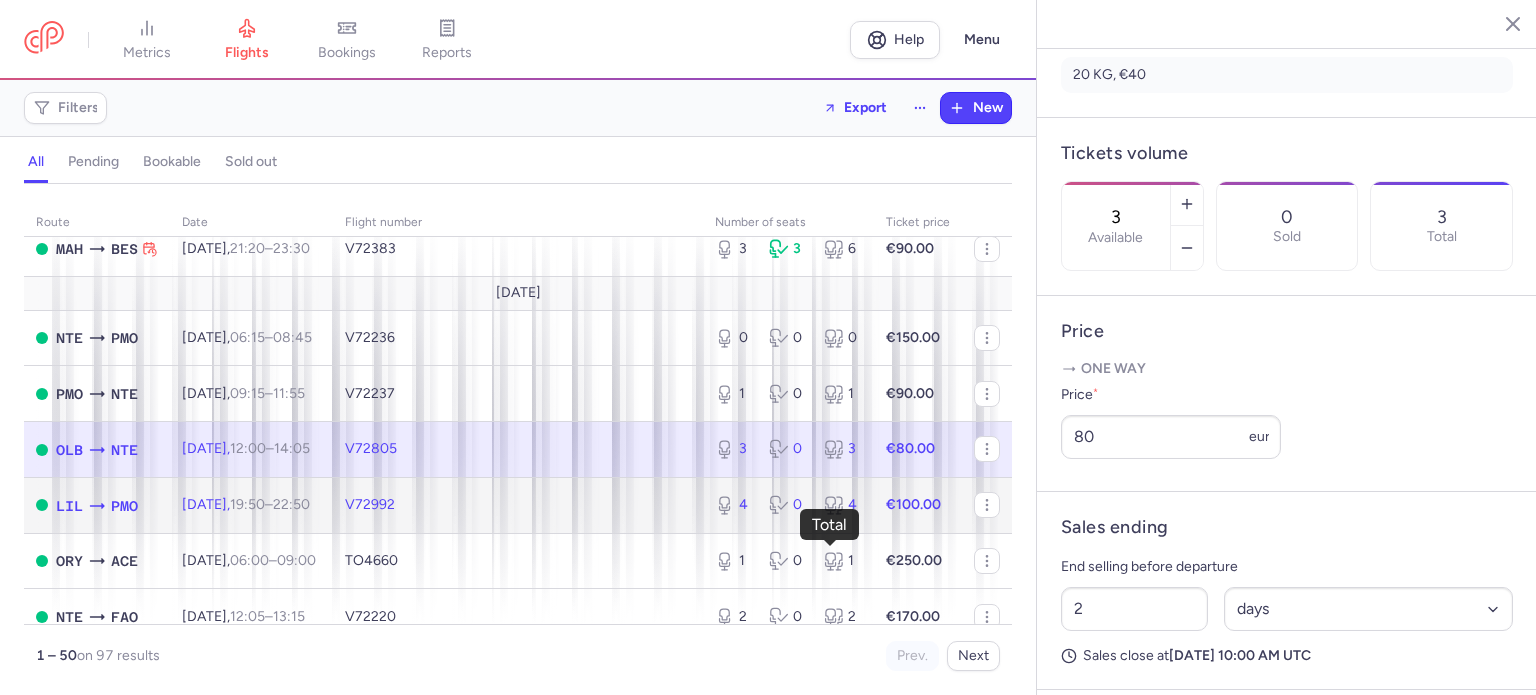 click on "4" at bounding box center [843, 505] 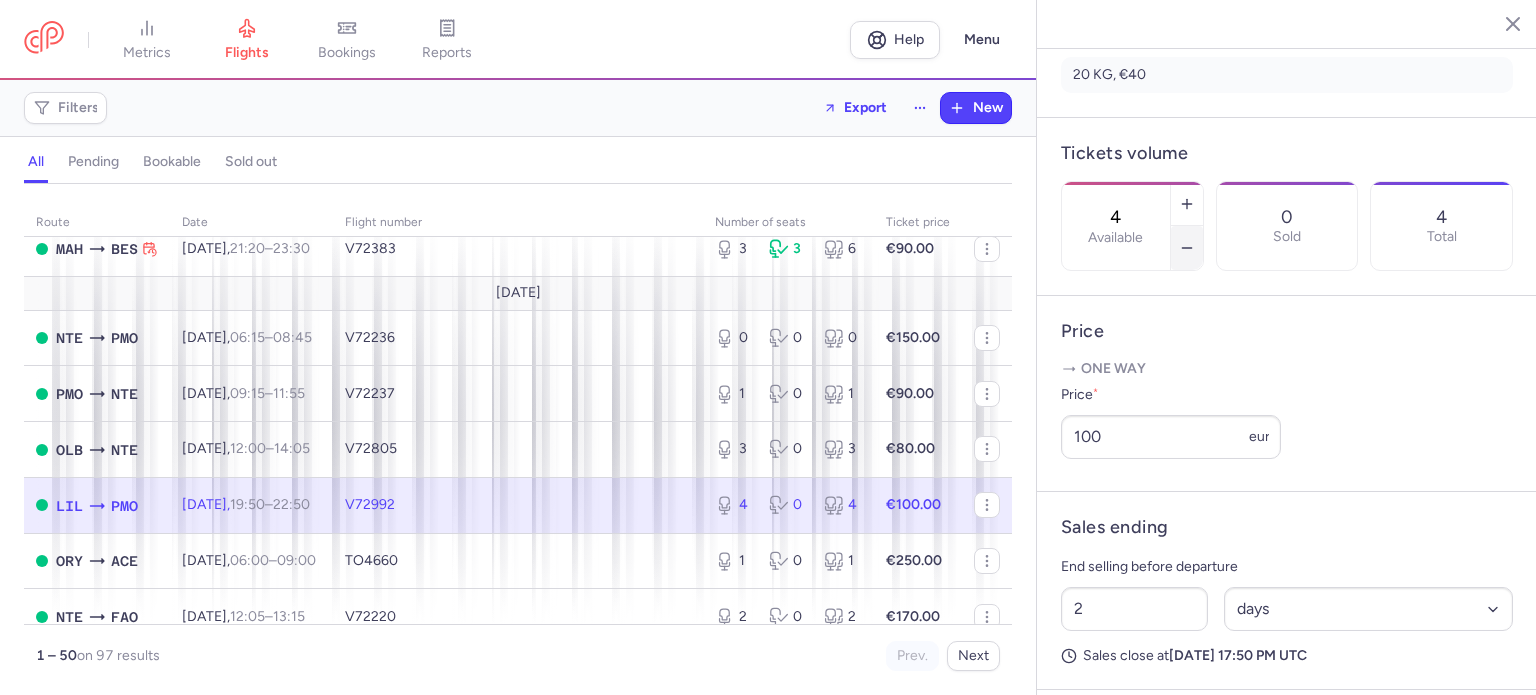 click 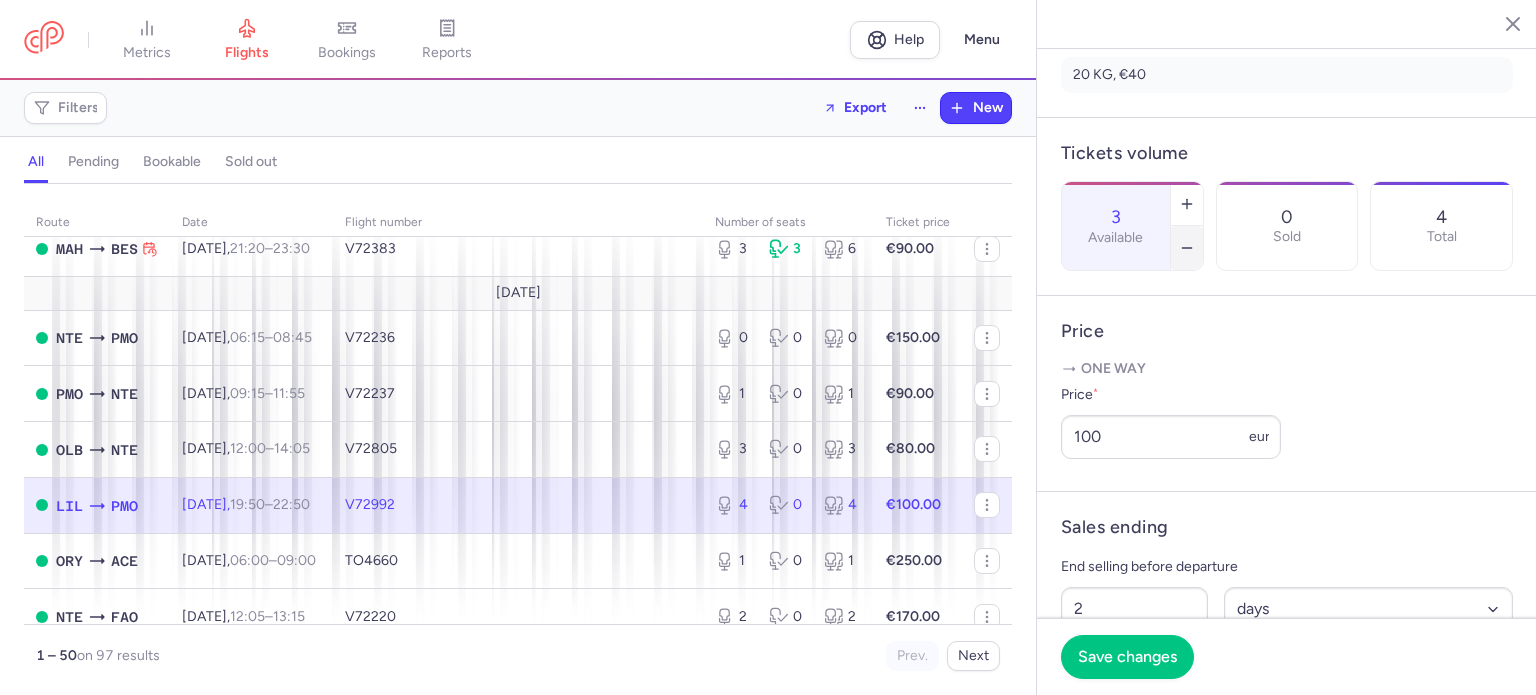 click 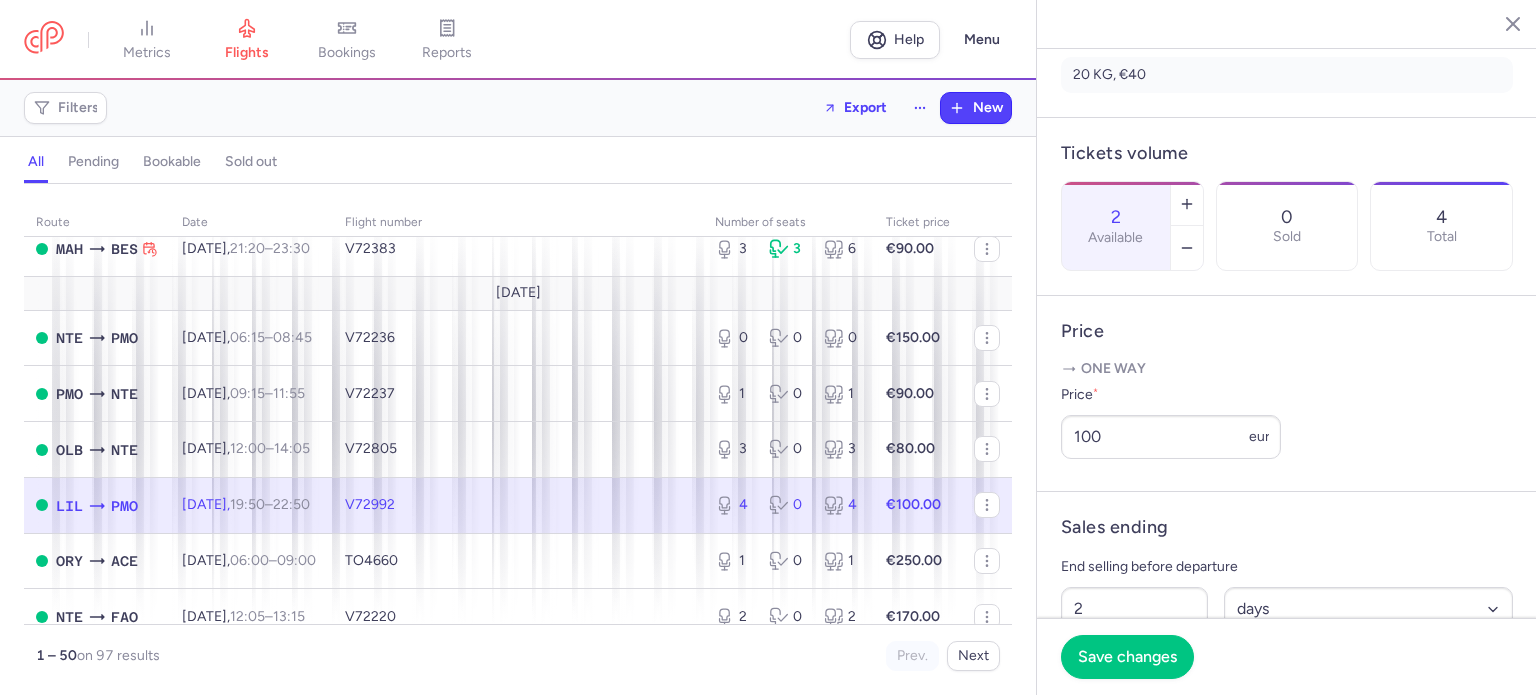 click on "Save changes" 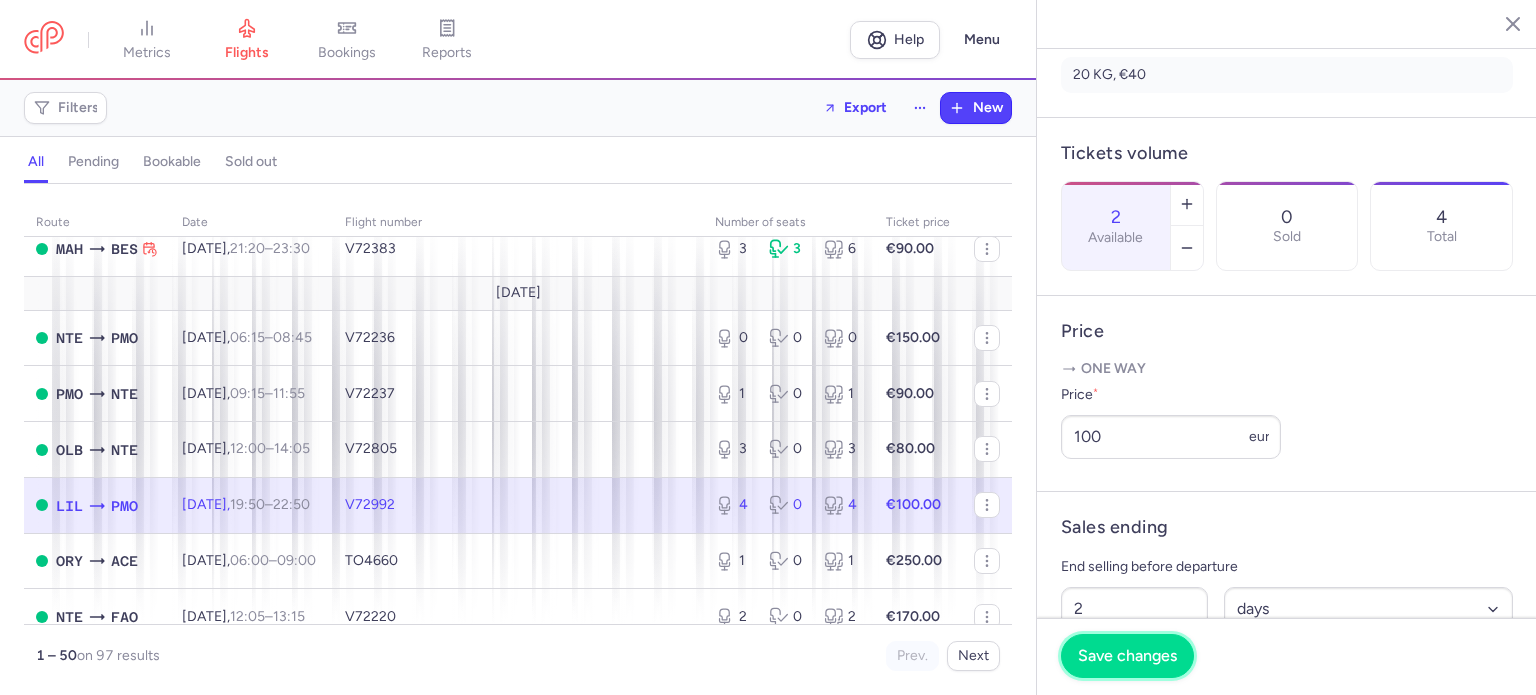 click on "Save changes" at bounding box center [1127, 656] 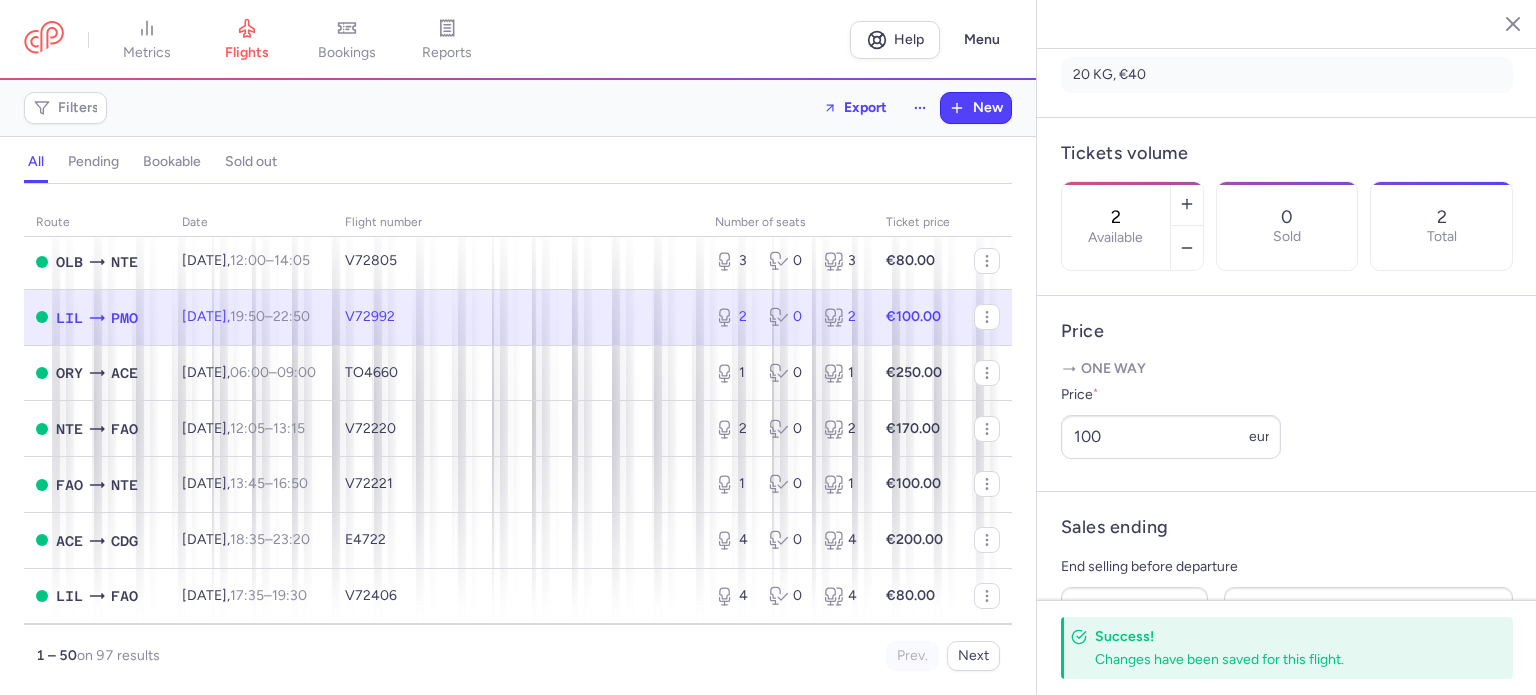 scroll, scrollTop: 2200, scrollLeft: 0, axis: vertical 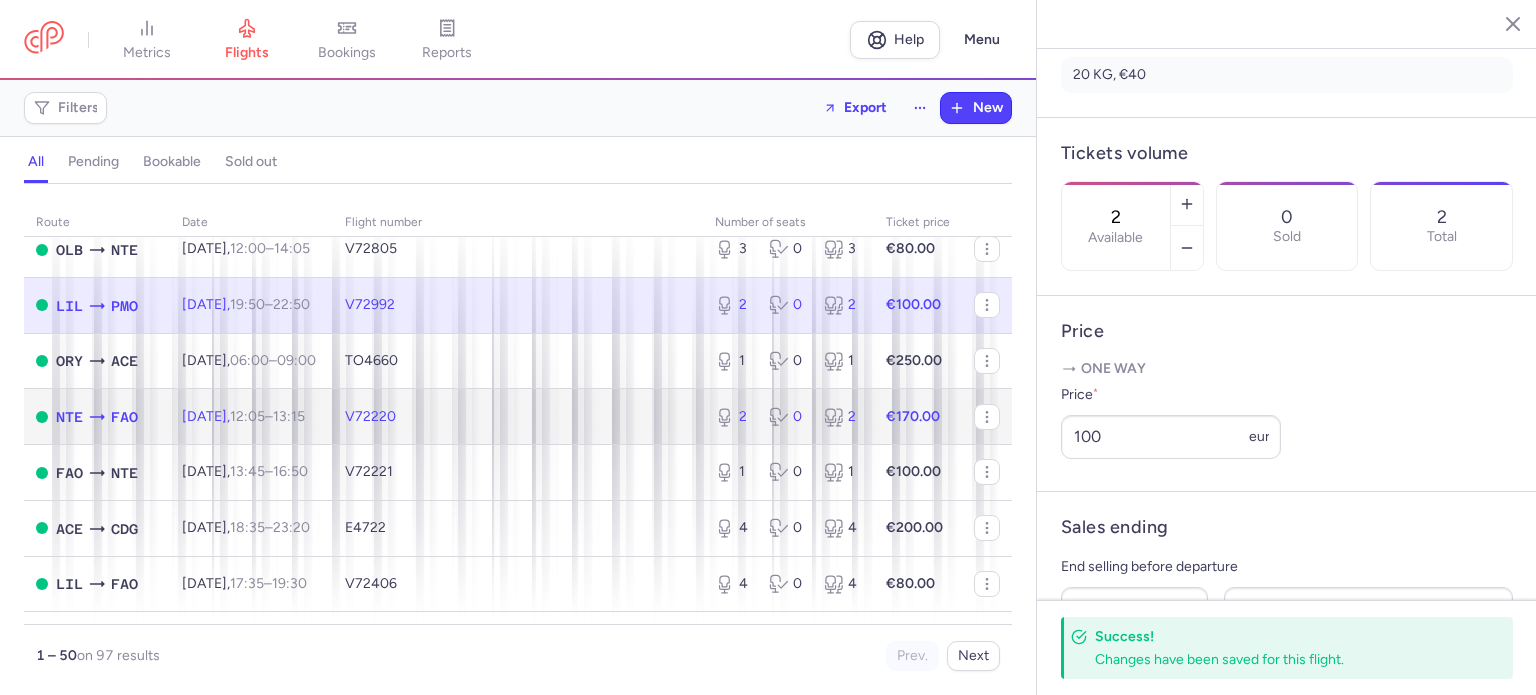 click on "2 0 2" 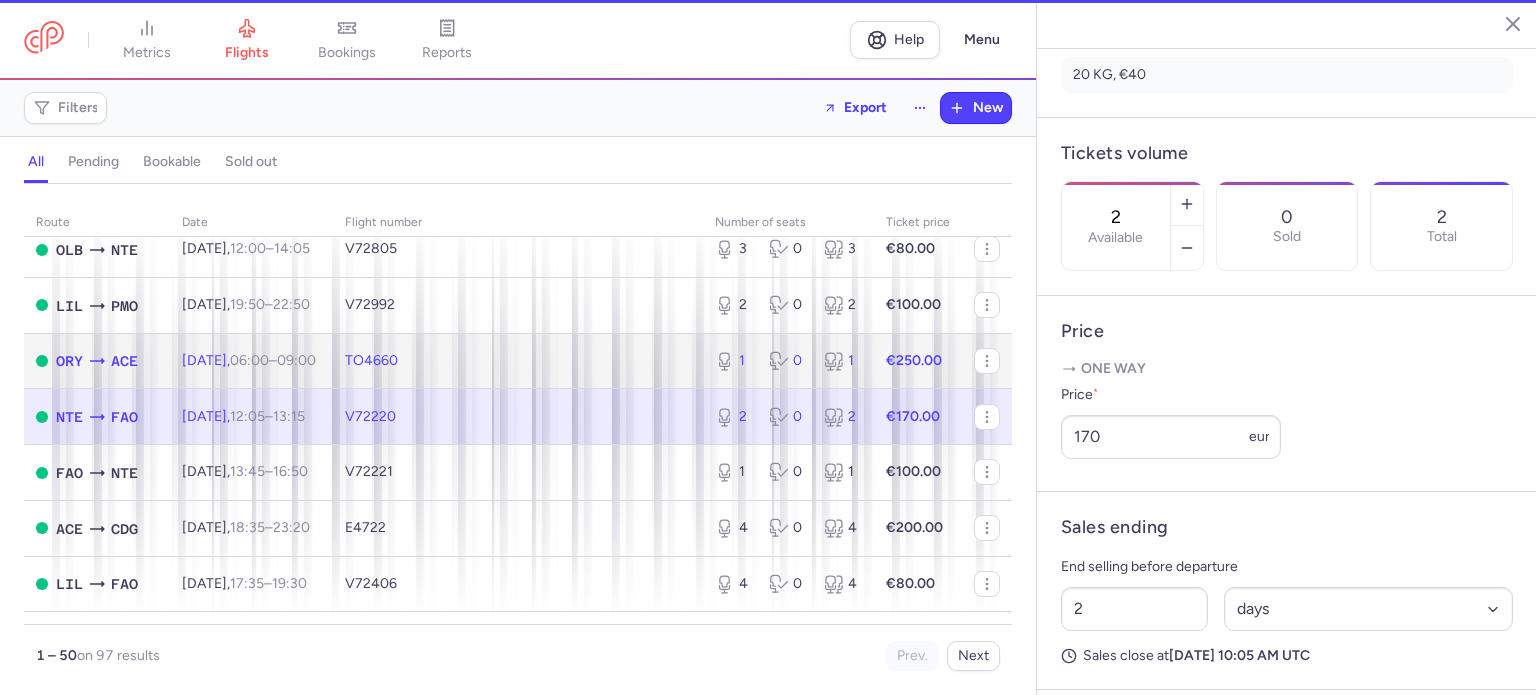 click on "1 0 1" 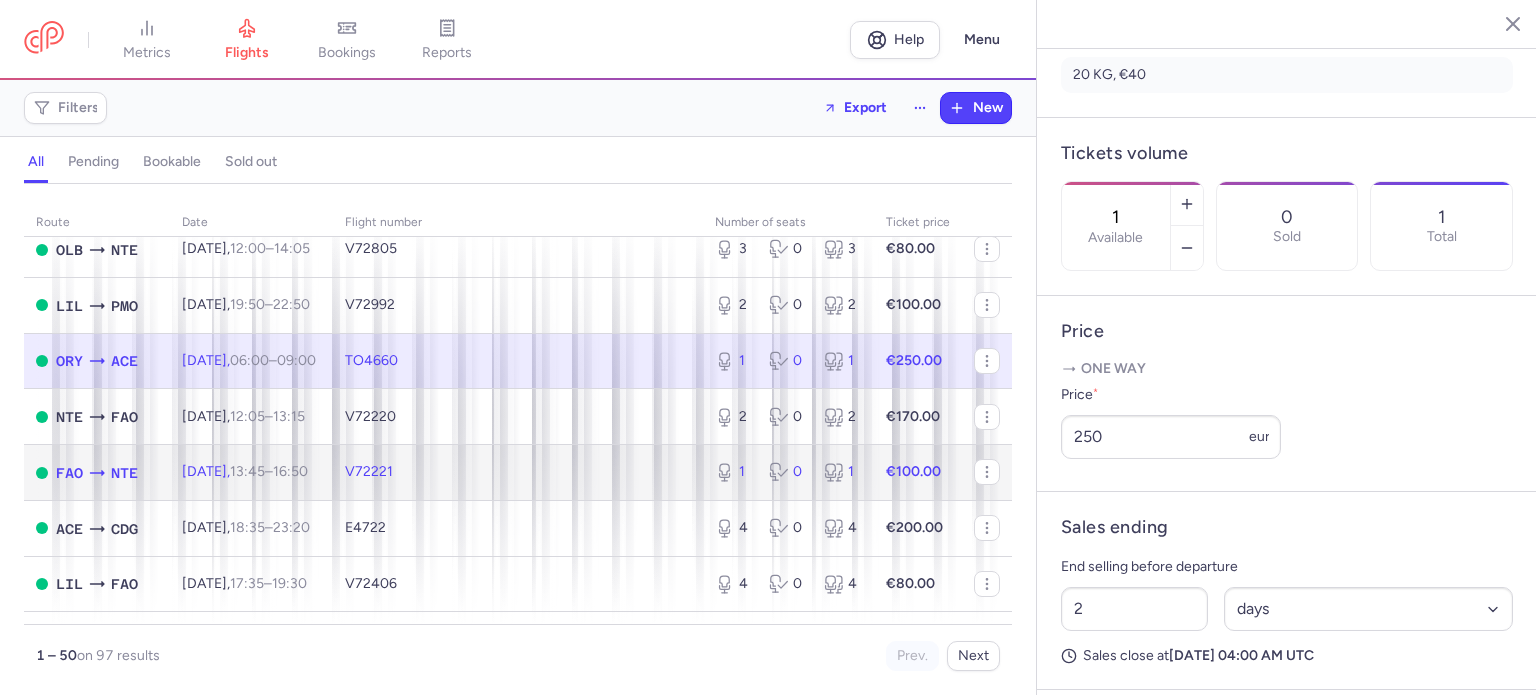 click on "1 0 1" 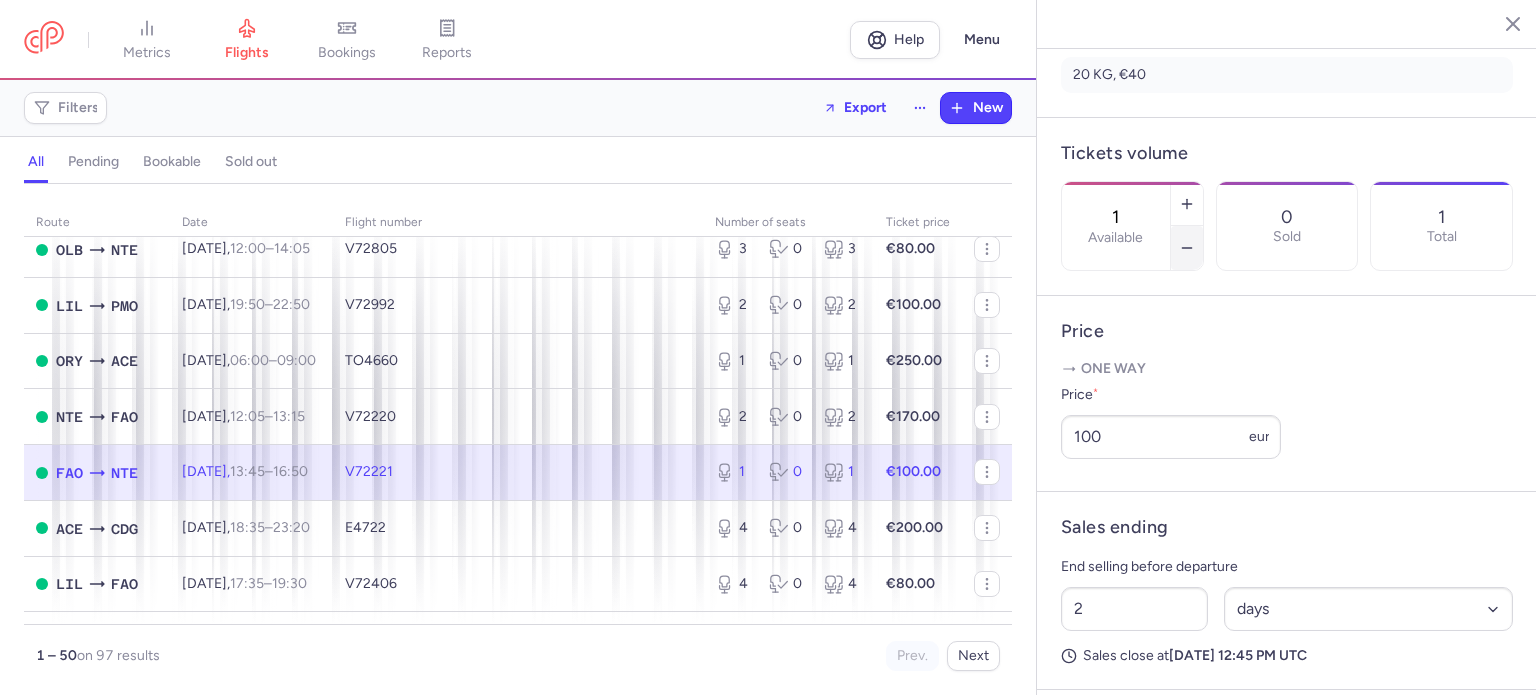click at bounding box center [1187, 248] 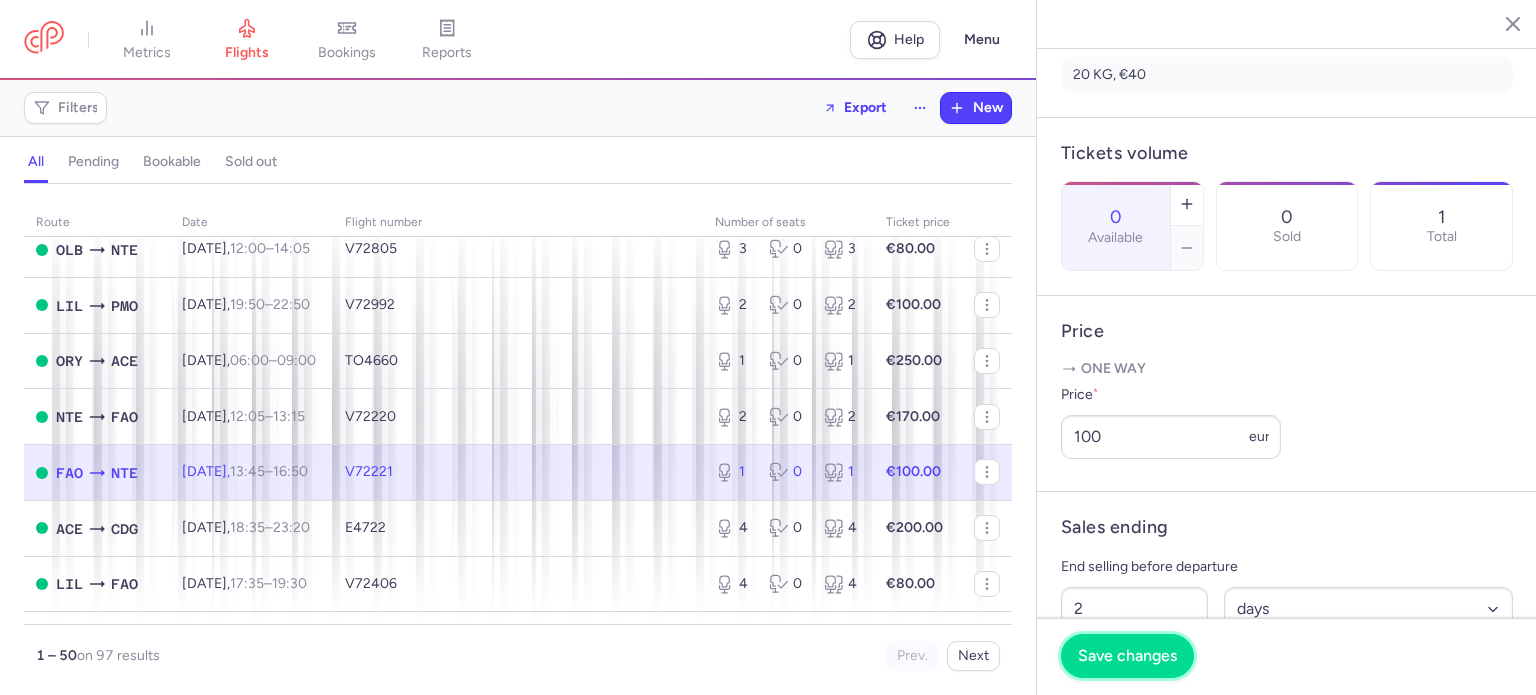 click on "Save changes" at bounding box center (1127, 656) 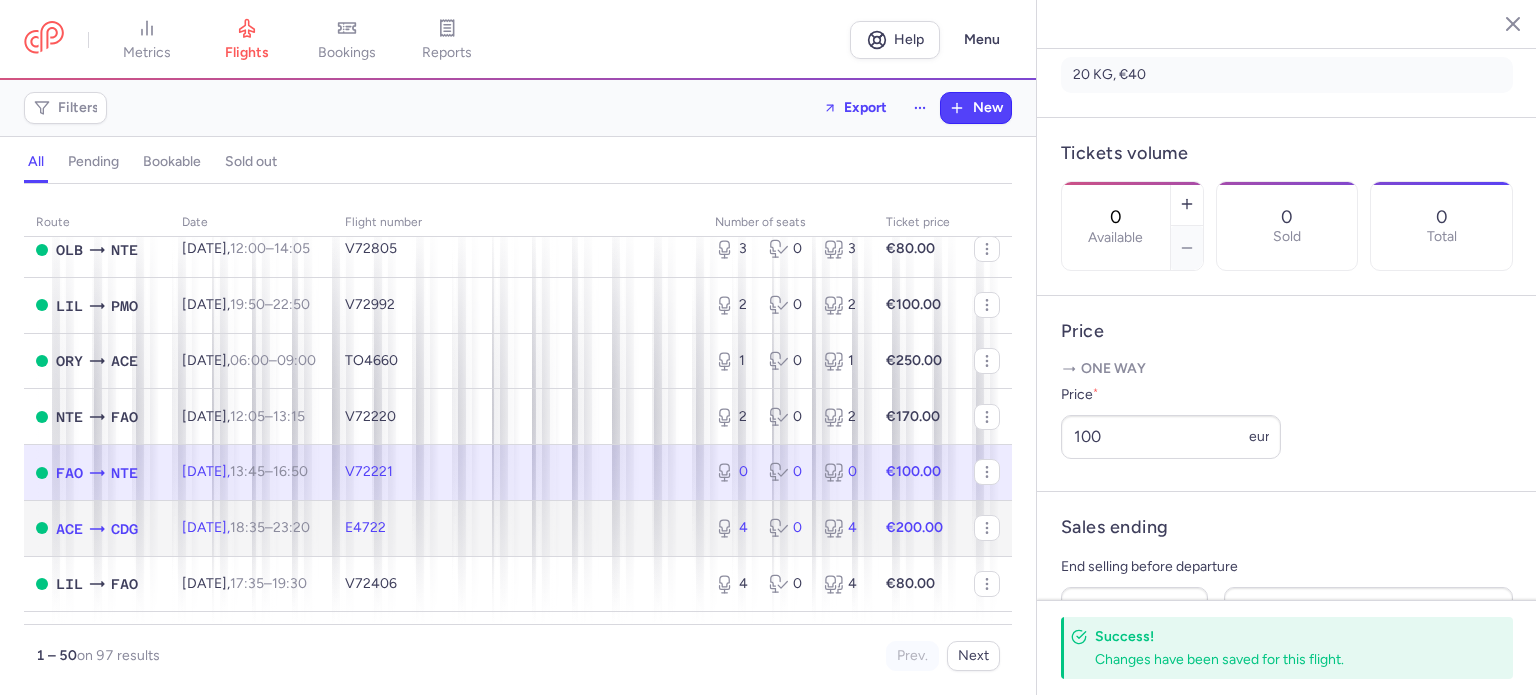 click on "4 0 4" 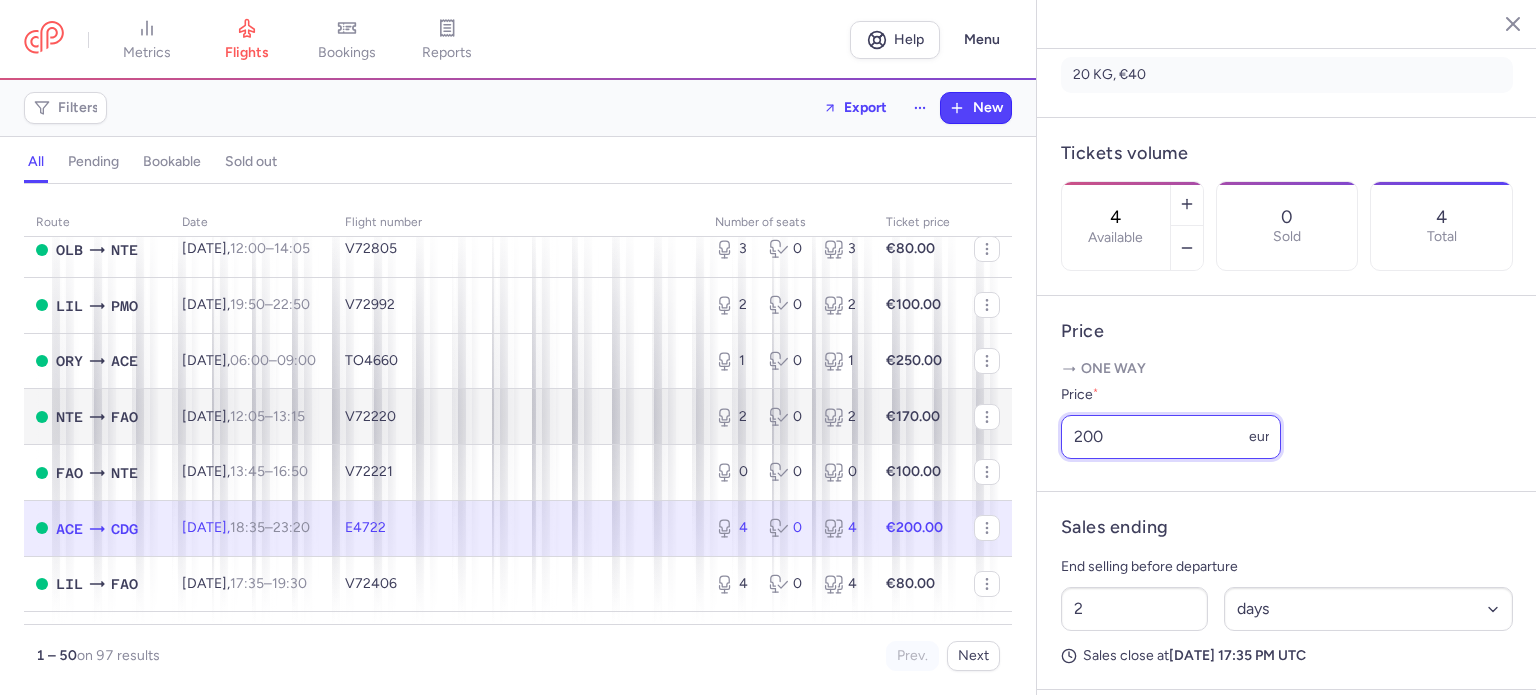 drag, startPoint x: 1125, startPoint y: 495, endPoint x: 990, endPoint y: 480, distance: 135.83078 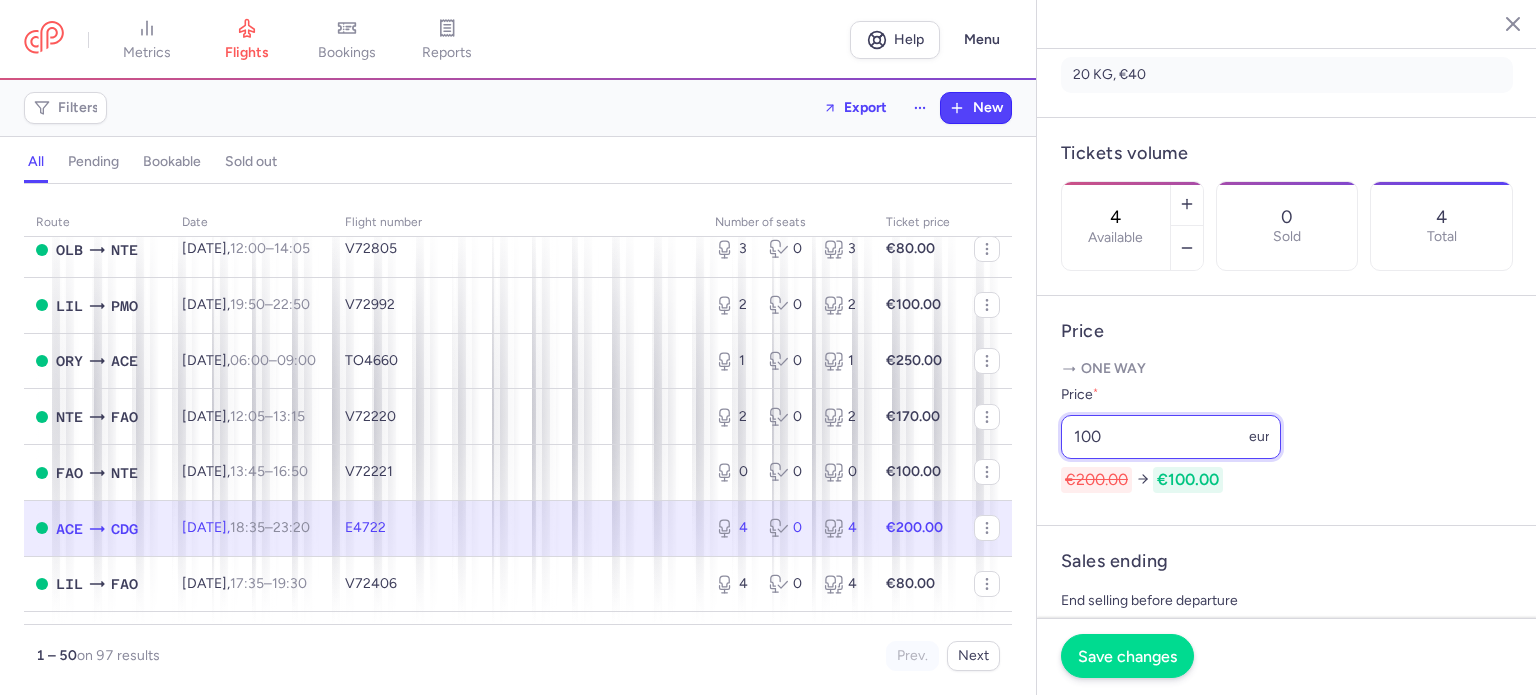 type on "100" 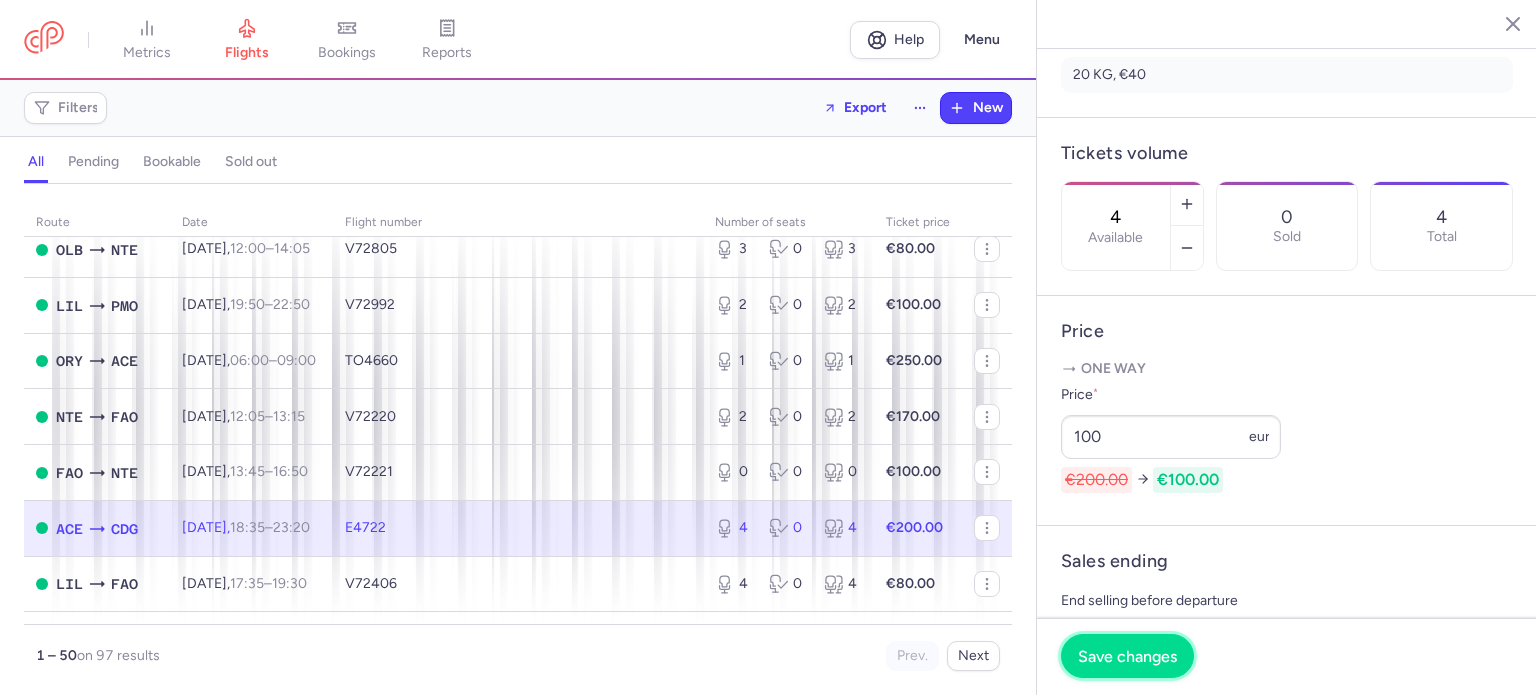 click on "Save changes" at bounding box center [1127, 656] 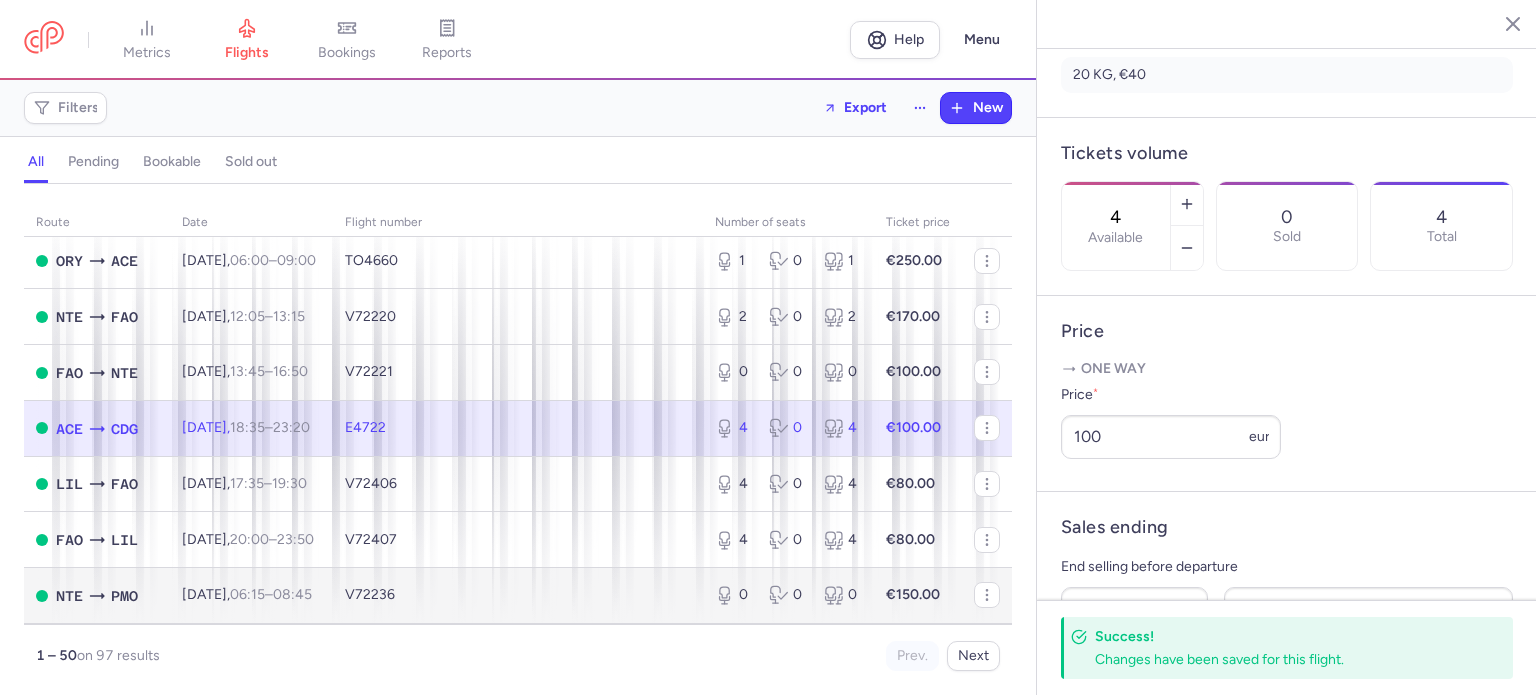 scroll, scrollTop: 2500, scrollLeft: 0, axis: vertical 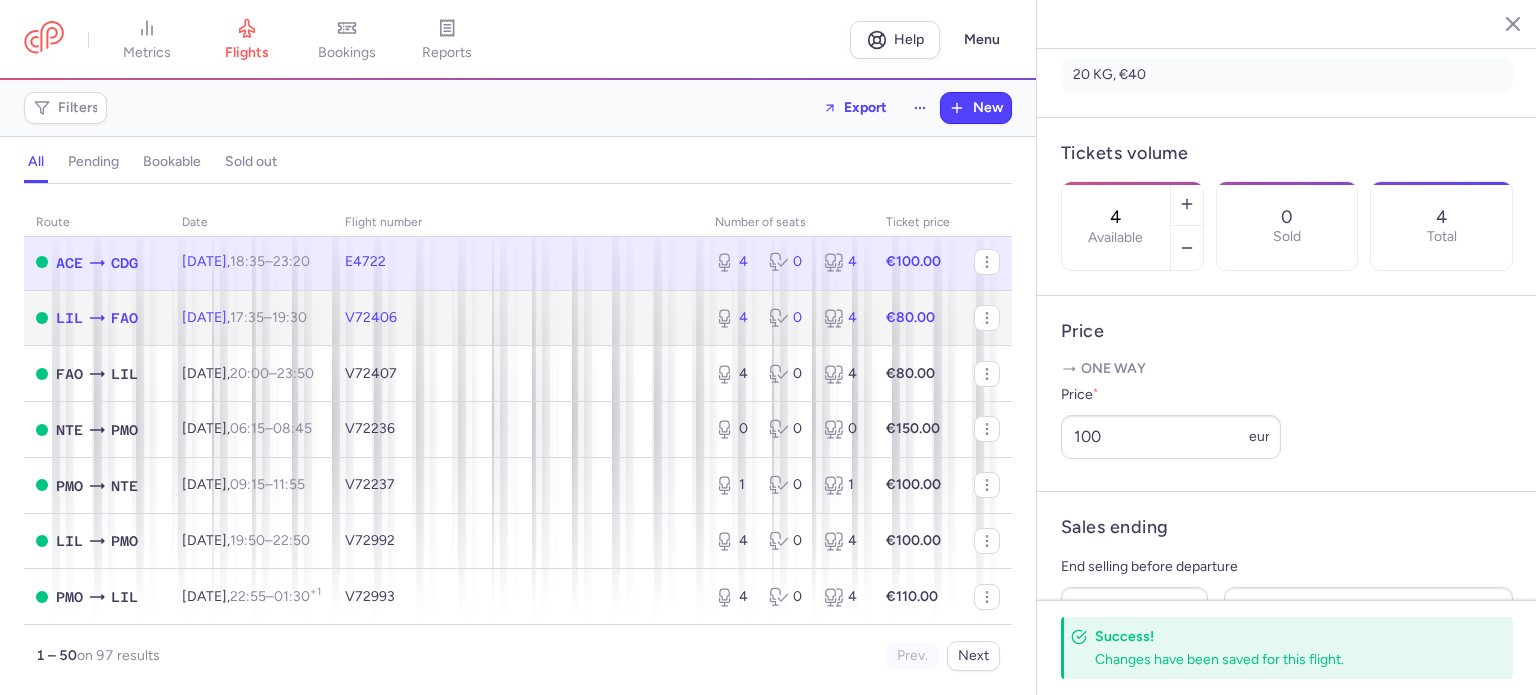 click on "V72406" 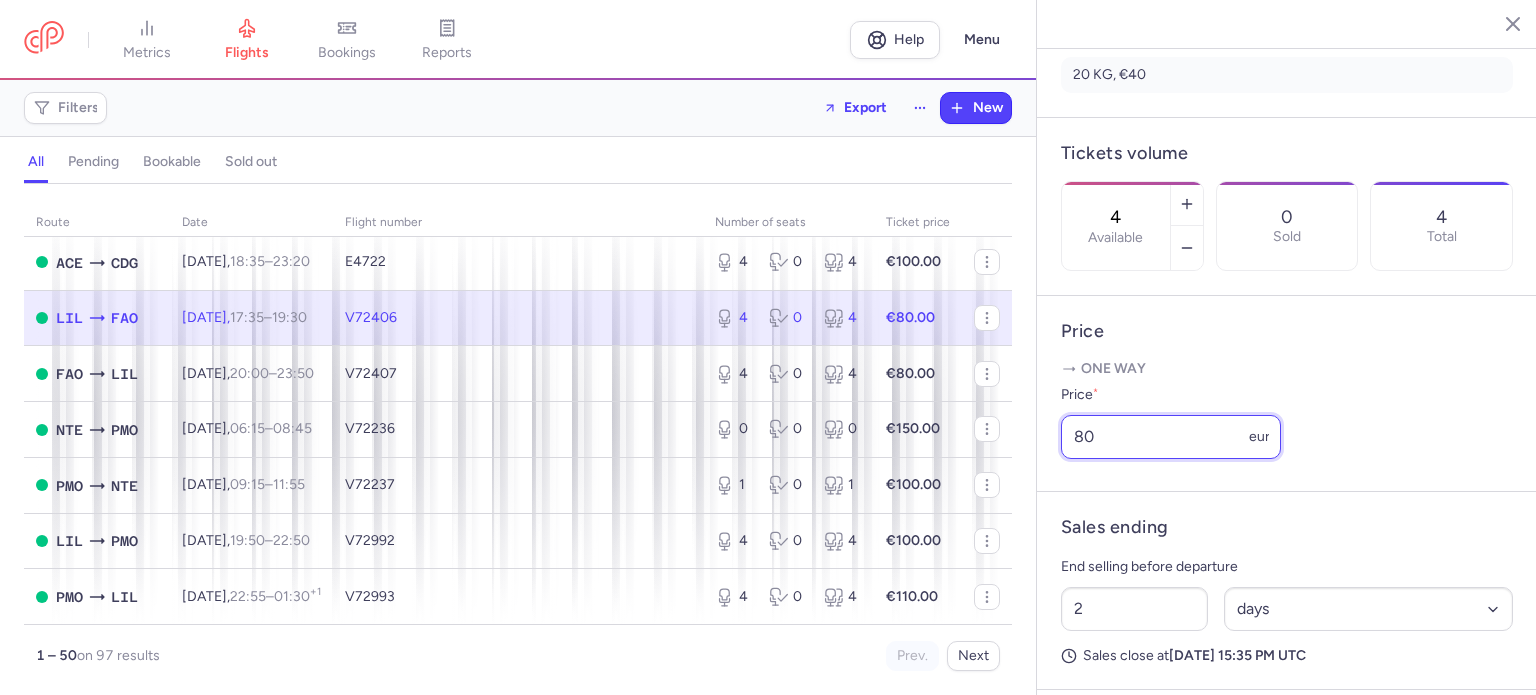 drag, startPoint x: 1120, startPoint y: 487, endPoint x: 1007, endPoint y: 475, distance: 113.63538 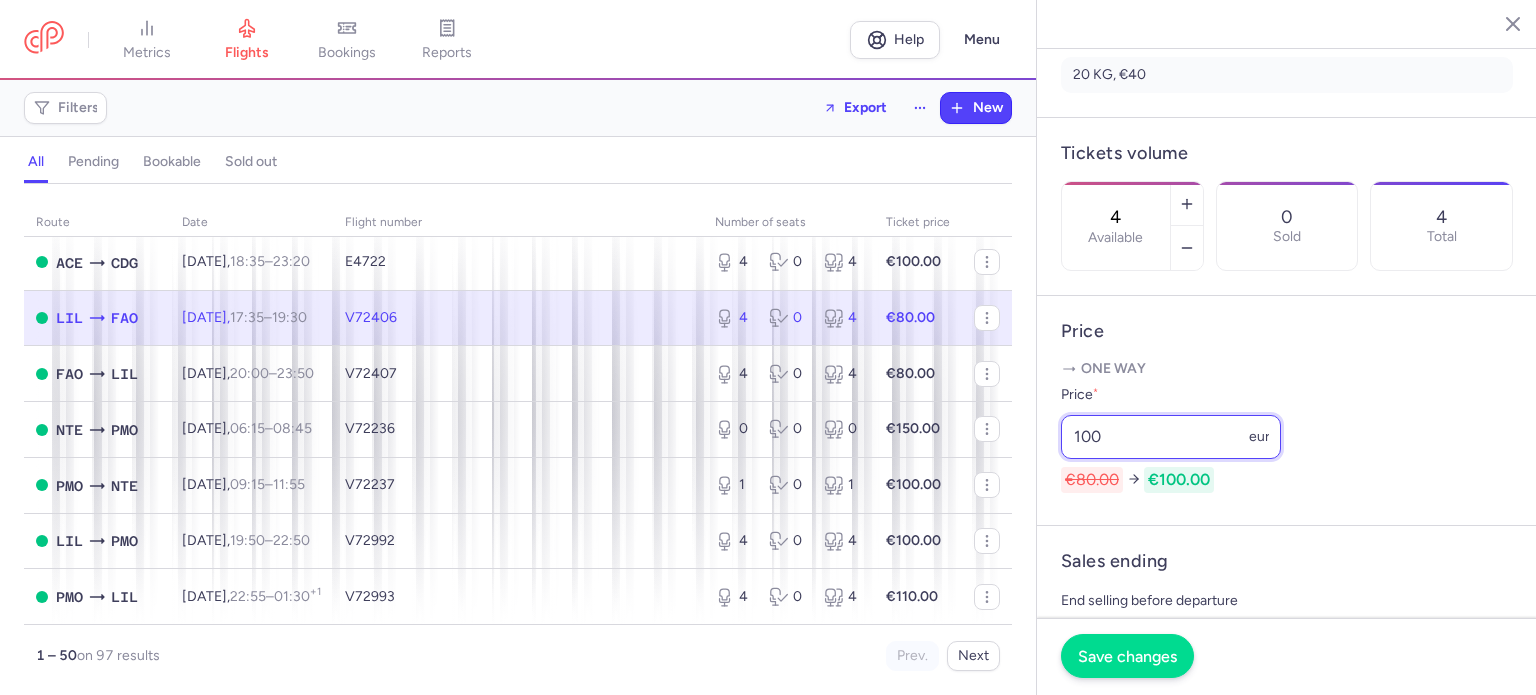 type on "100" 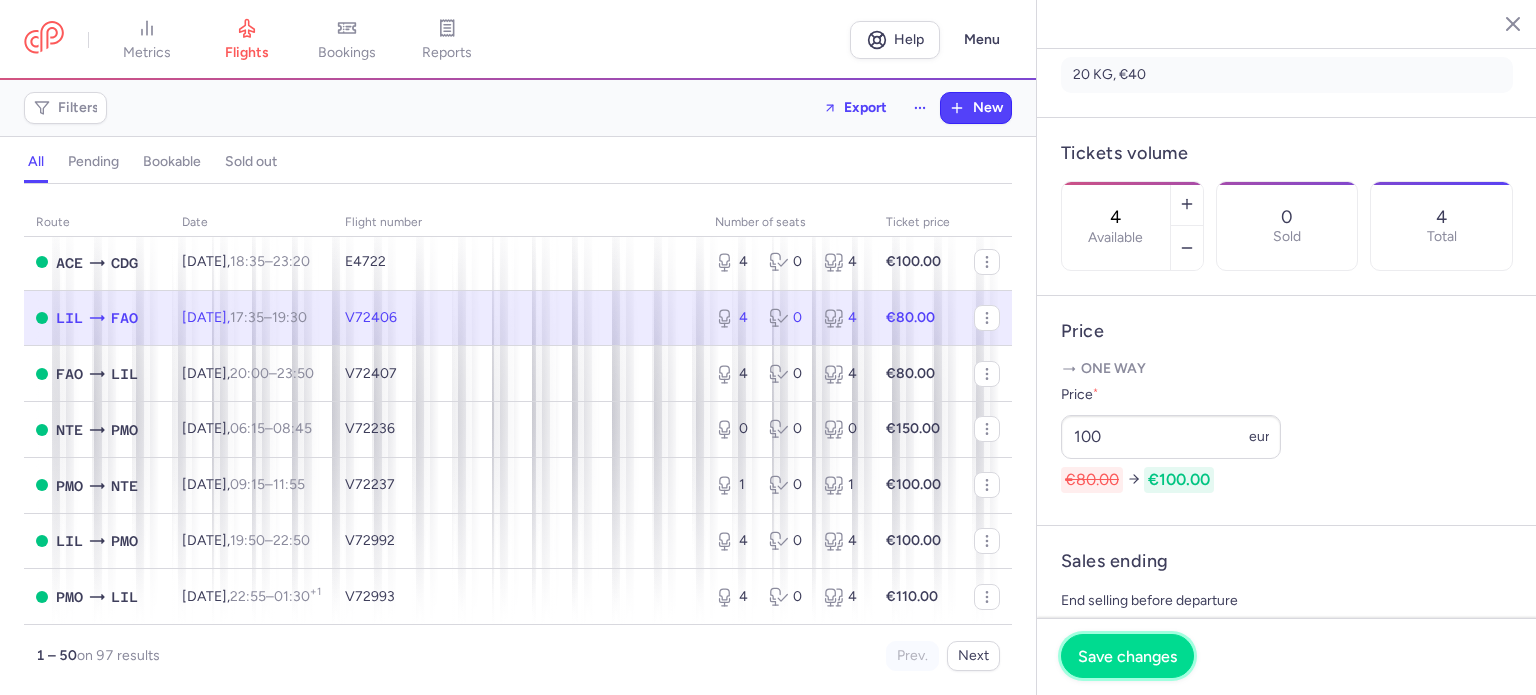 click on "Save changes" at bounding box center (1127, 656) 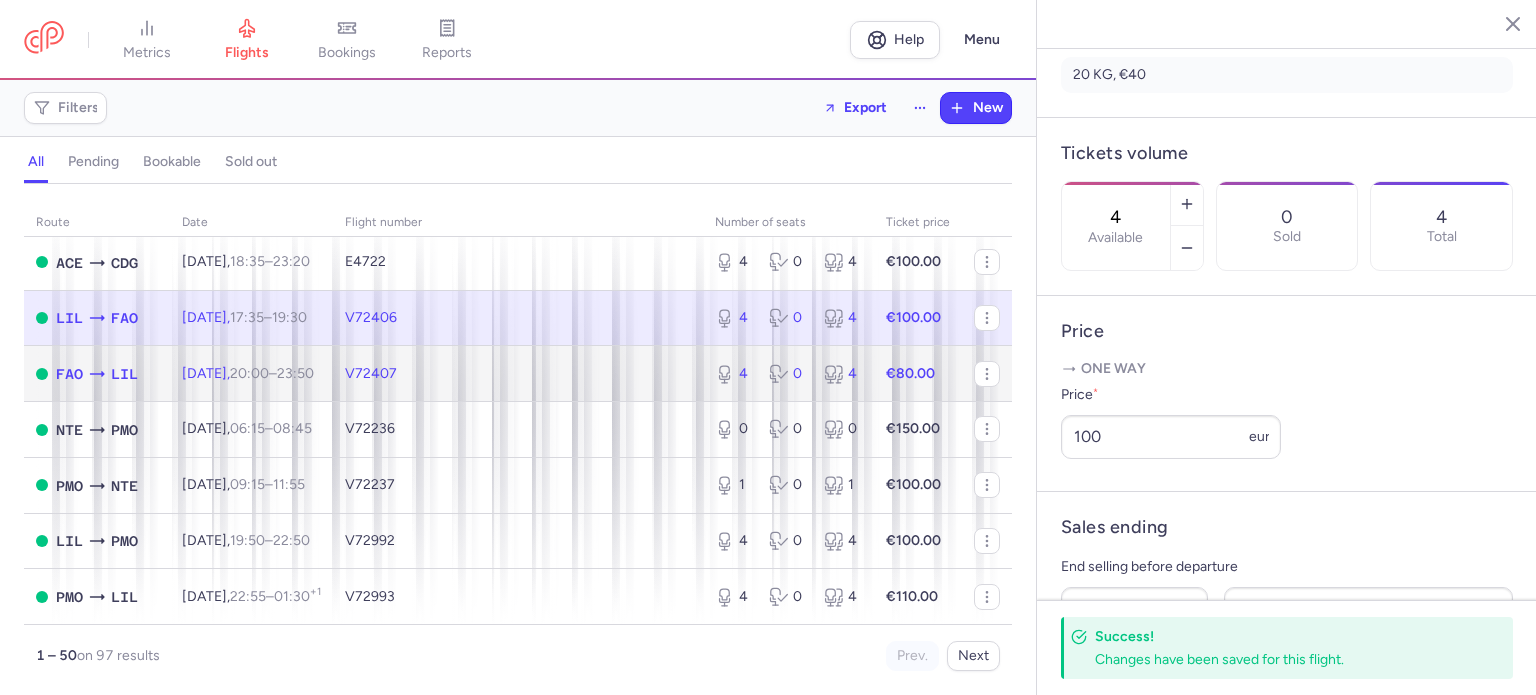 click on "4 0 4" 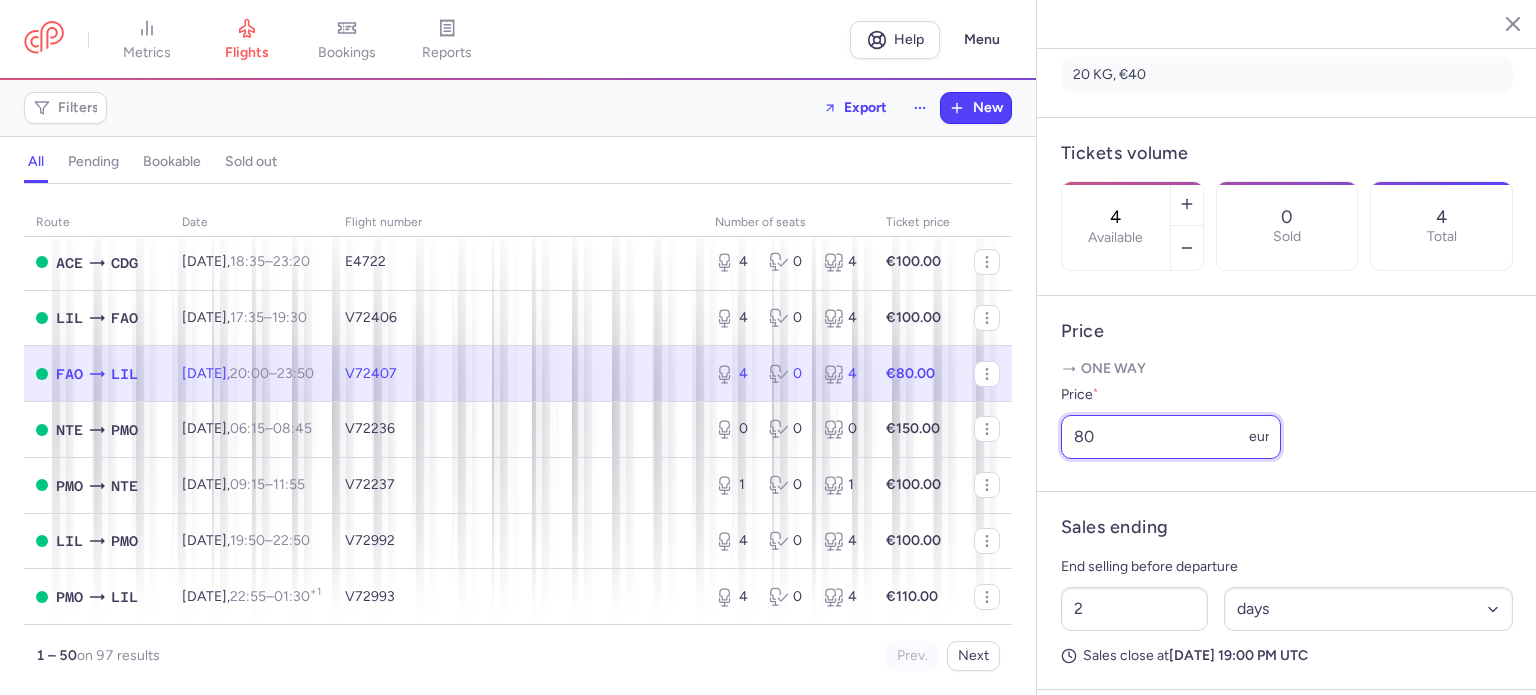drag, startPoint x: 1116, startPoint y: 498, endPoint x: 1037, endPoint y: 501, distance: 79.05694 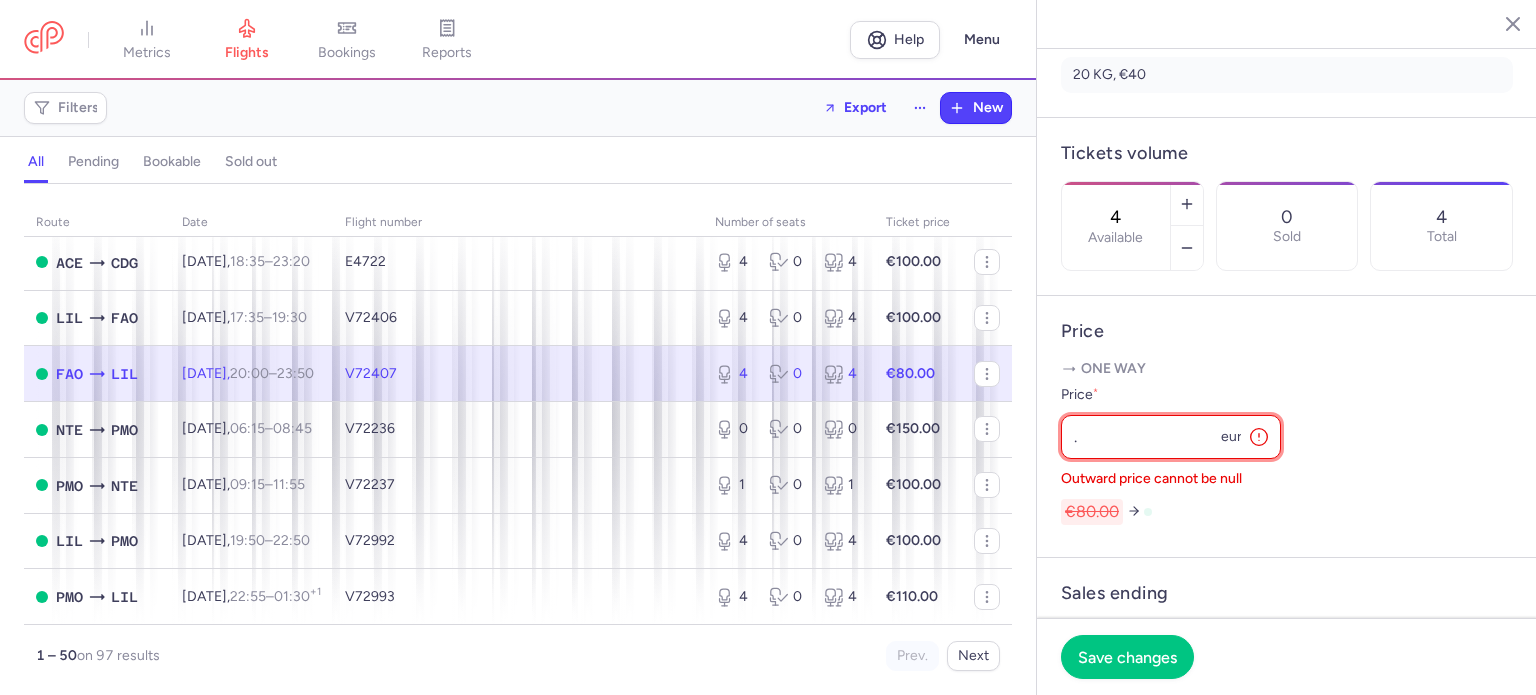 type on "0" 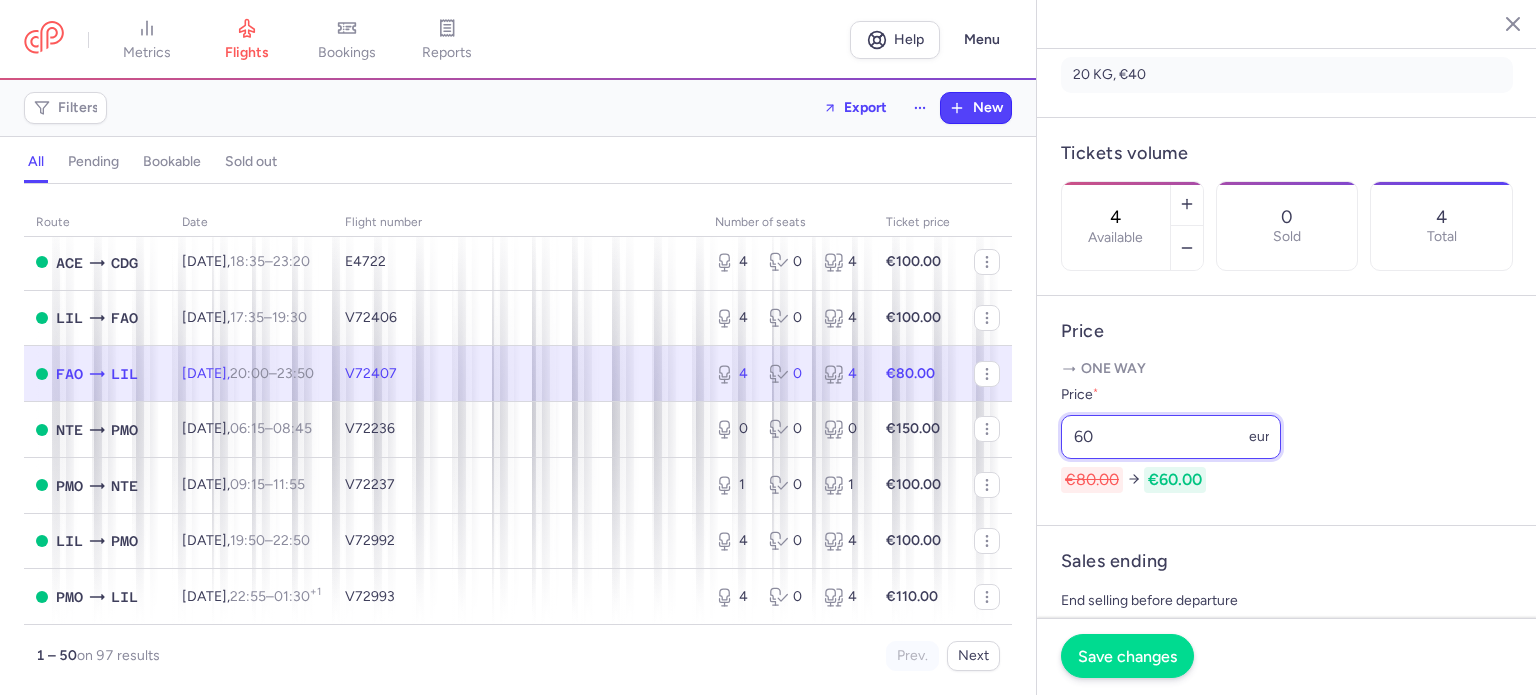 type on "60" 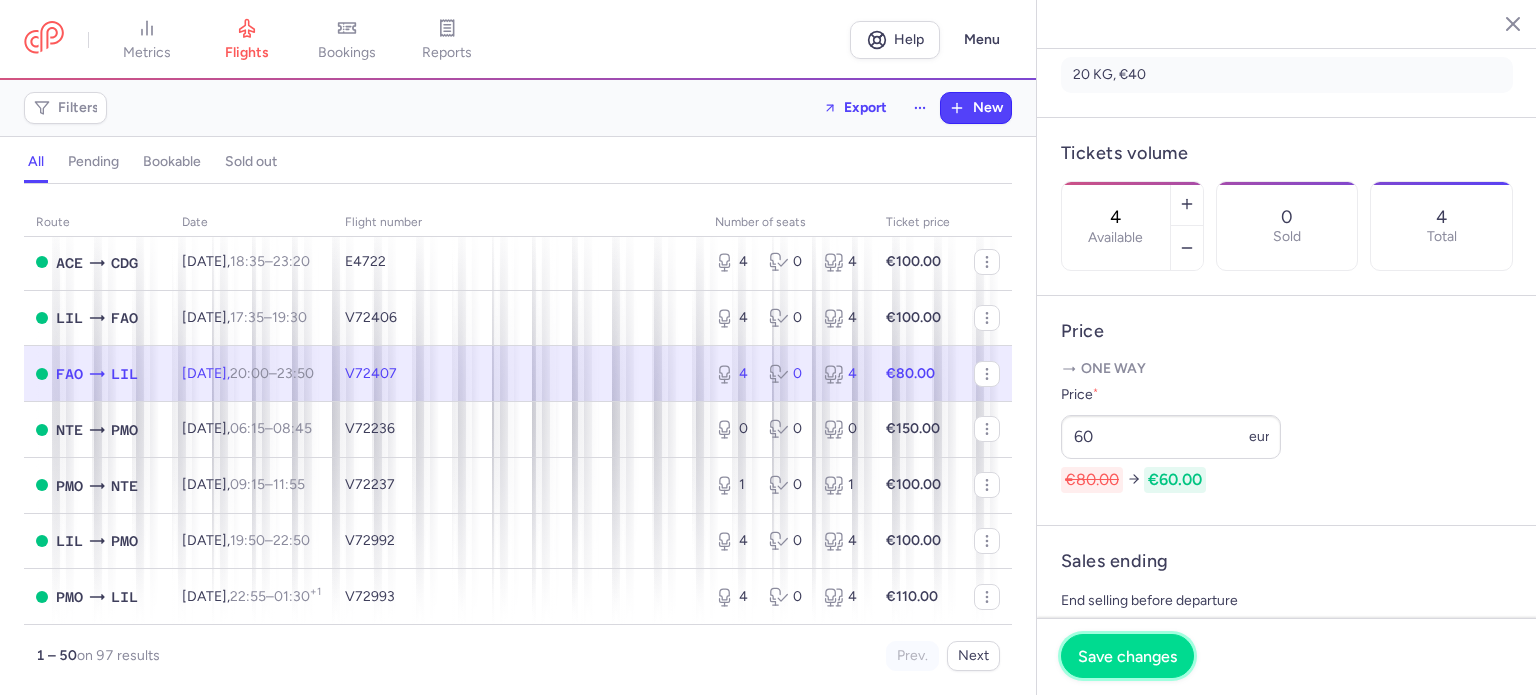 click on "Save changes" at bounding box center (1127, 656) 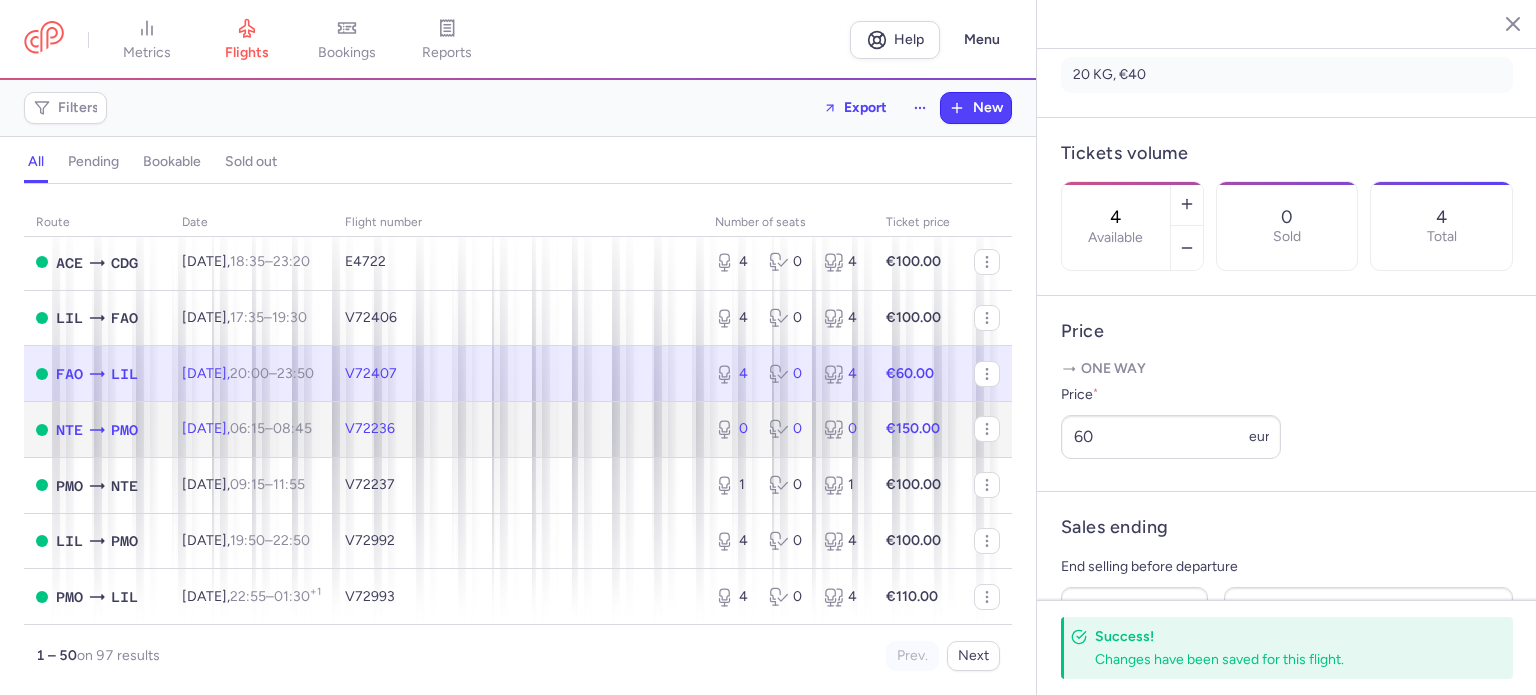 click on "0 0 0" 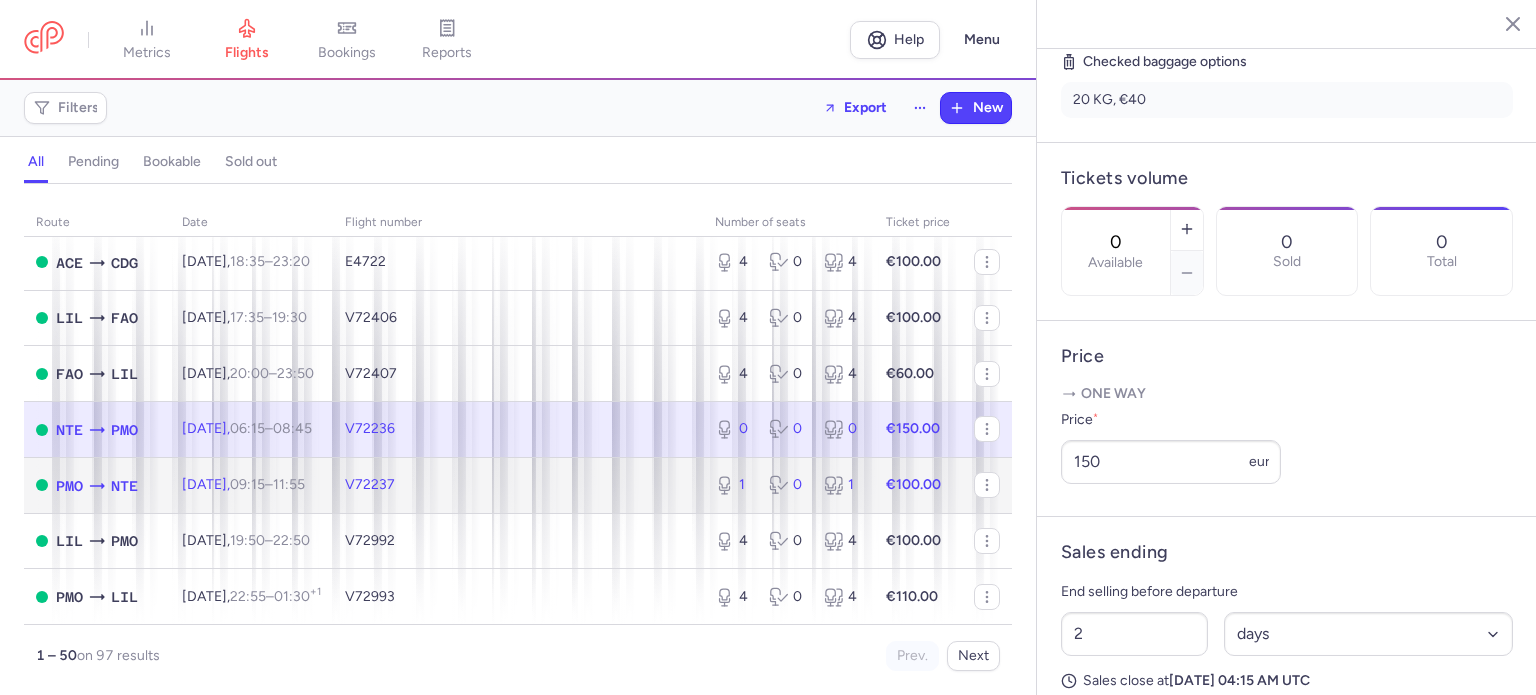click on "1 0 1" 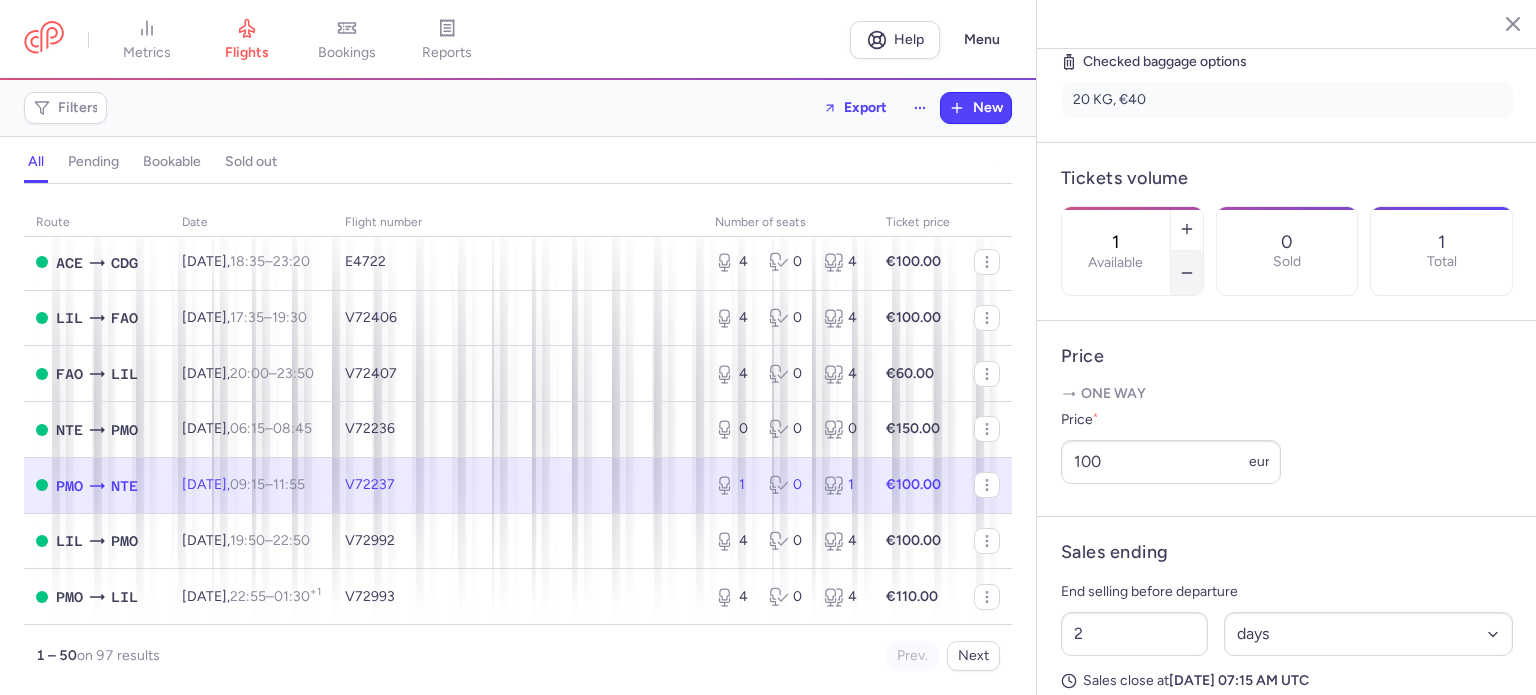 click 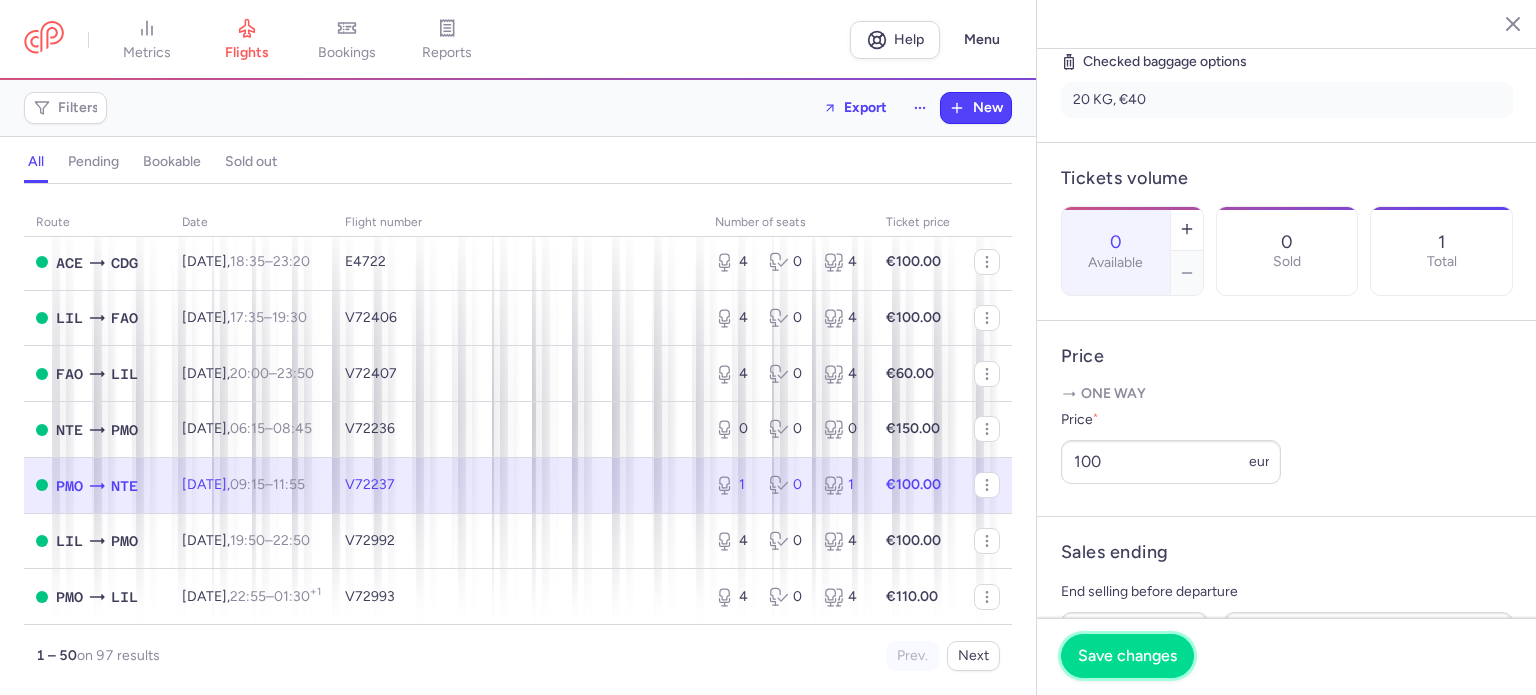 click on "Save changes" at bounding box center (1127, 656) 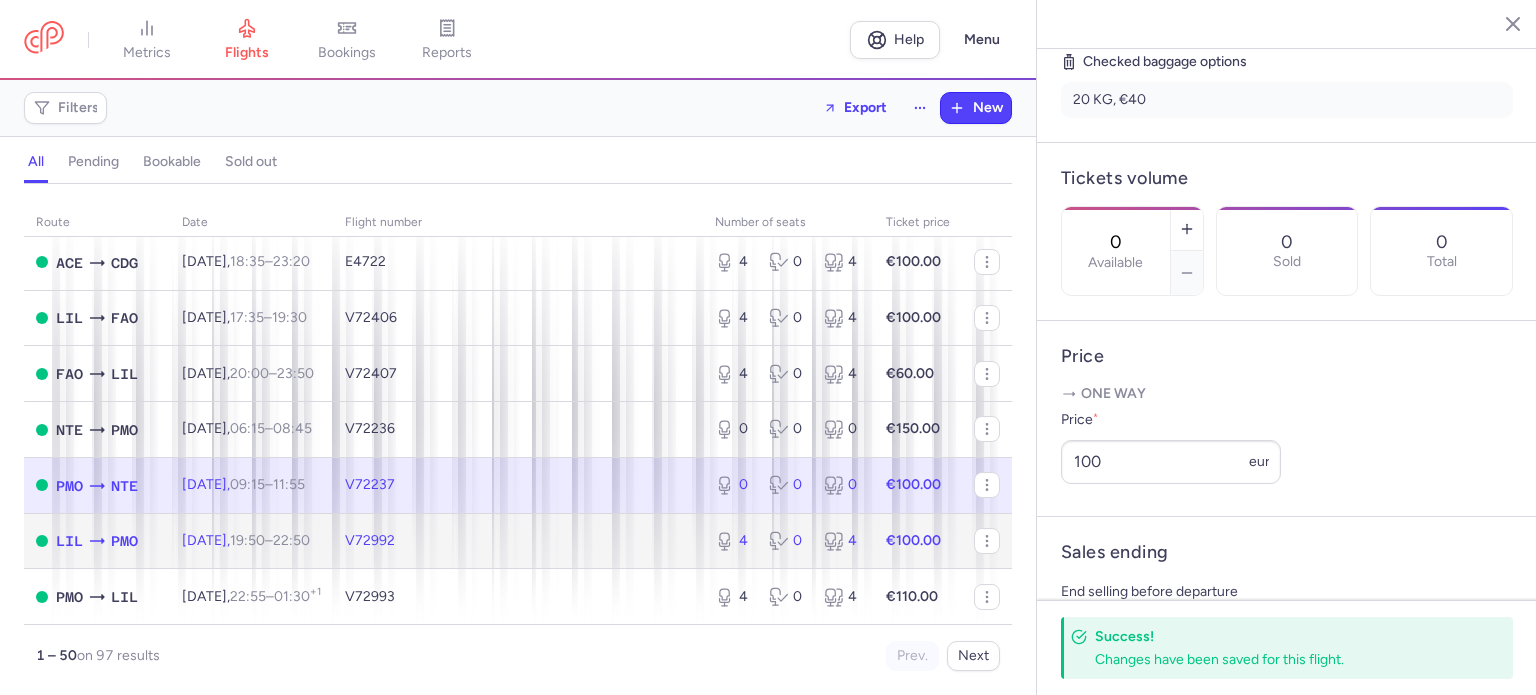 click on "4 0 4" 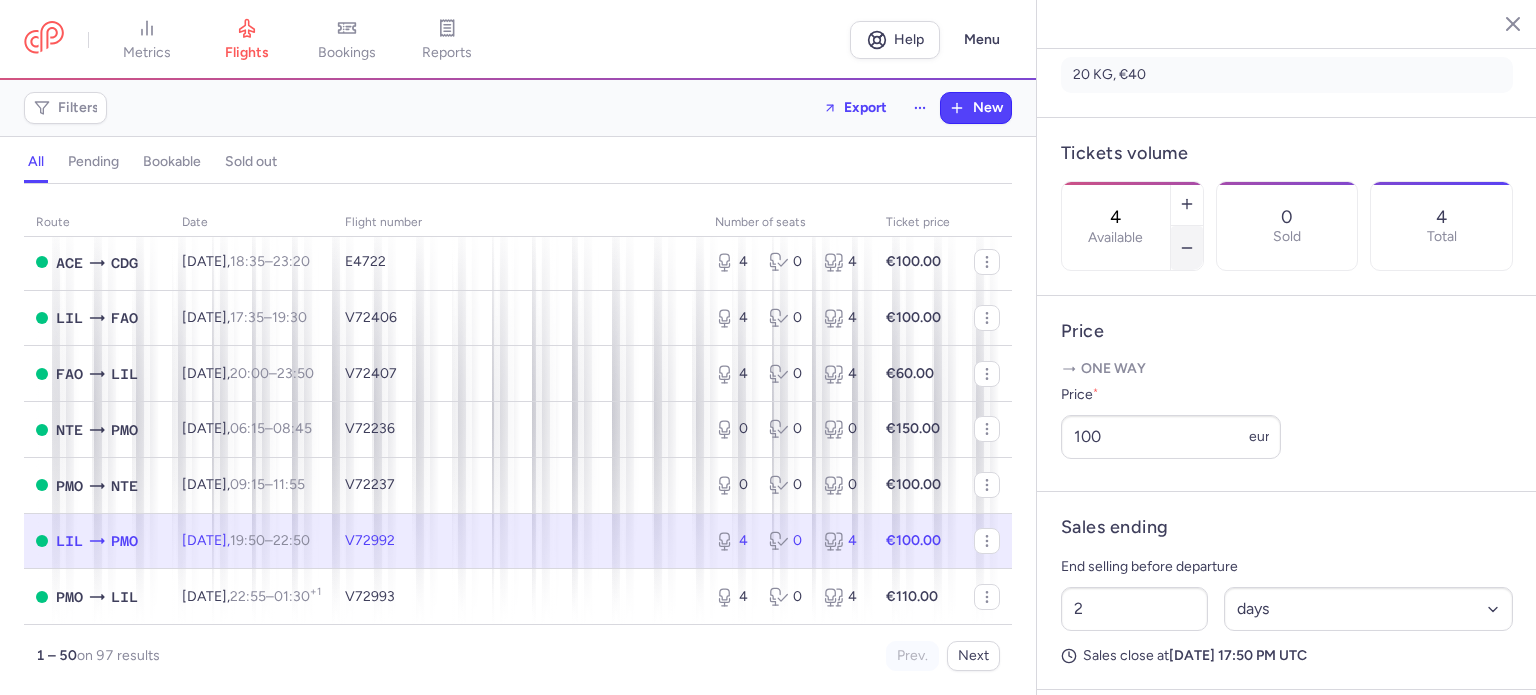 click 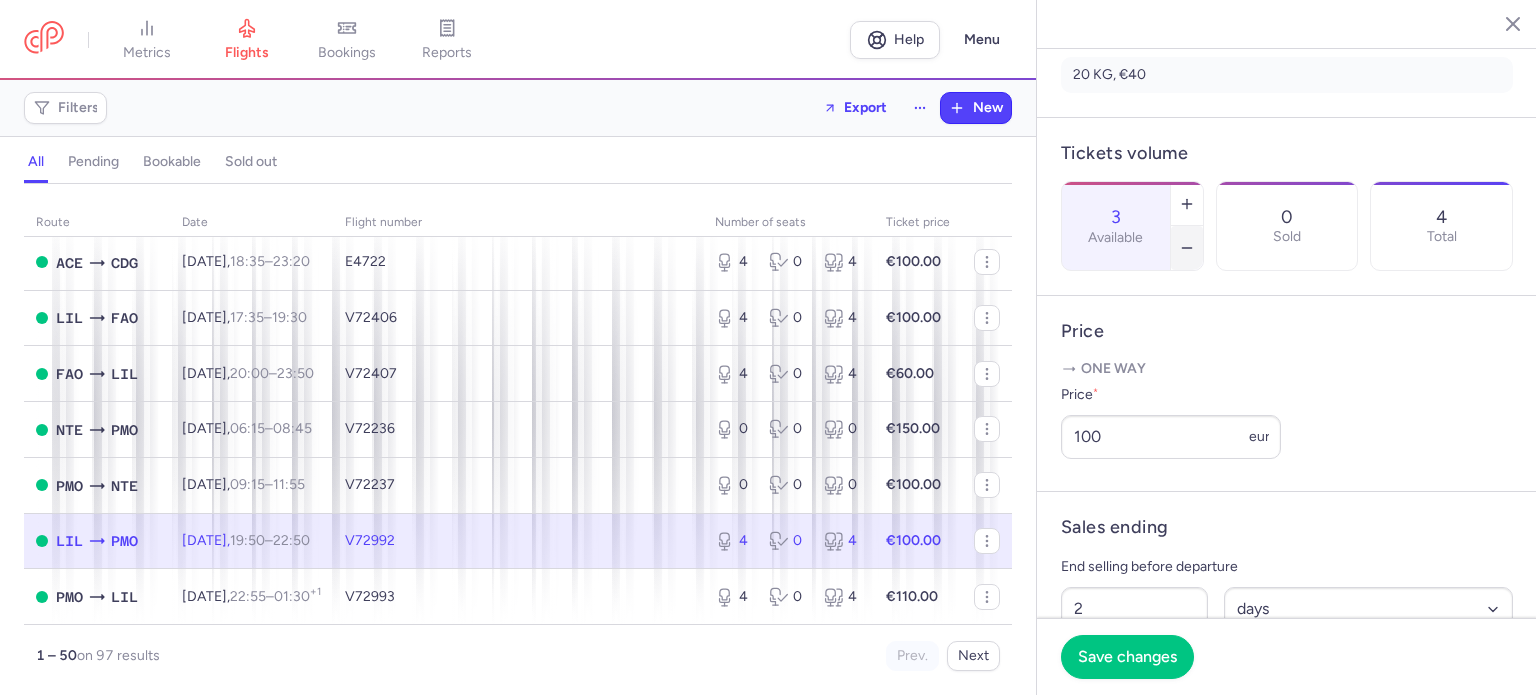 click 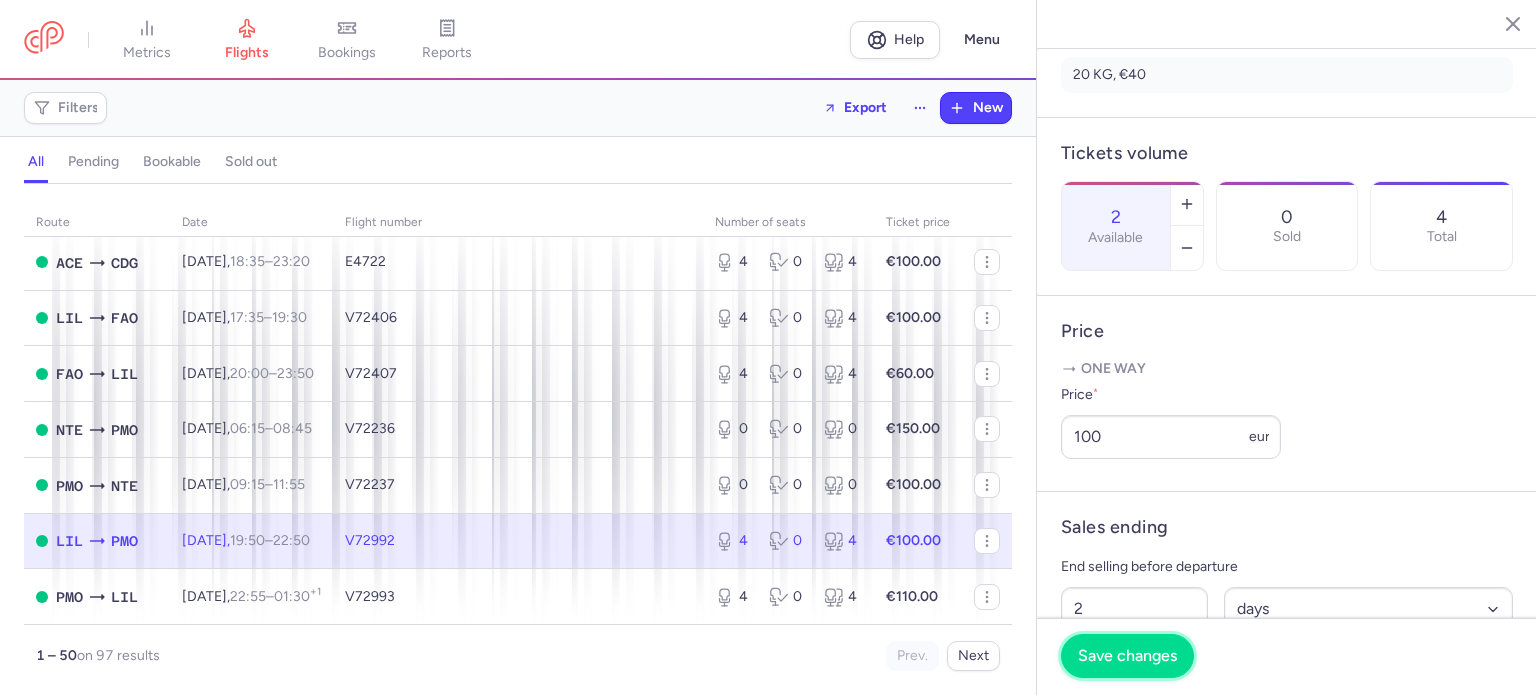 click on "Save changes" at bounding box center (1127, 656) 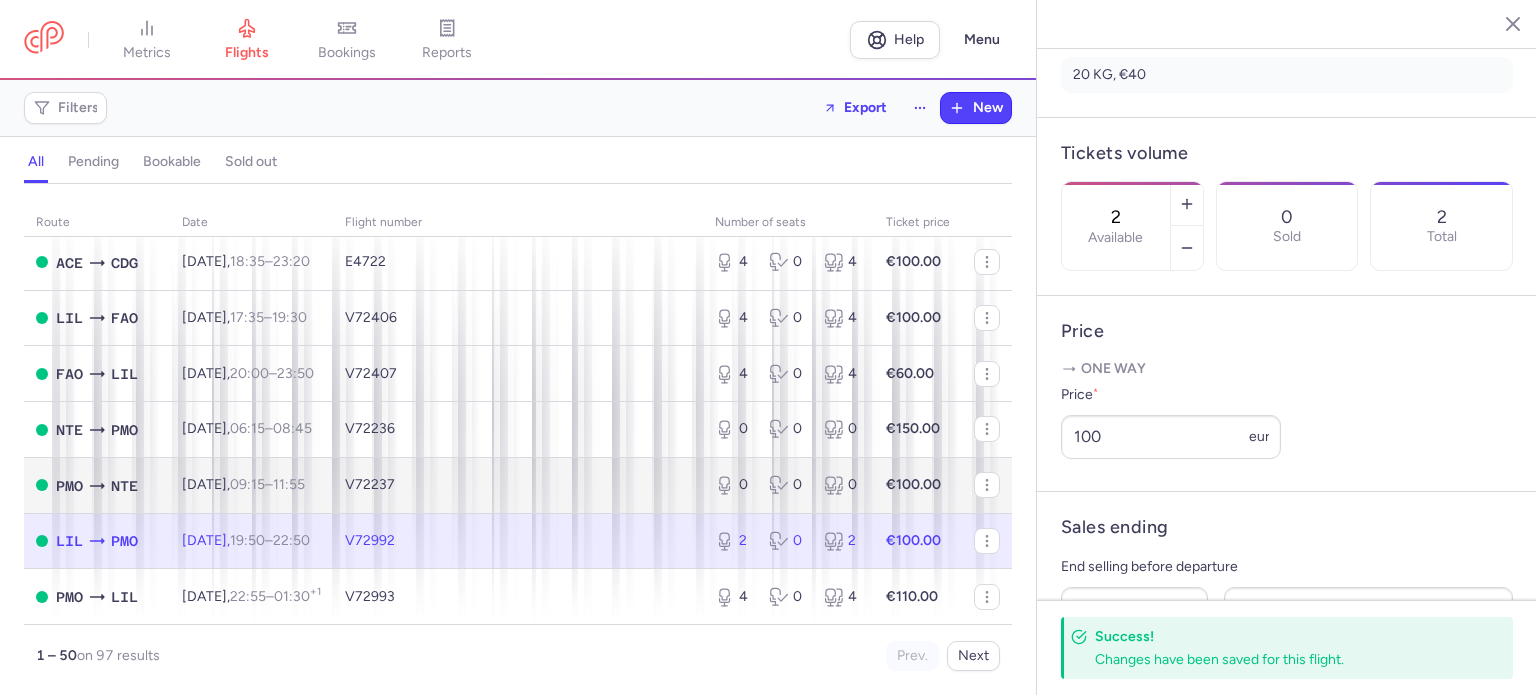 scroll, scrollTop: 2529, scrollLeft: 0, axis: vertical 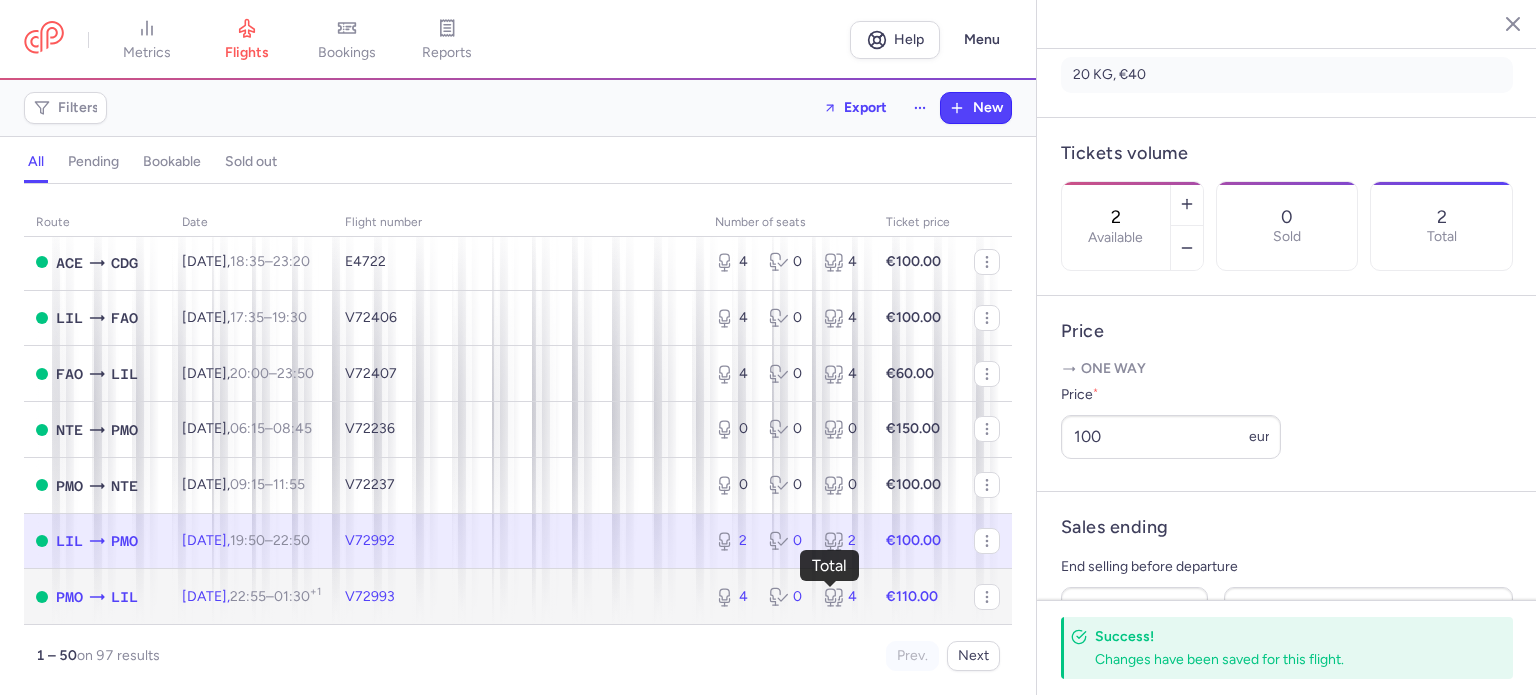 click on "4" at bounding box center [843, 597] 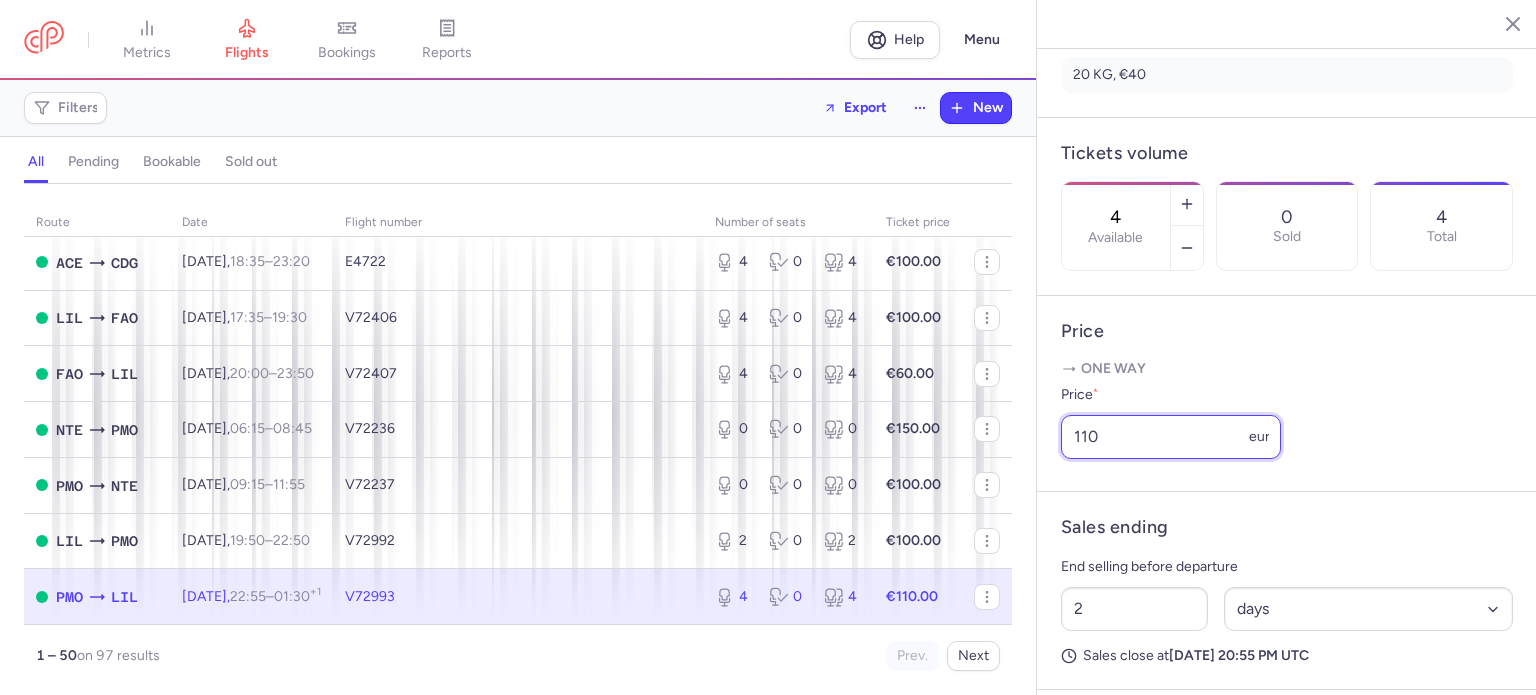 drag, startPoint x: 1128, startPoint y: 492, endPoint x: 1019, endPoint y: 488, distance: 109.07337 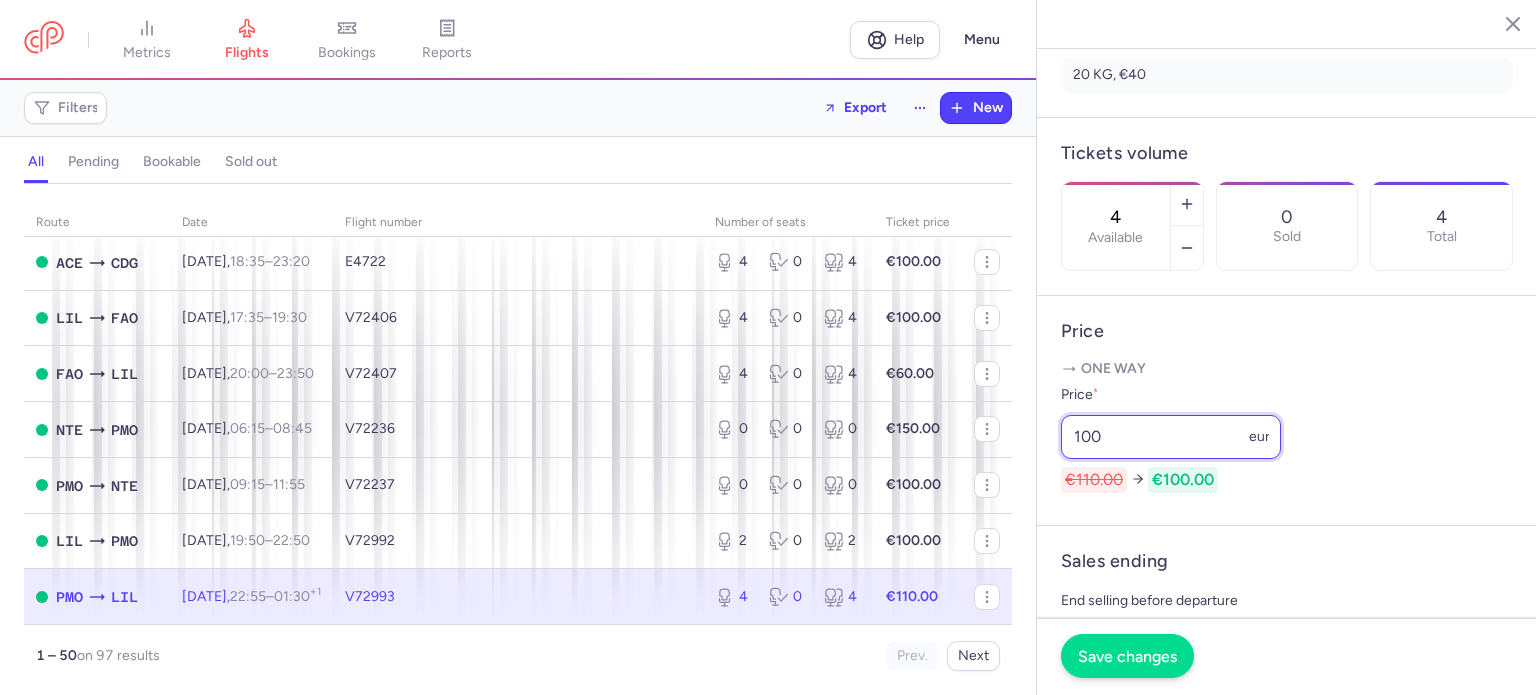 type on "100" 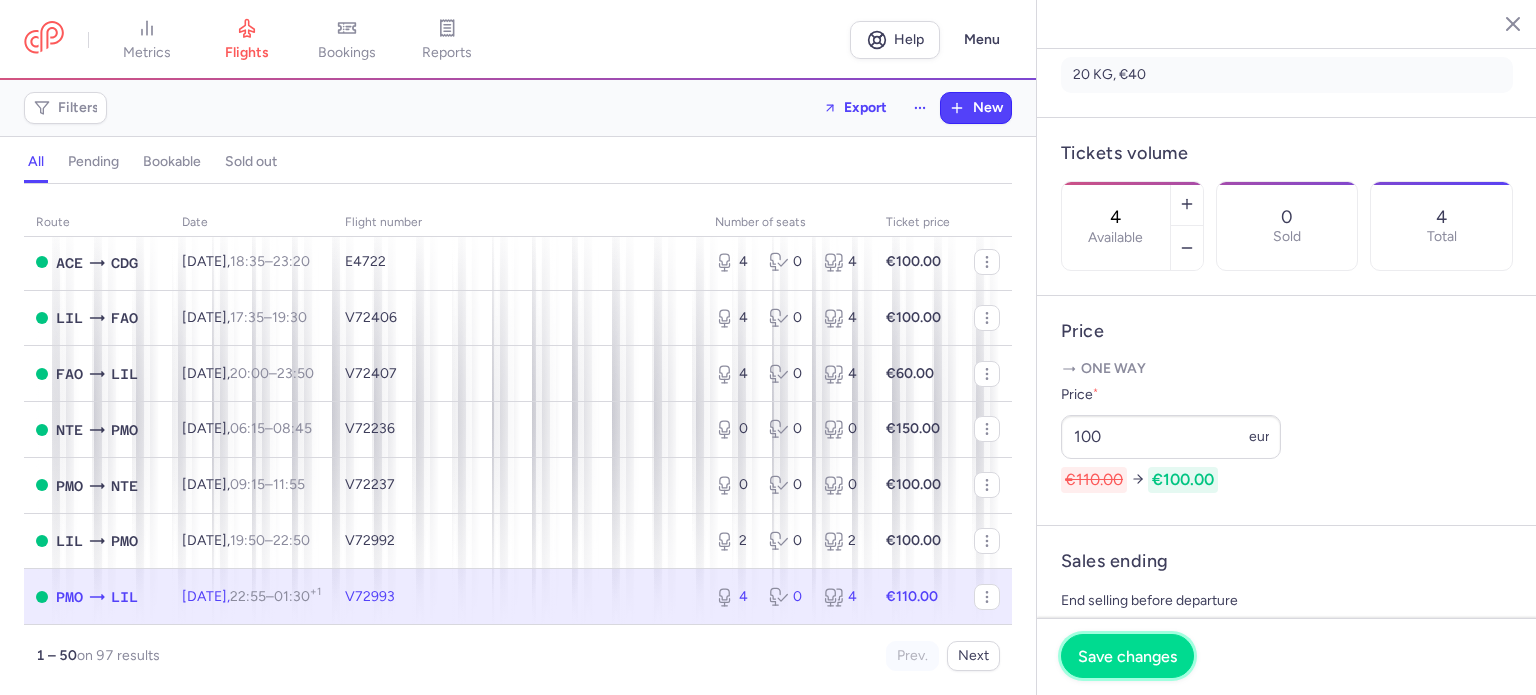 click on "Save changes" at bounding box center [1127, 656] 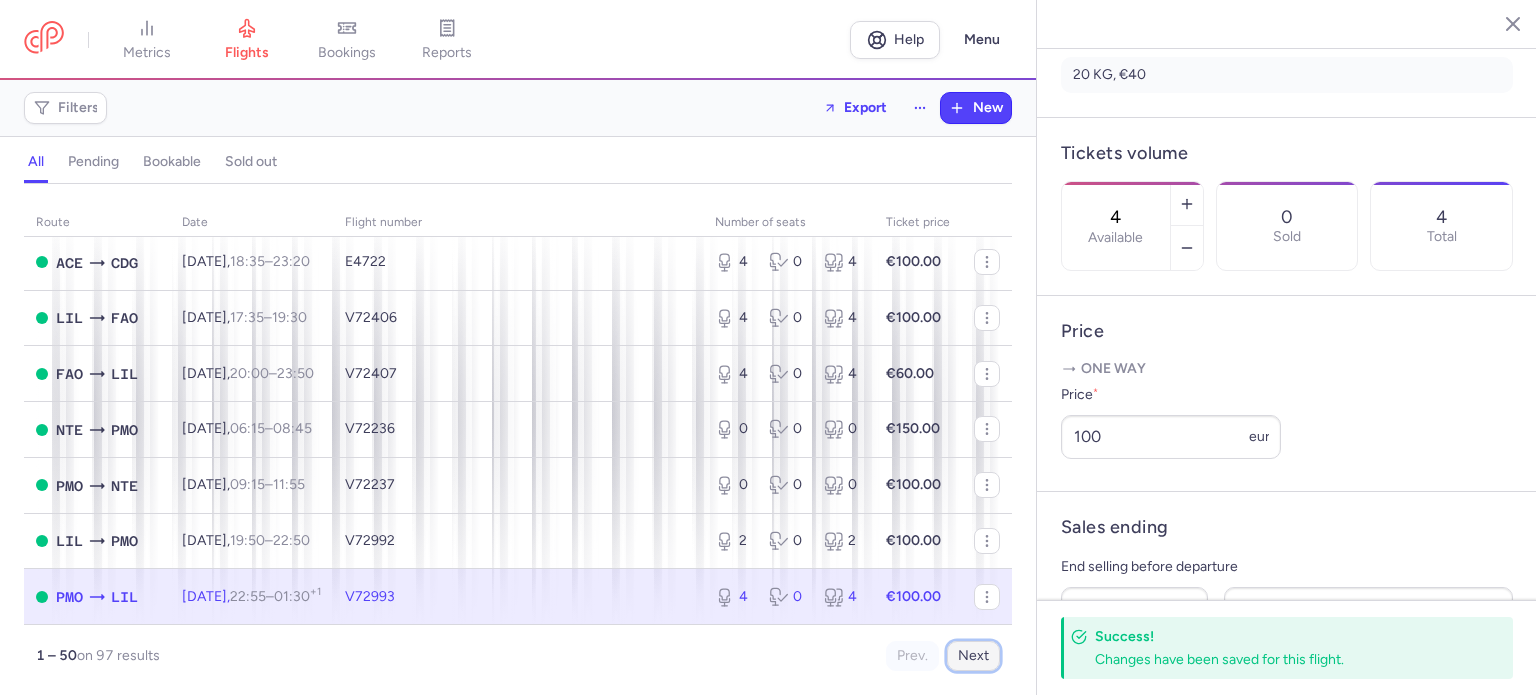click on "Next" at bounding box center (973, 656) 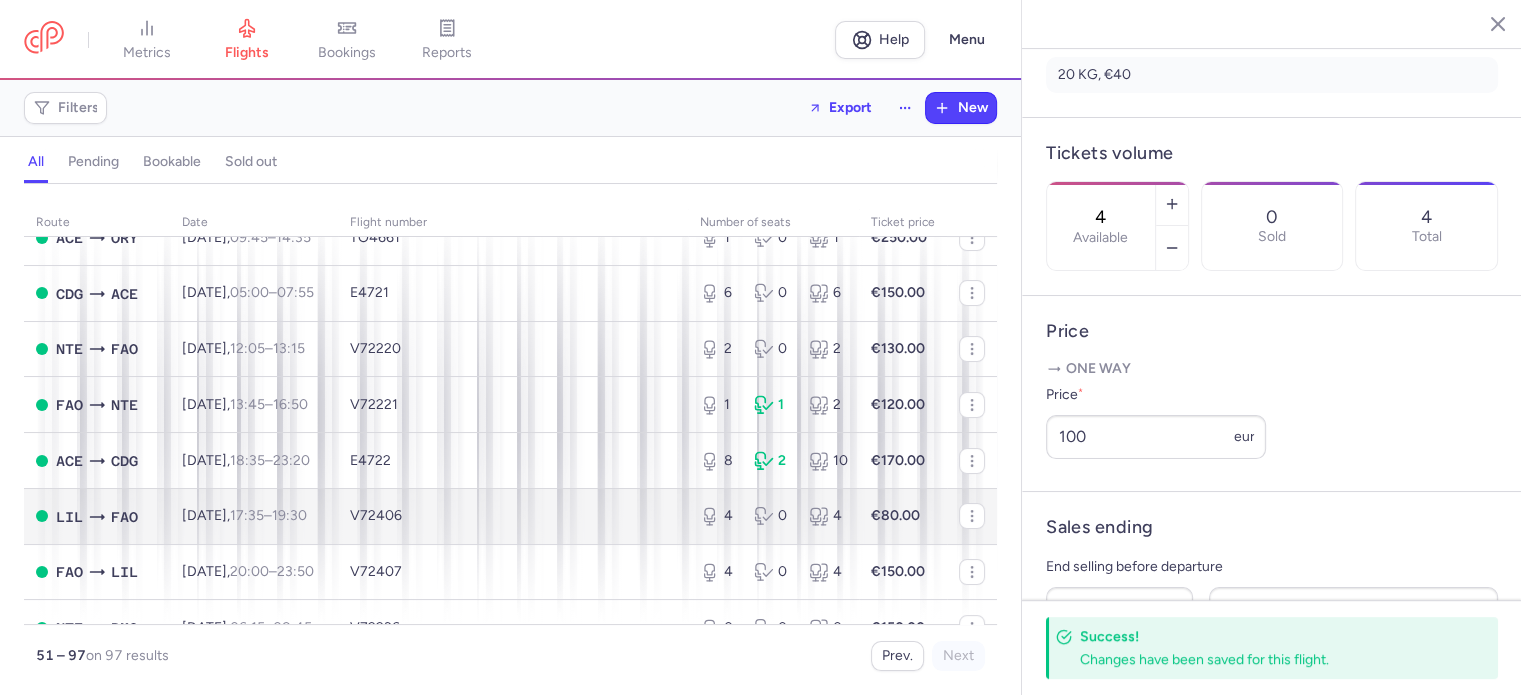 scroll, scrollTop: 0, scrollLeft: 0, axis: both 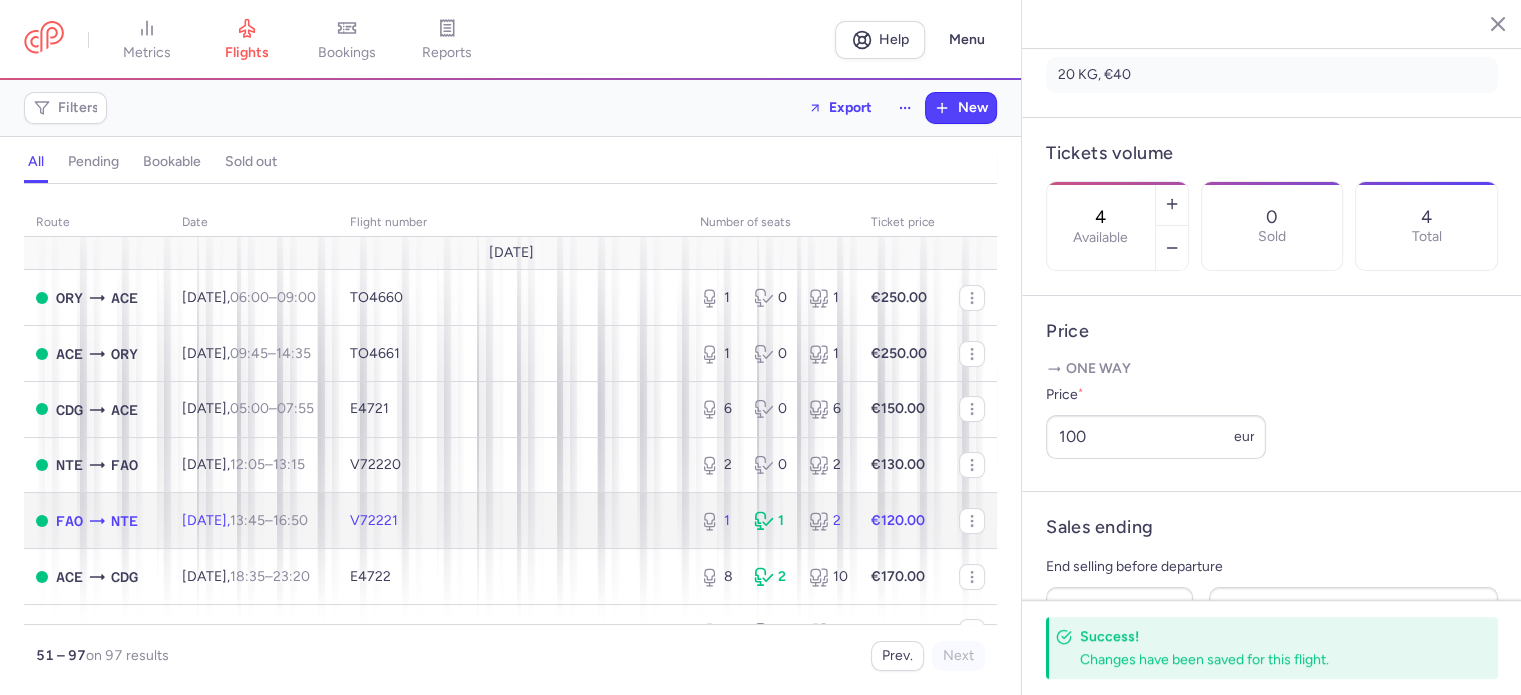 click on "1 1 2" 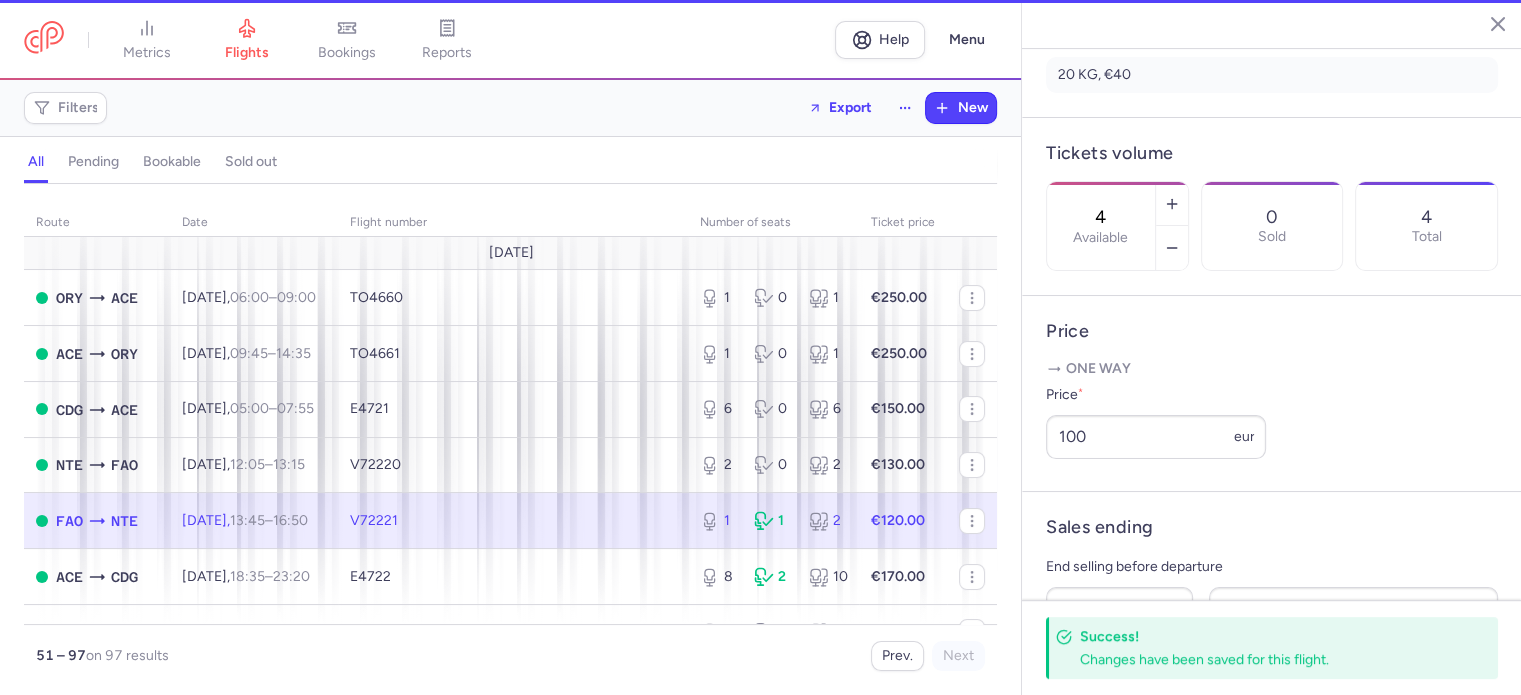 type on "1" 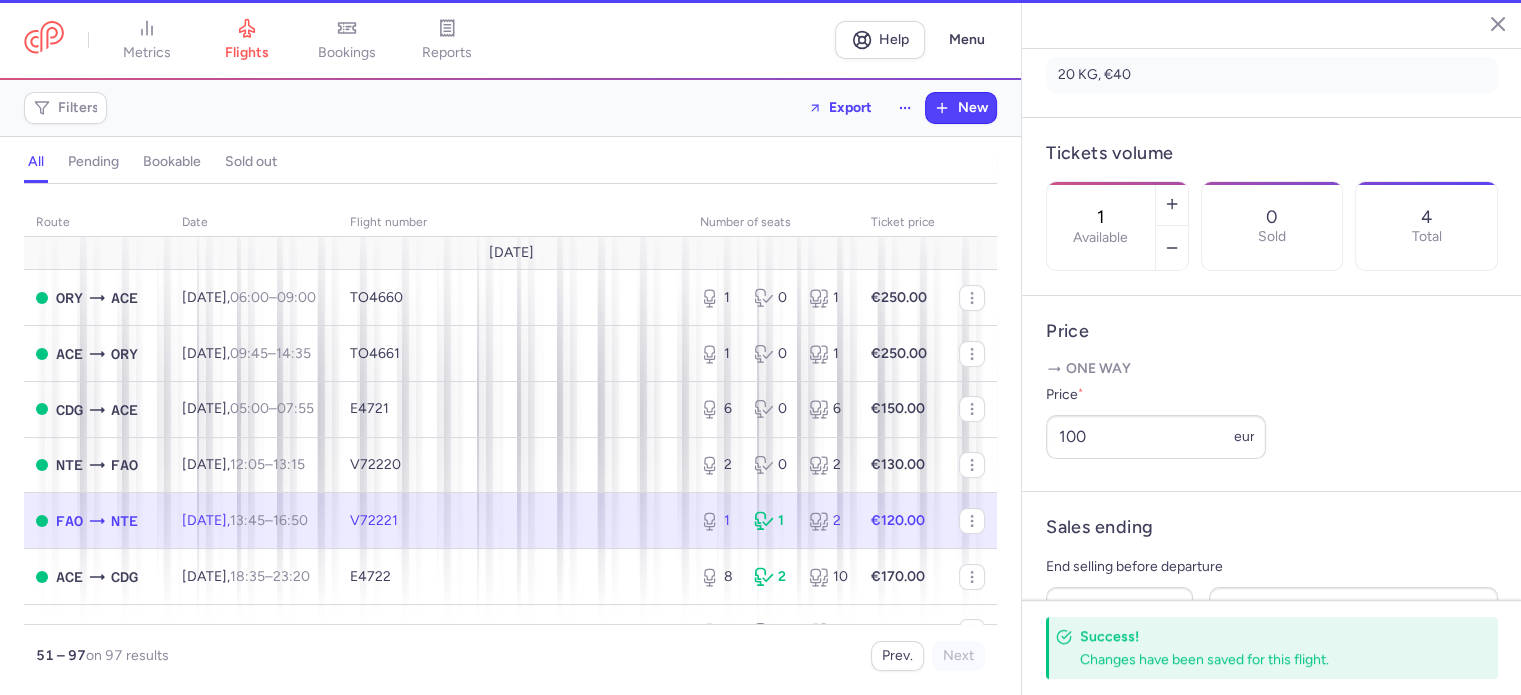 scroll, scrollTop: 516, scrollLeft: 0, axis: vertical 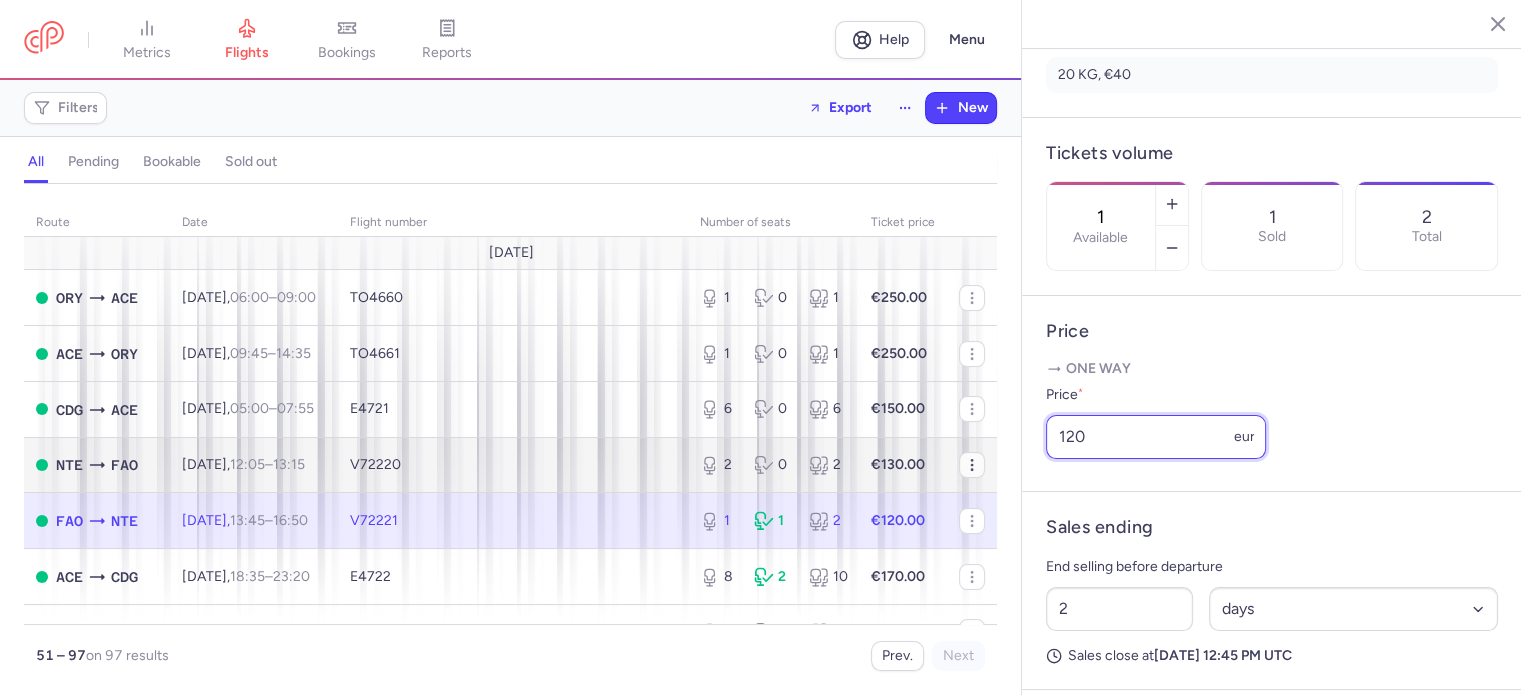 drag, startPoint x: 1104, startPoint y: 494, endPoint x: 964, endPoint y: 471, distance: 141.87671 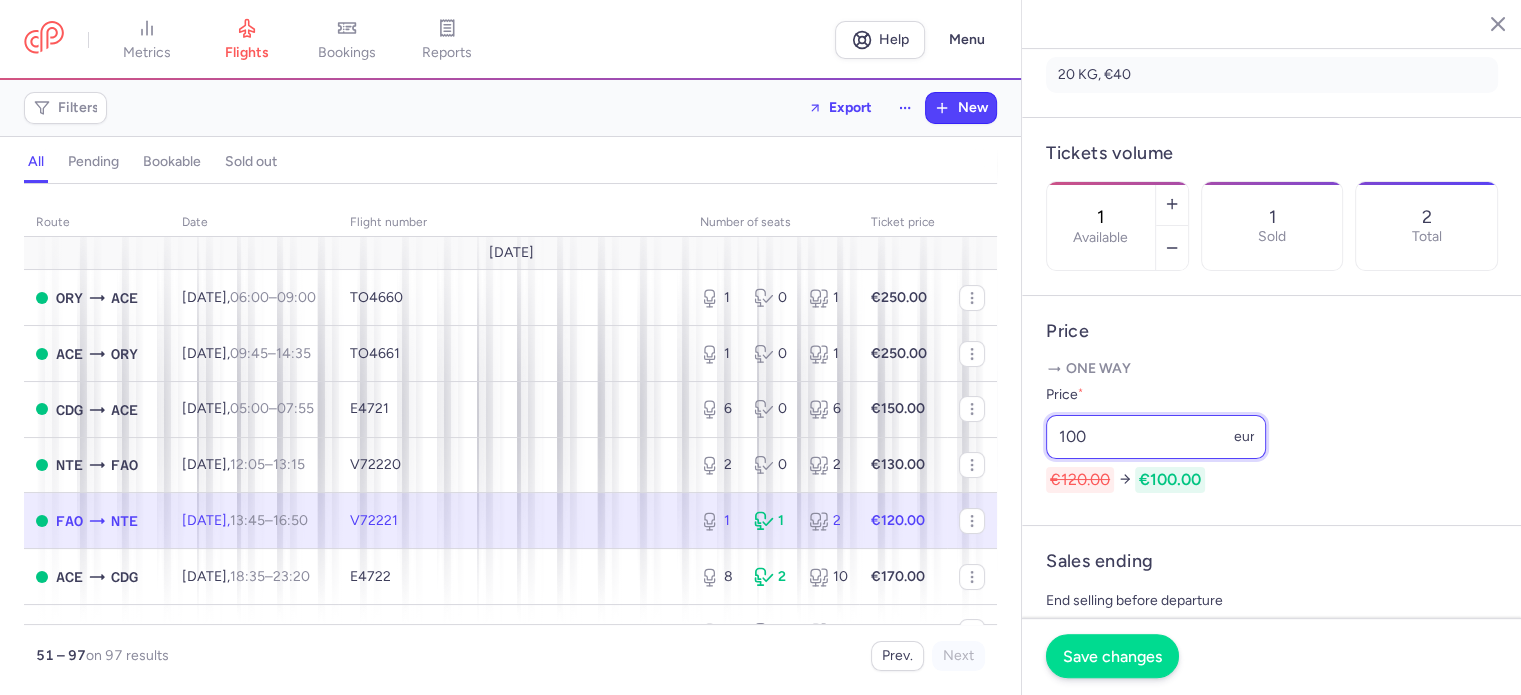 type on "100" 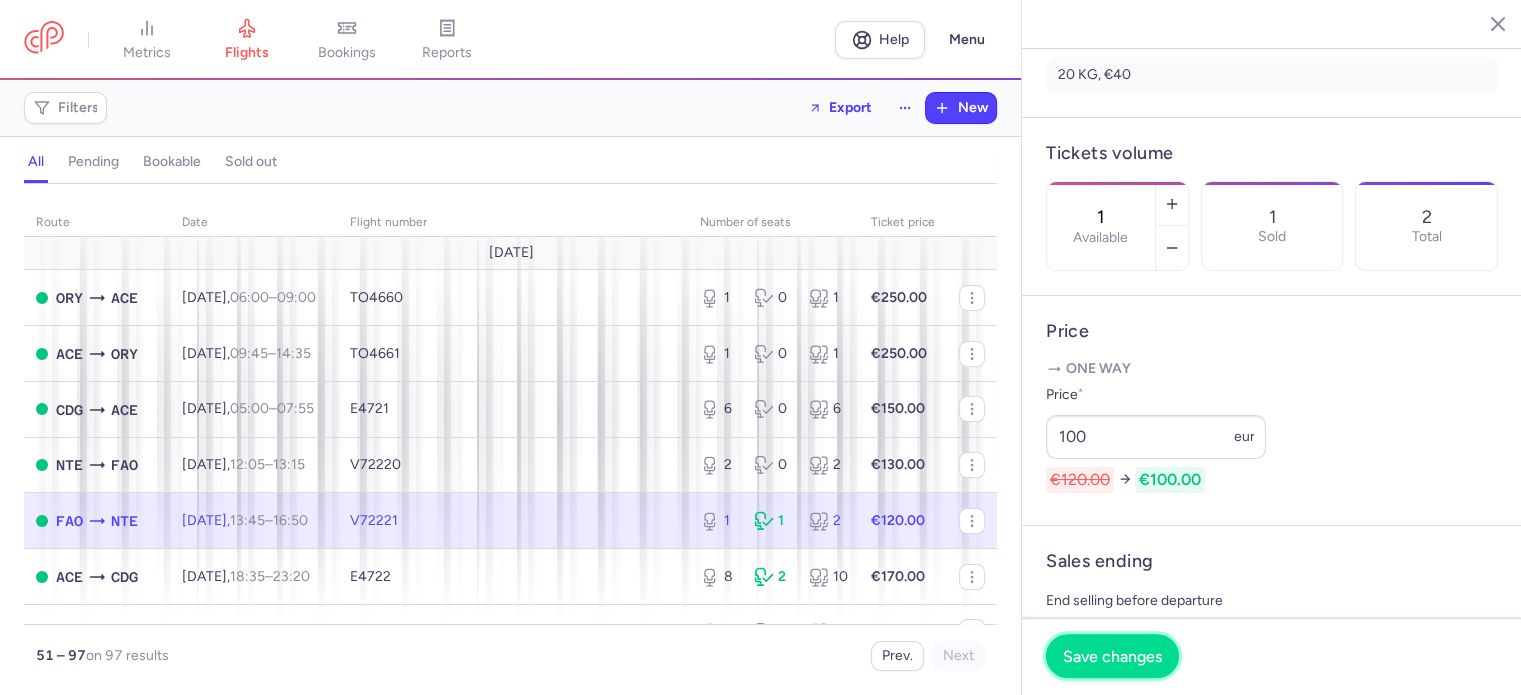 click on "Save changes" at bounding box center (1112, 656) 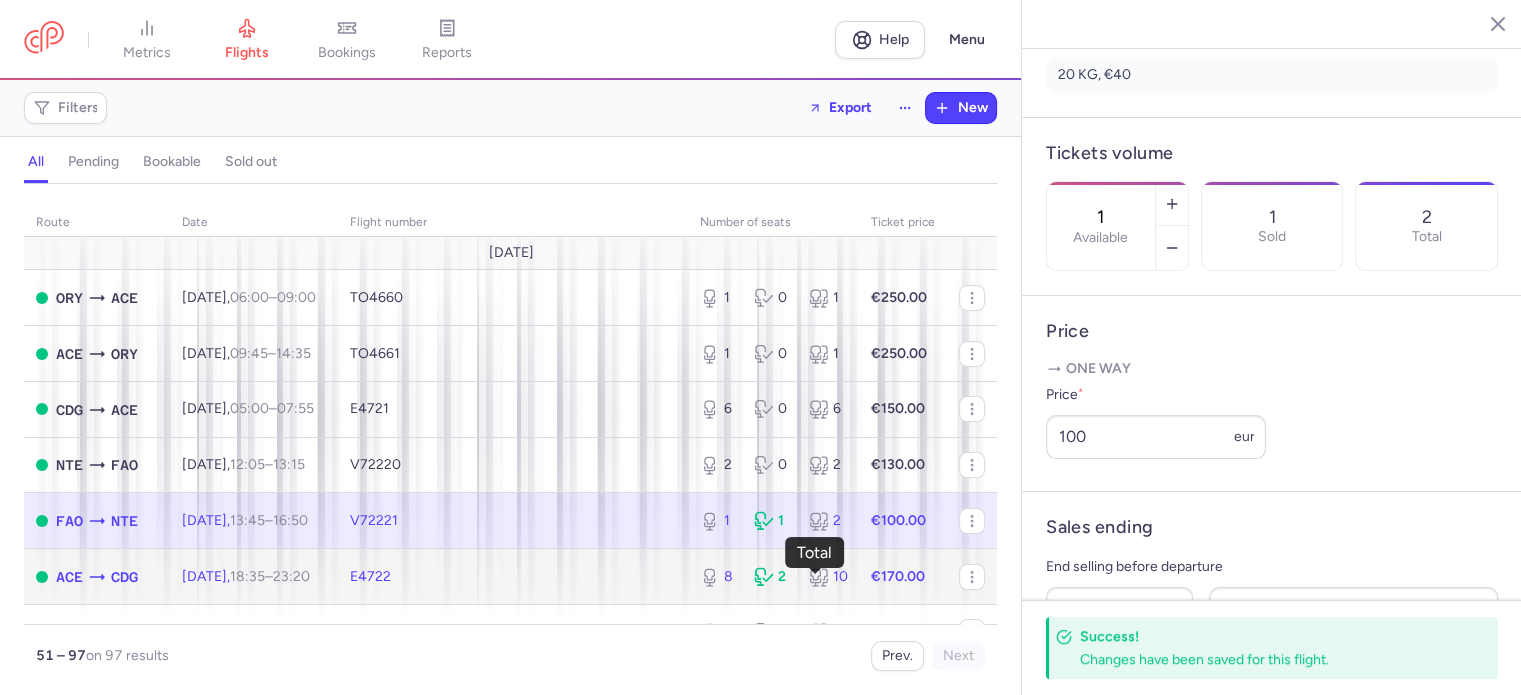 click on "10" at bounding box center [828, 577] 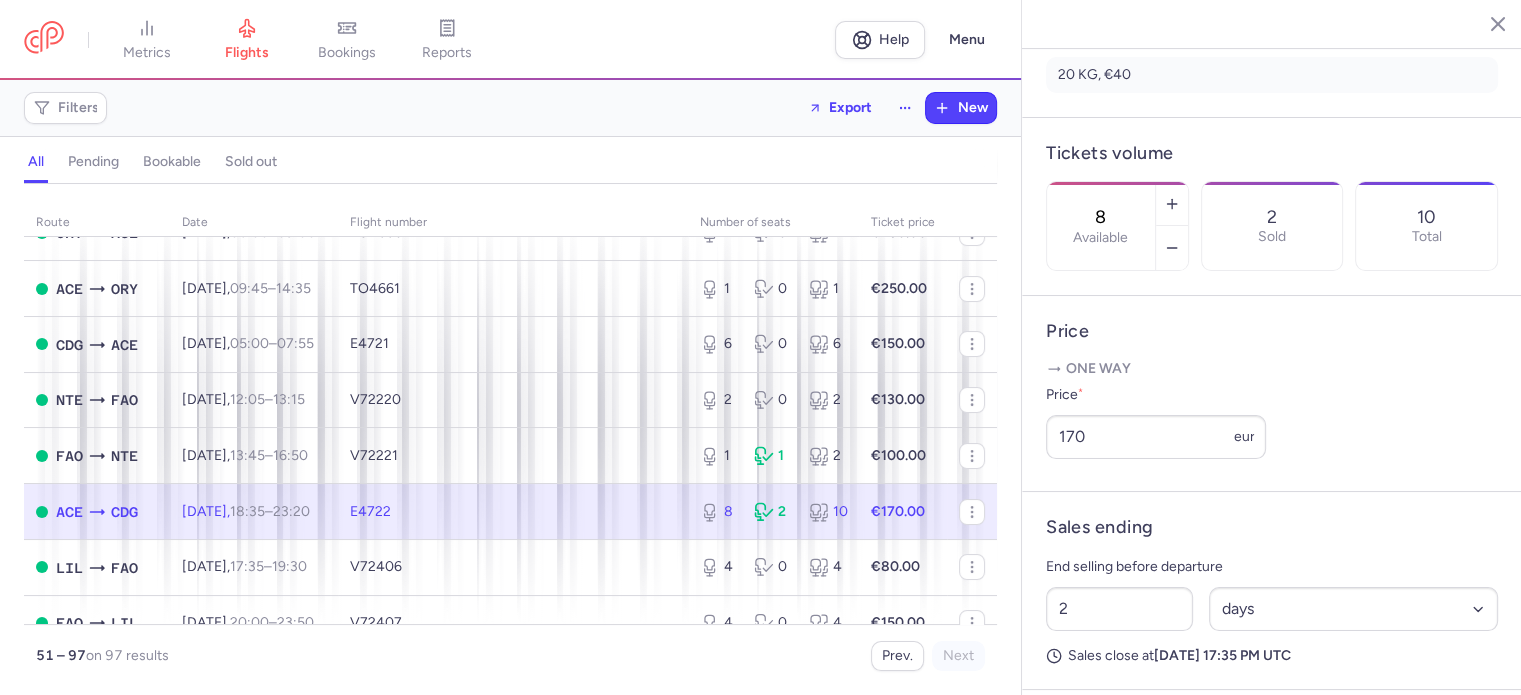 scroll, scrollTop: 100, scrollLeft: 0, axis: vertical 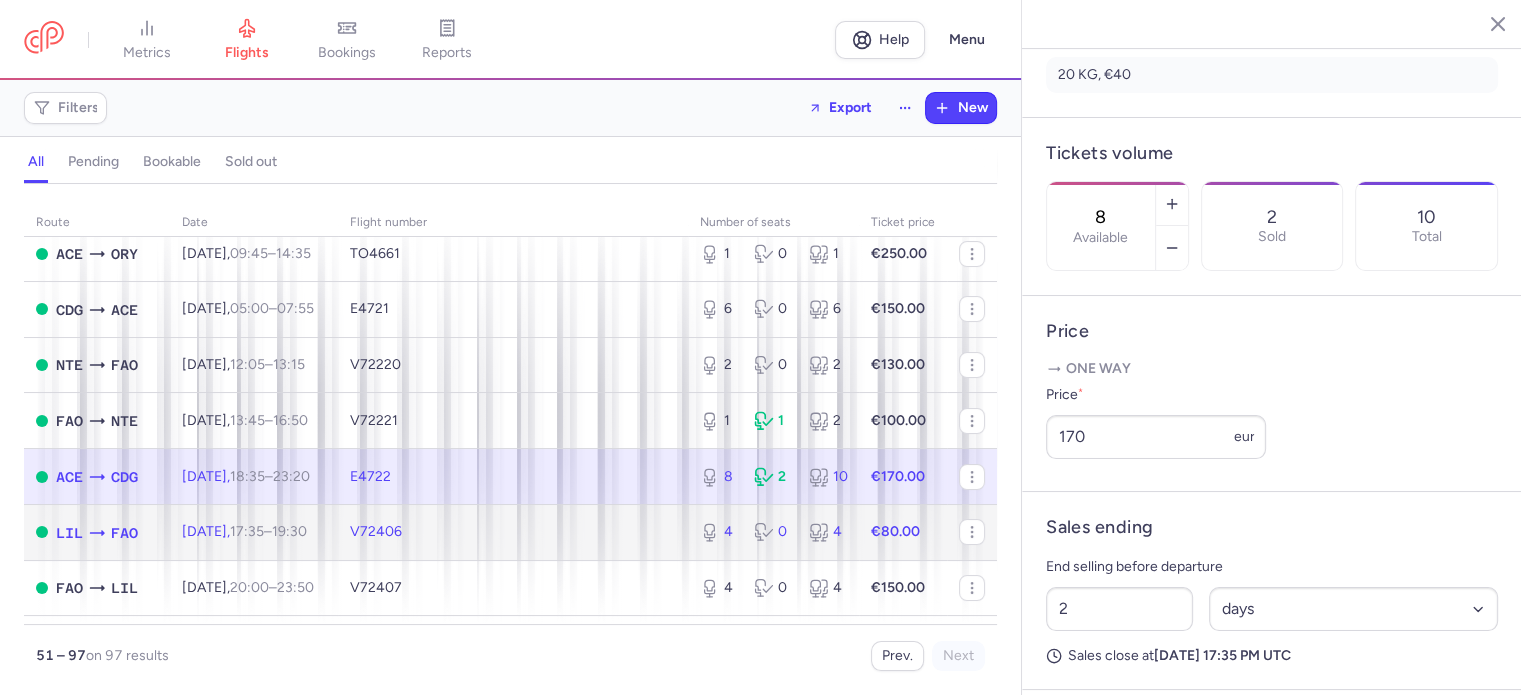 click on "4 0 4" 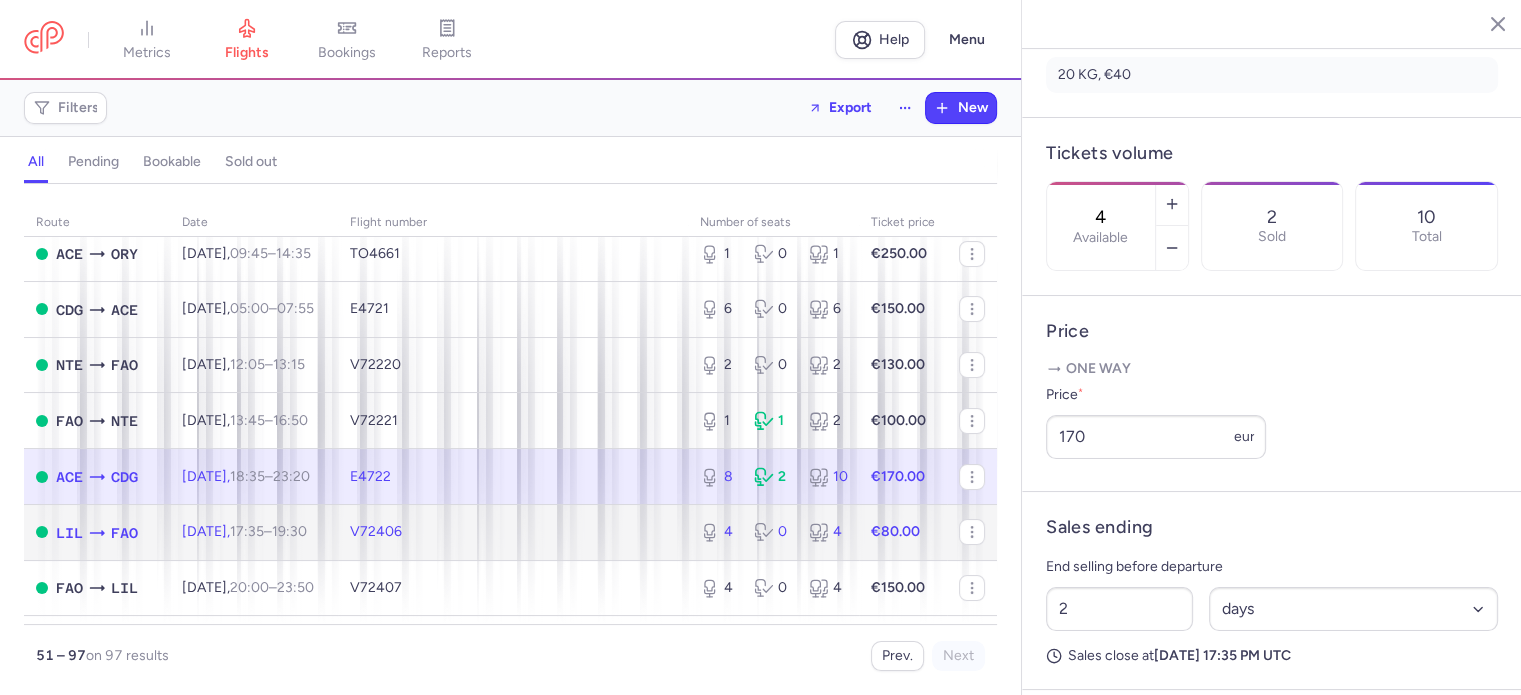 scroll, scrollTop: 500, scrollLeft: 0, axis: vertical 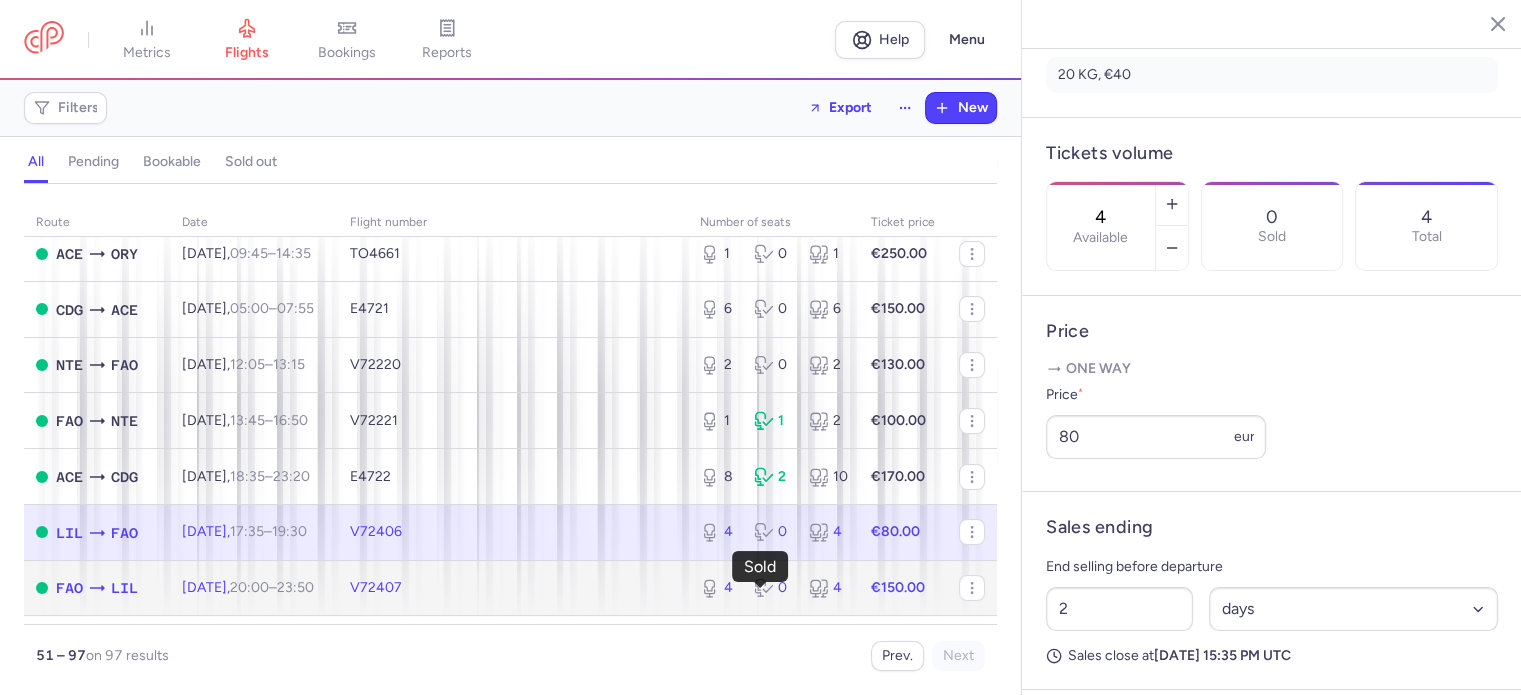click 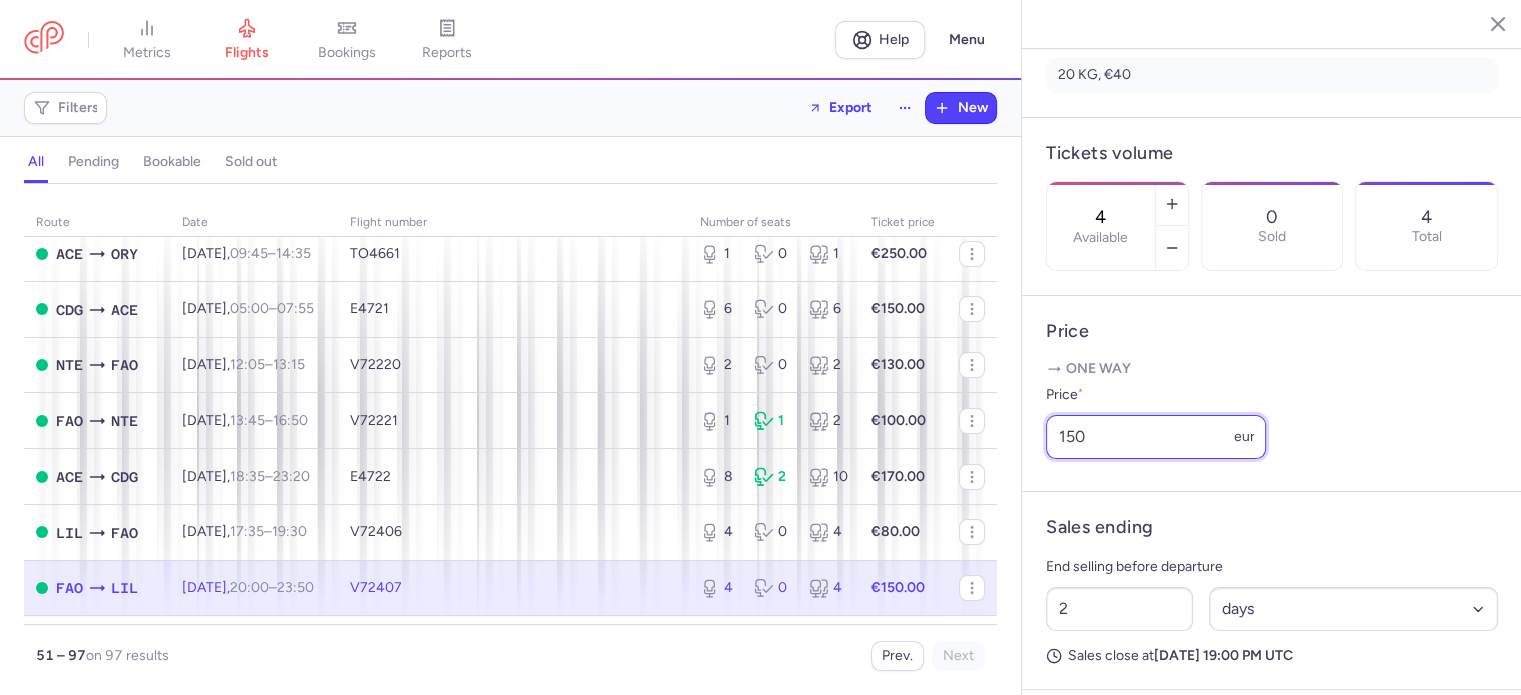 drag, startPoint x: 1111, startPoint y: 495, endPoint x: 1014, endPoint y: 483, distance: 97.73945 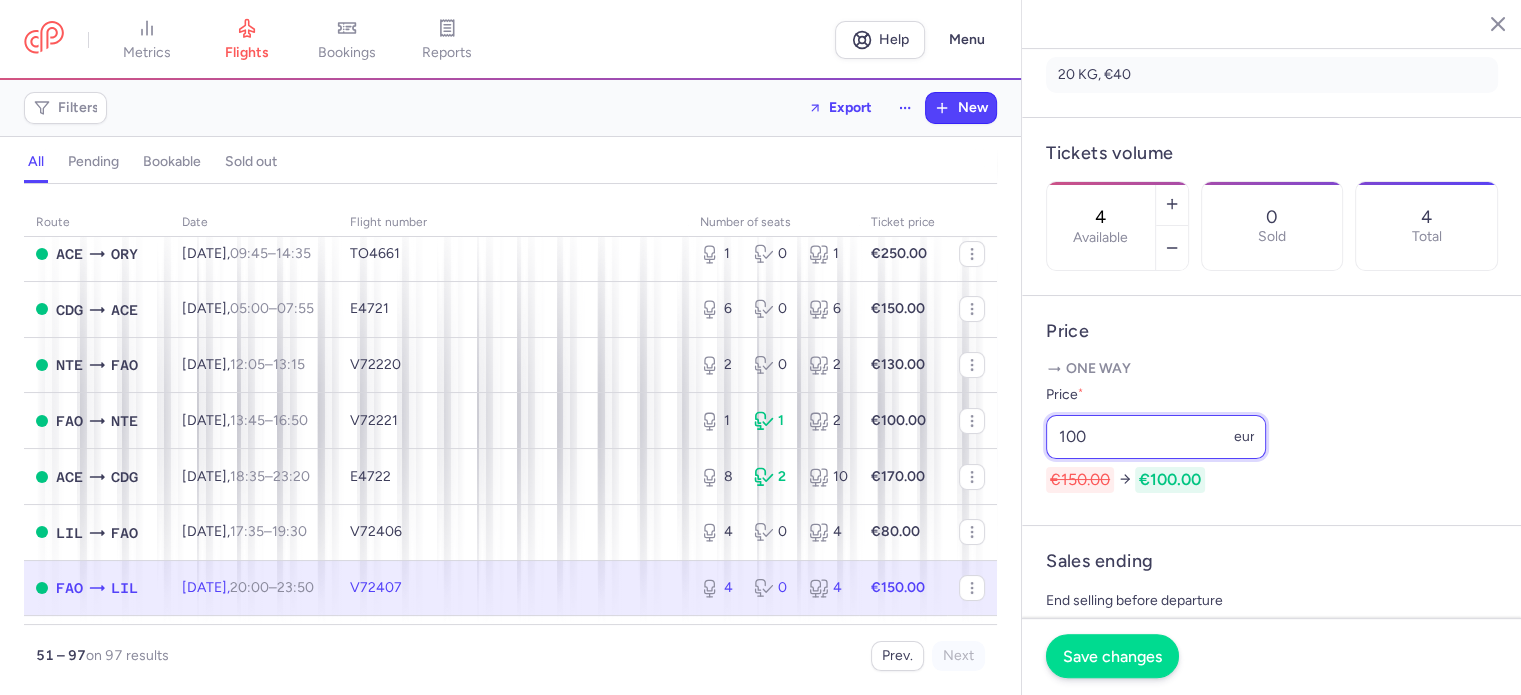 type on "100" 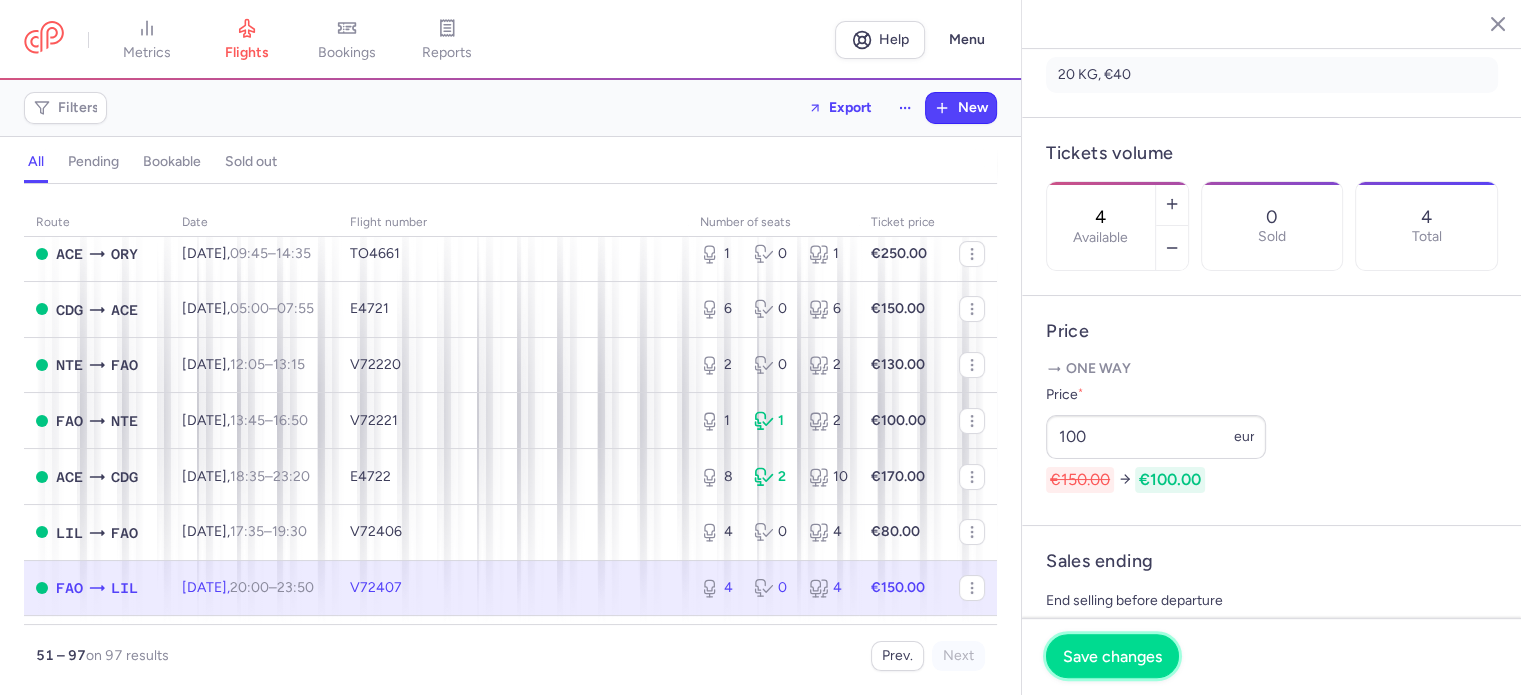 click on "Save changes" at bounding box center (1112, 656) 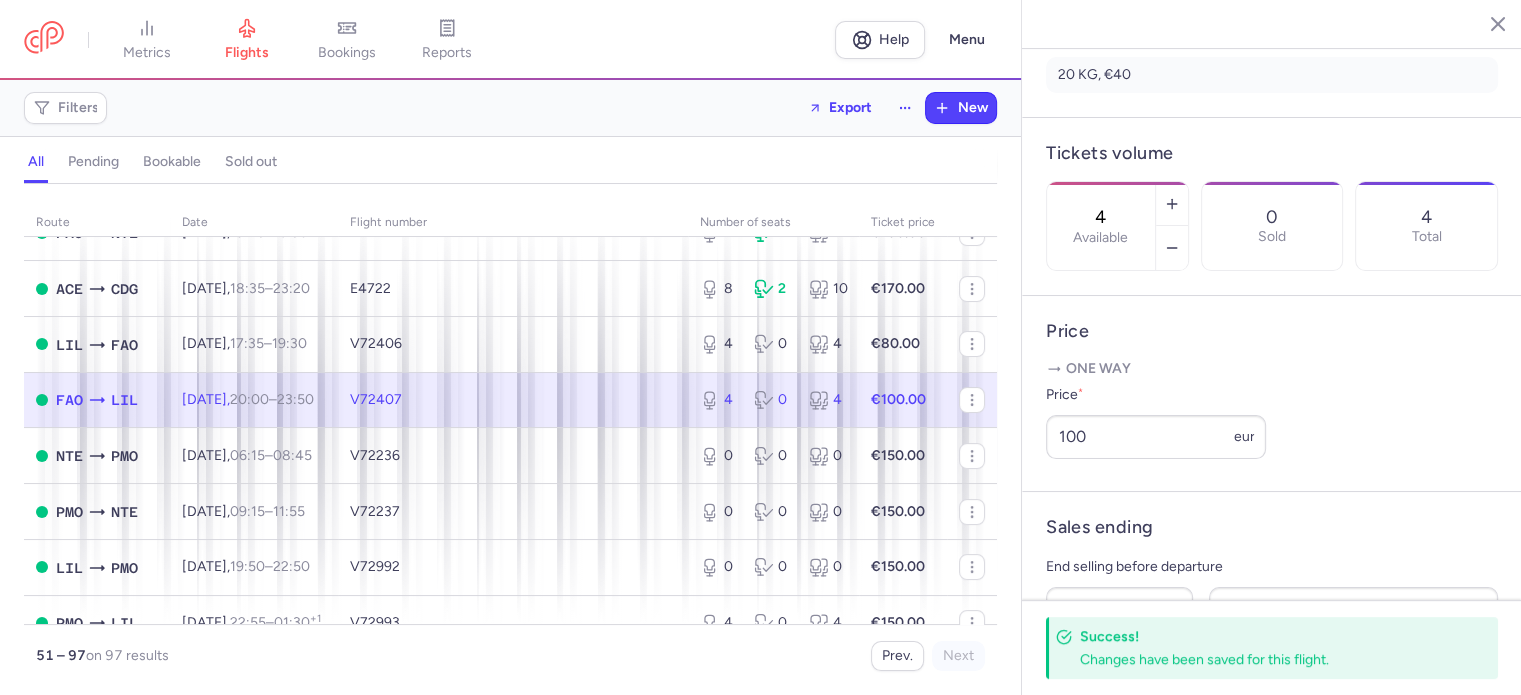 scroll, scrollTop: 300, scrollLeft: 0, axis: vertical 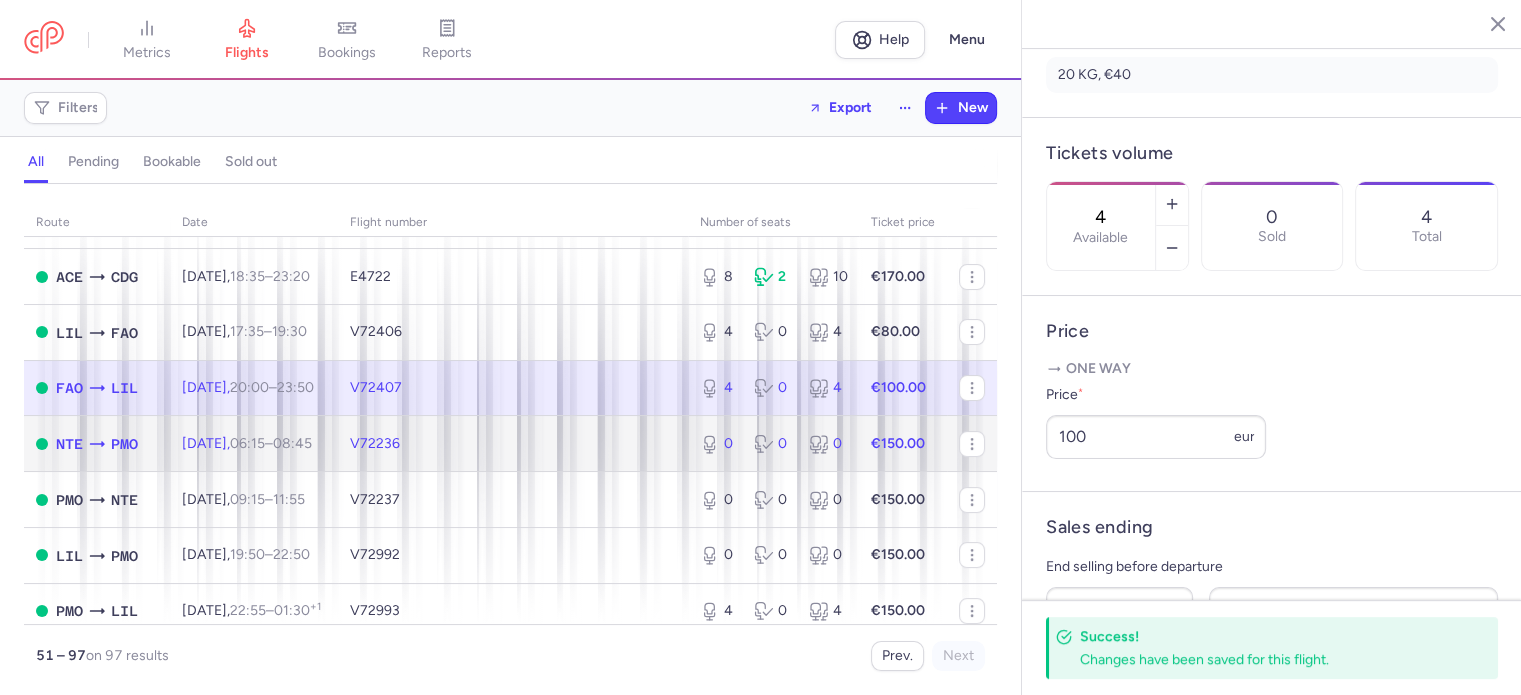 click on "0 0 0" 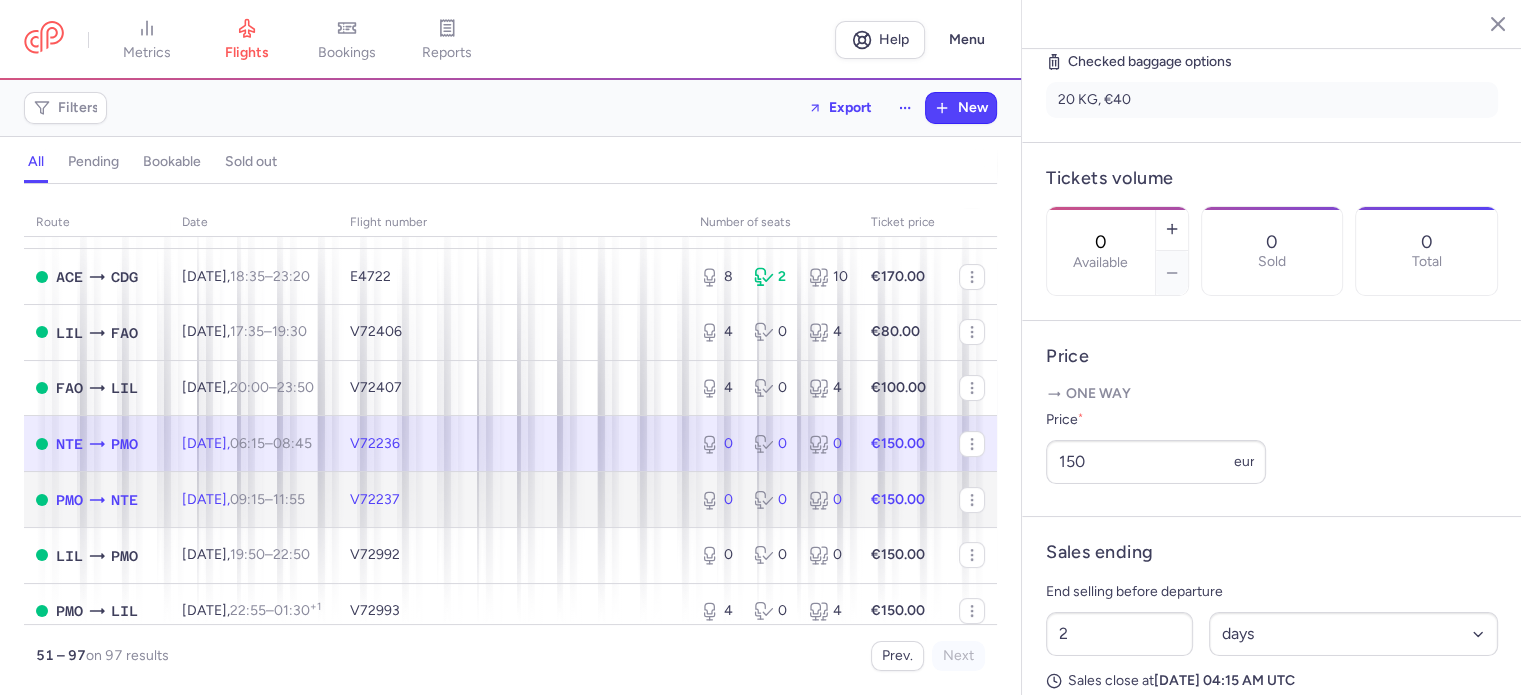 click 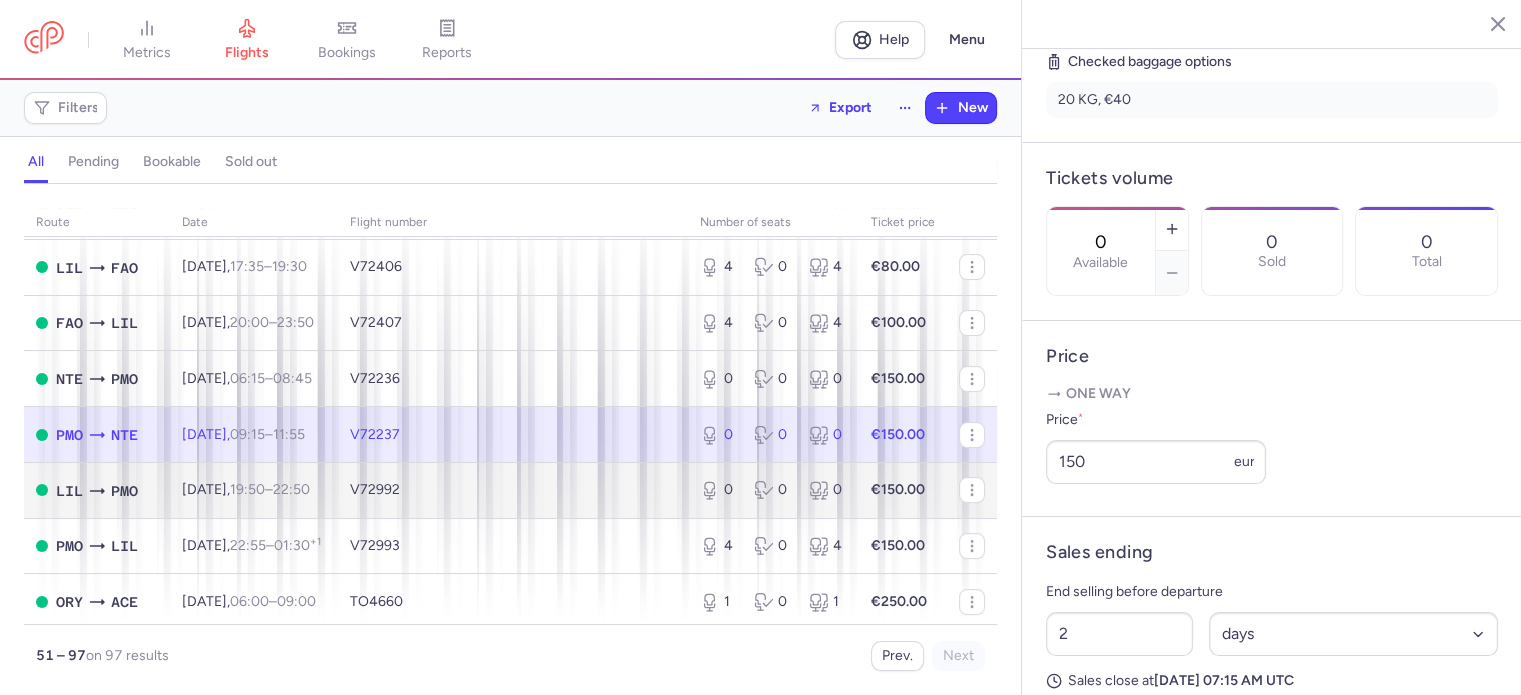 scroll, scrollTop: 400, scrollLeft: 0, axis: vertical 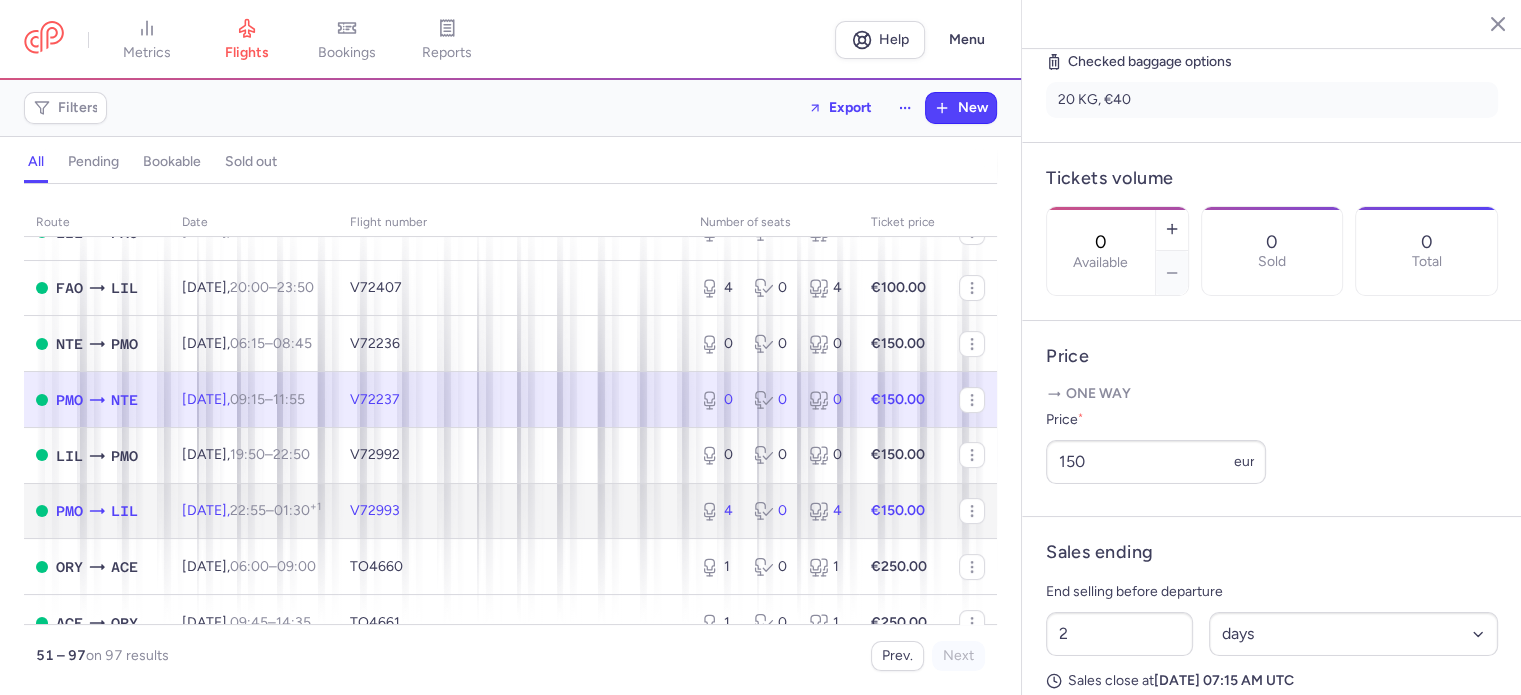 click on "V72993" 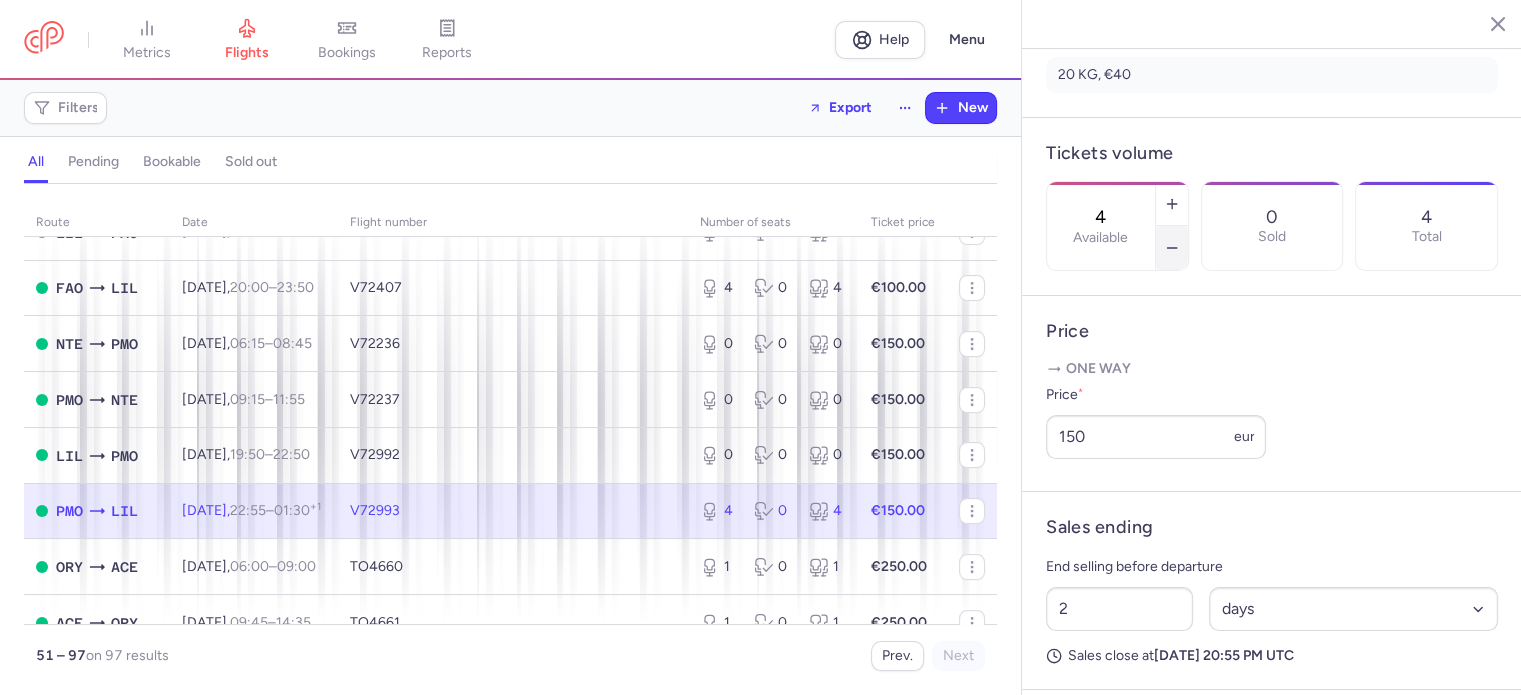 click 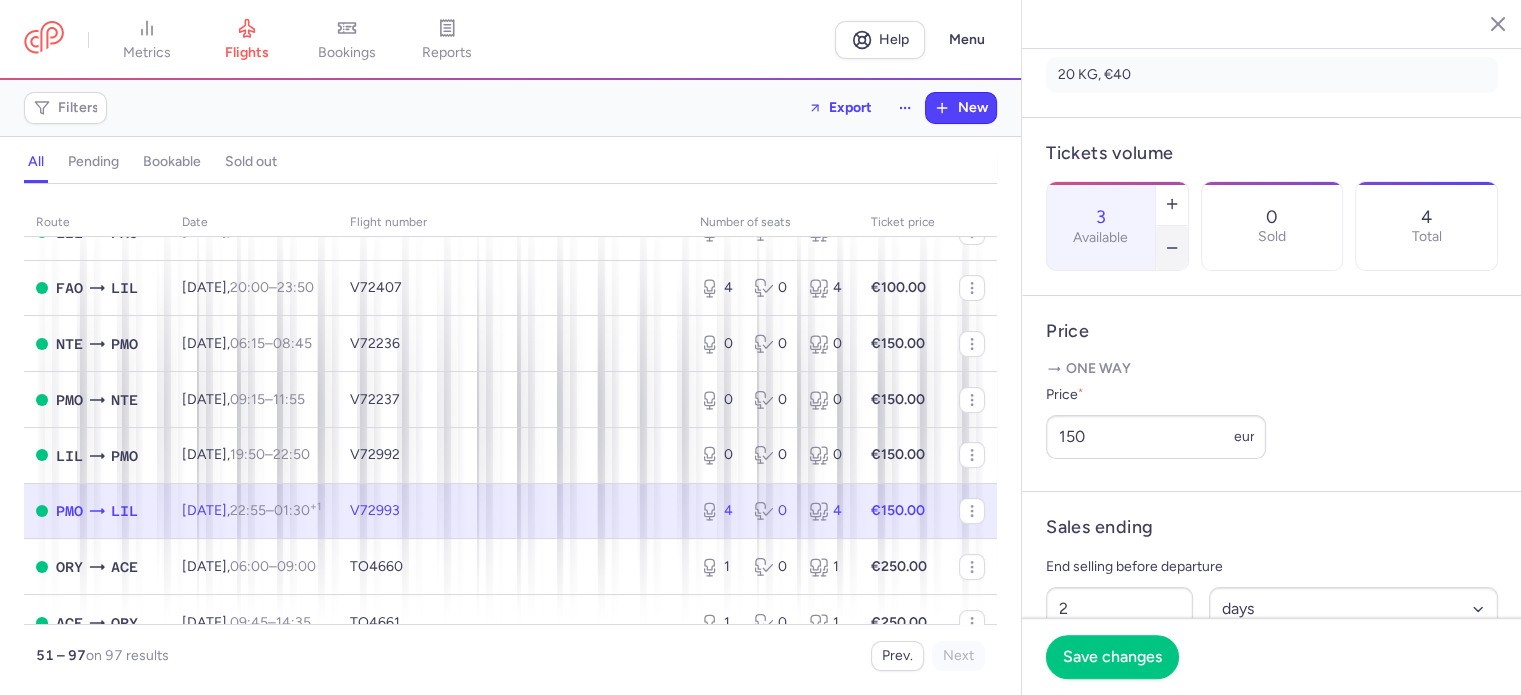 click 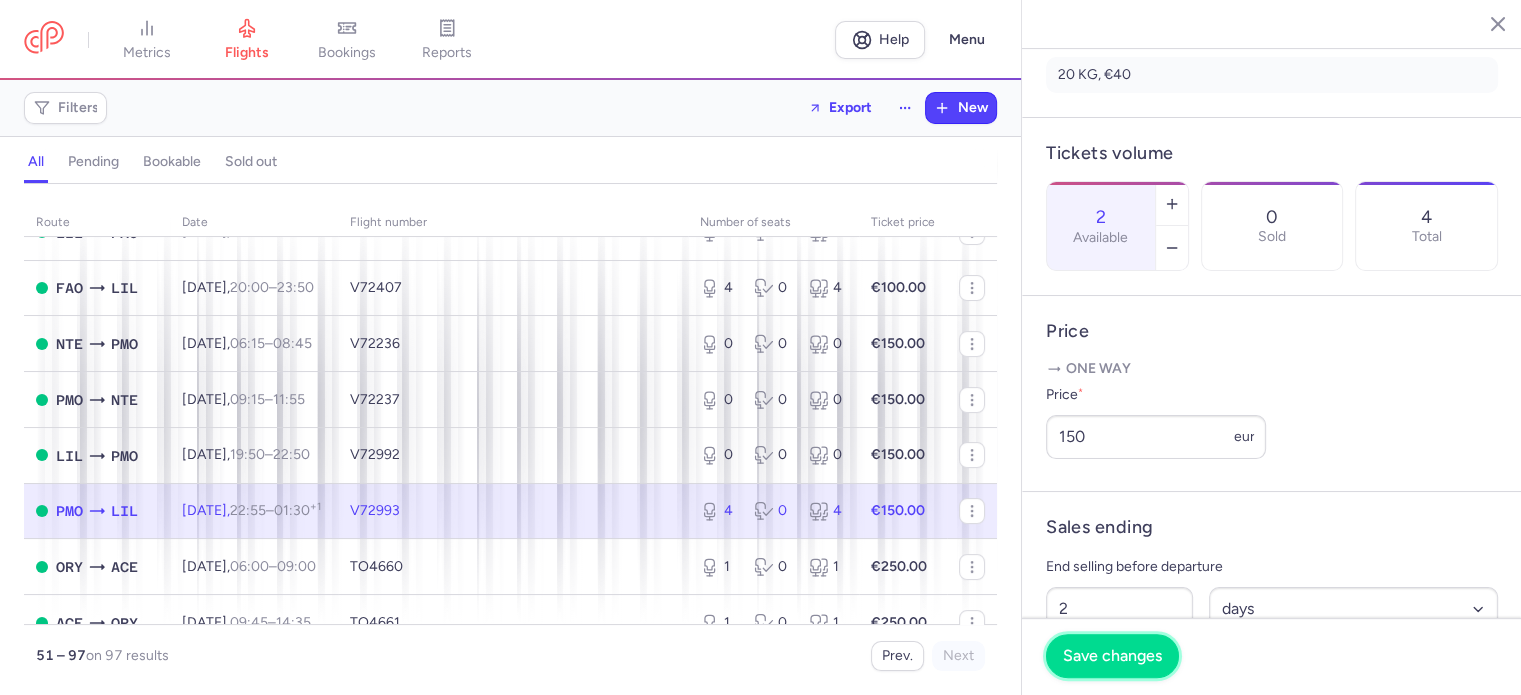 click on "Save changes" at bounding box center (1112, 656) 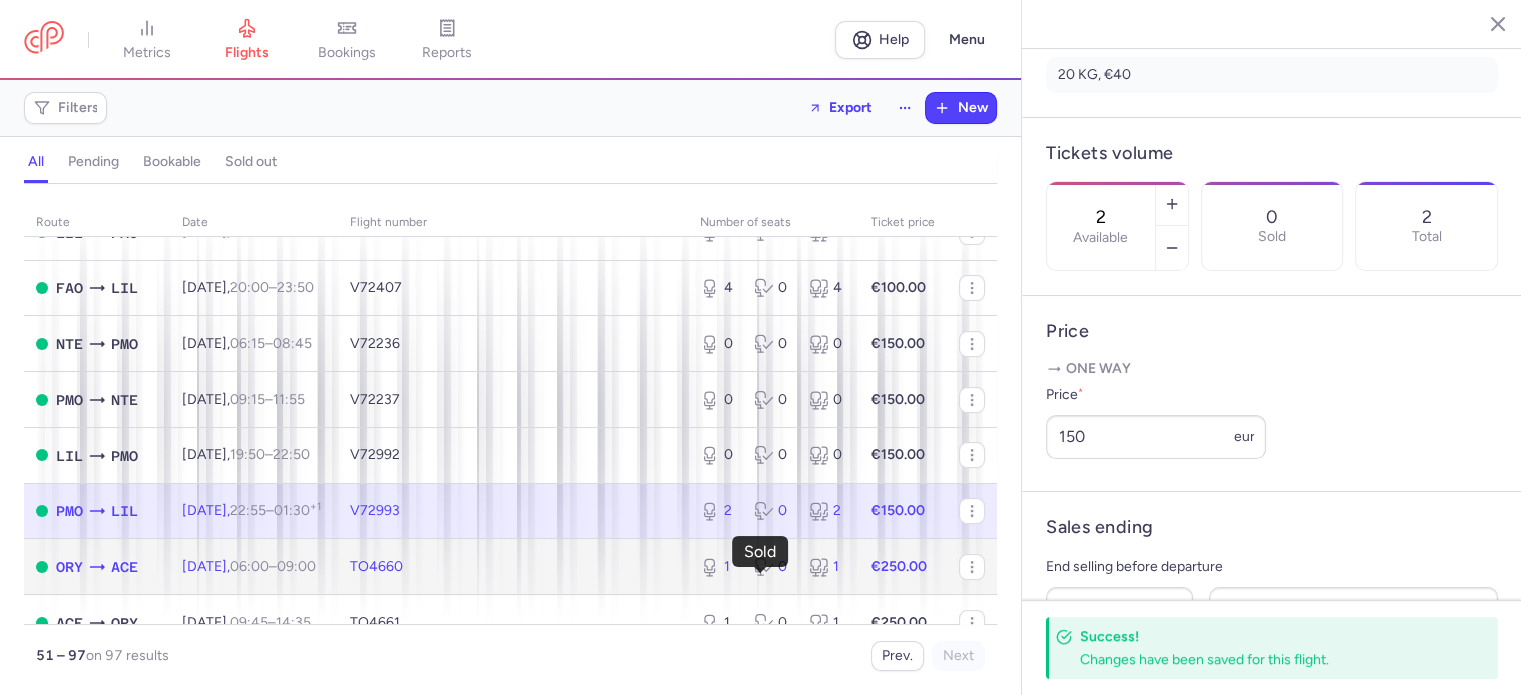click 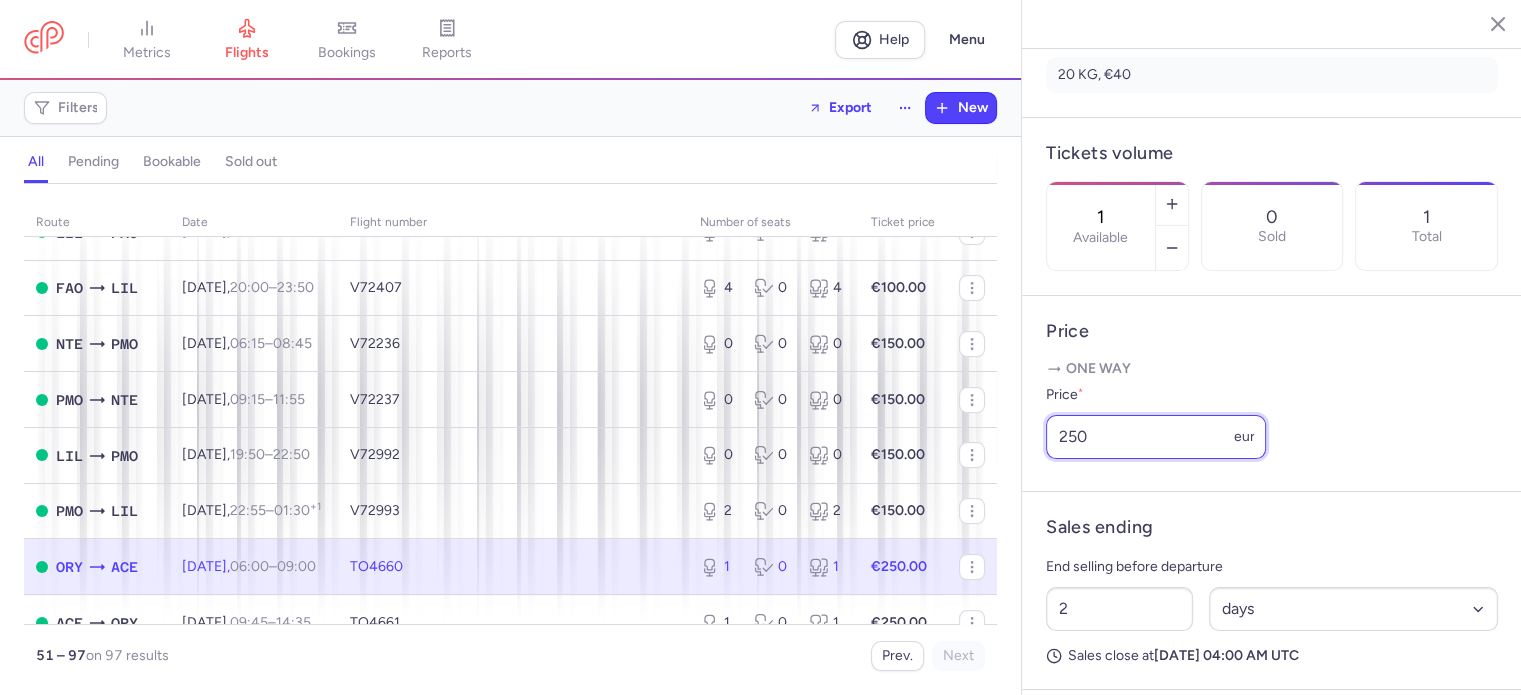 drag, startPoint x: 1006, startPoint y: 478, endPoint x: 986, endPoint y: 473, distance: 20.615528 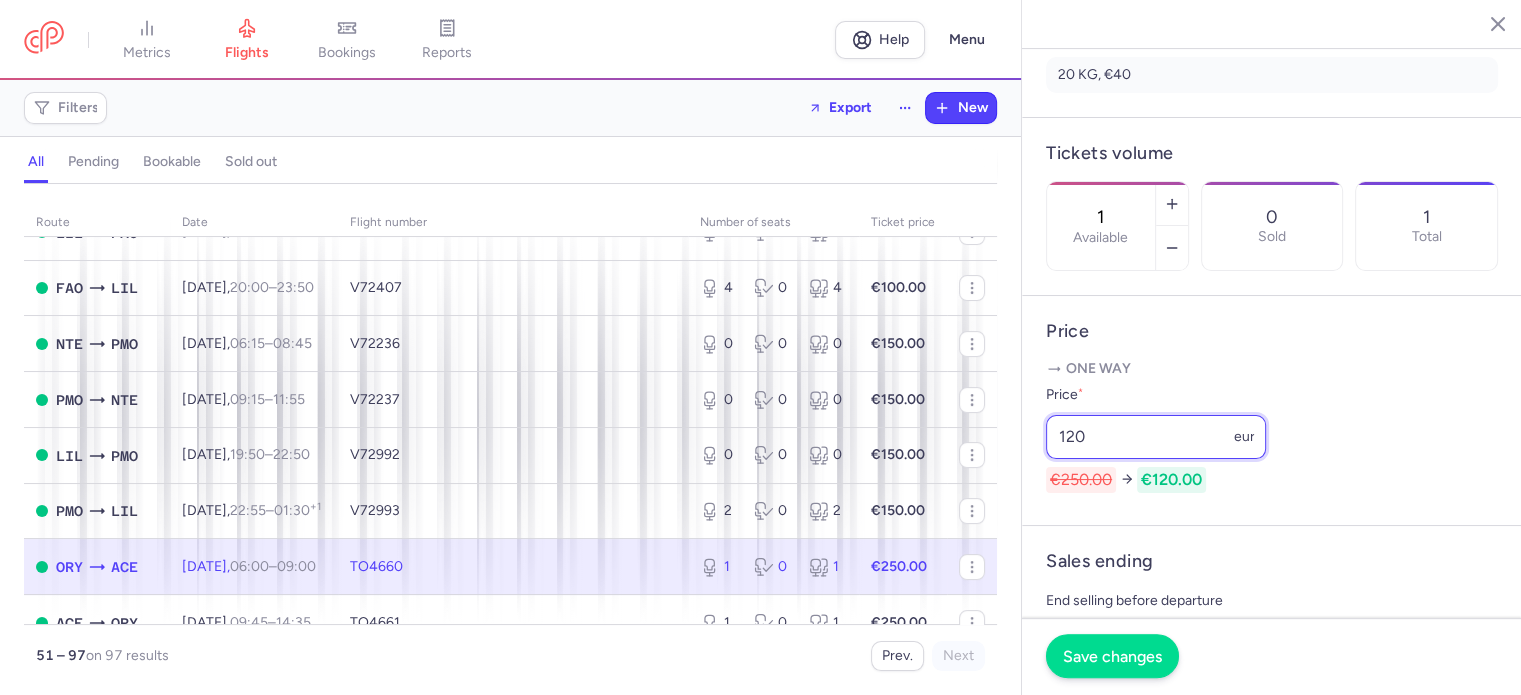 type on "120" 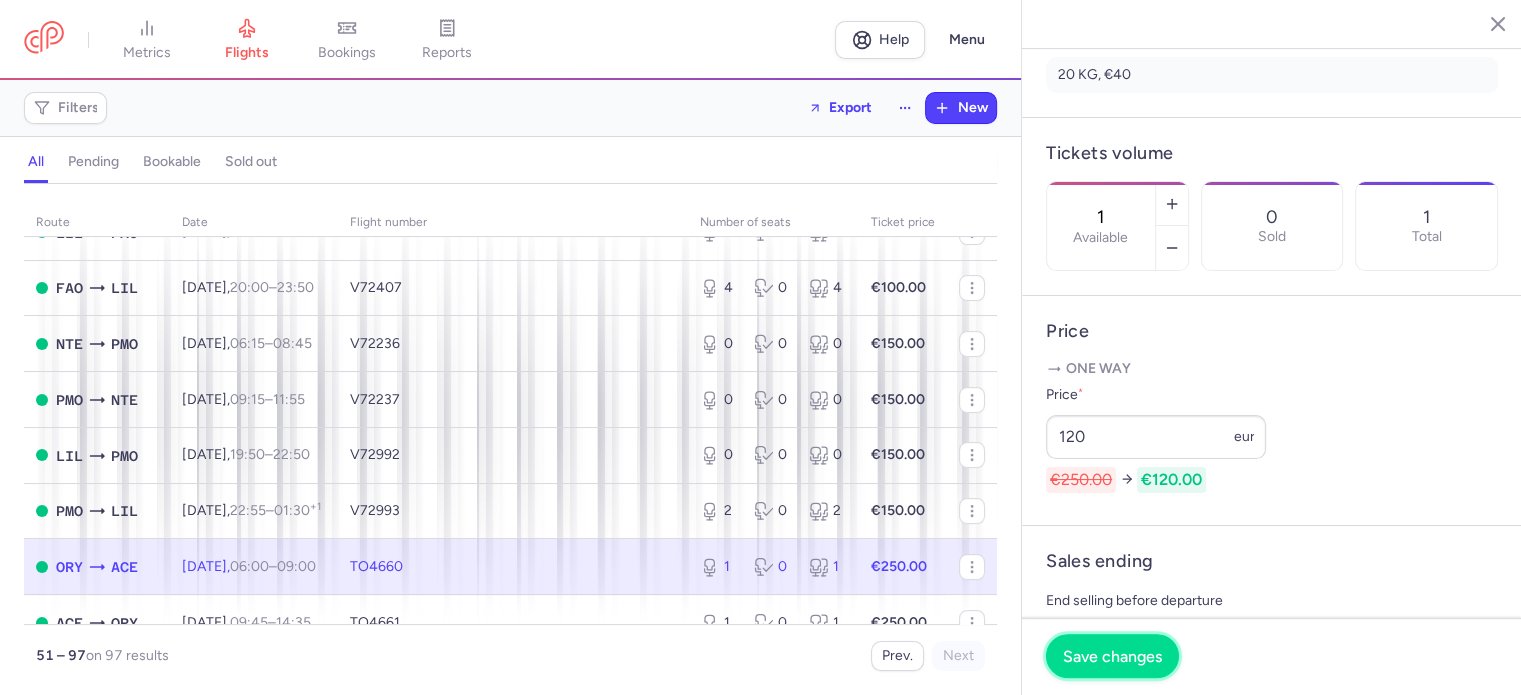 click on "Save changes" at bounding box center (1112, 656) 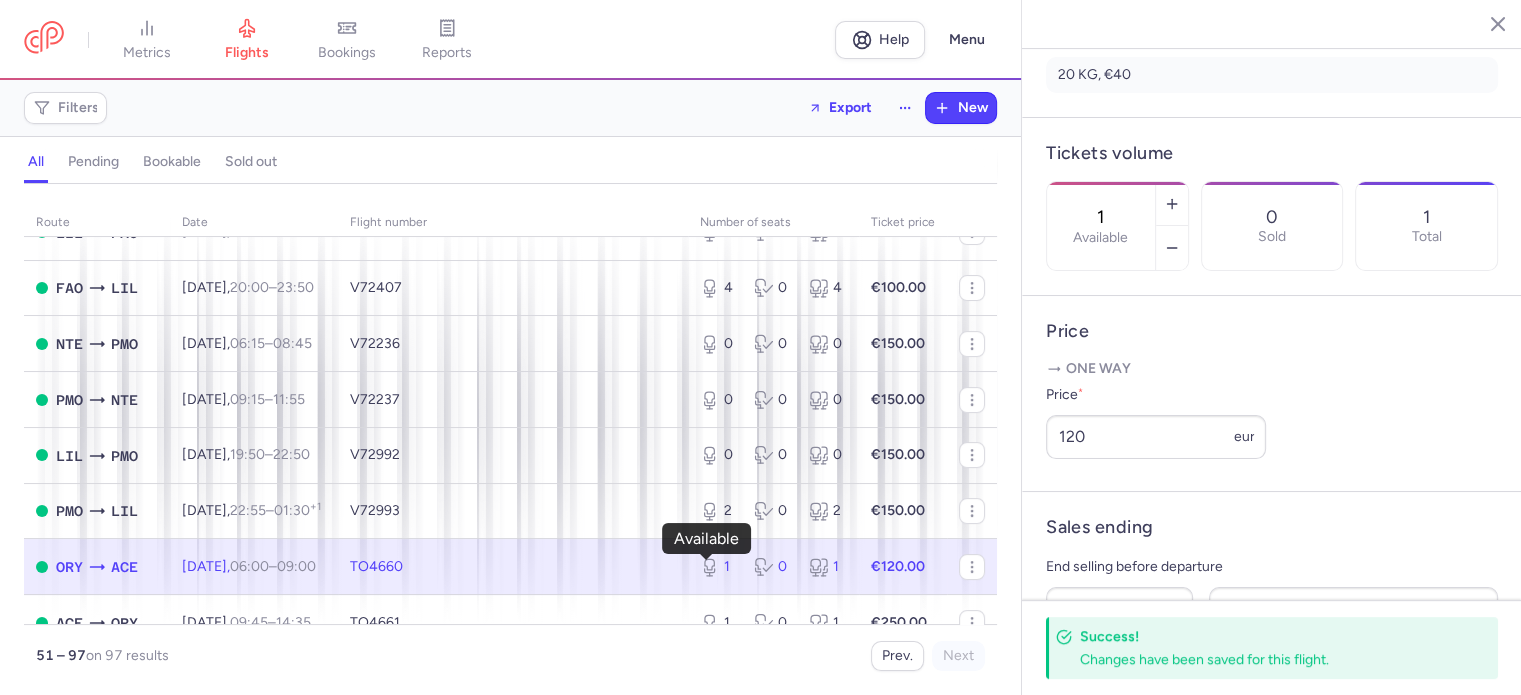 scroll, scrollTop: 500, scrollLeft: 0, axis: vertical 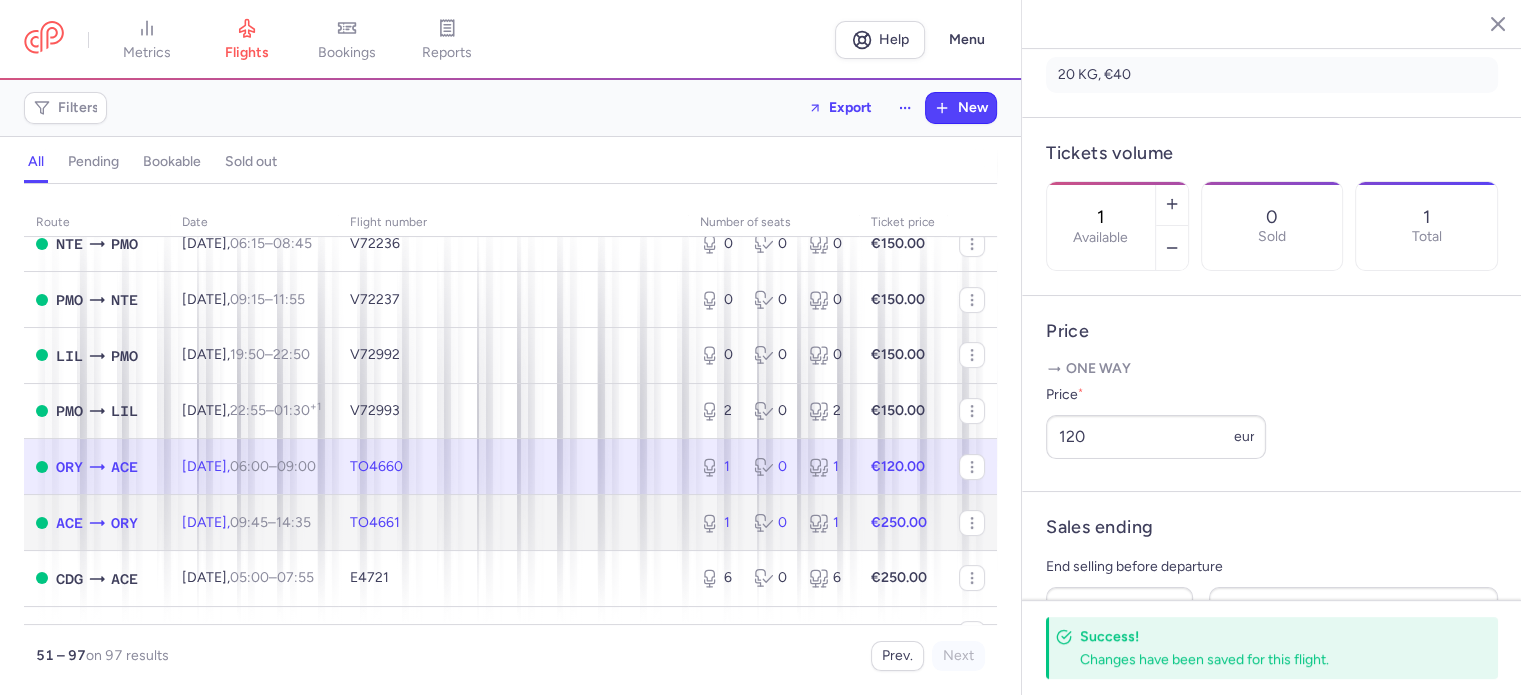 click on "1" at bounding box center (719, 523) 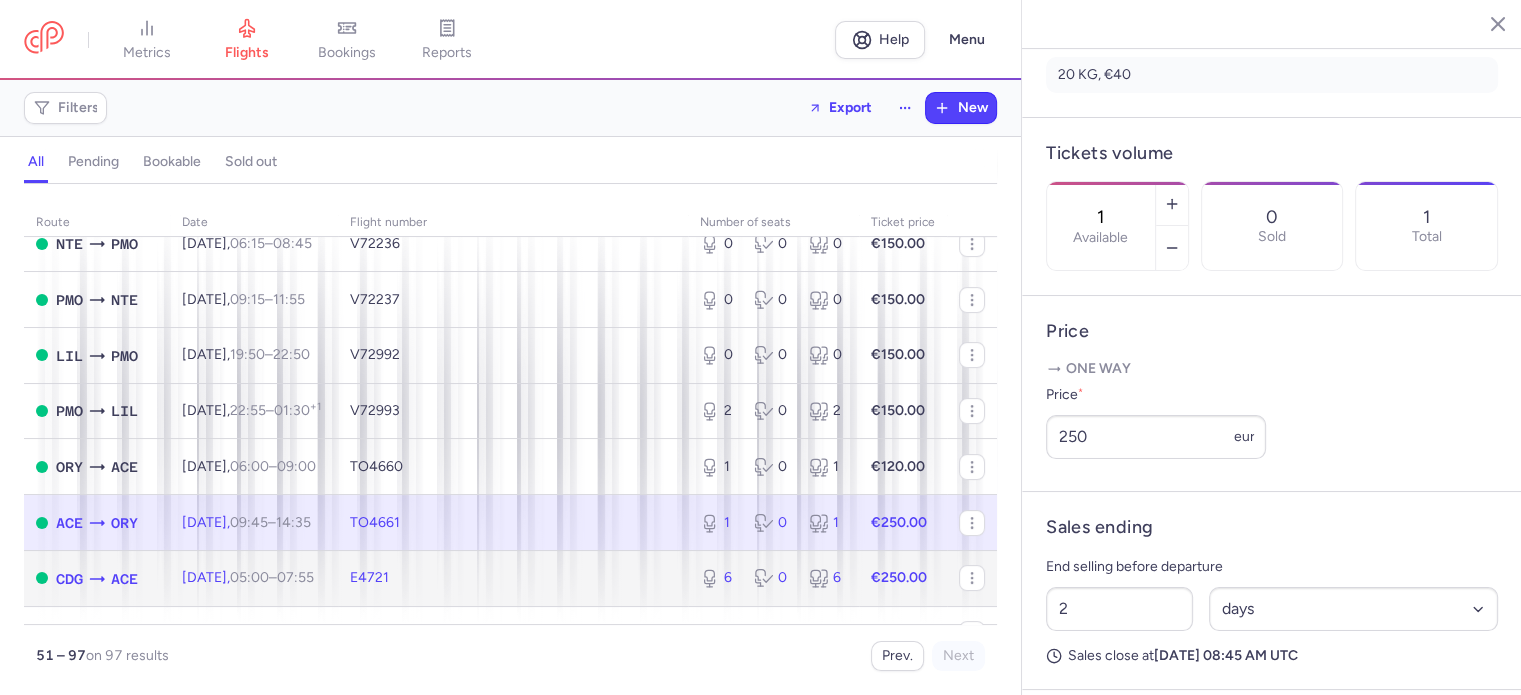 click on "6 0 6" 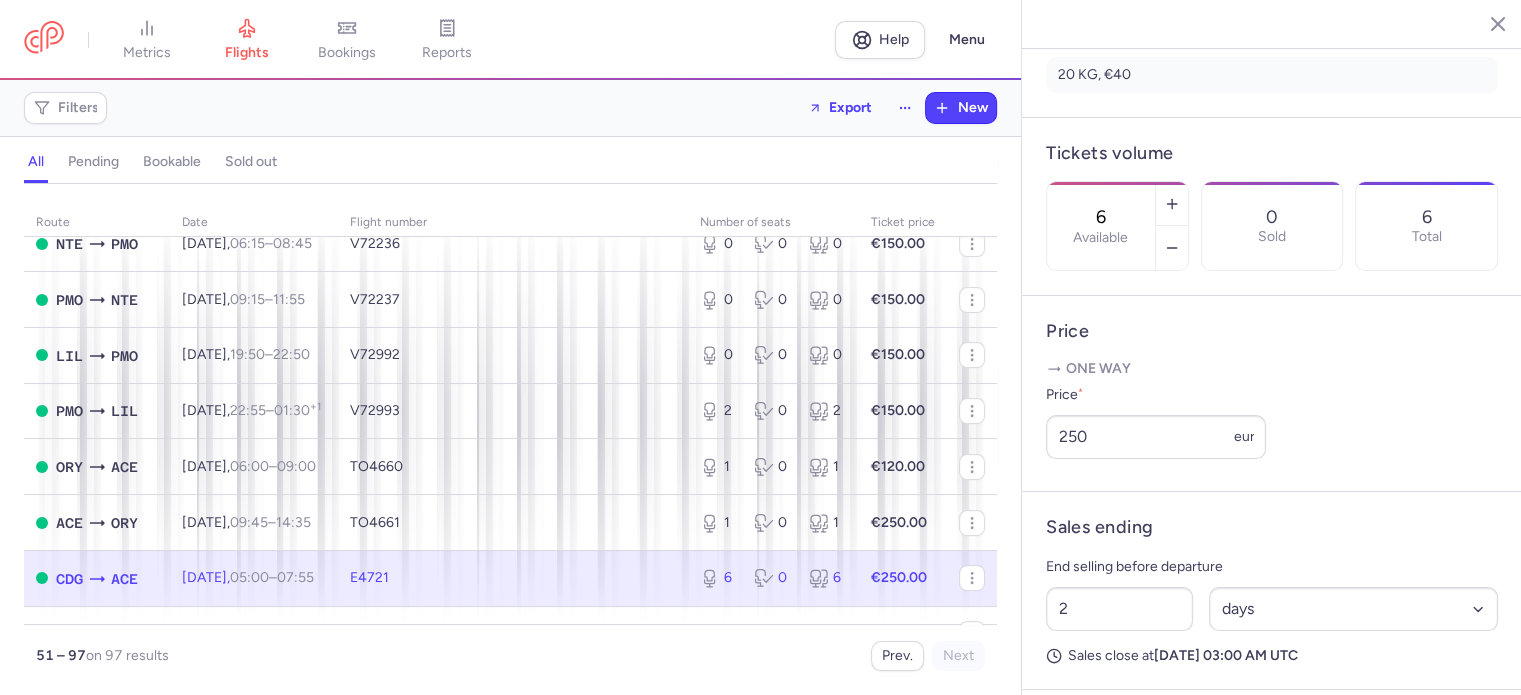 scroll, scrollTop: 600, scrollLeft: 0, axis: vertical 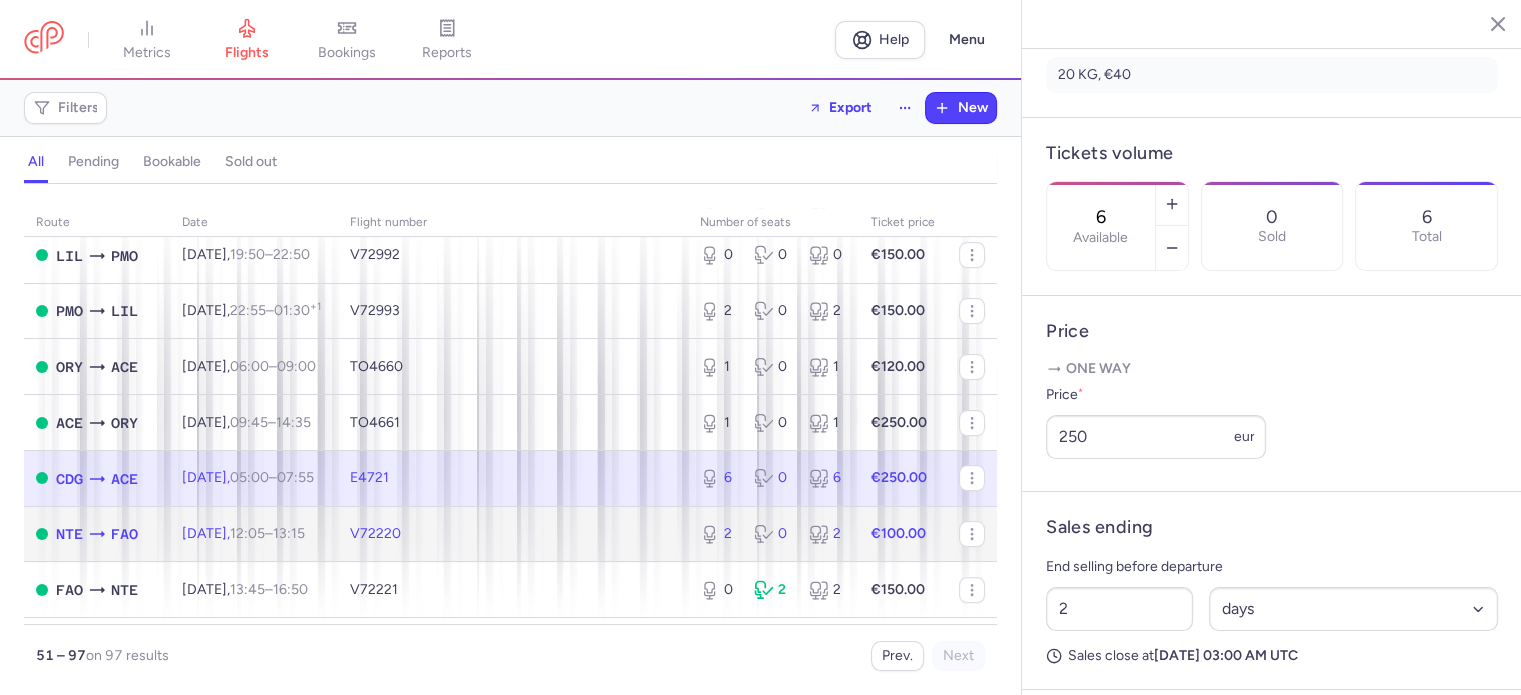 click on "2 0 2" 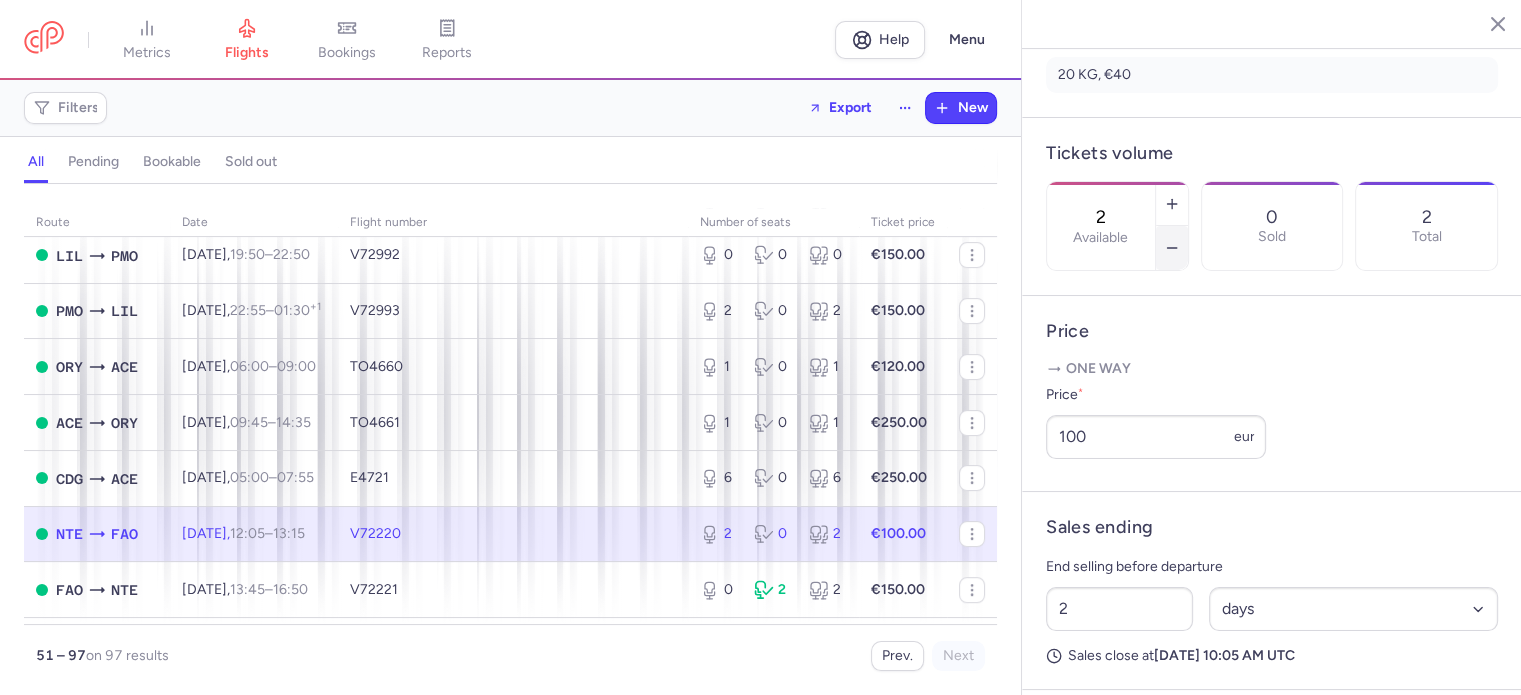 click 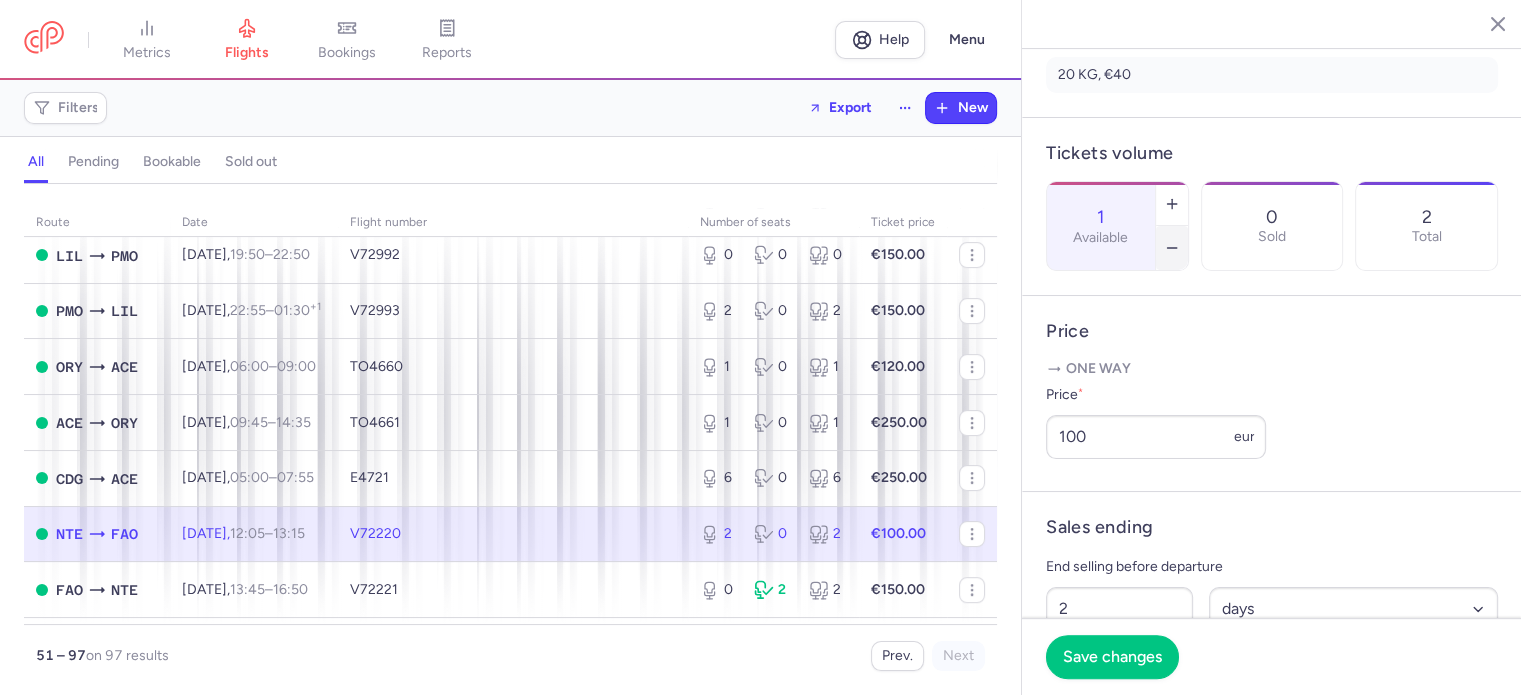 click 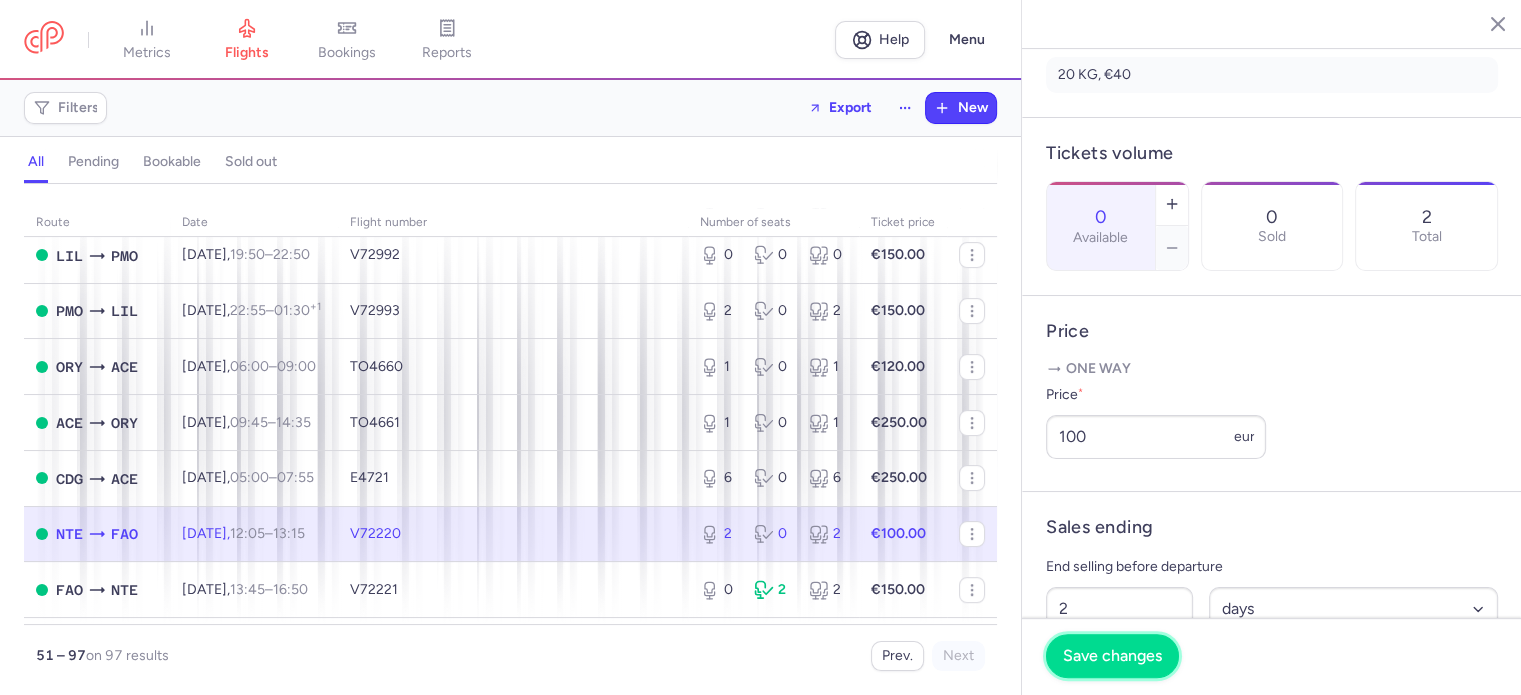 click on "Save changes" at bounding box center [1112, 656] 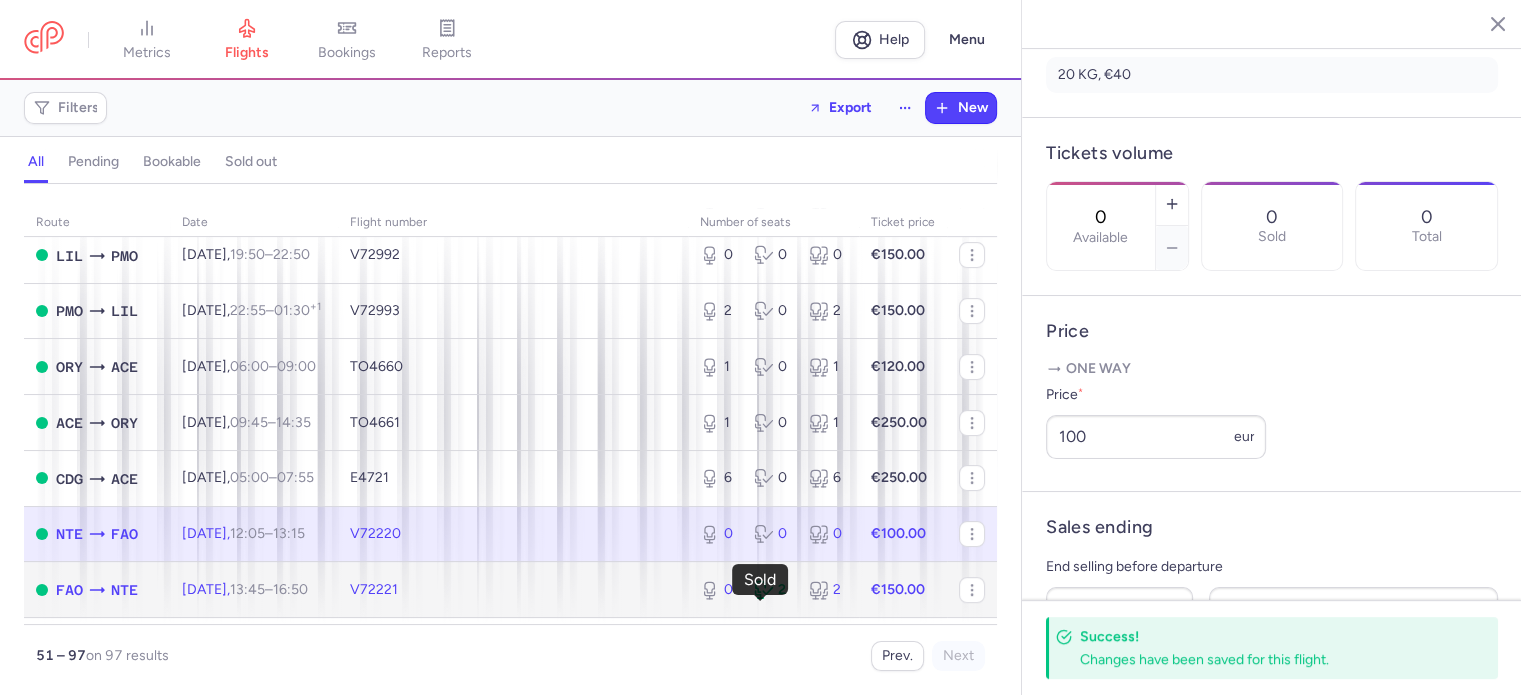 click 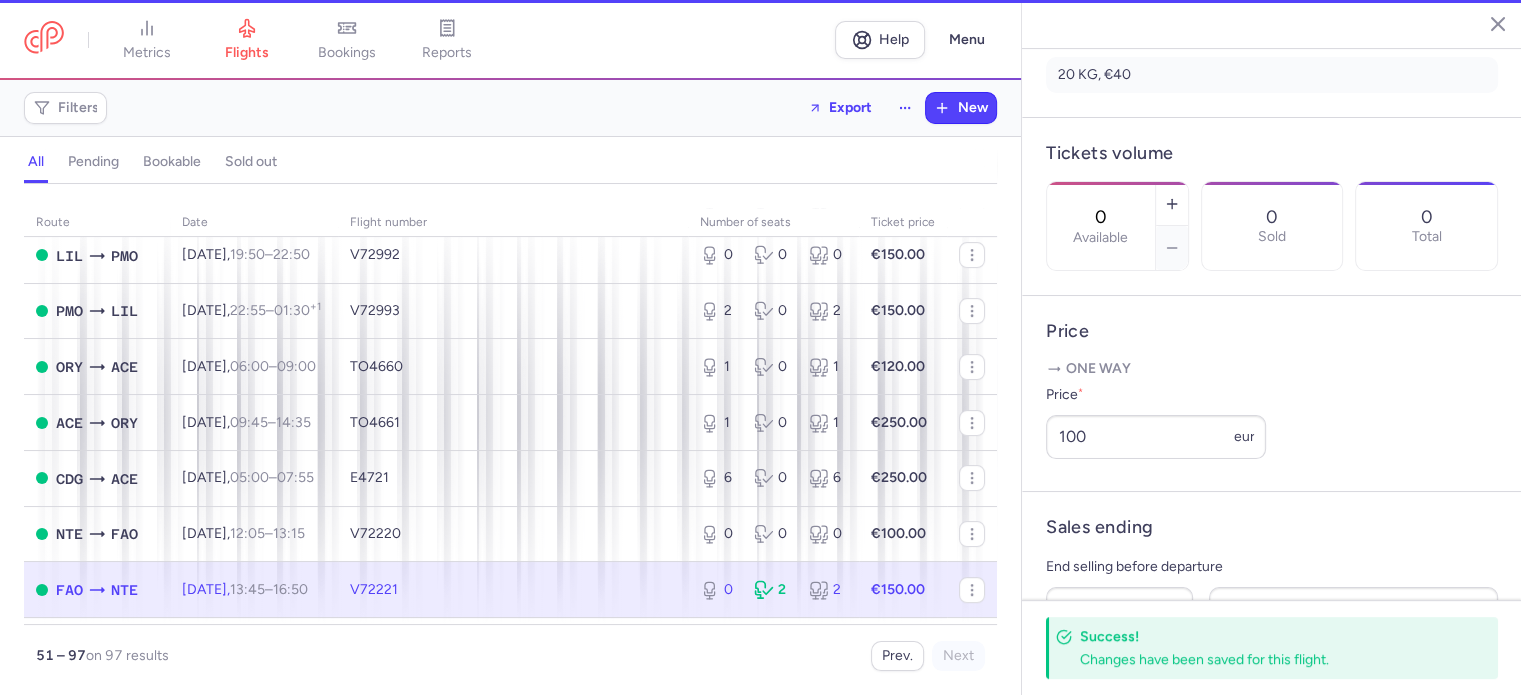scroll, scrollTop: 516, scrollLeft: 0, axis: vertical 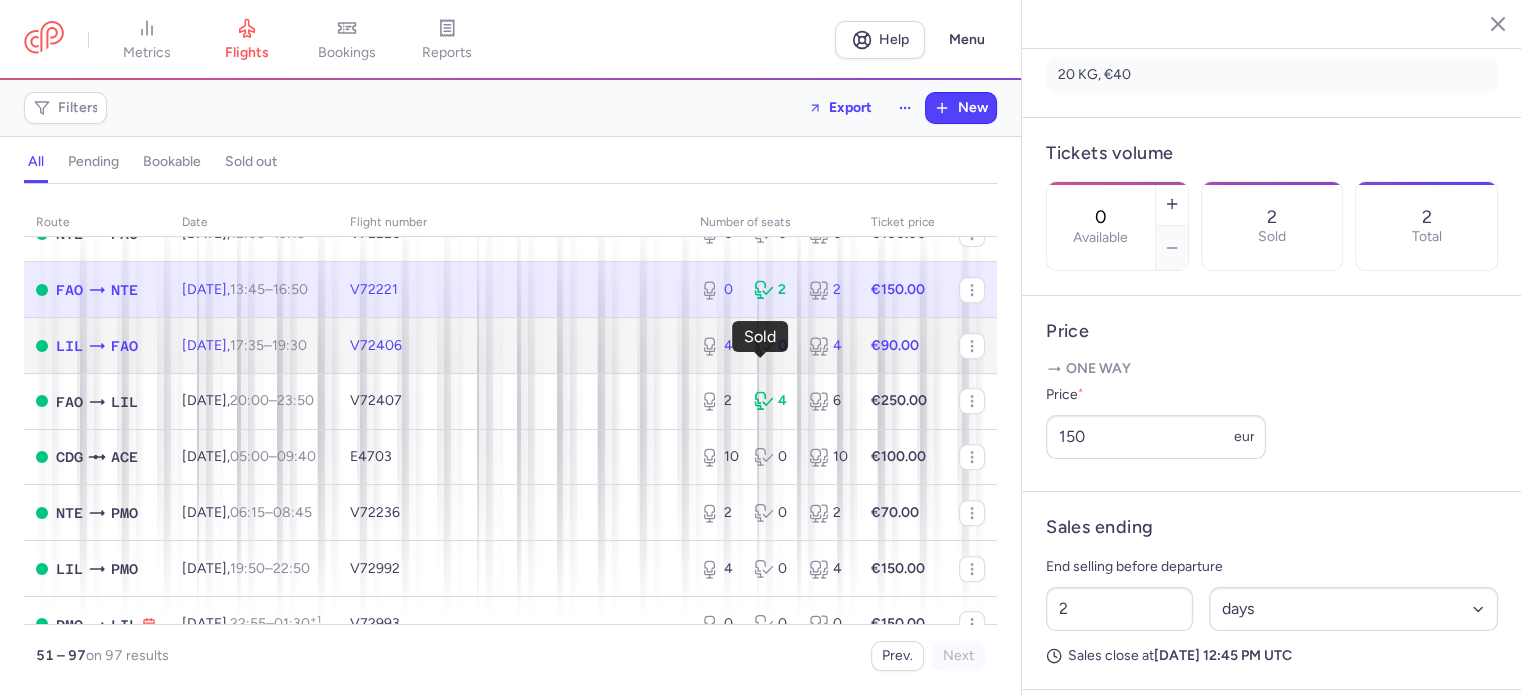 click on "0" at bounding box center [773, 346] 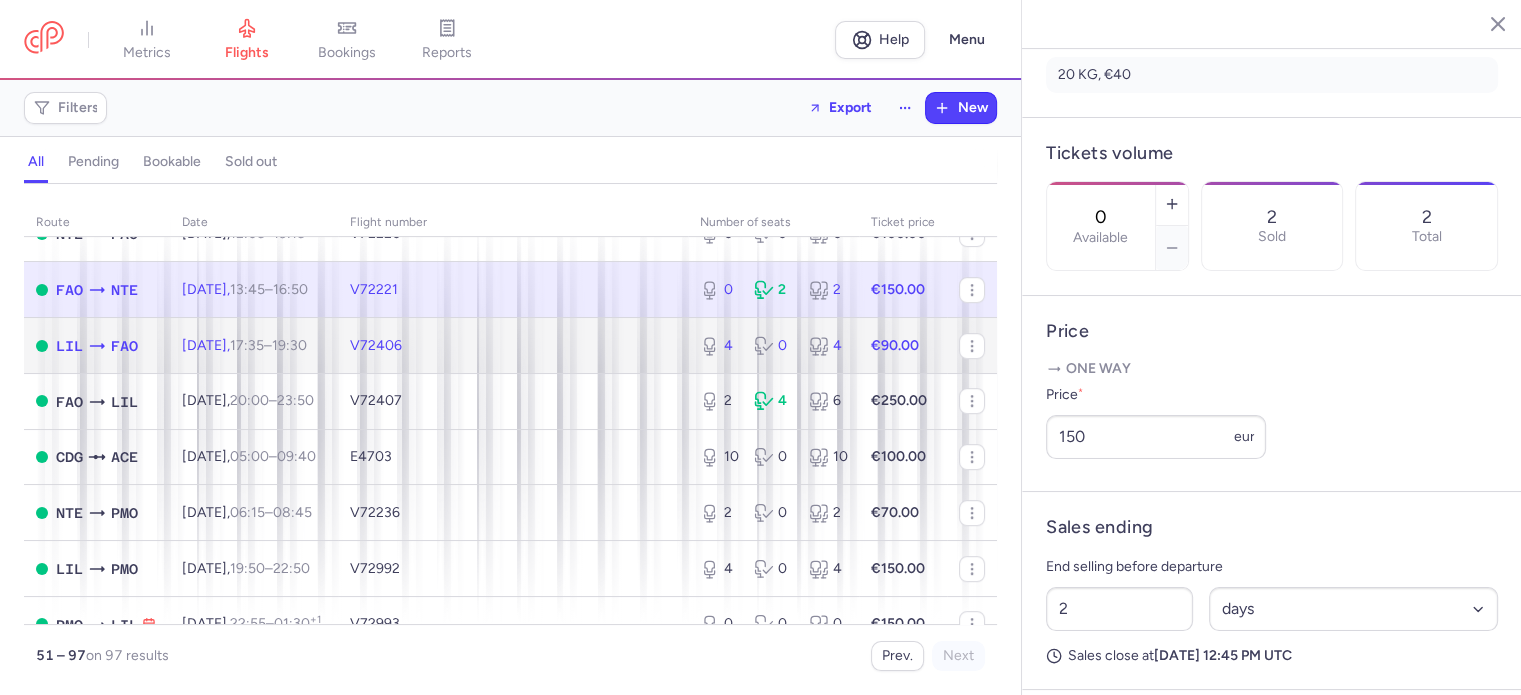 type on "4" 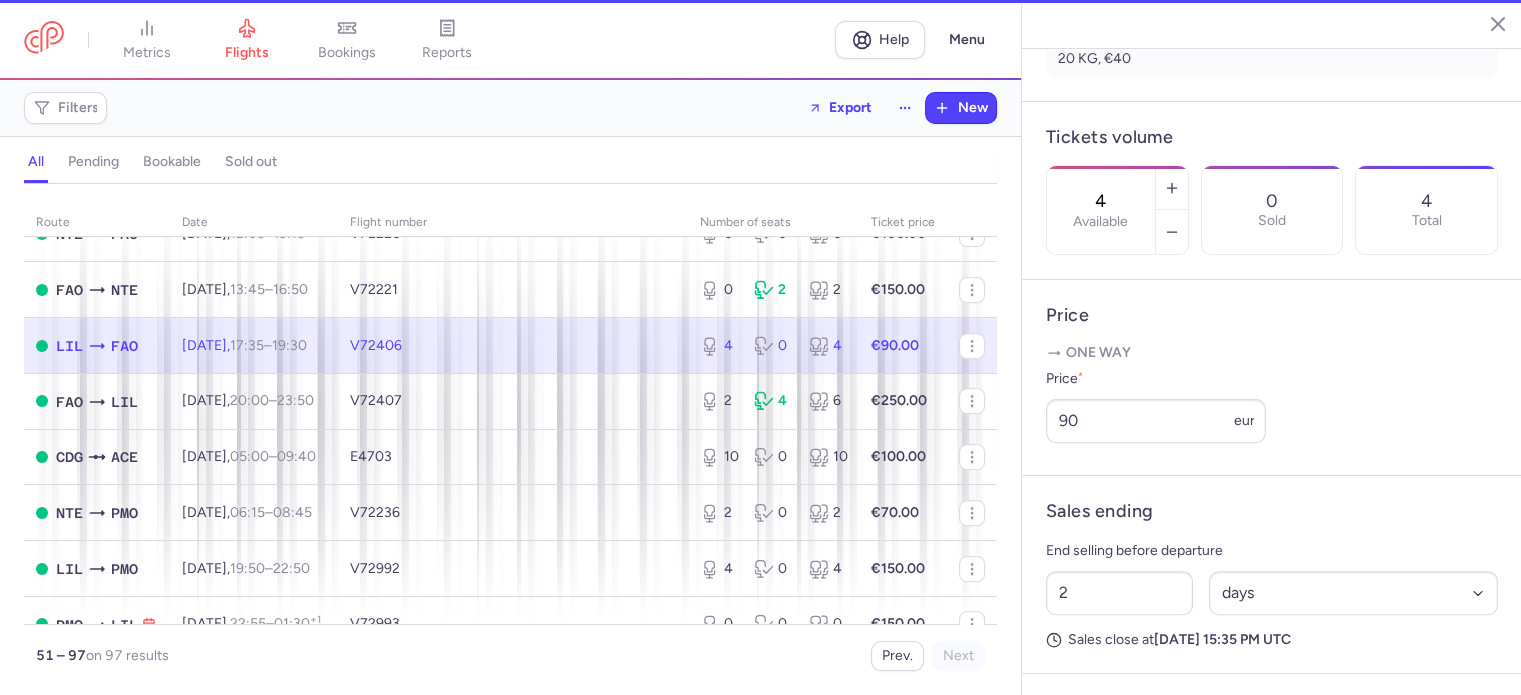 scroll, scrollTop: 500, scrollLeft: 0, axis: vertical 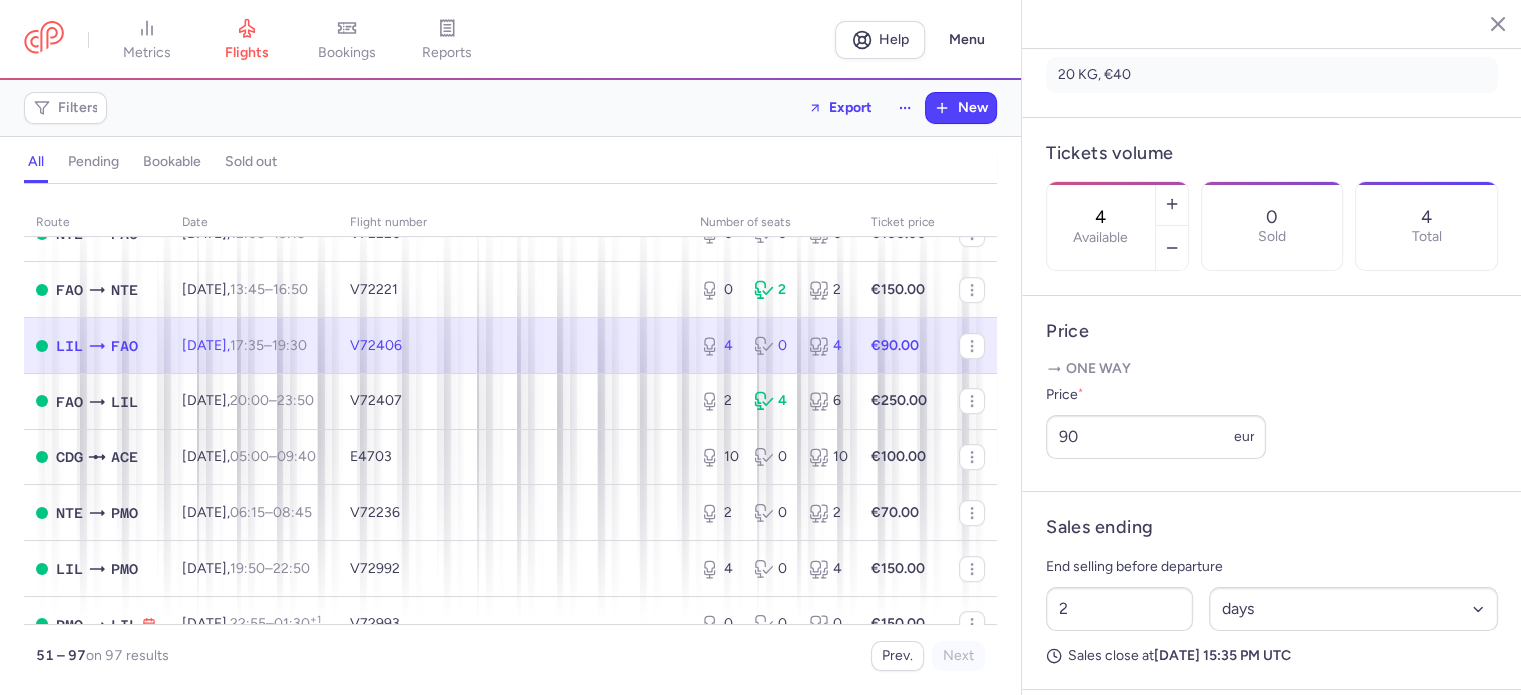 click on "€90.00" 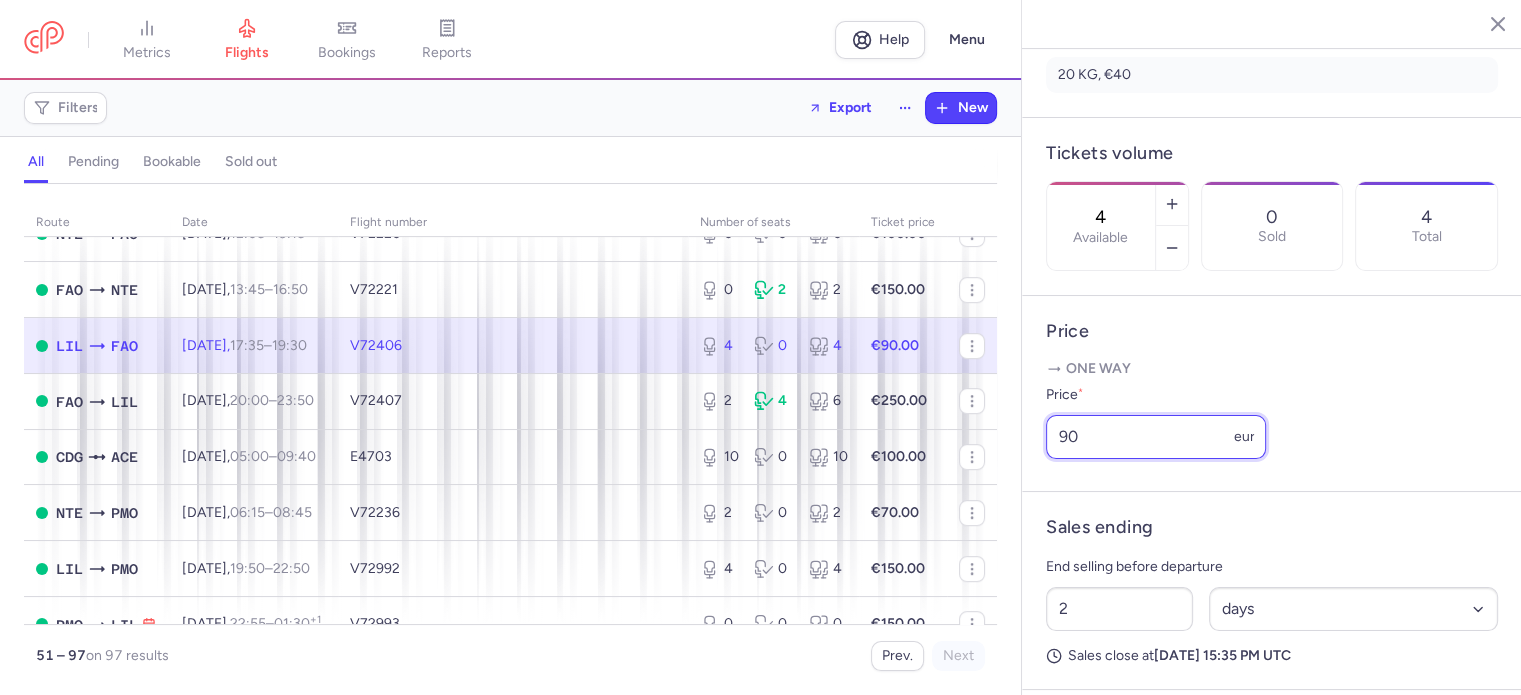 drag, startPoint x: 1061, startPoint y: 483, endPoint x: 996, endPoint y: 470, distance: 66.287254 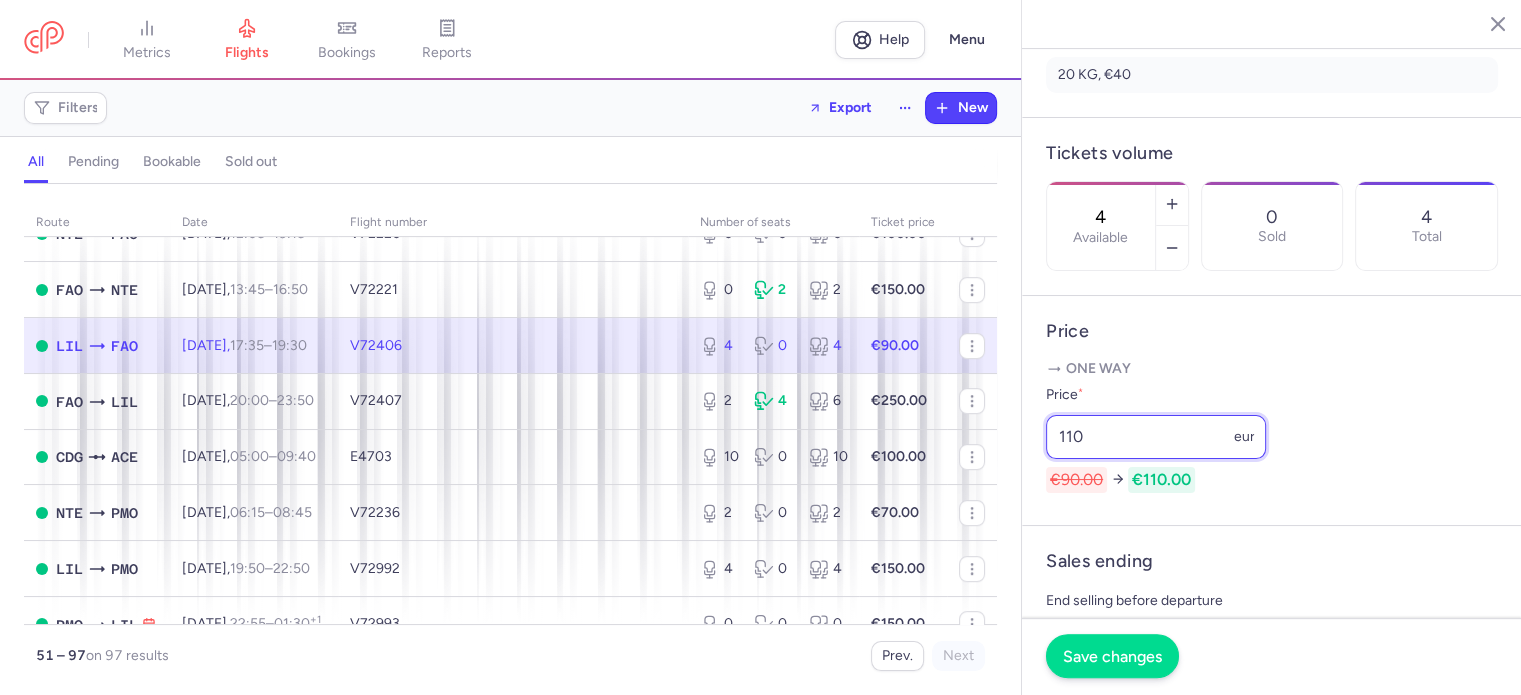 type on "110" 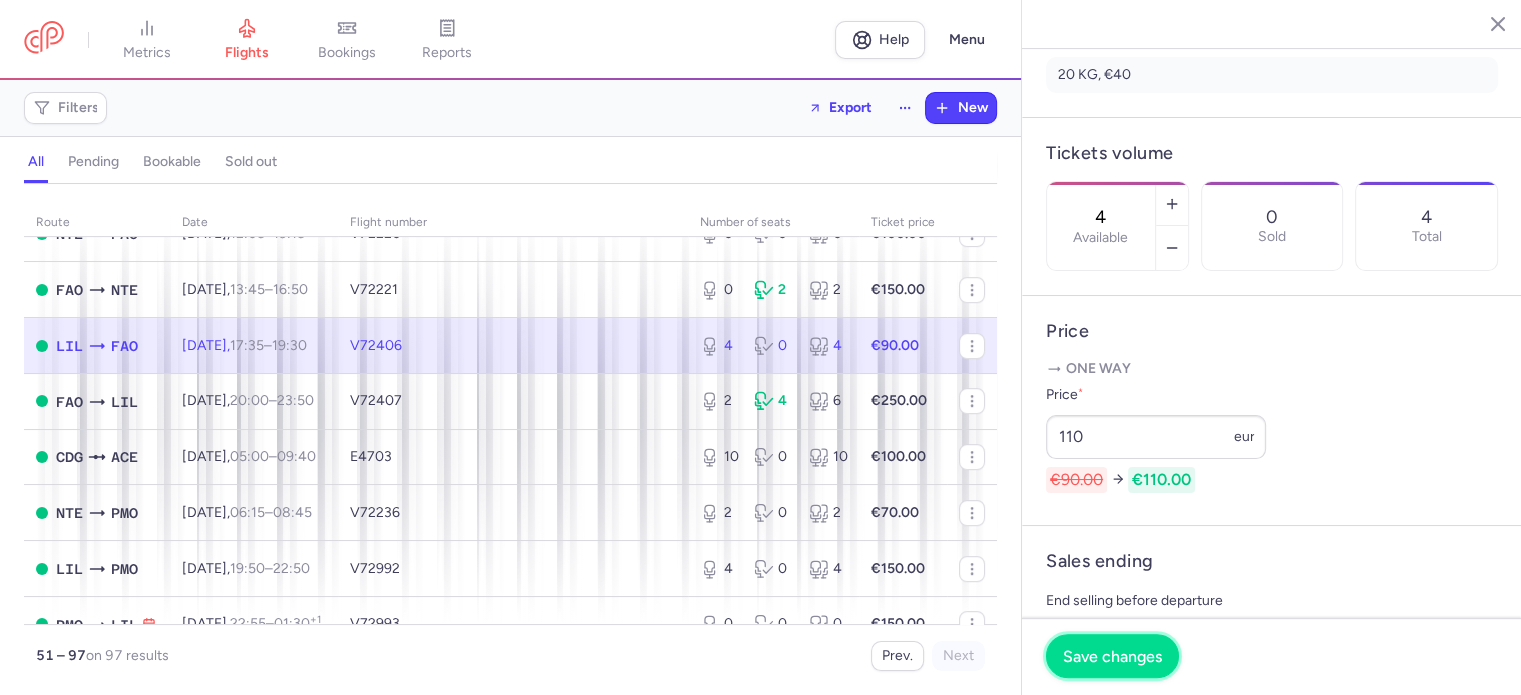 click on "Save changes" at bounding box center [1112, 656] 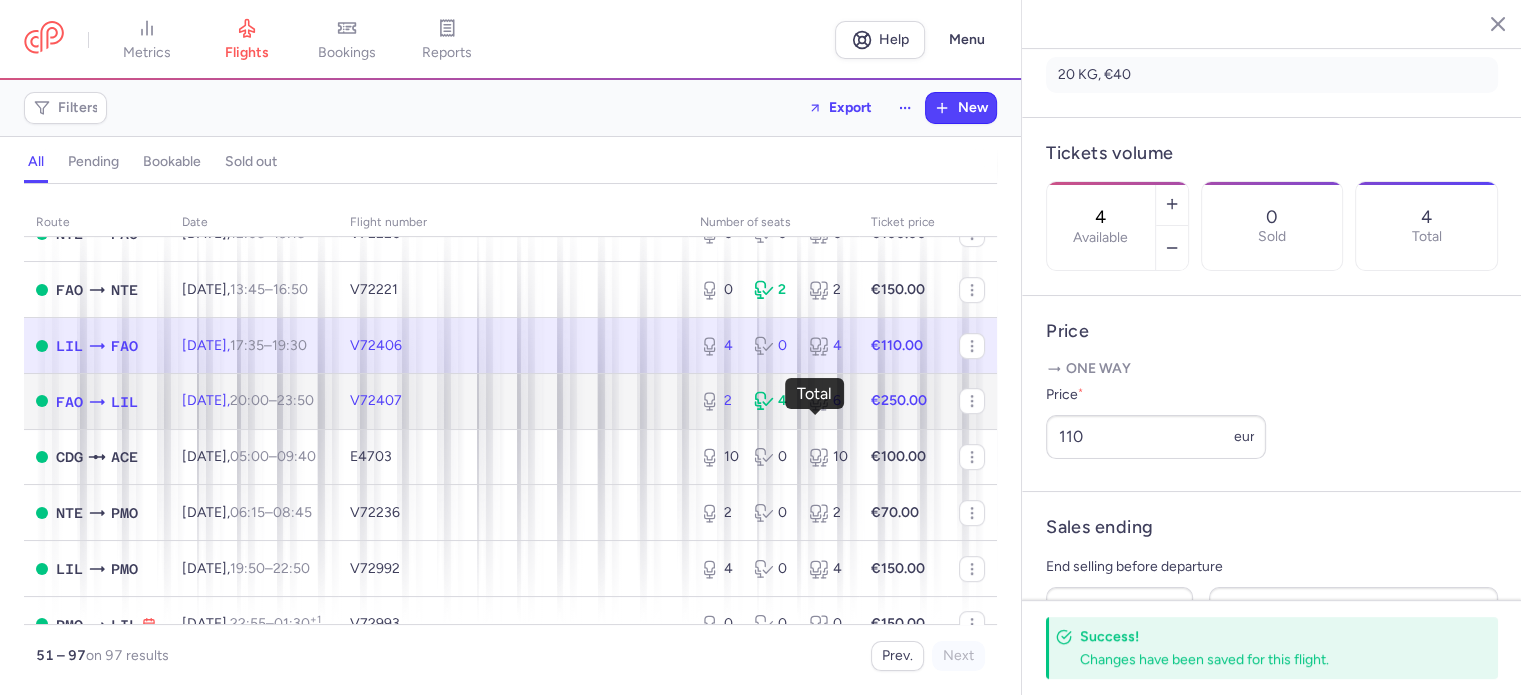 click on "6" at bounding box center (828, 401) 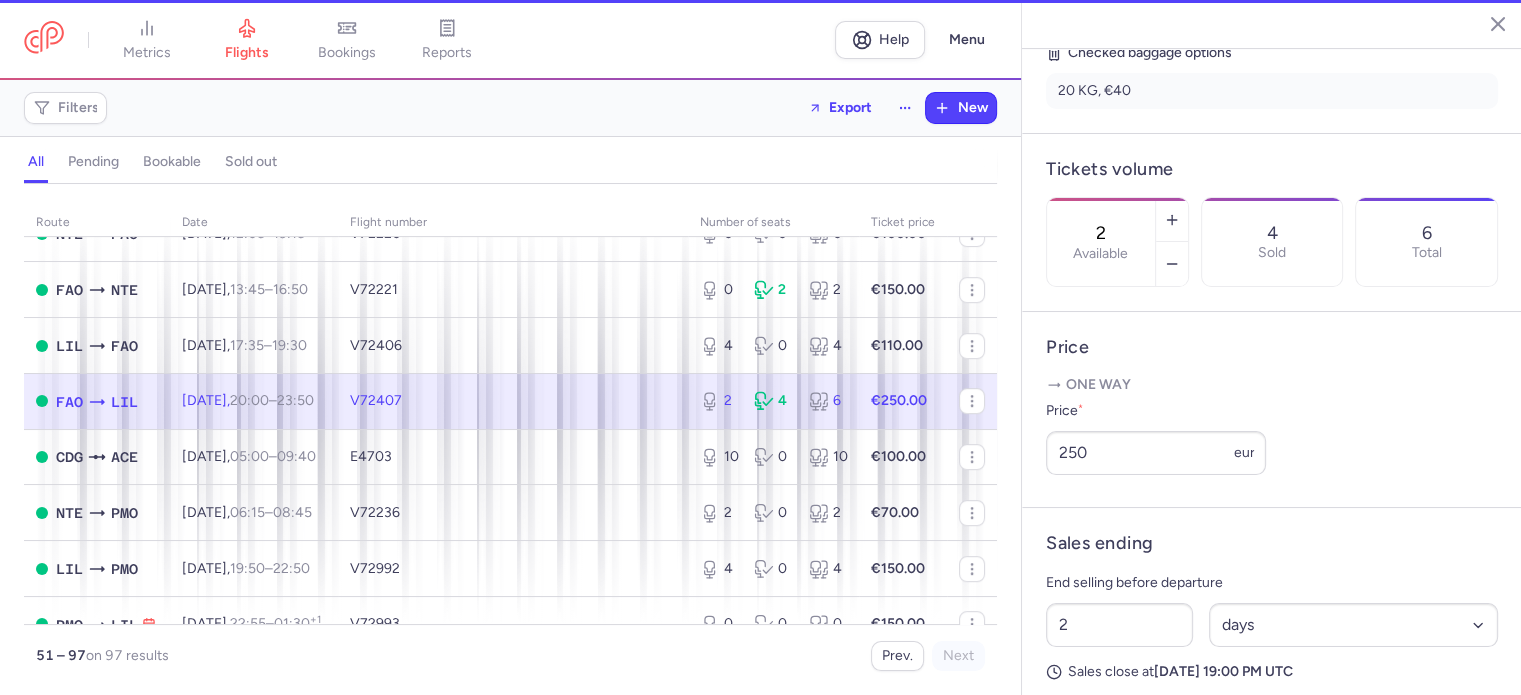 scroll, scrollTop: 516, scrollLeft: 0, axis: vertical 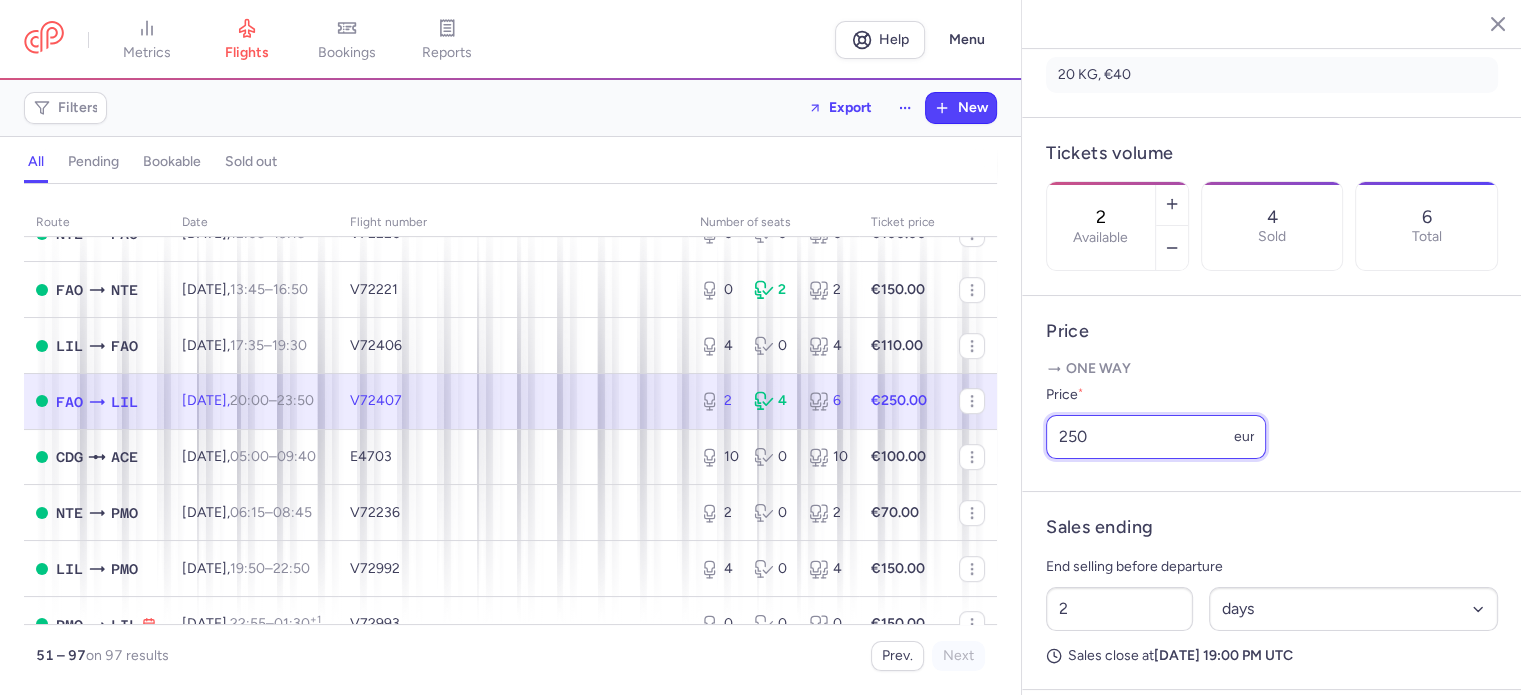 drag, startPoint x: 1097, startPoint y: 499, endPoint x: 998, endPoint y: 485, distance: 99.985 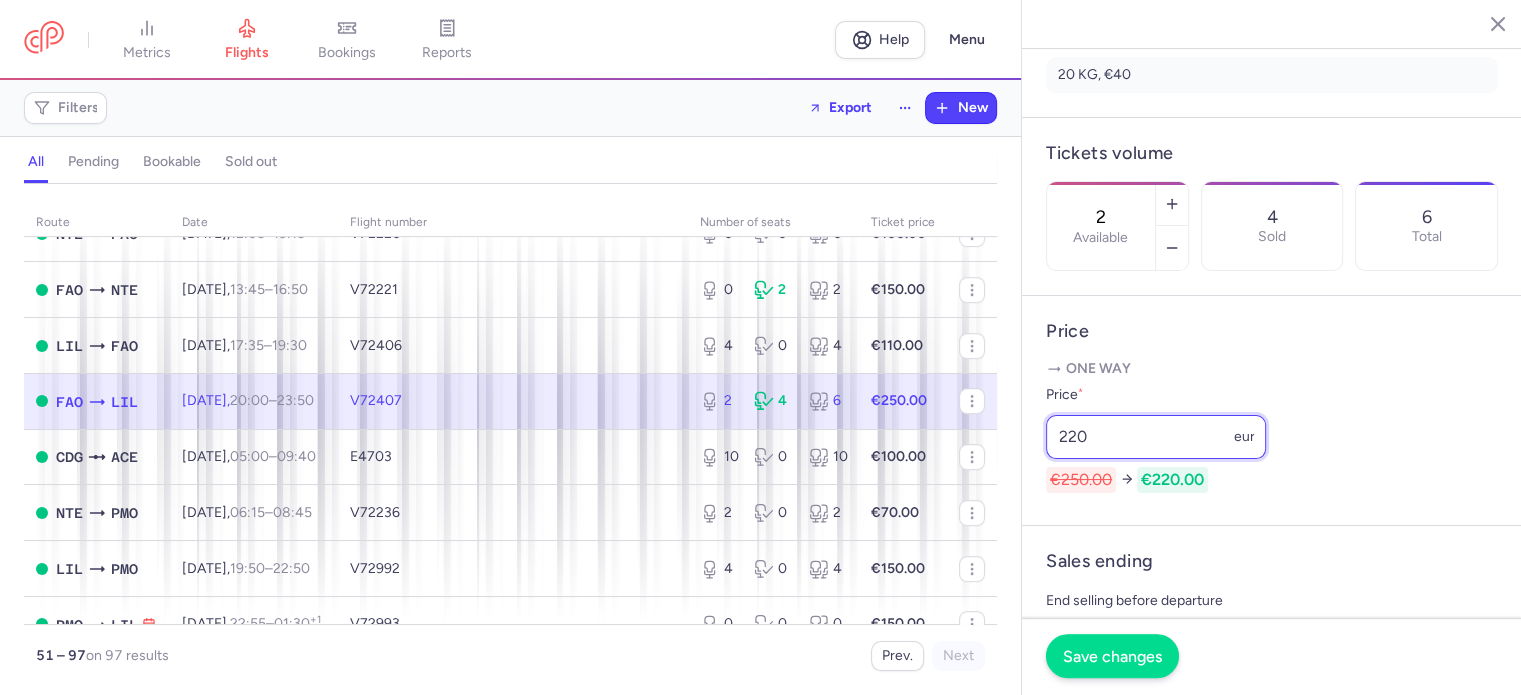type on "220" 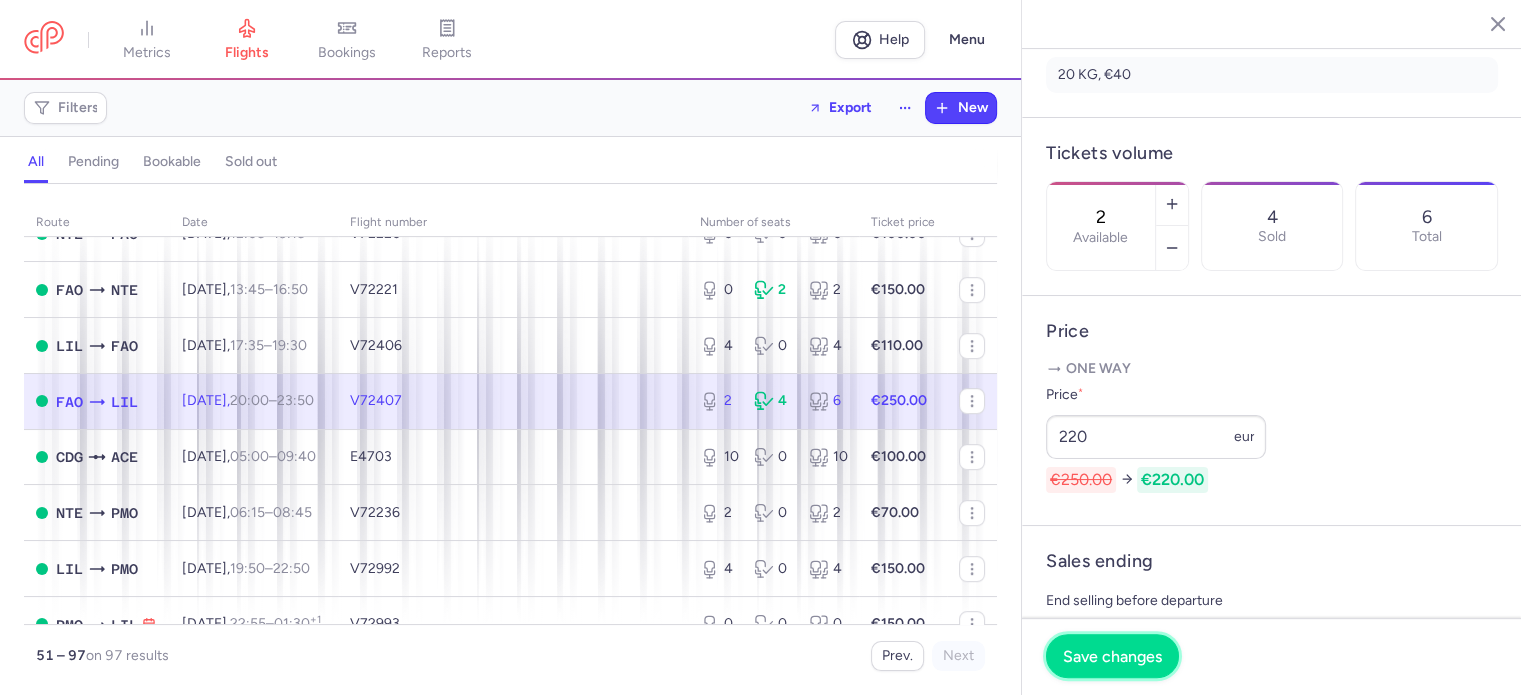 click on "Save changes" at bounding box center [1112, 656] 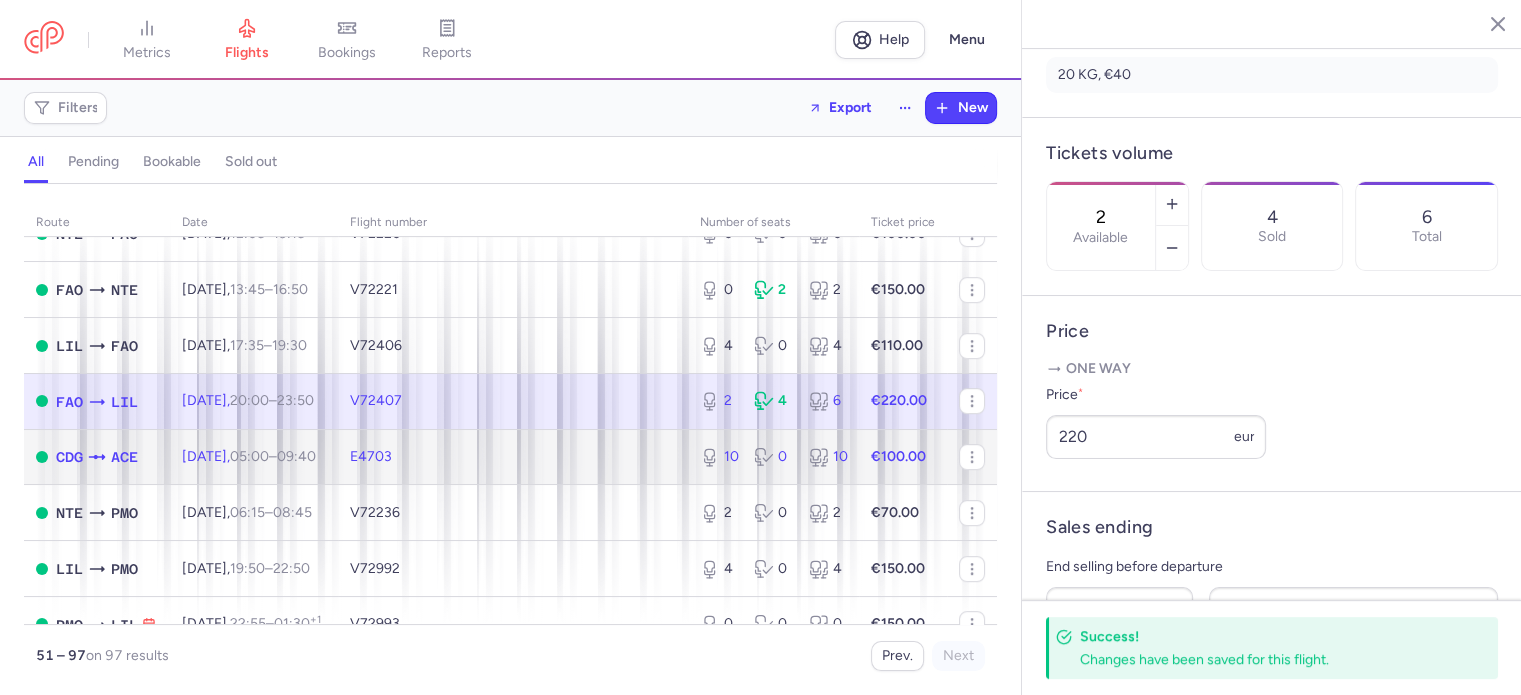 click 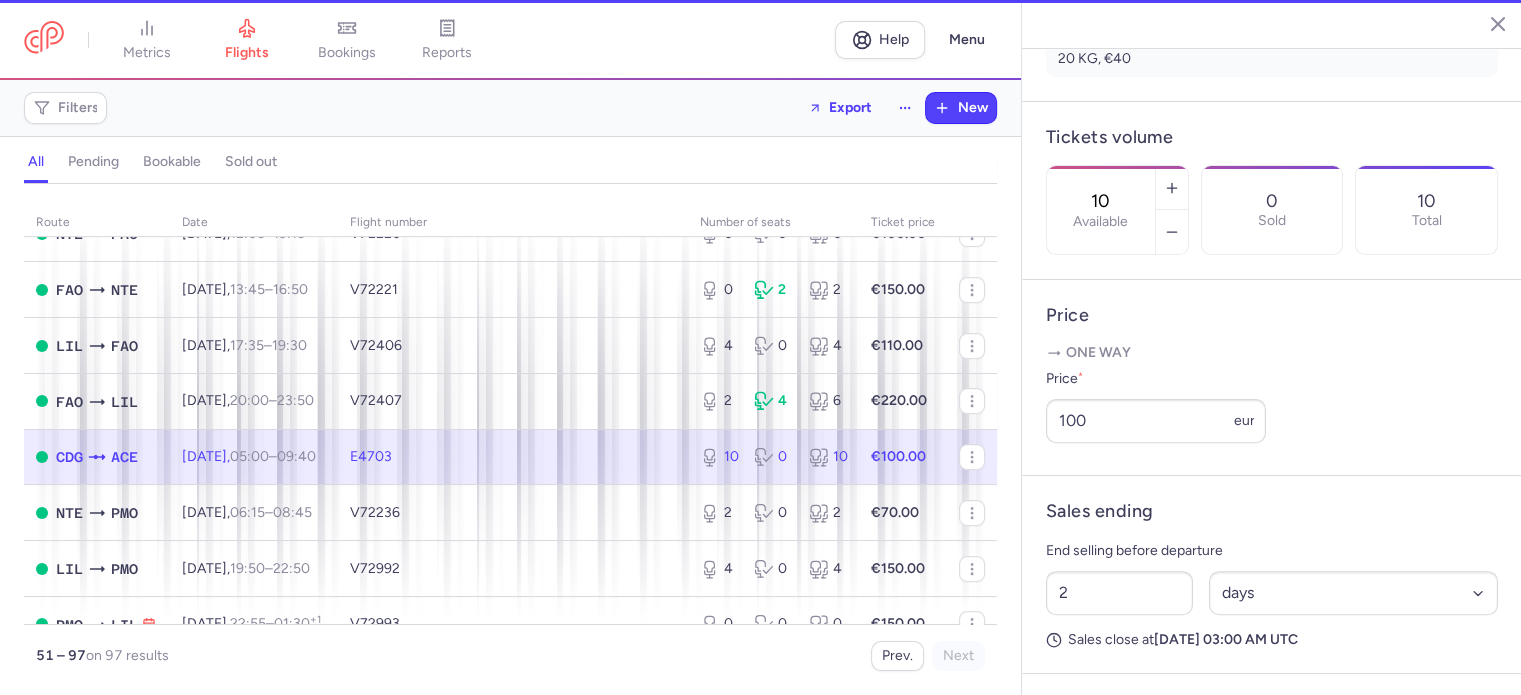 scroll, scrollTop: 500, scrollLeft: 0, axis: vertical 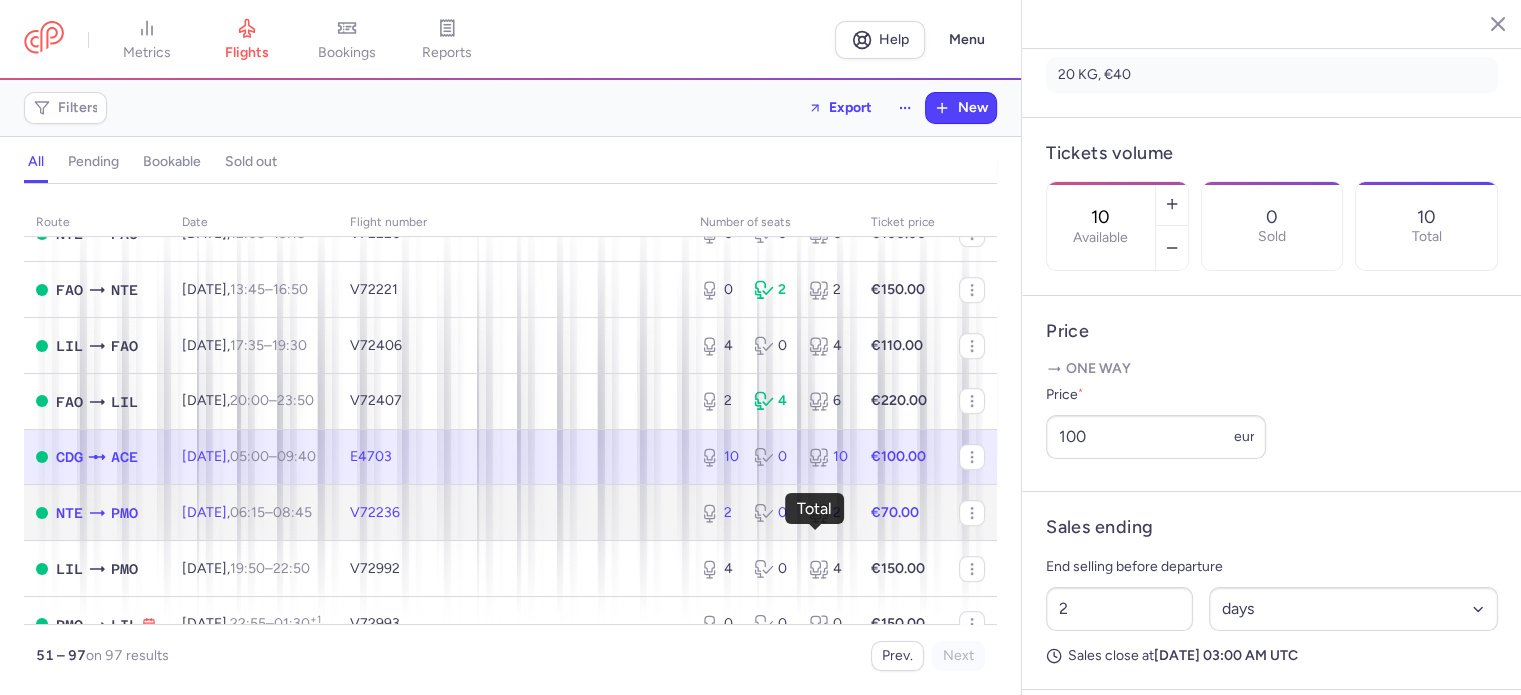 click 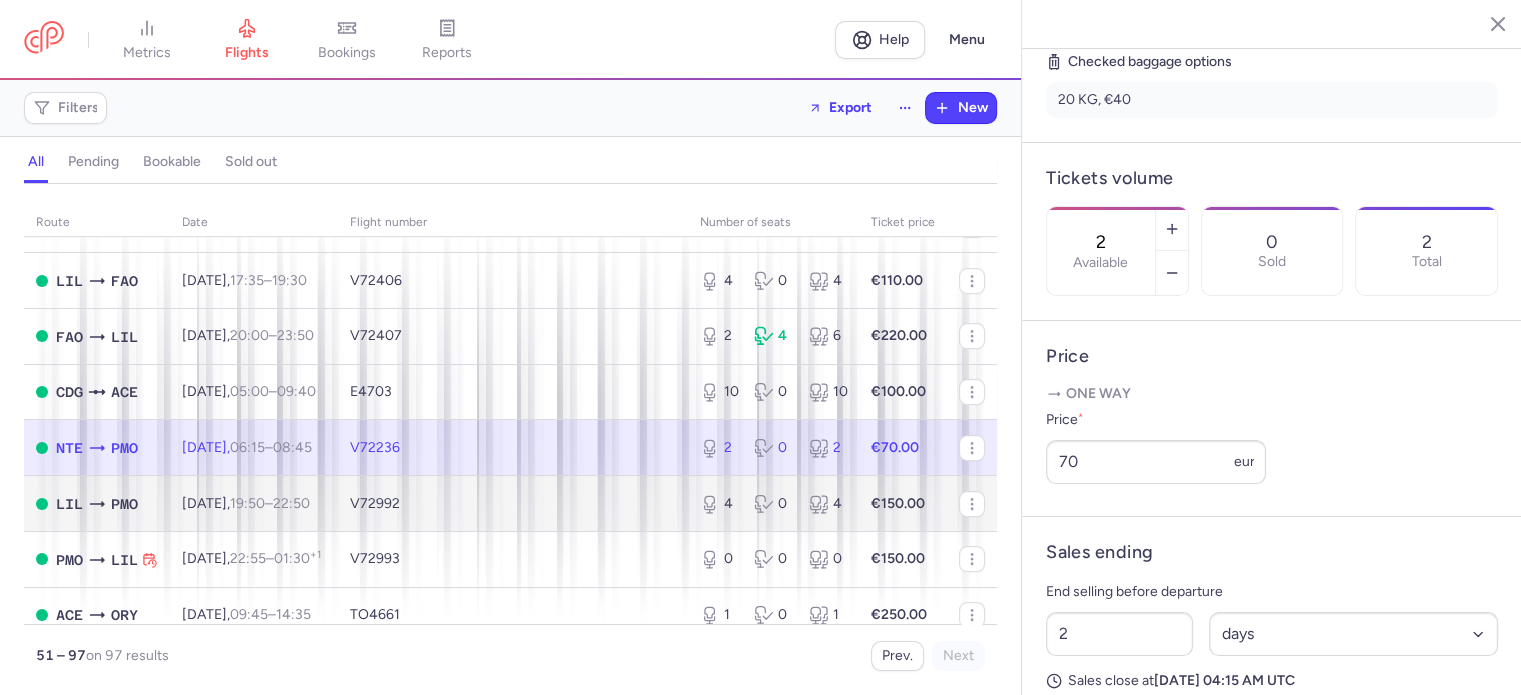 scroll, scrollTop: 1000, scrollLeft: 0, axis: vertical 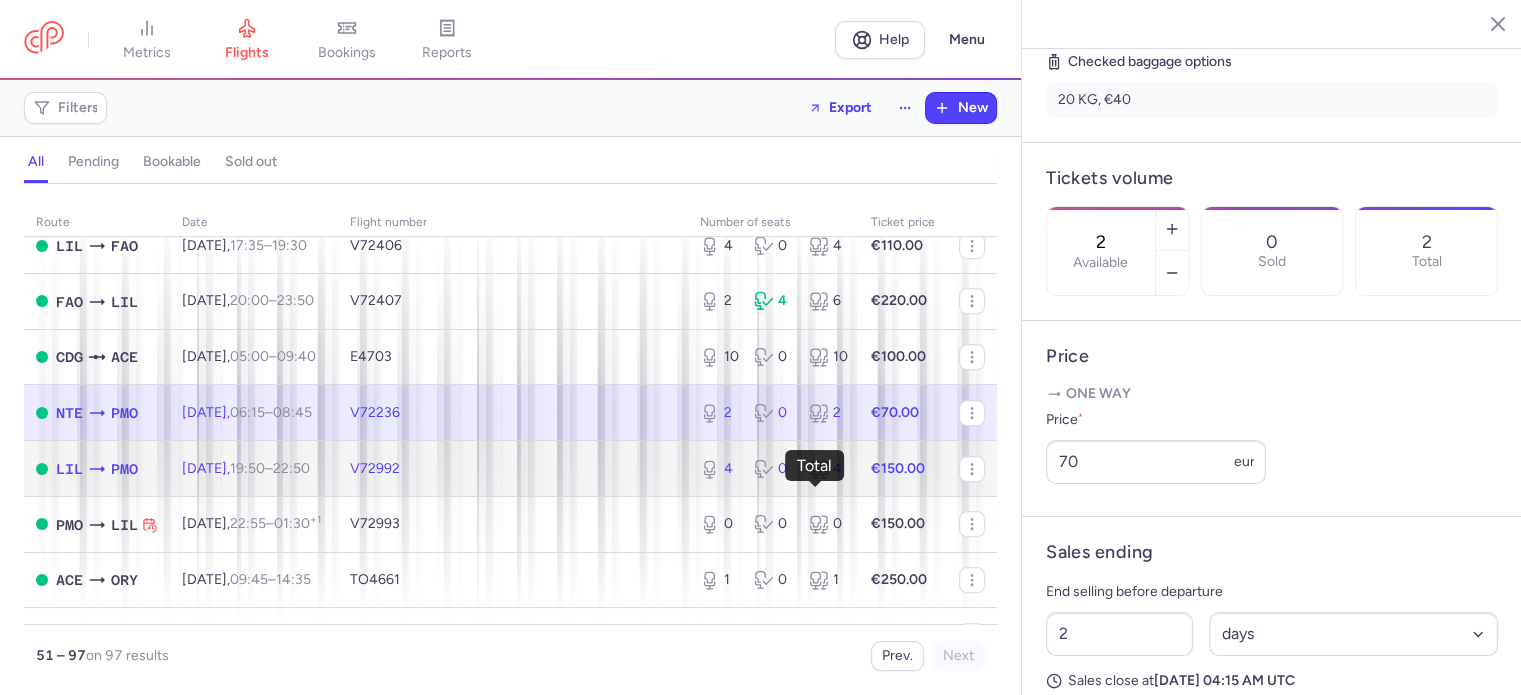 click 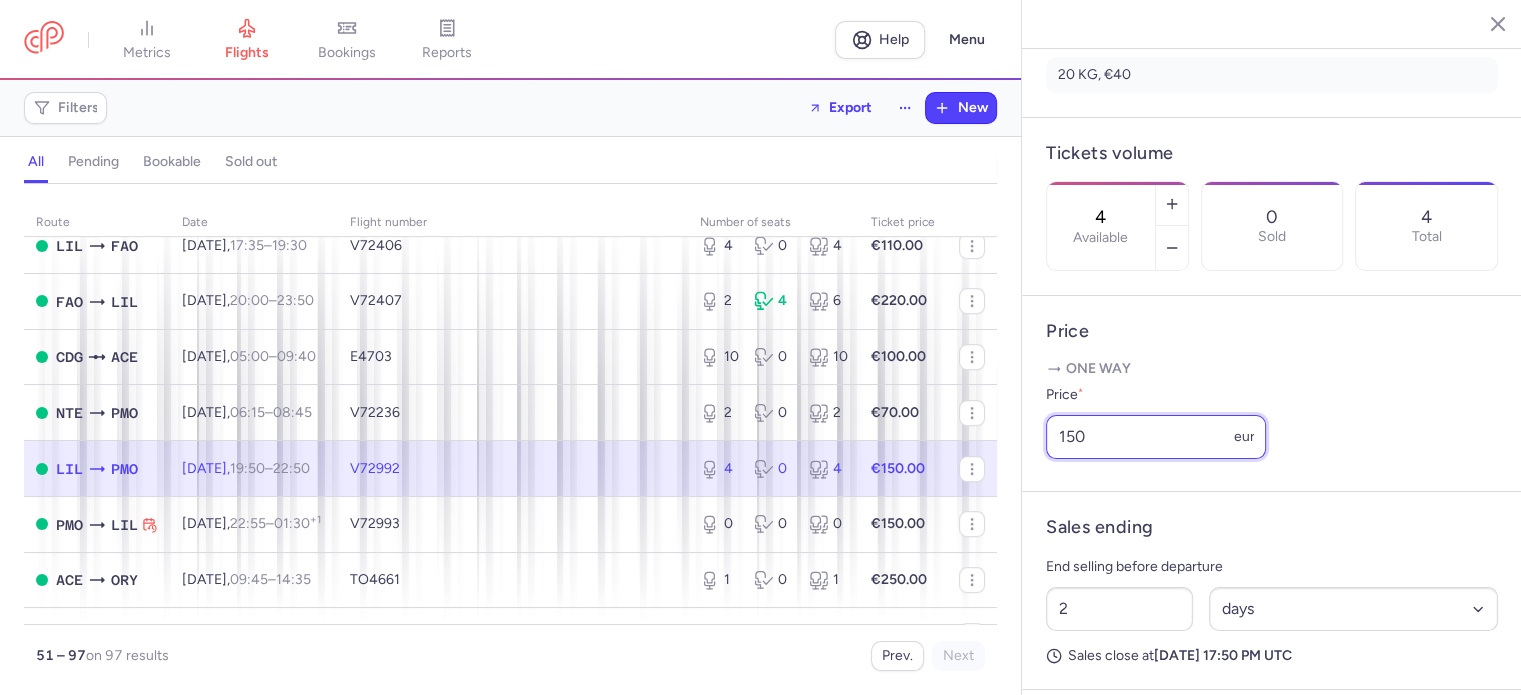 drag, startPoint x: 1130, startPoint y: 498, endPoint x: 996, endPoint y: 488, distance: 134.37262 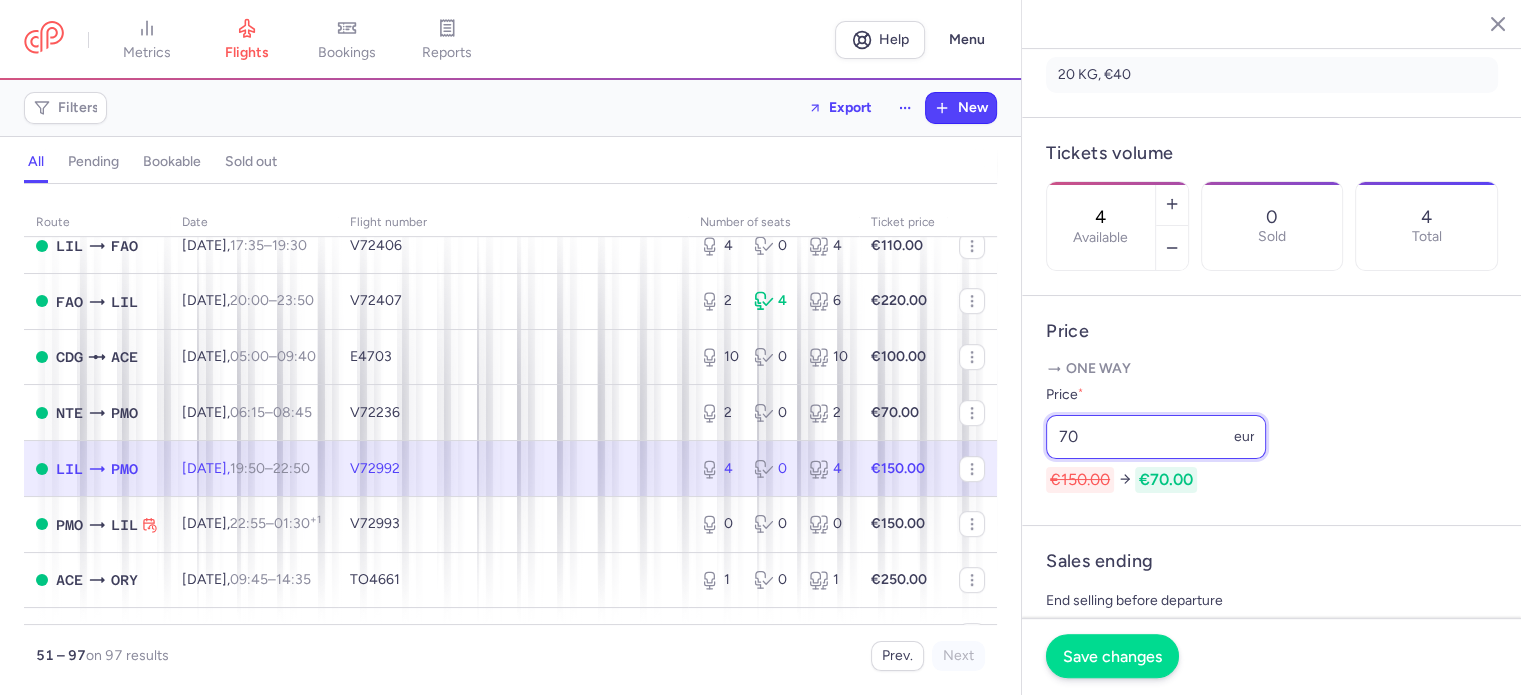 type on "70" 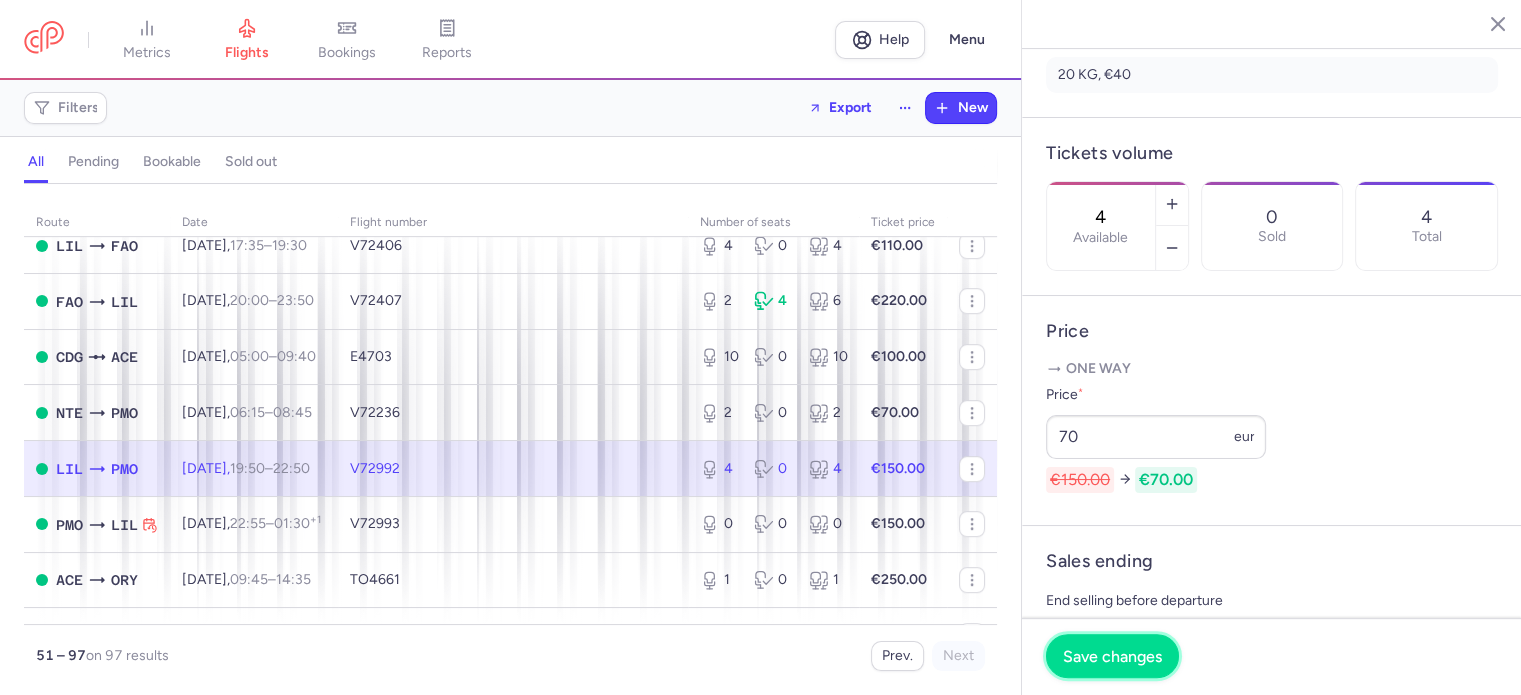 click on "Save changes" at bounding box center [1112, 656] 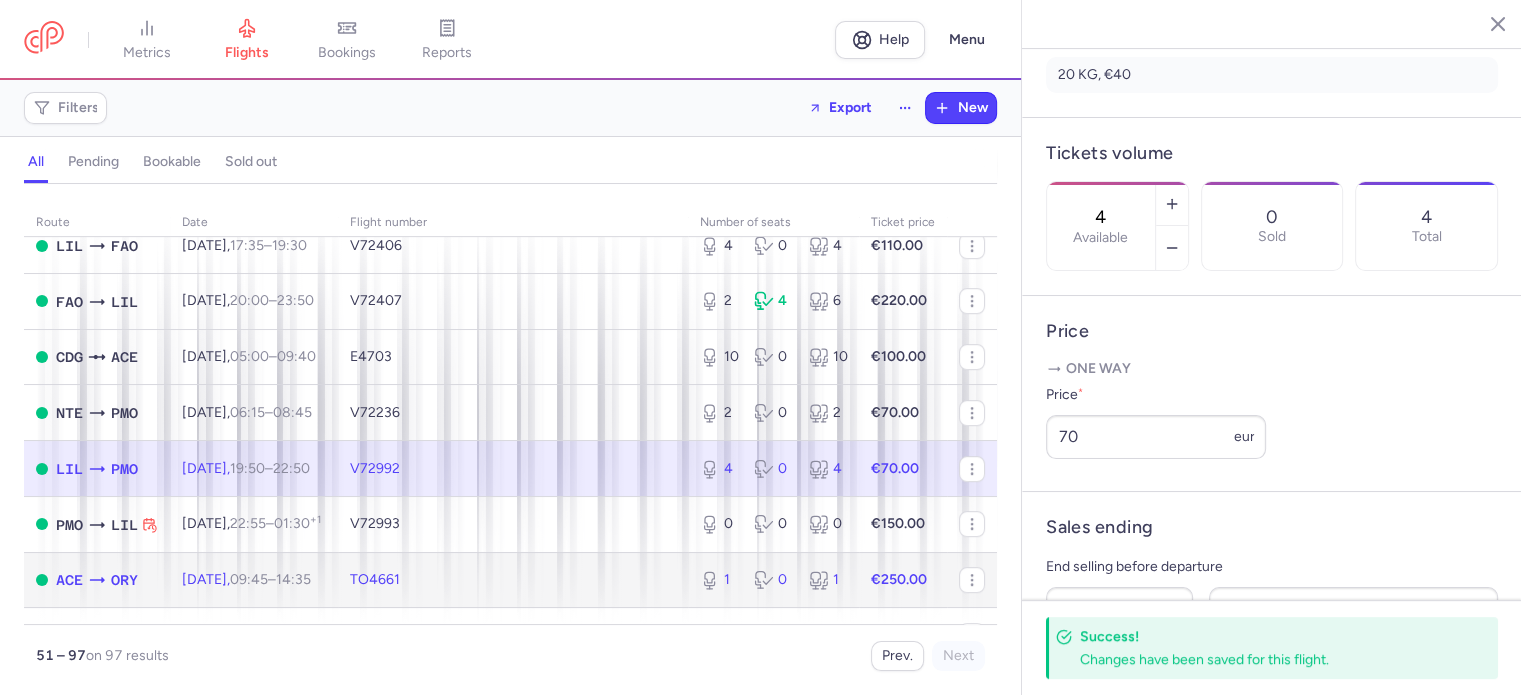 click on "1" at bounding box center [828, 580] 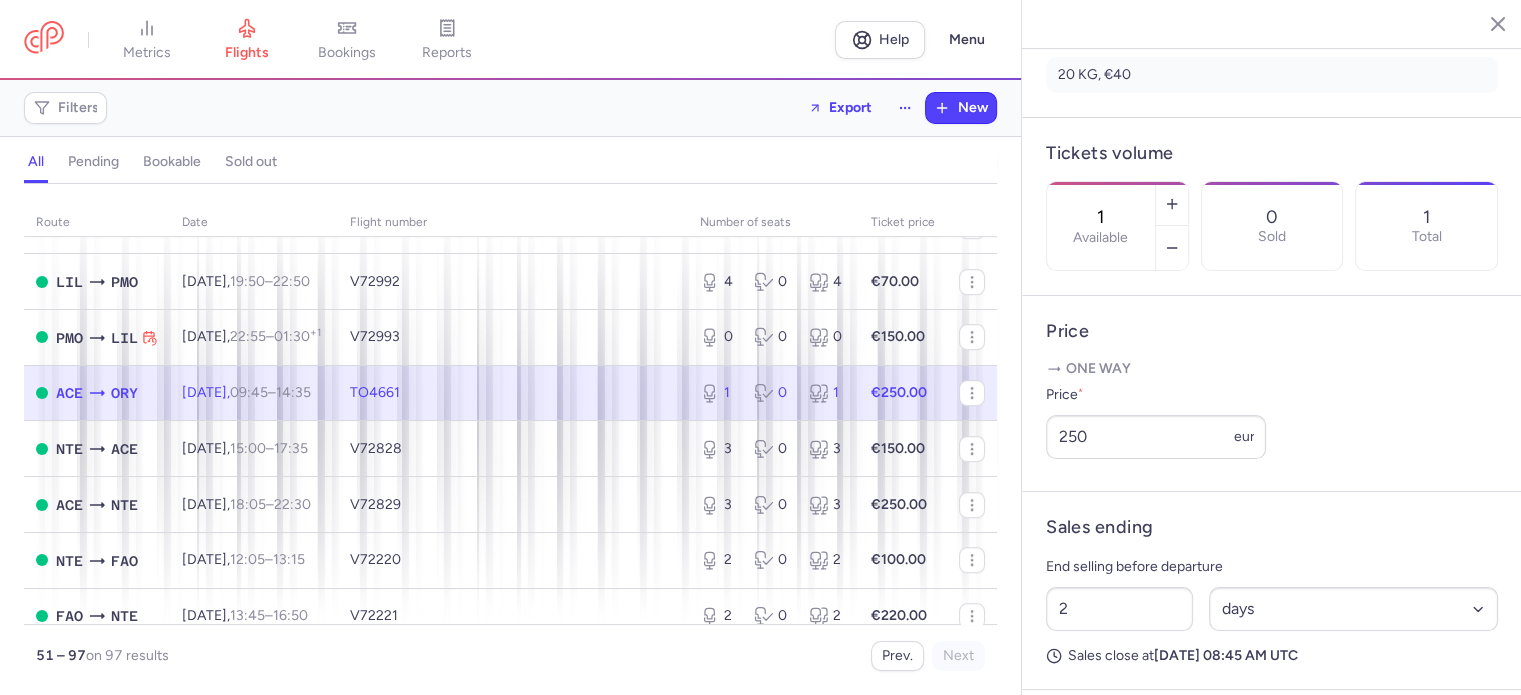 scroll, scrollTop: 1200, scrollLeft: 0, axis: vertical 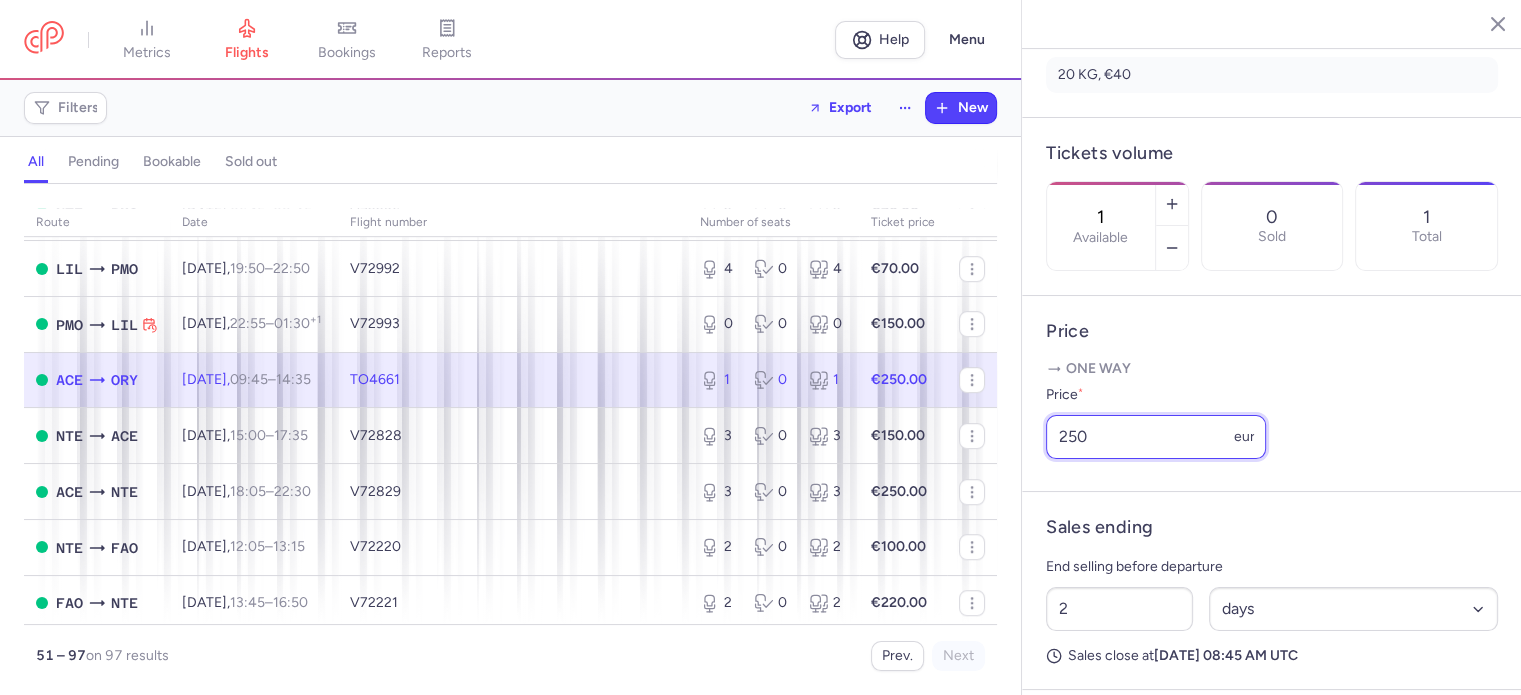 drag, startPoint x: 1095, startPoint y: 486, endPoint x: 996, endPoint y: 483, distance: 99.04544 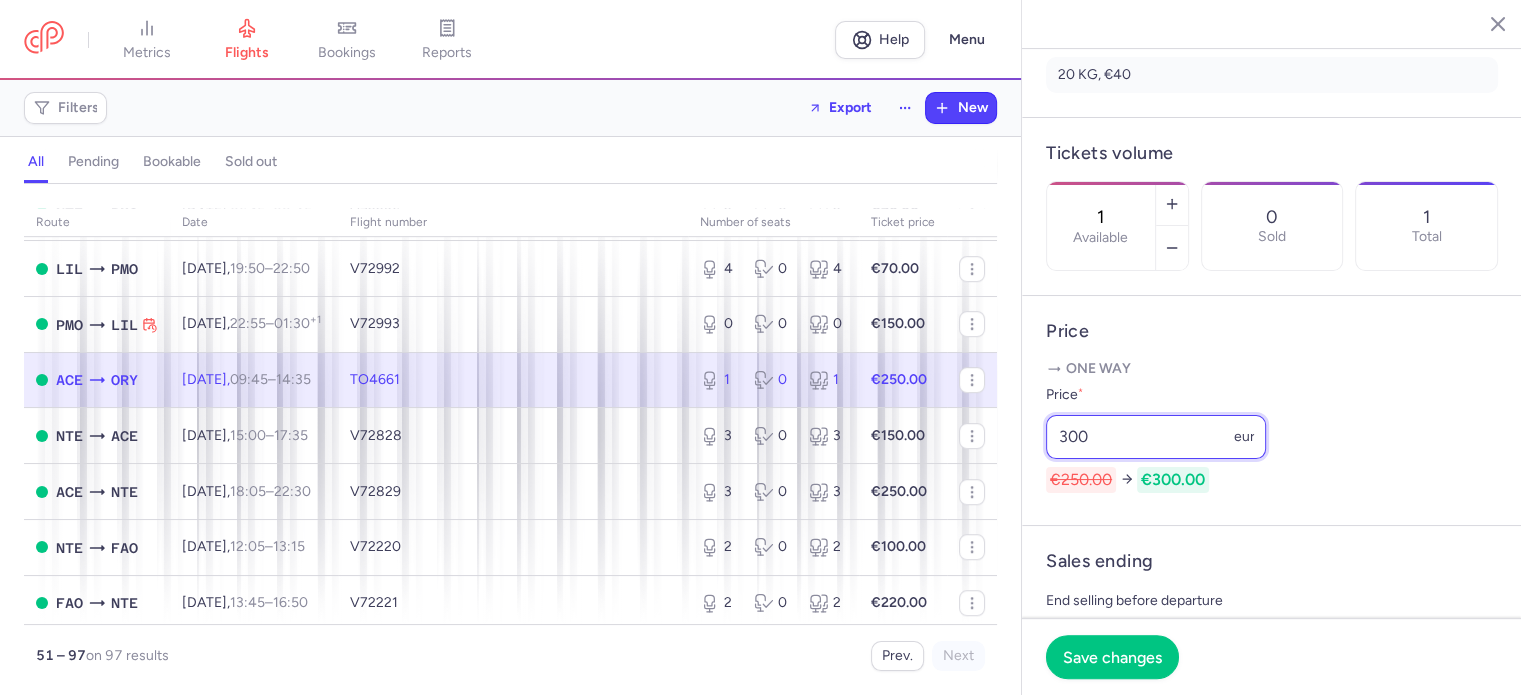 type on "300" 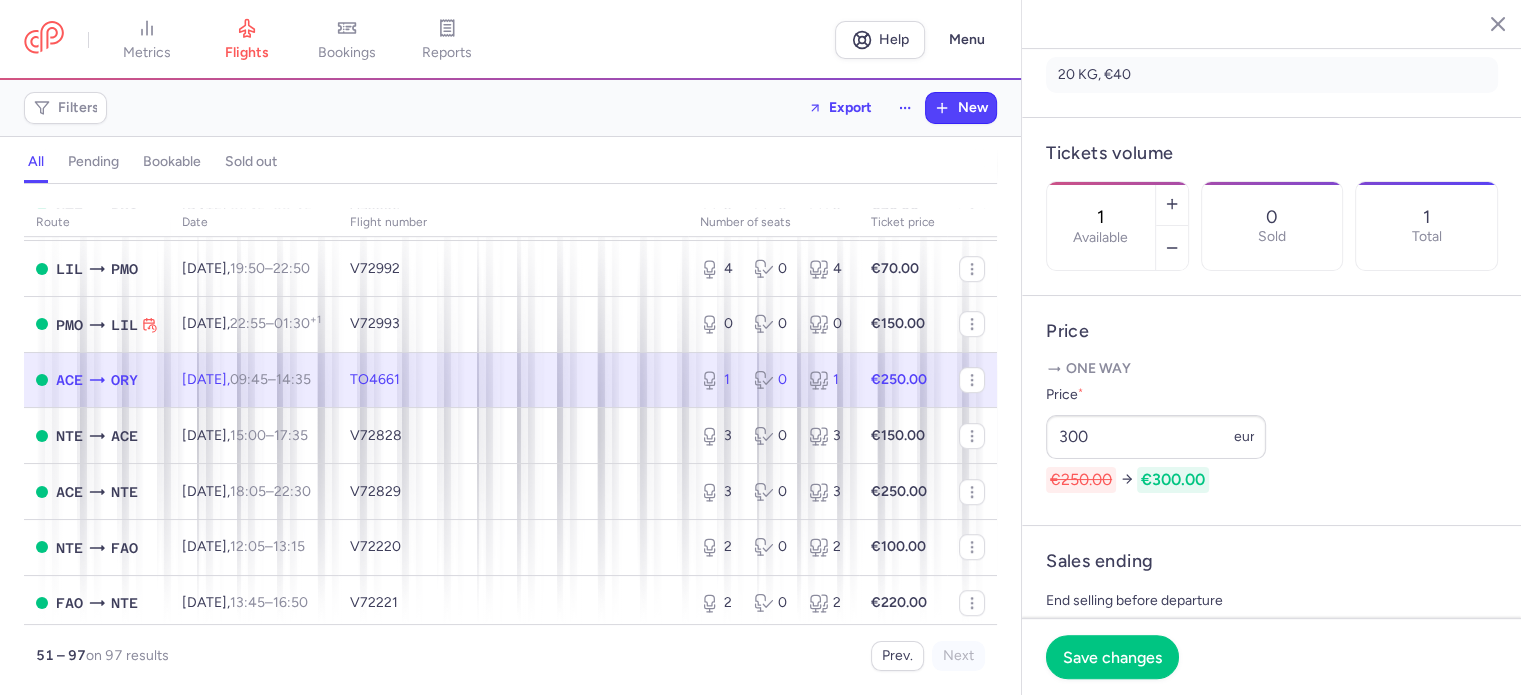click on "Save changes" at bounding box center [1112, 657] 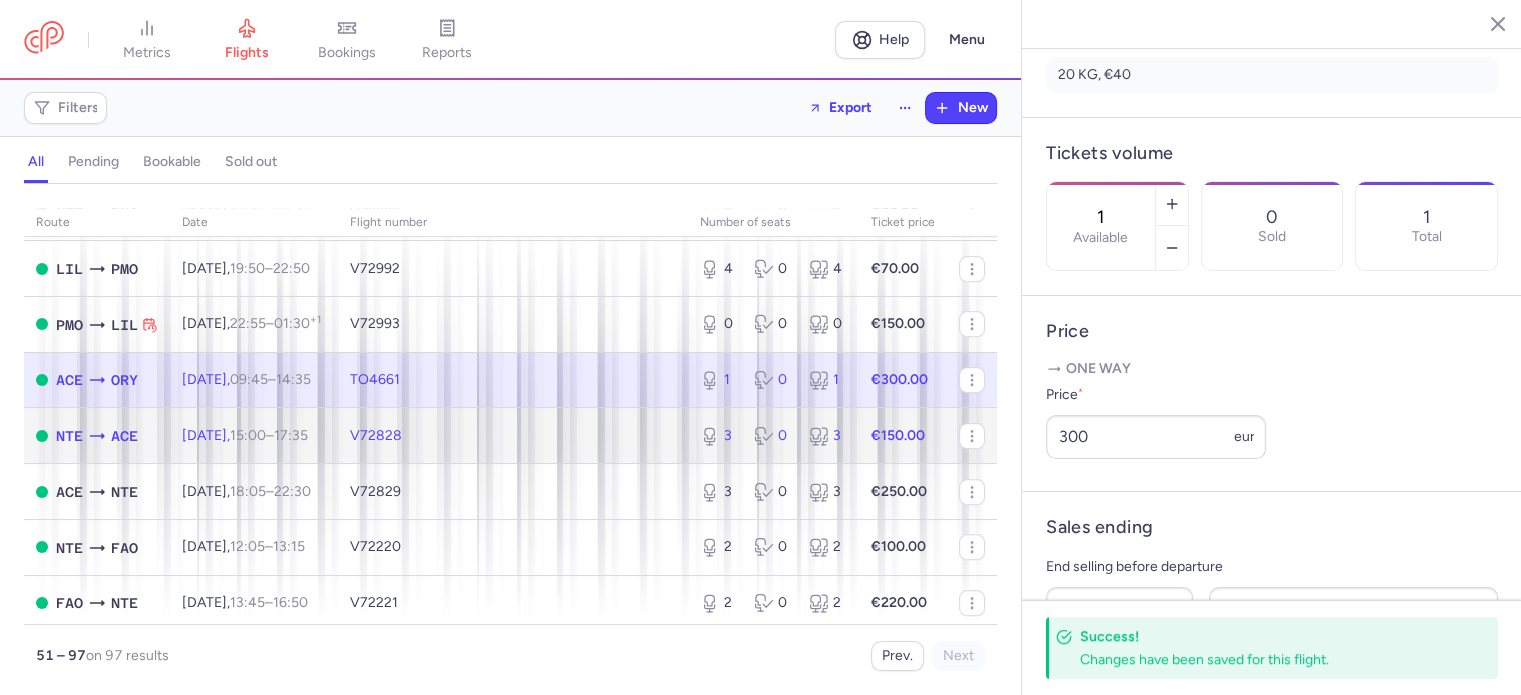 click on "€150.00" 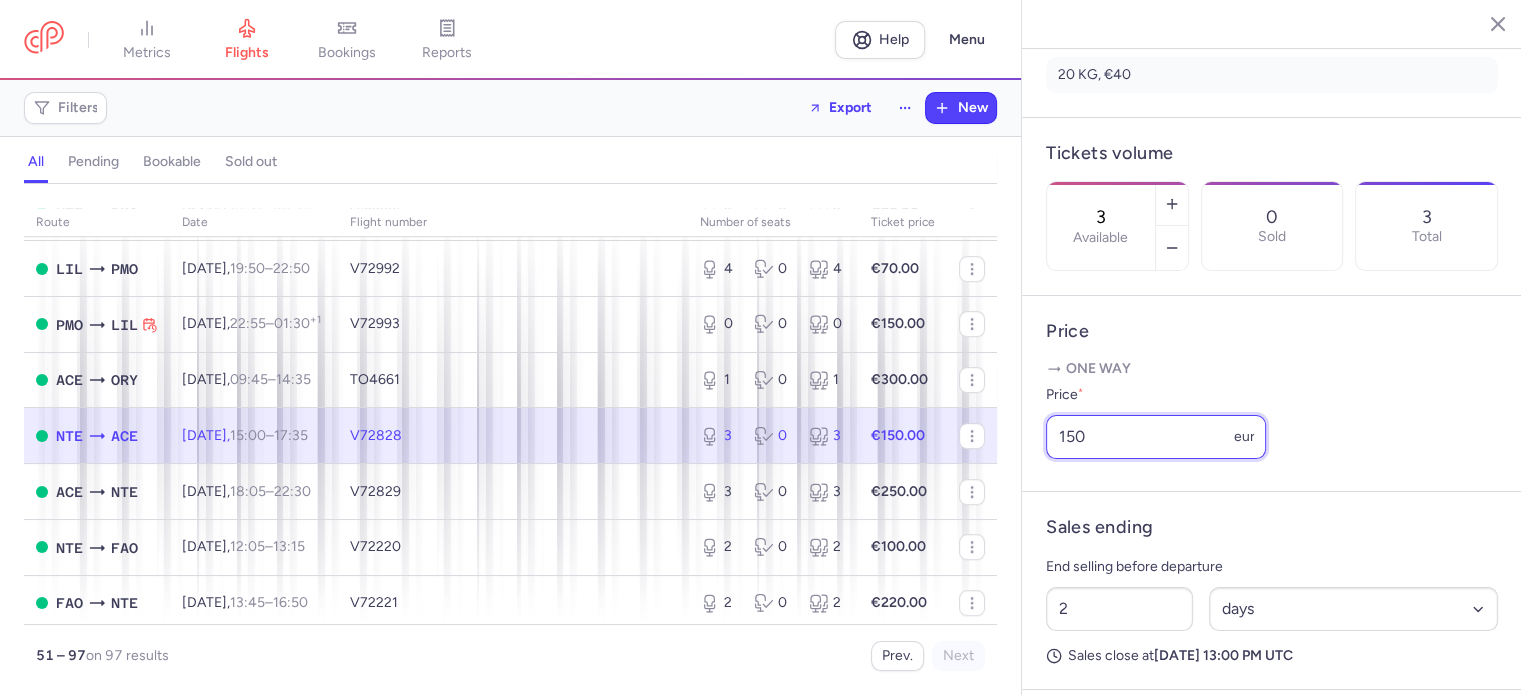 drag, startPoint x: 1111, startPoint y: 491, endPoint x: 1008, endPoint y: 484, distance: 103.23759 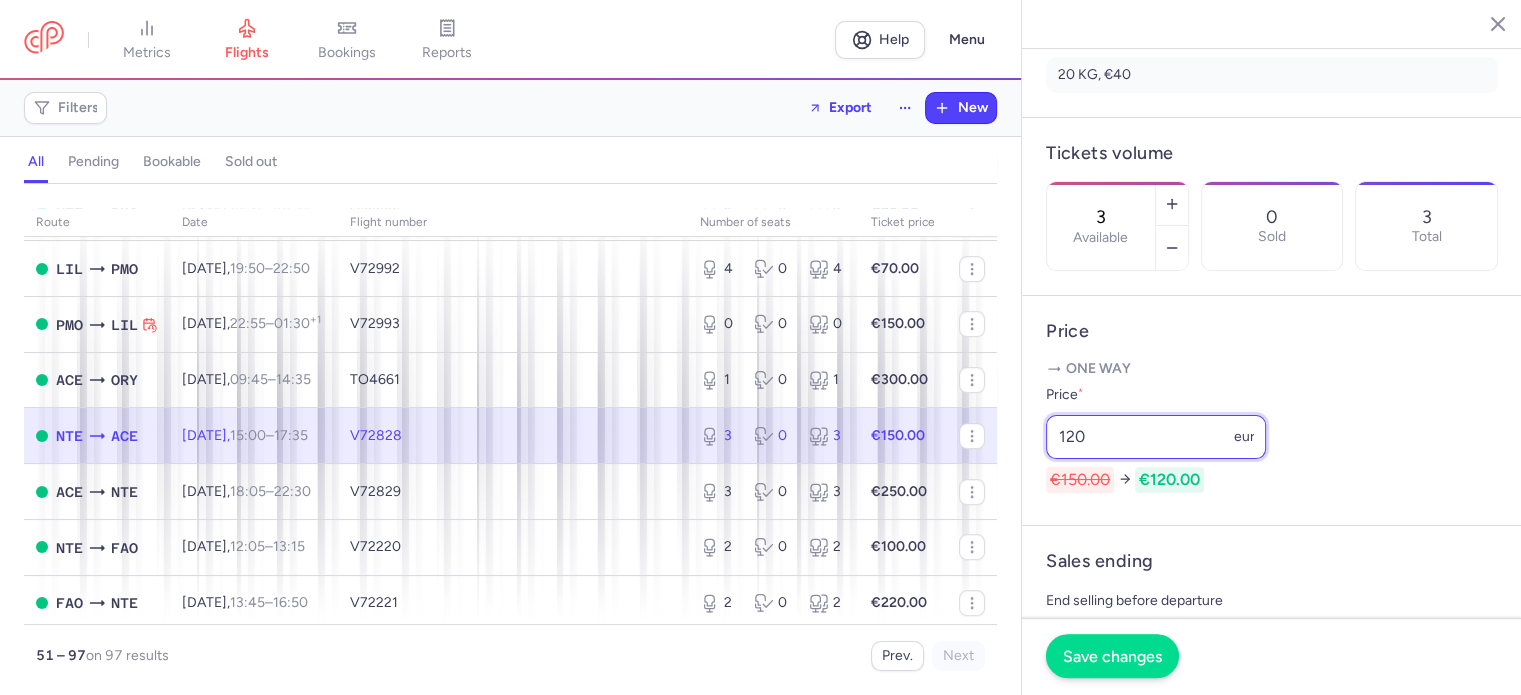 type on "120" 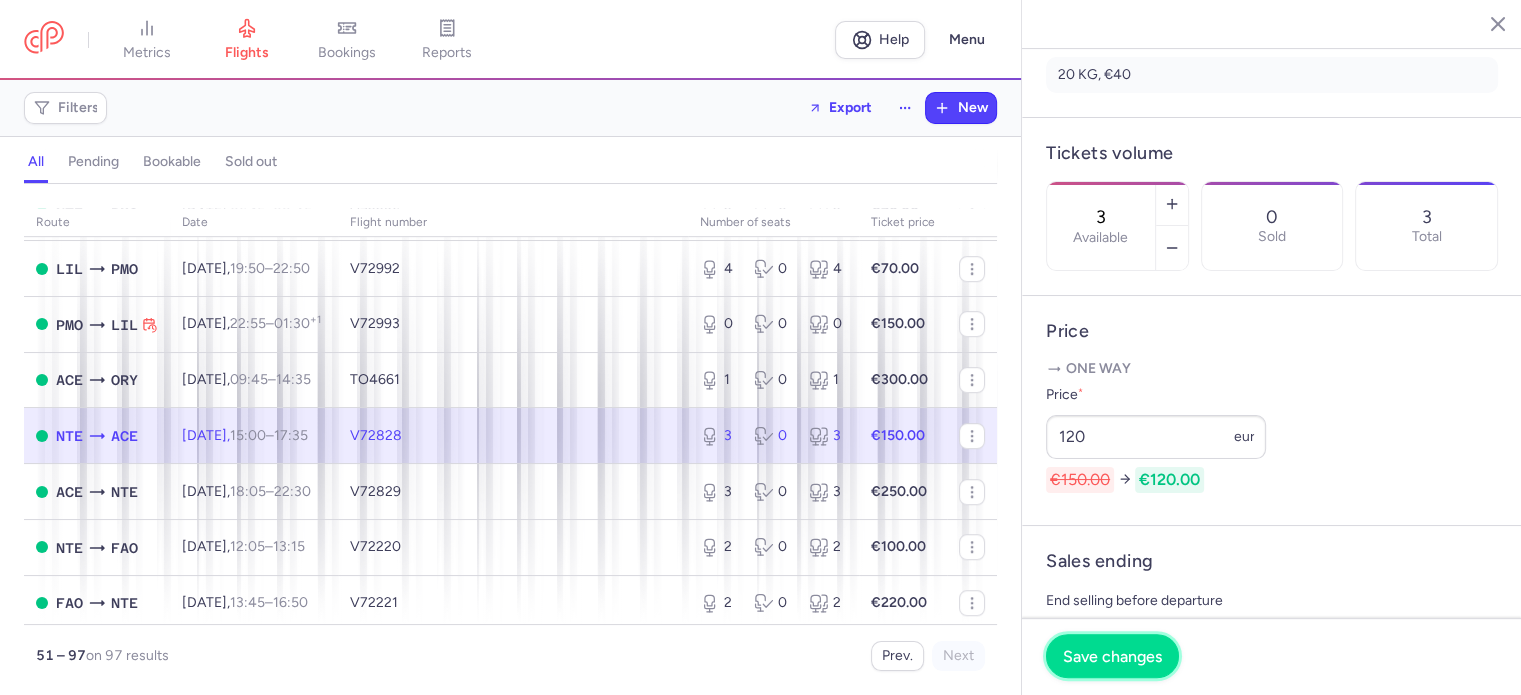 click on "Save changes" at bounding box center (1112, 656) 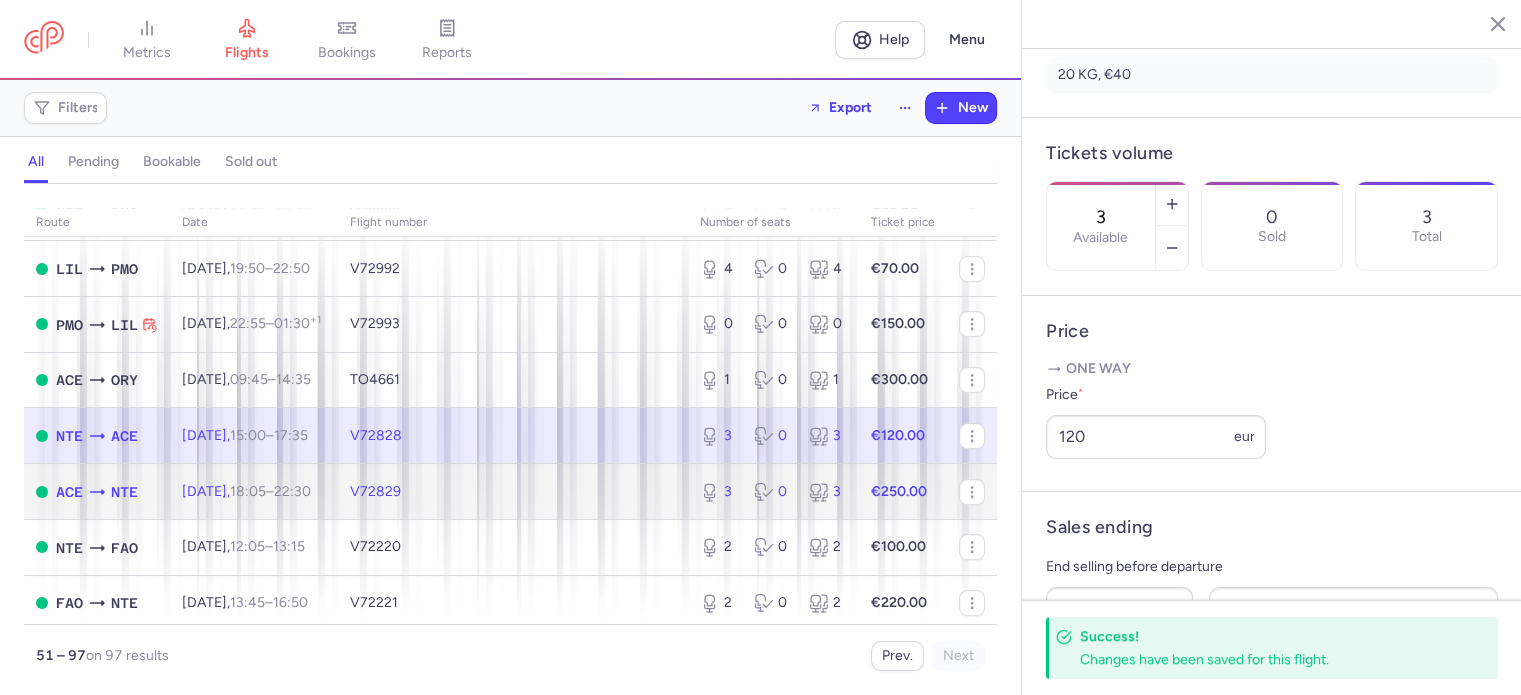 click on "3 0 3" 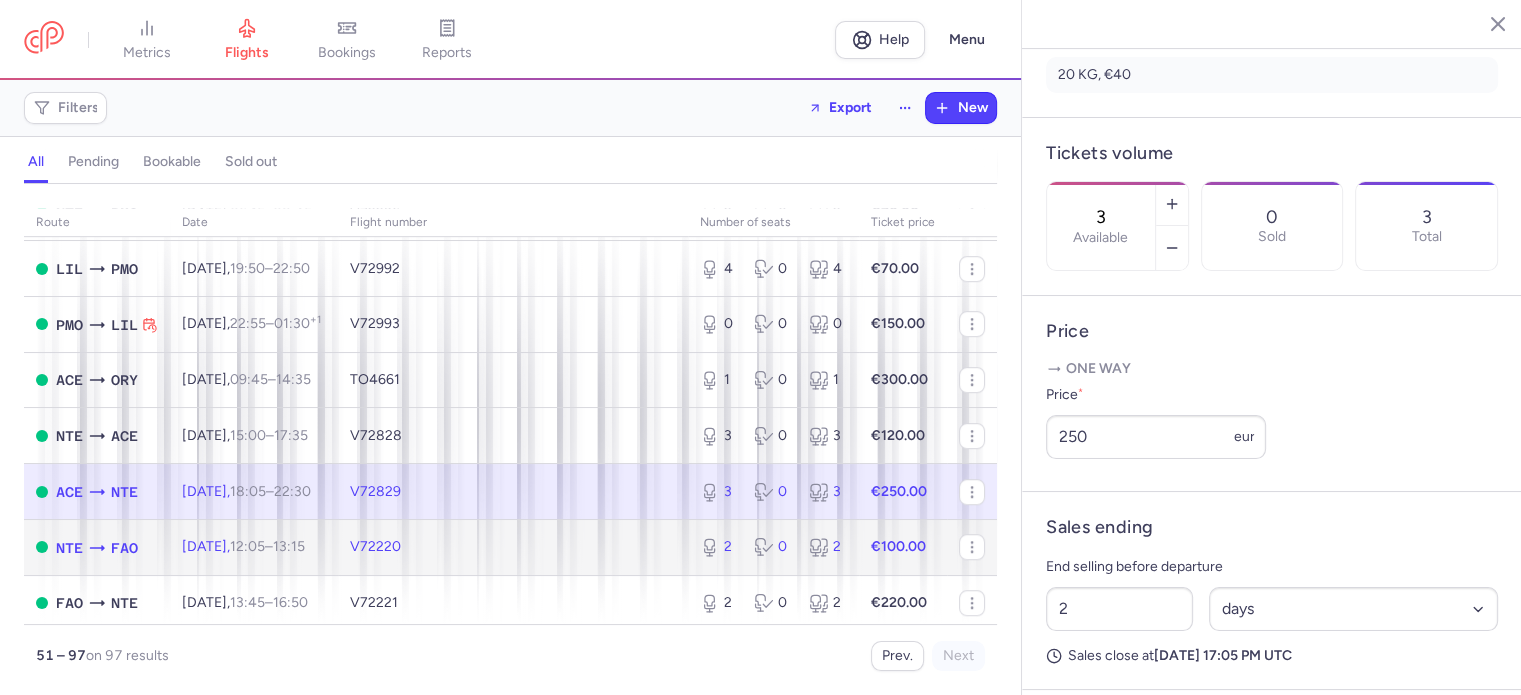 click on "€100.00" 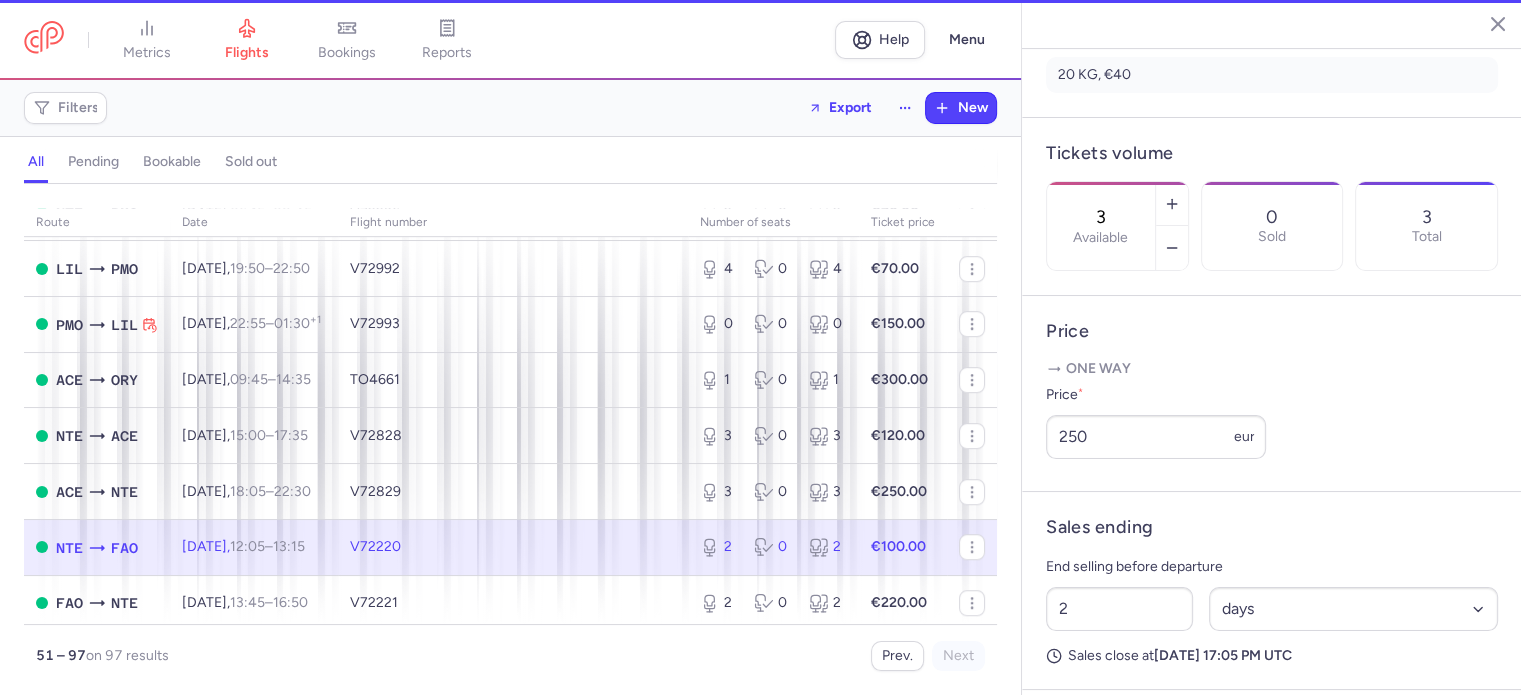 type on "2" 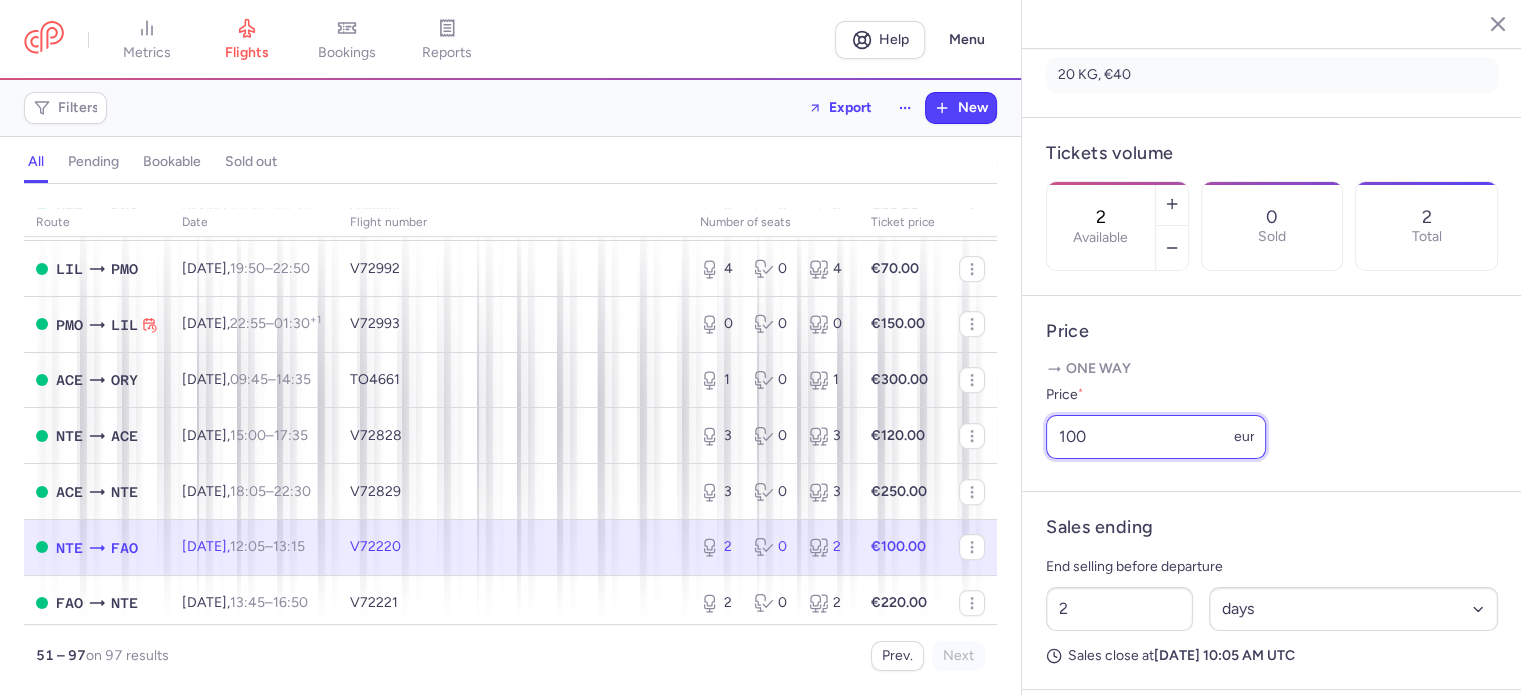 drag, startPoint x: 1099, startPoint y: 498, endPoint x: 1004, endPoint y: 486, distance: 95.7549 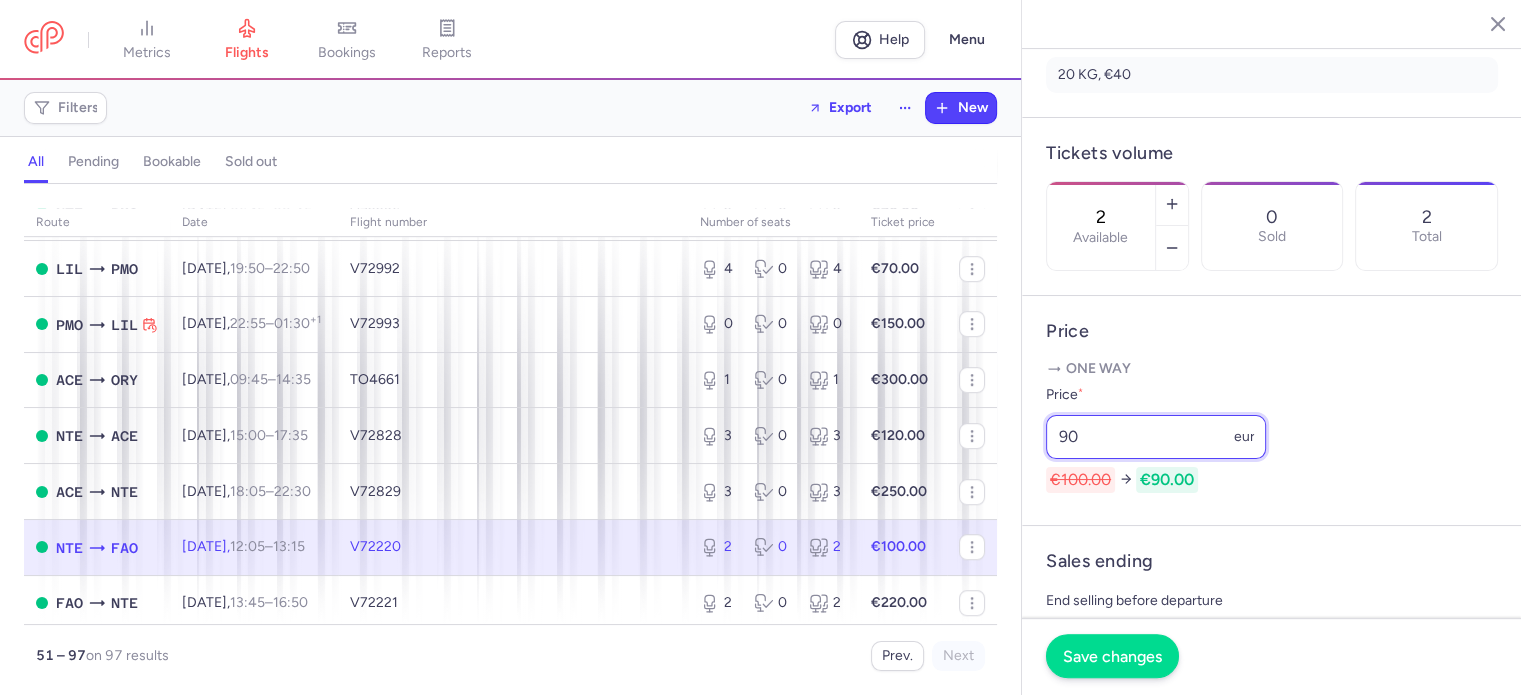 type on "90" 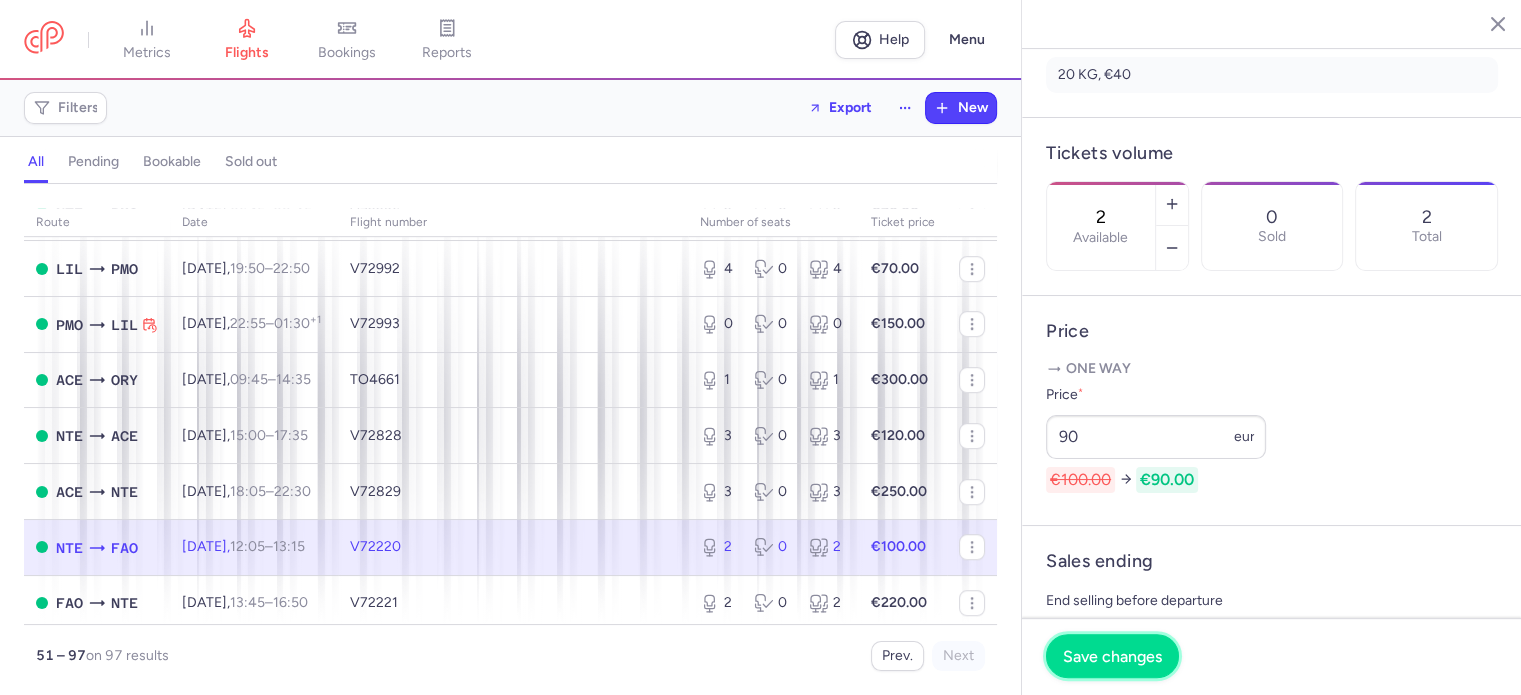 click on "Save changes" at bounding box center [1112, 656] 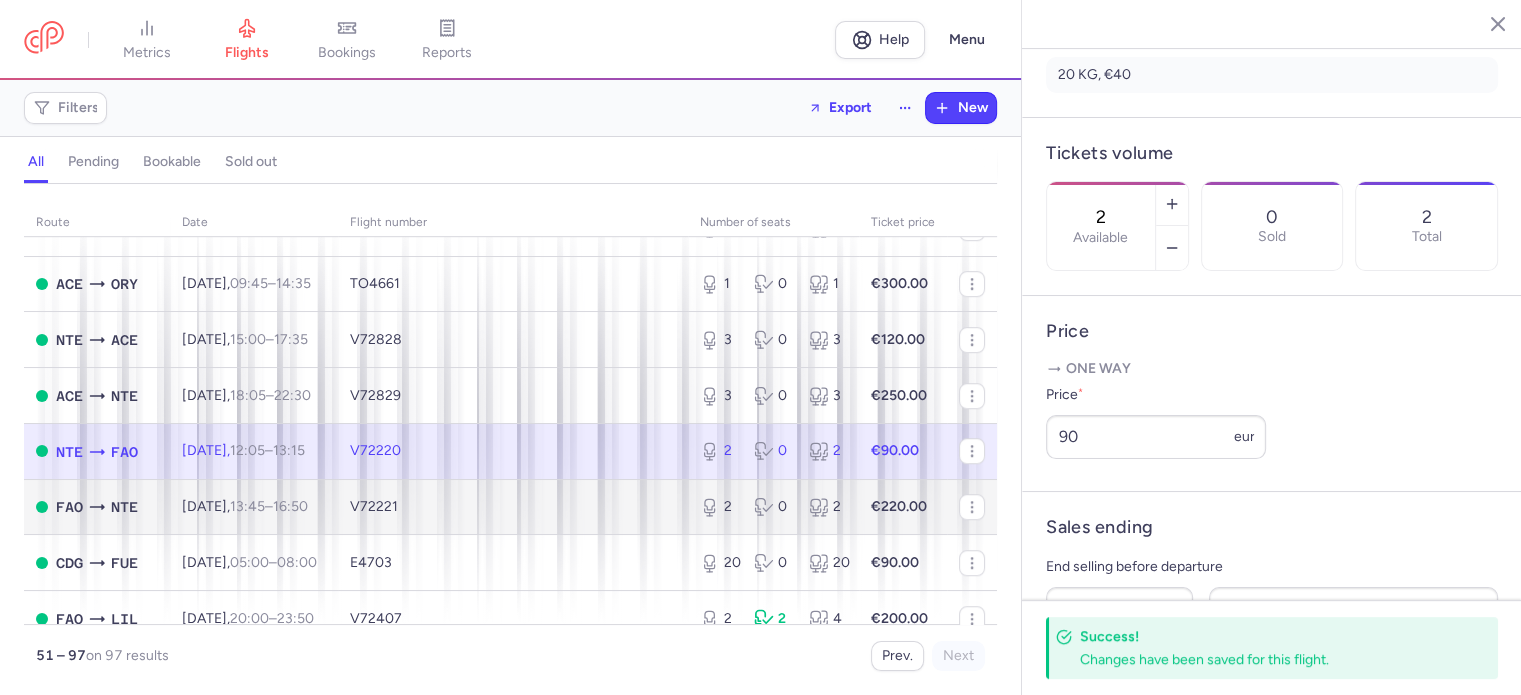 scroll, scrollTop: 1400, scrollLeft: 0, axis: vertical 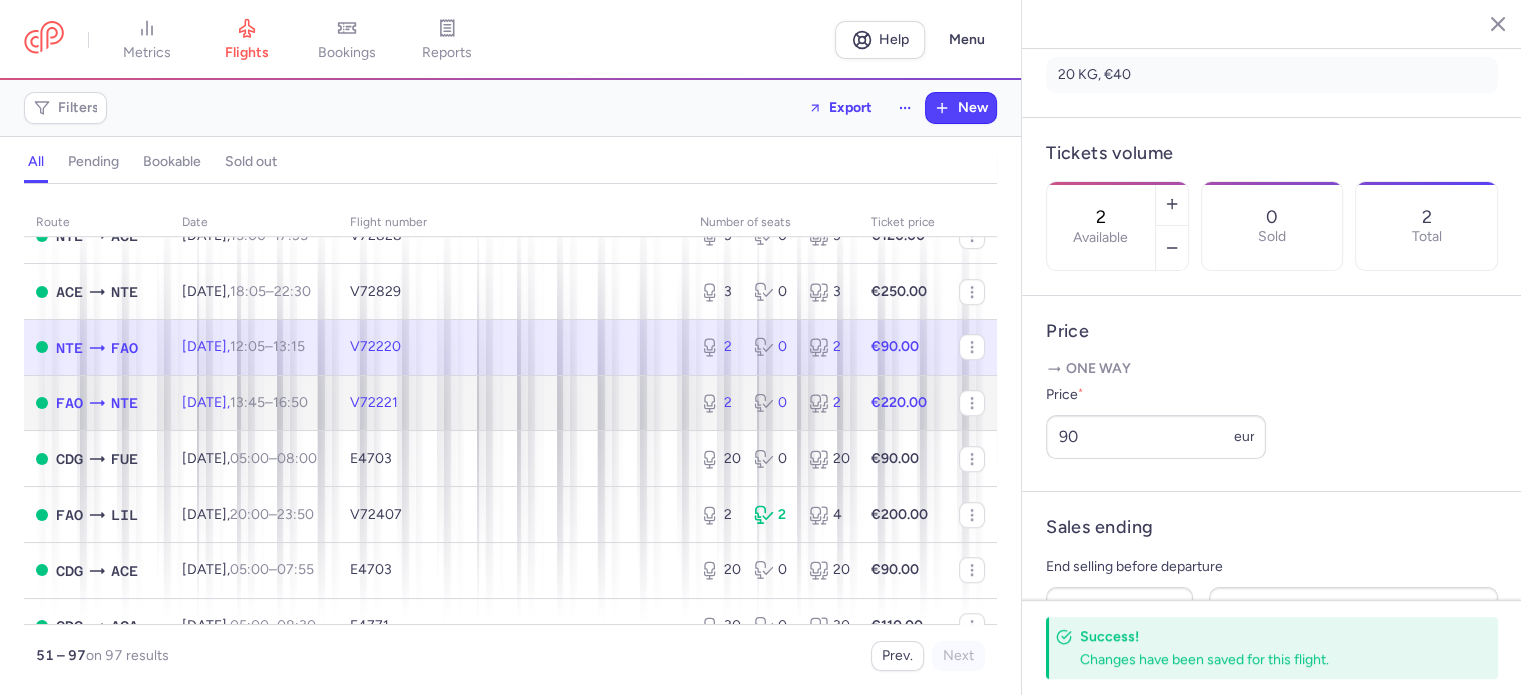 click on "€220.00" 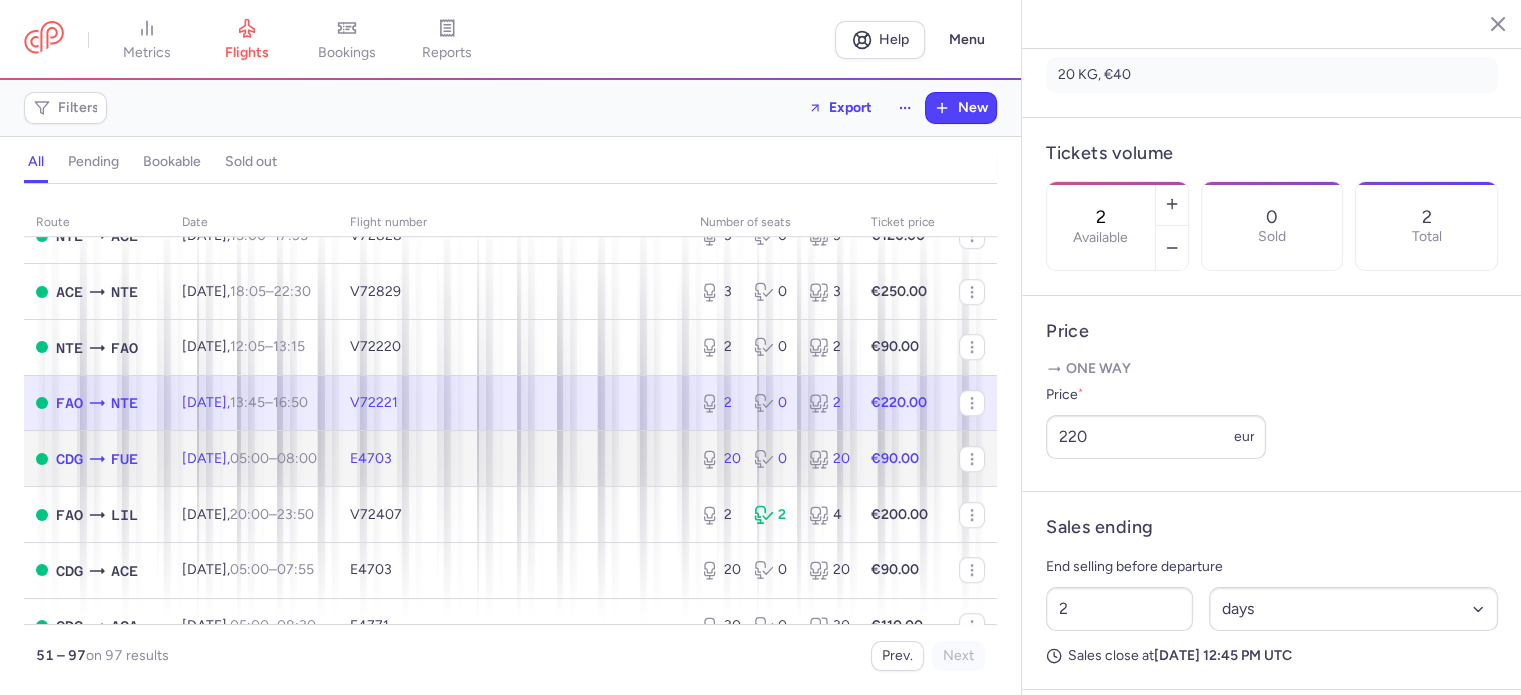 click on "€90.00" 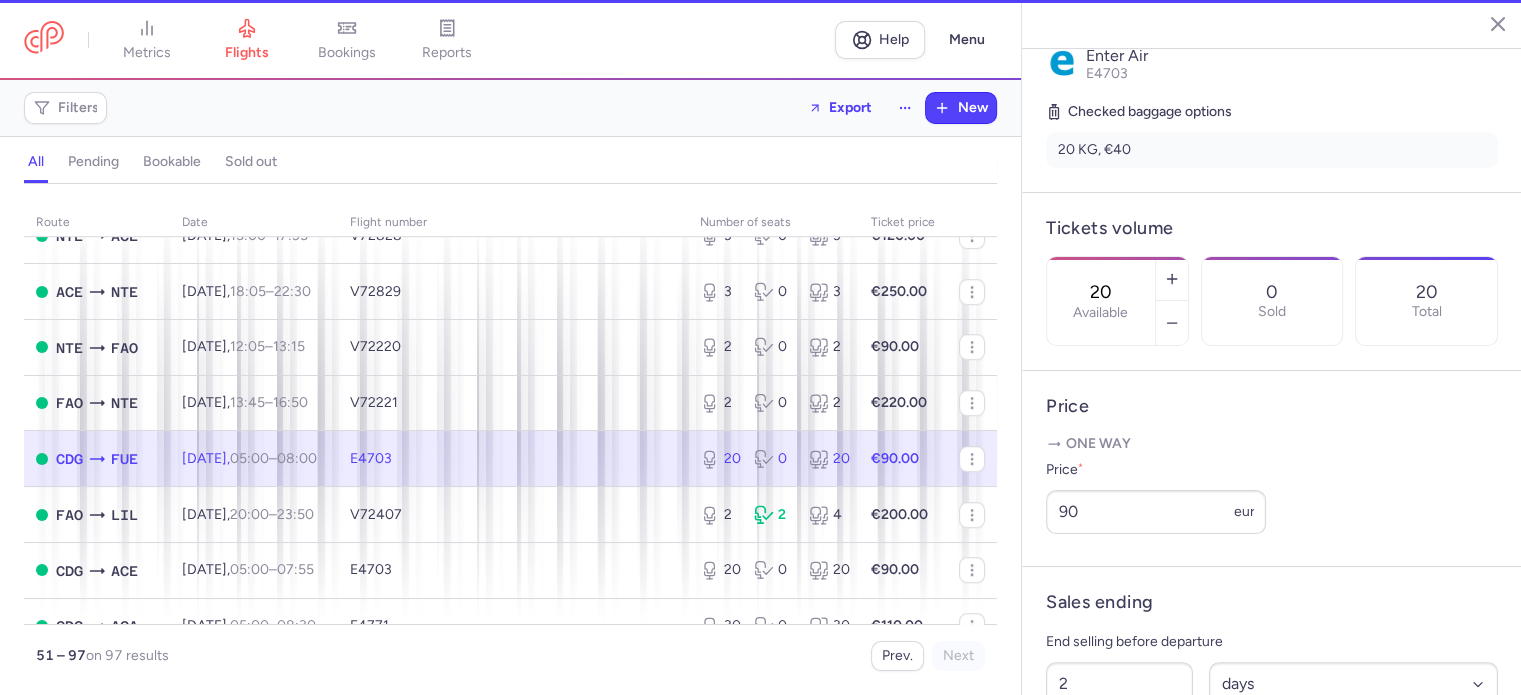 scroll, scrollTop: 524, scrollLeft: 0, axis: vertical 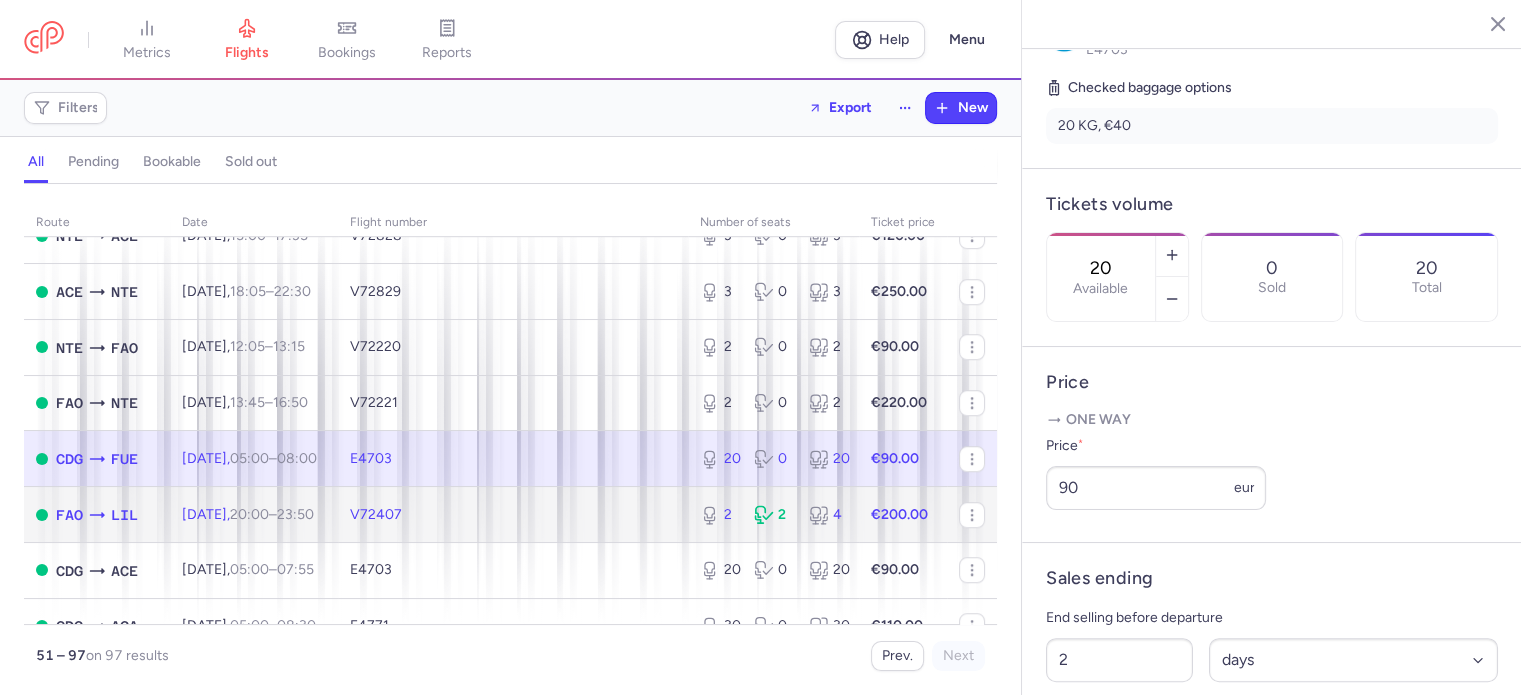 click on "€200.00" 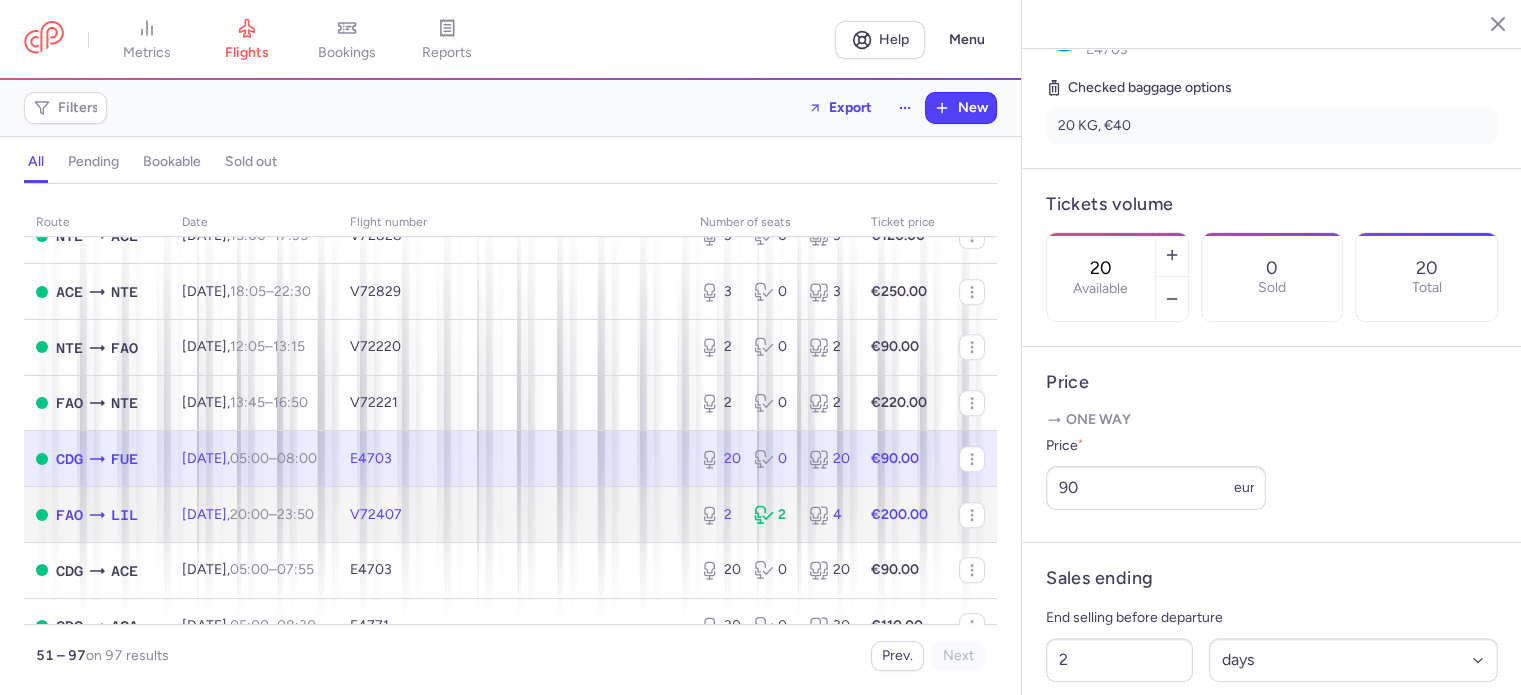 click 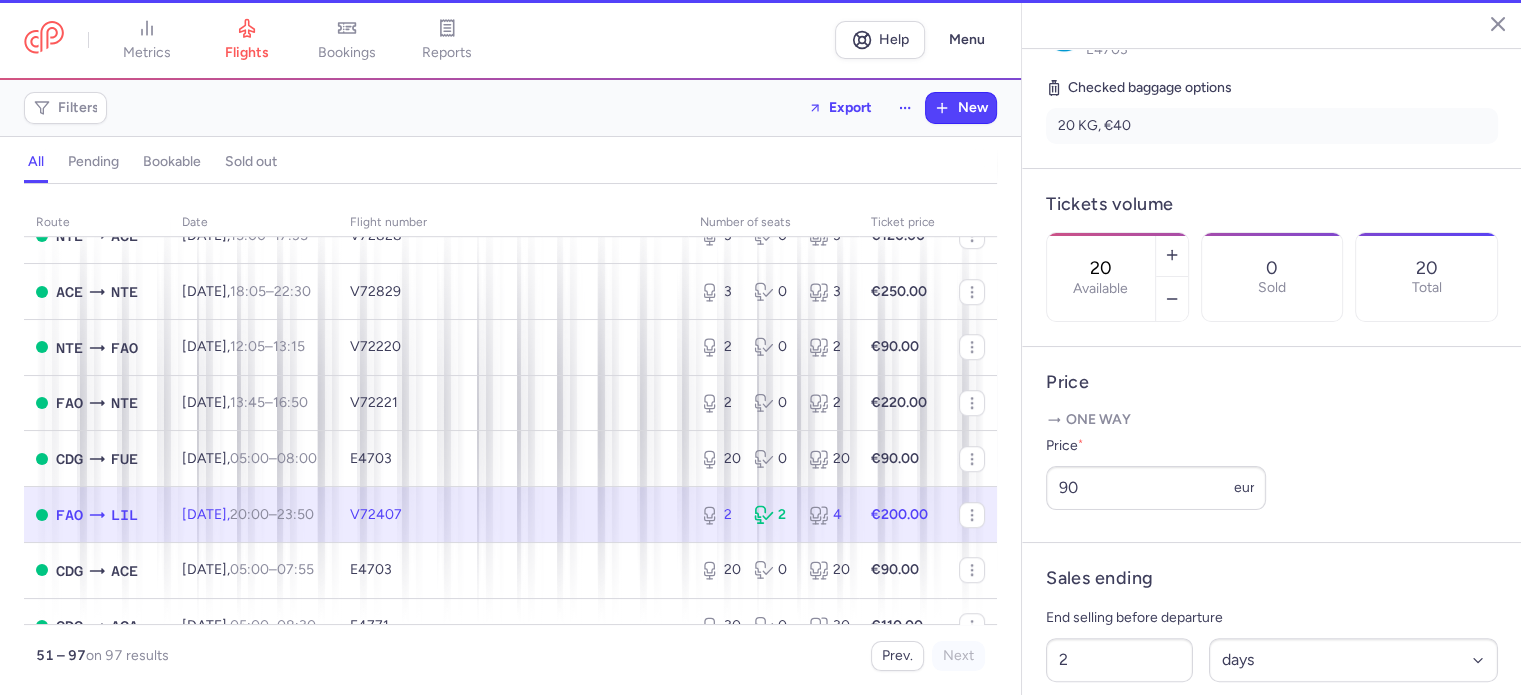 type on "2" 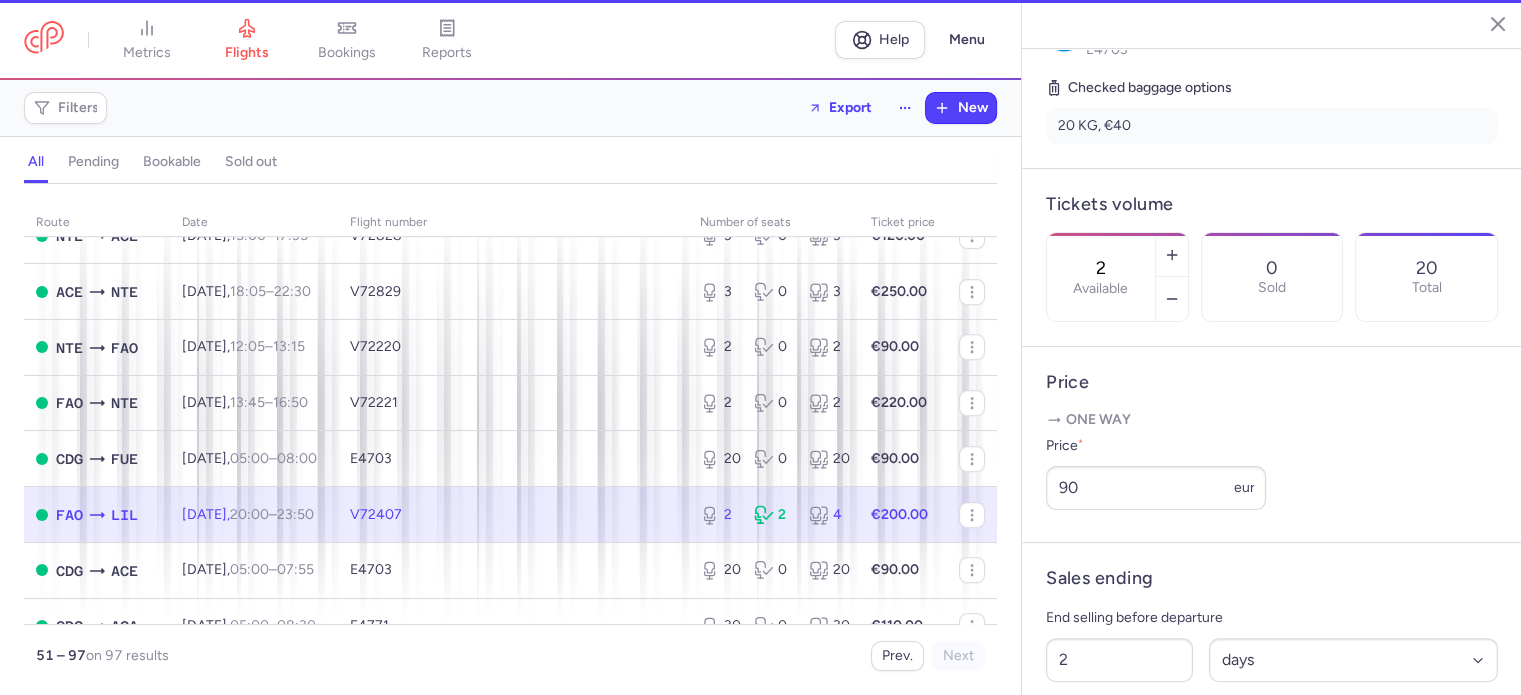 scroll, scrollTop: 516, scrollLeft: 0, axis: vertical 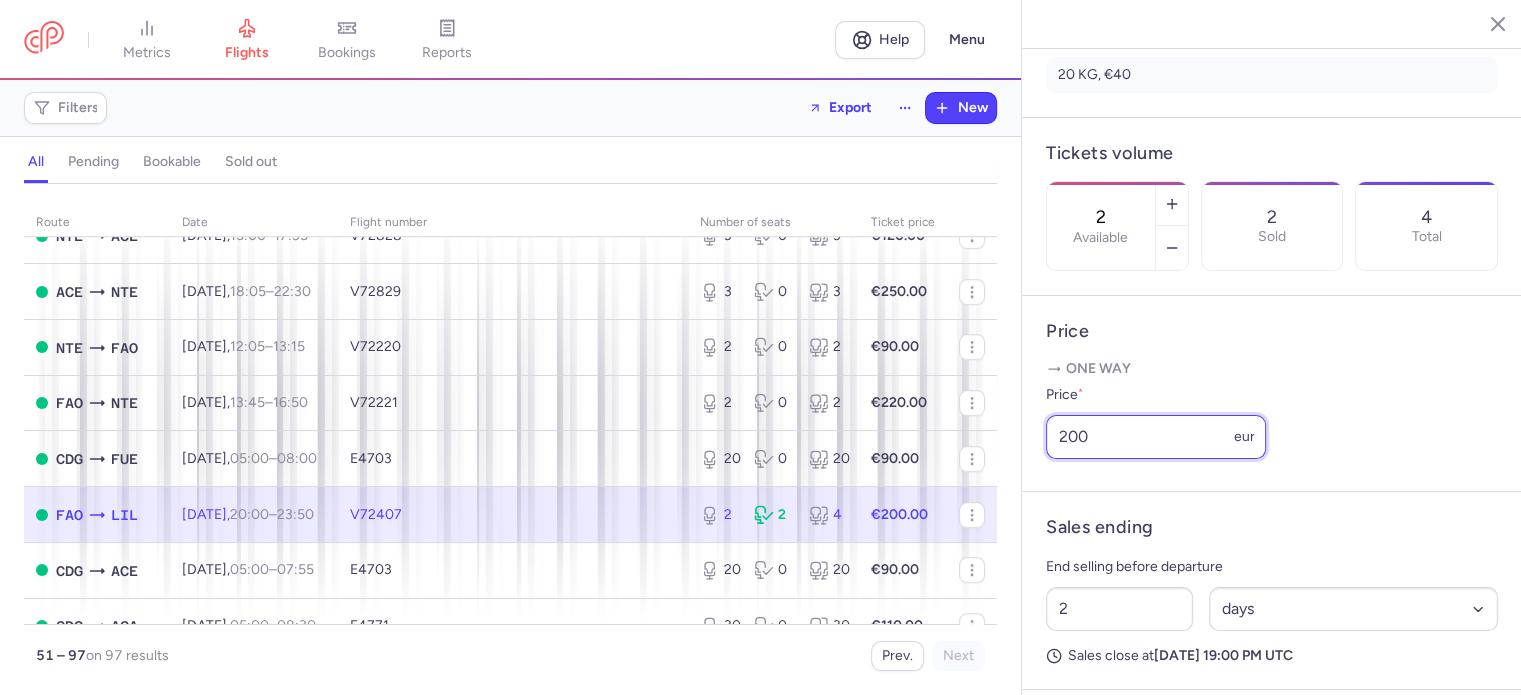 click on "metrics flights bookings reports  Help  Menu Filters  Export  New all pending bookable sold out route date Flight number number of seats Ticket price [DATE]  ORY  ACE [DATE]  06:00  –  09:00  +0  TO4660  1 0 1 €250.00  ACE  ORY [DATE]  09:45  –  14:35  +0  TO4661  1 0 1 €250.00  CDG  ACE [DATE]  05:00  –  07:55  +0  E4721  6 0 6 €150.00  NTE  FAO [DATE]  12:05  –  13:15  +0  V72220  2 0 2 €130.00  FAO  NTE [DATE]  13:45  –  16:50  +0  V72221  1 1 2 €100.00  ACE  CDG [DATE]  18:35  –  23:20  +0  E4722  8 2 10 €170.00  LIL  FAO [DATE]  17:35  –  19:30  +0  V72406  4 0 4 €80.00  FAO  LIL [DATE]  20:00  –  23:50  +0  V72407  4 0 4 €100.00  NTE  PMO [DATE]  06:15  –  08:45  +0  V72236  0 0 0 €150.00  PMO  NTE [DATE]  09:15  –  11:55  +0  V72237  0 0 0 €150.00  LIL  PMO [DATE]  19:50  –  22:50  +0  V72992  0 0 0 €150.00  PMO  LIL [DATE]  22:55  –  01:30  +1  V72993  2 0 2 €150.00  ORY  ACE 06:00" 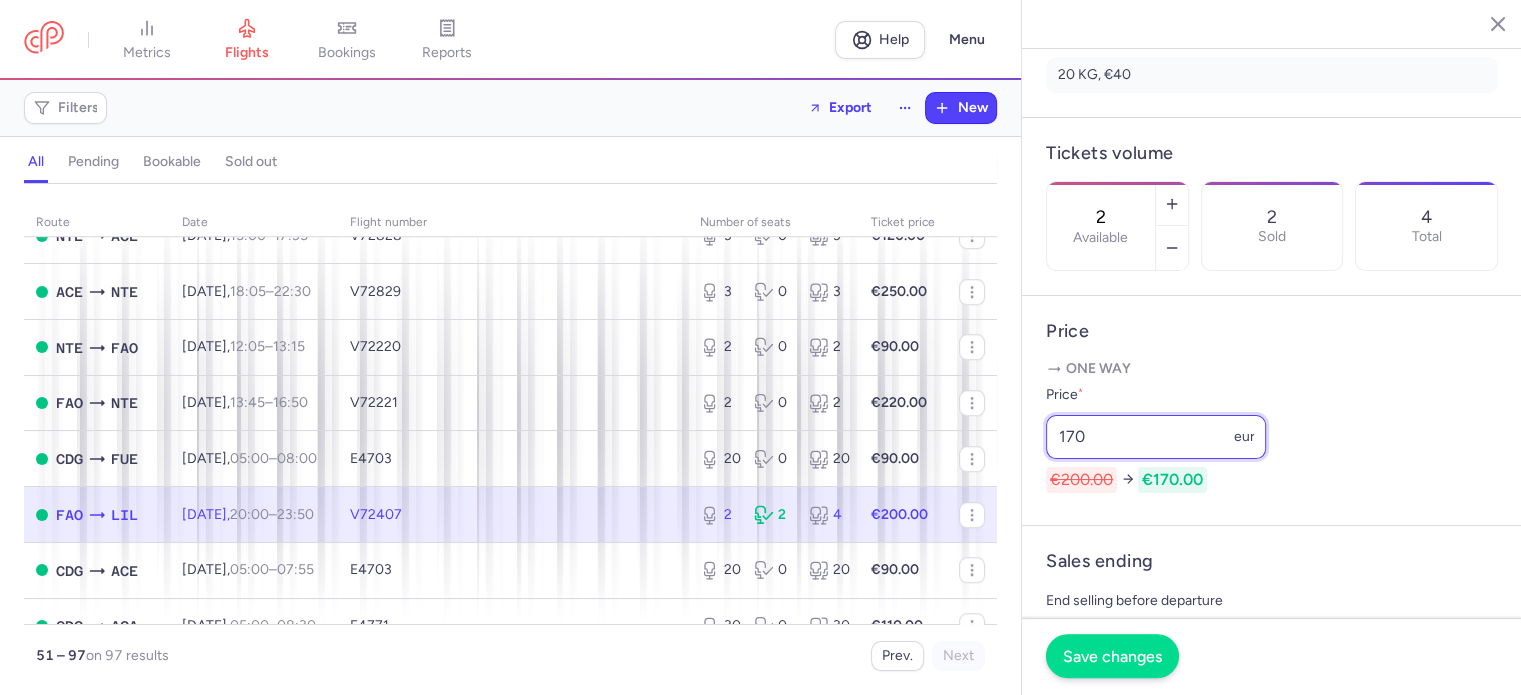 type on "170" 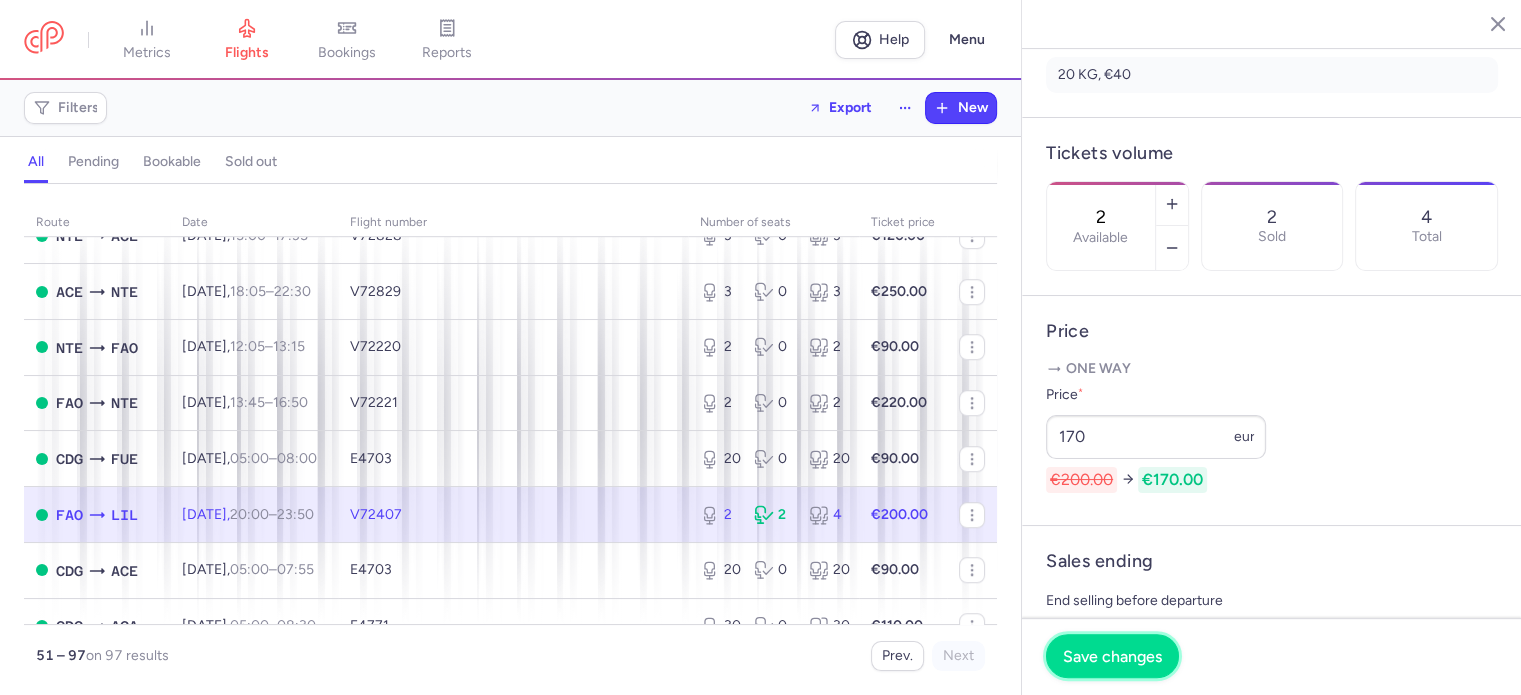 click on "Save changes" at bounding box center [1112, 656] 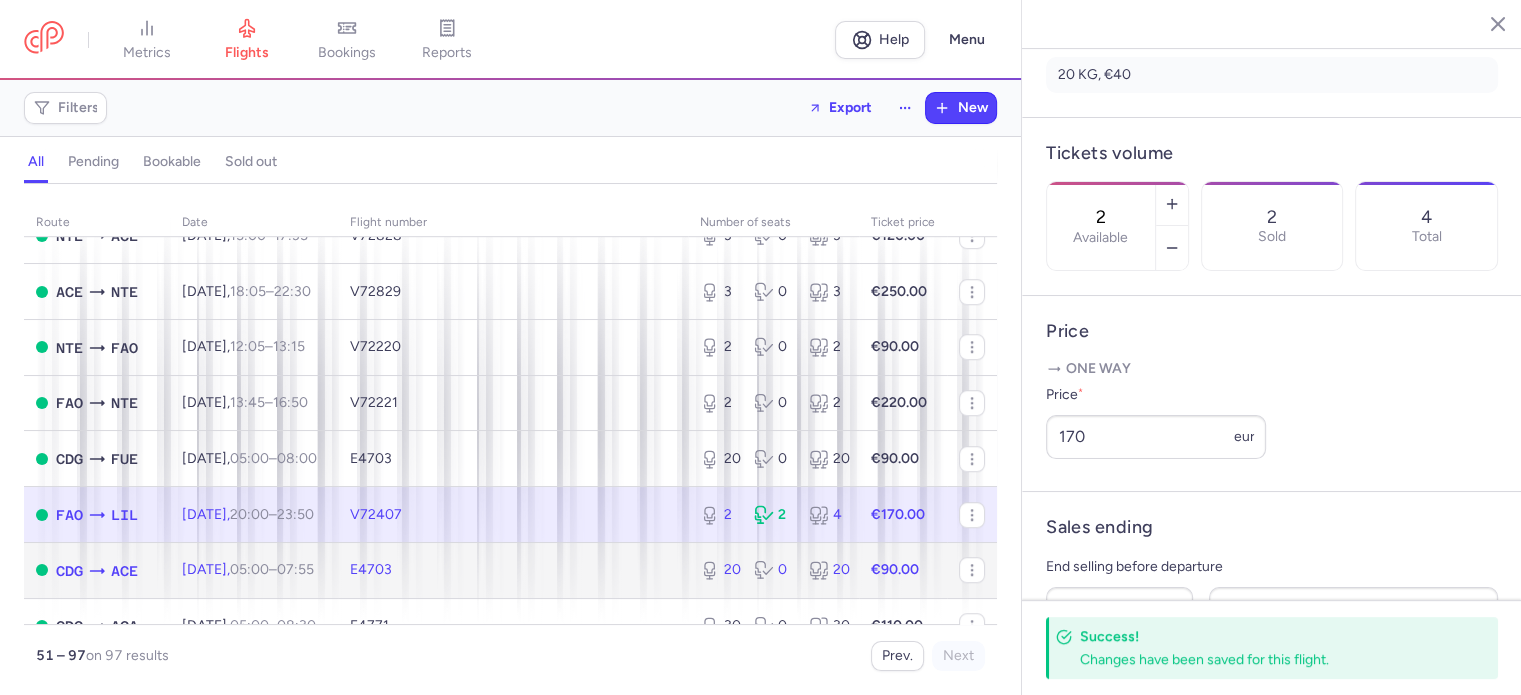 click on "€90.00" 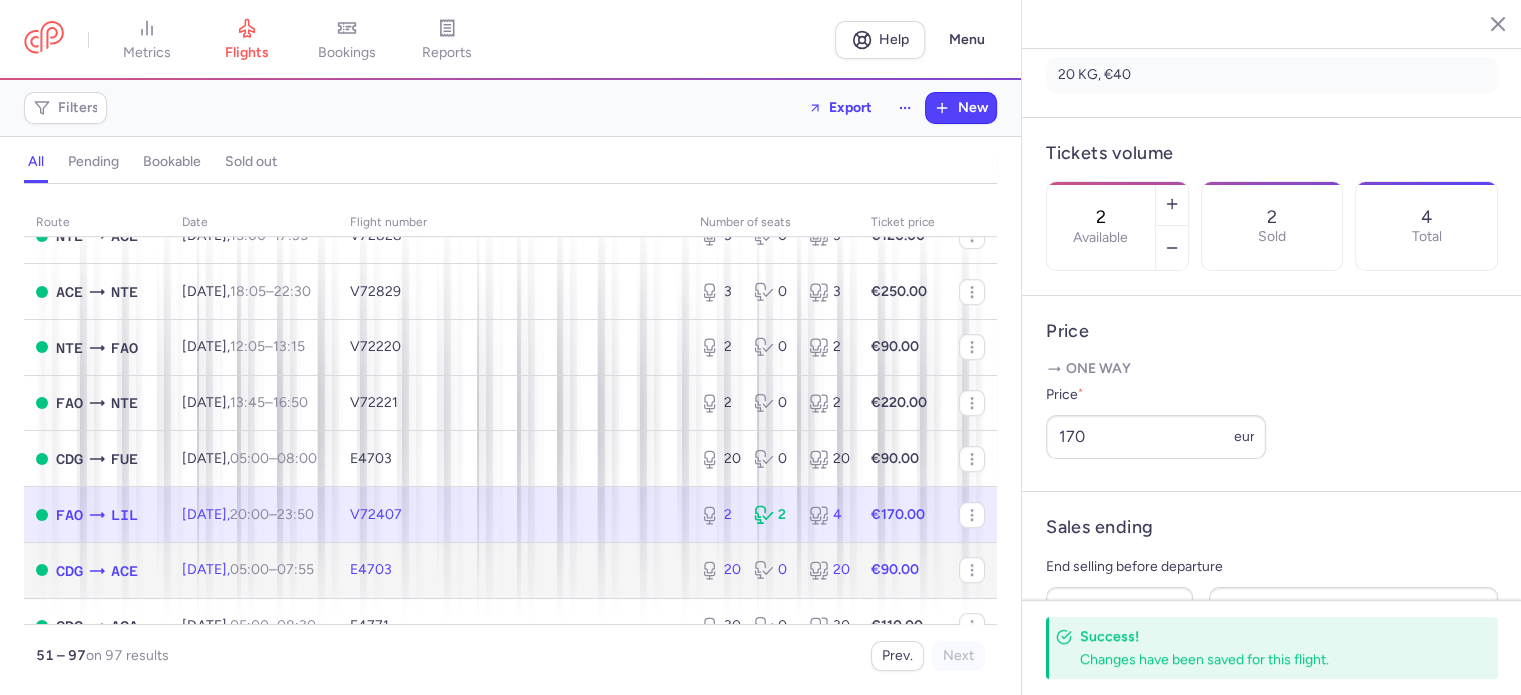 click on "20 0 20" 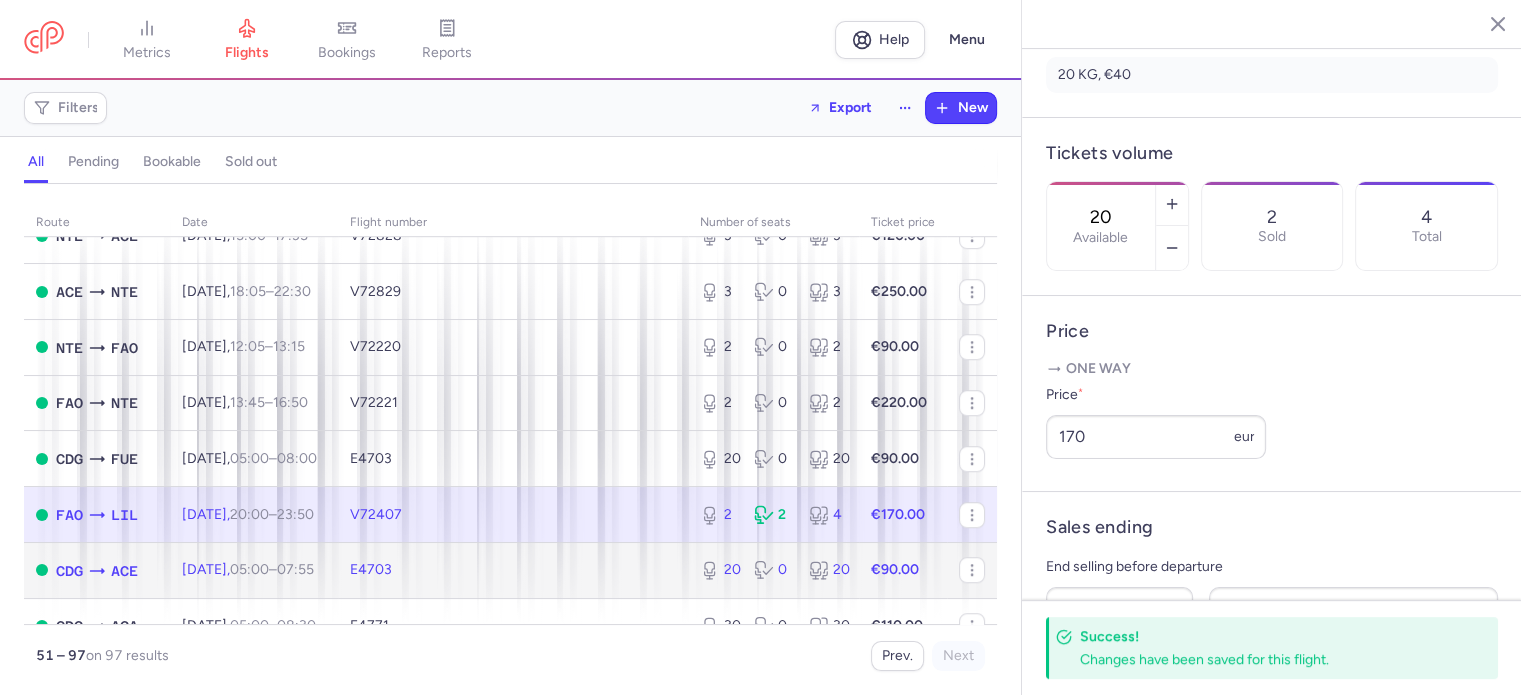 scroll, scrollTop: 500, scrollLeft: 0, axis: vertical 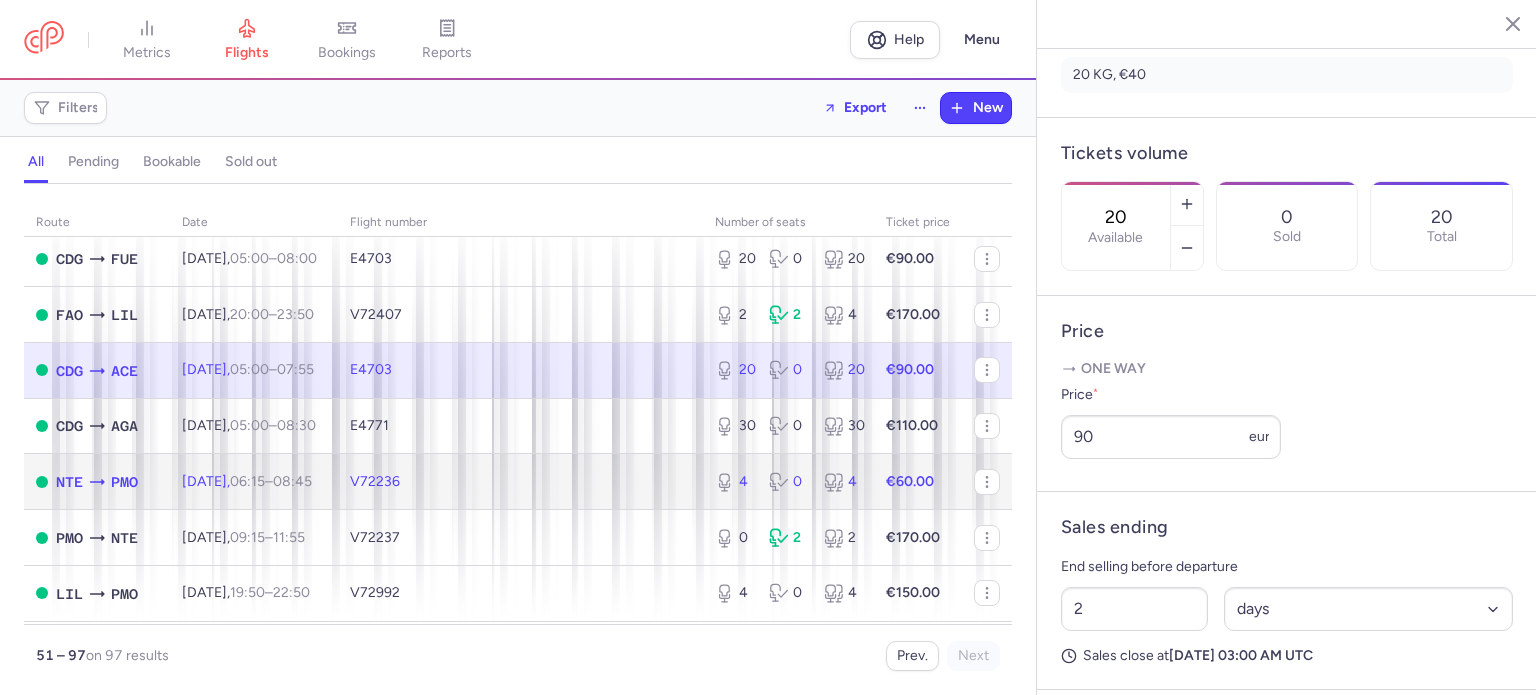 click on "4 0 4" 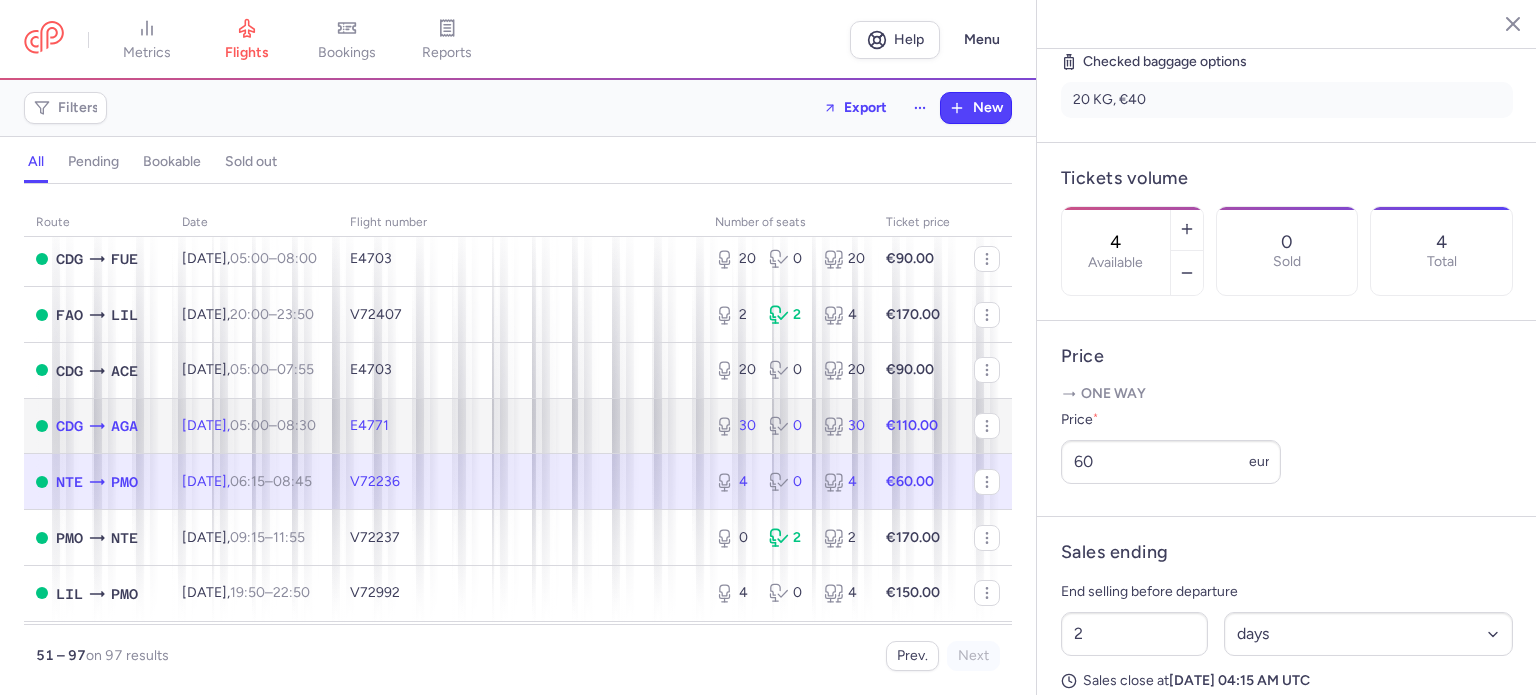 click on "30 0 30" 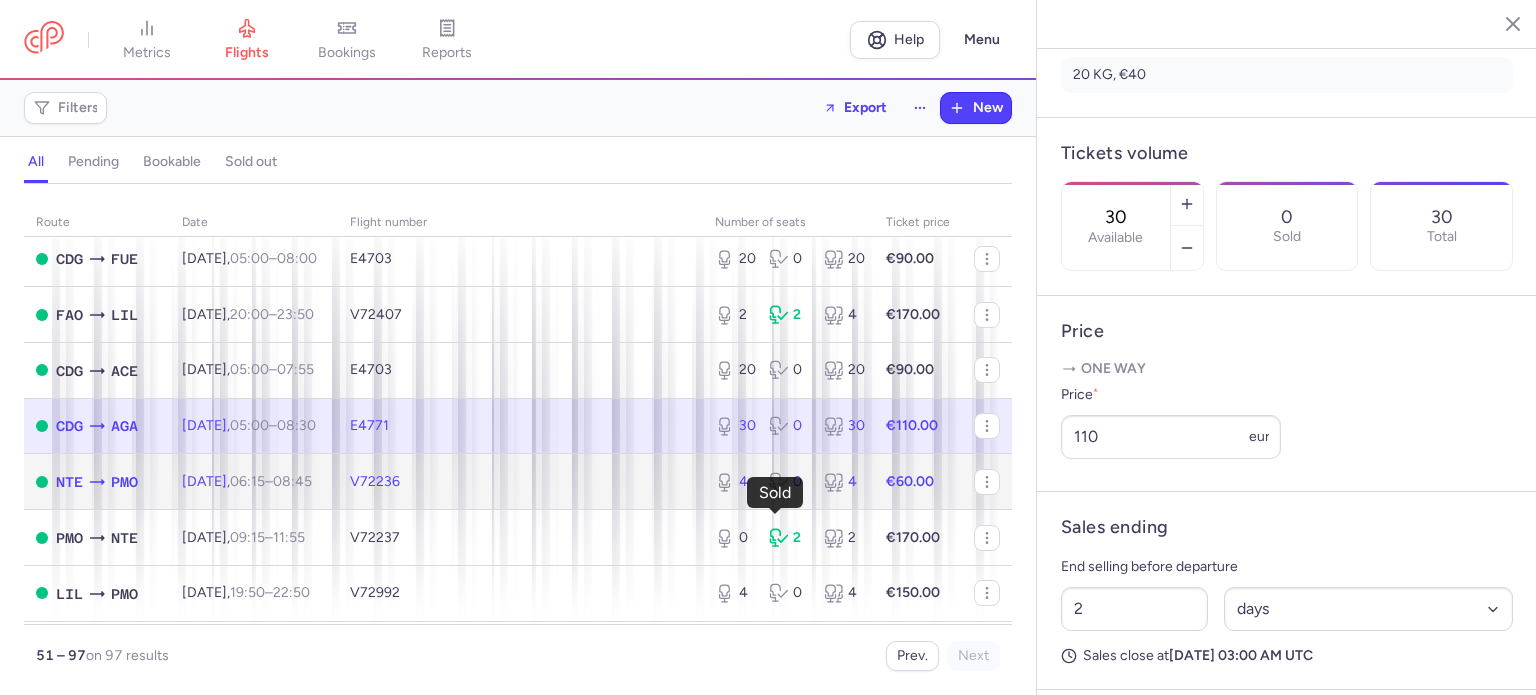 click on "0" at bounding box center [788, 482] 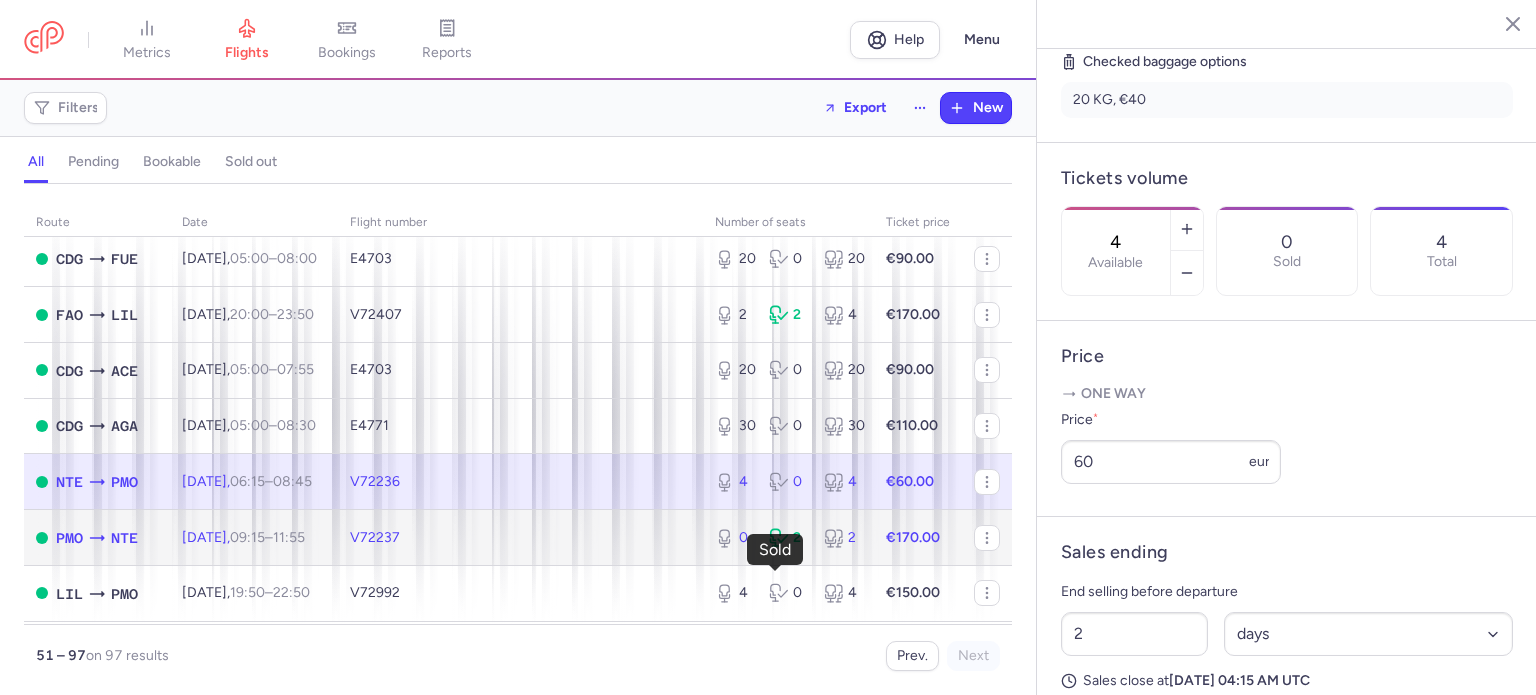 click on "2" at bounding box center (788, 538) 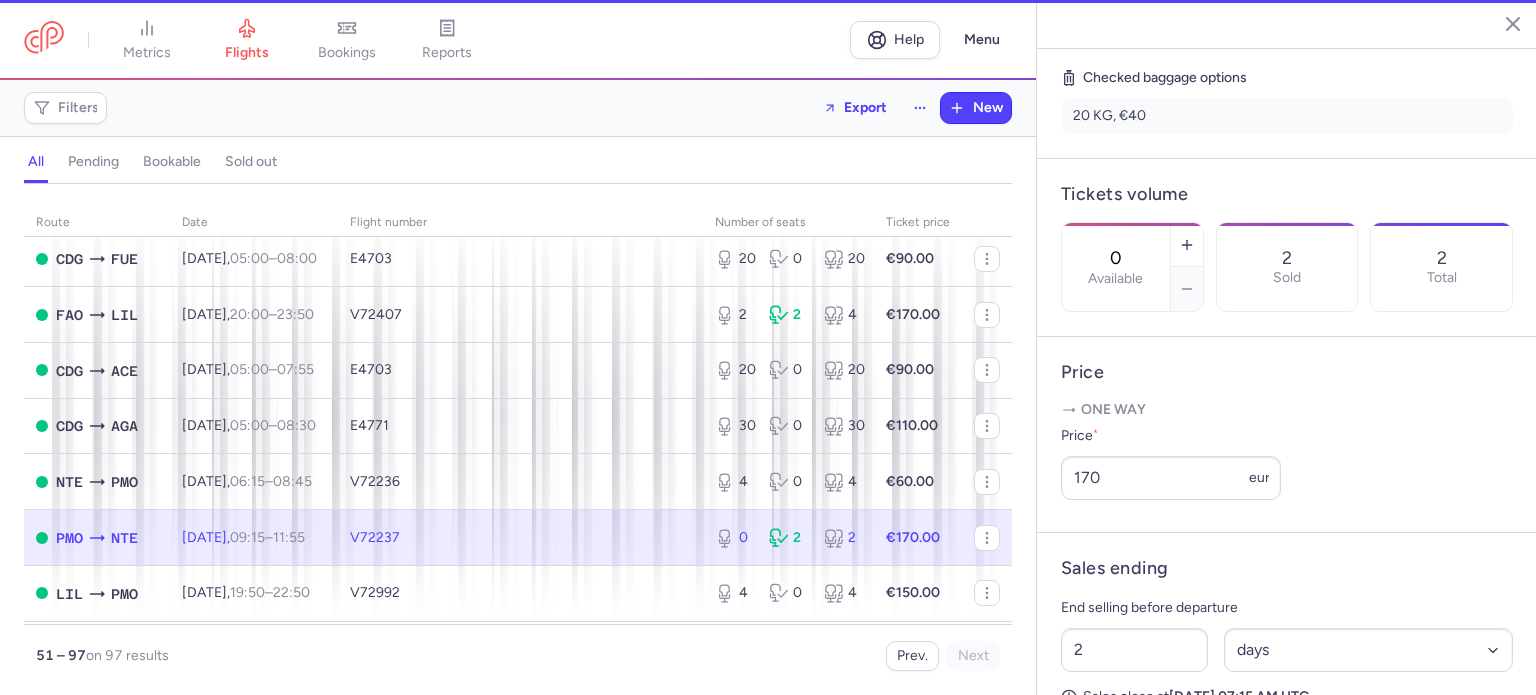 scroll, scrollTop: 516, scrollLeft: 0, axis: vertical 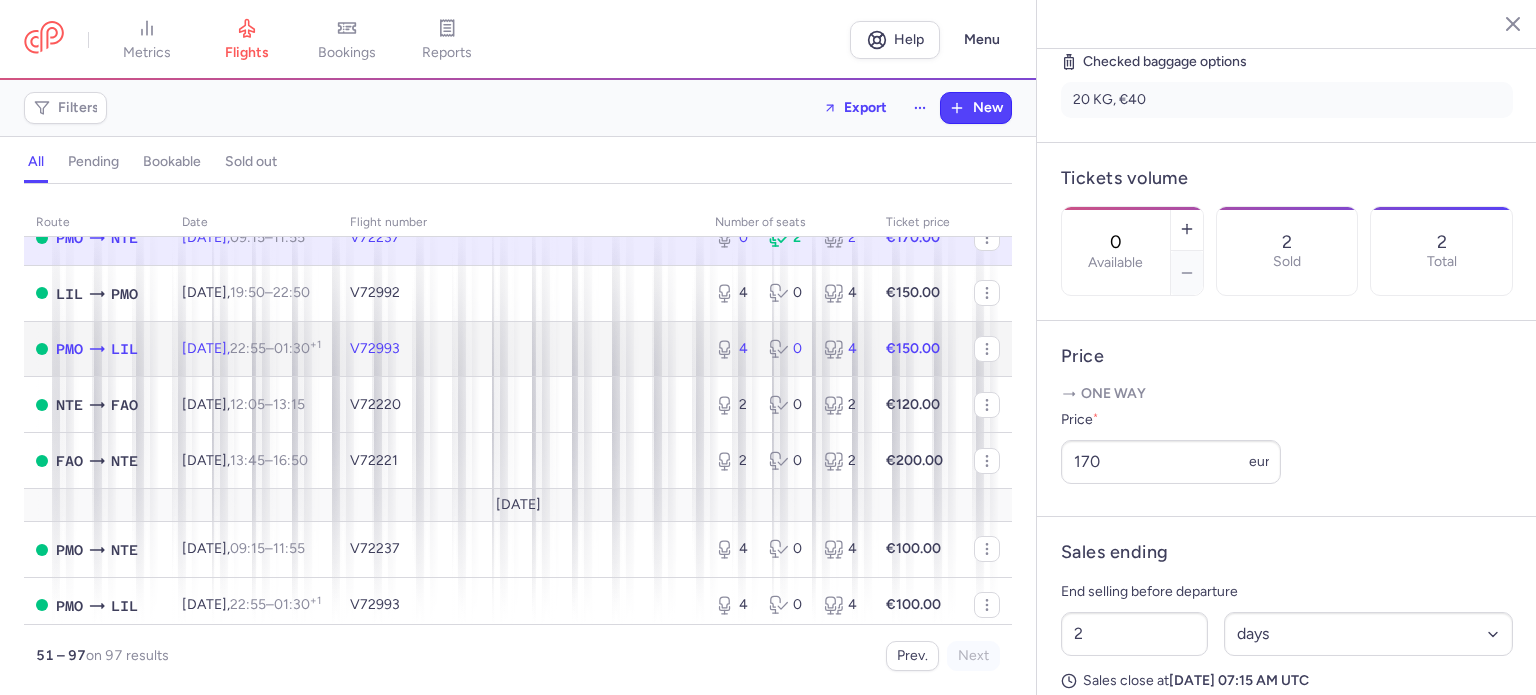 click on "V72993" 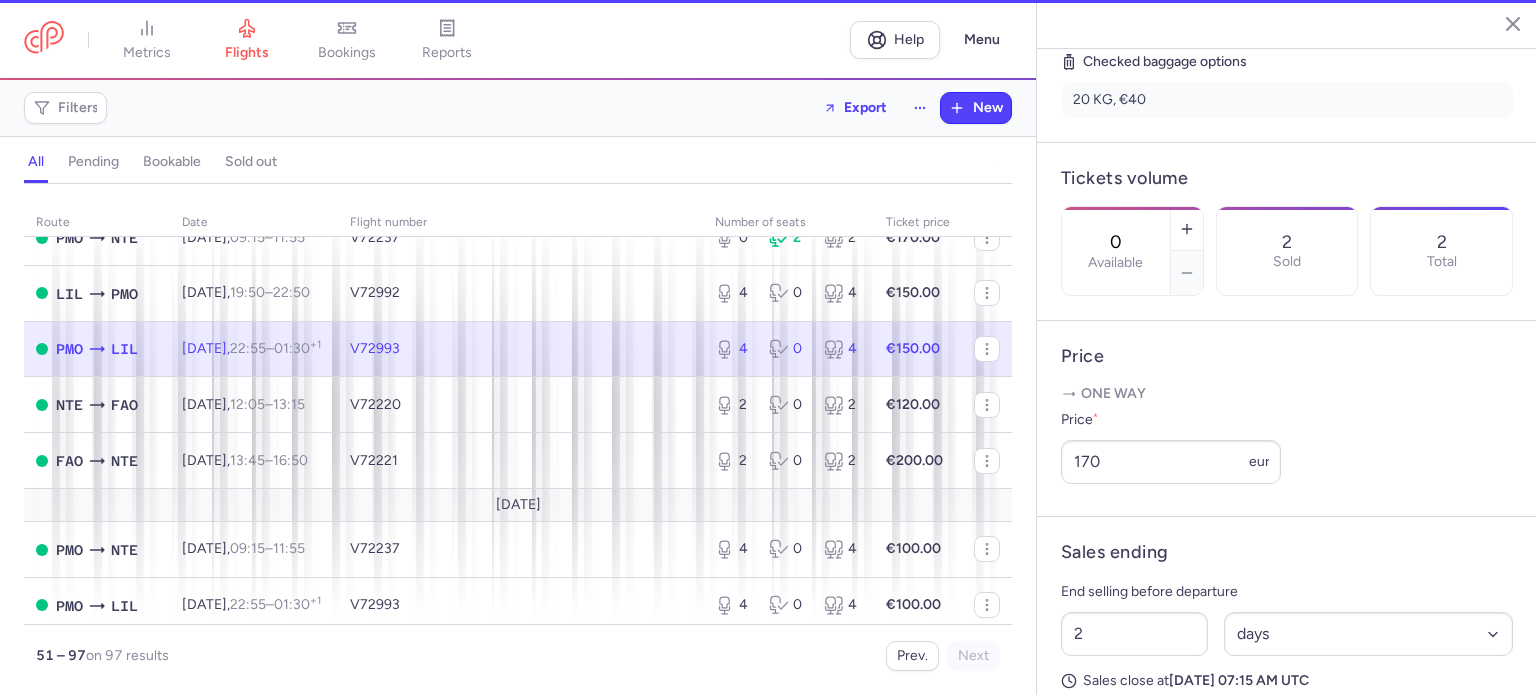 type on "4" 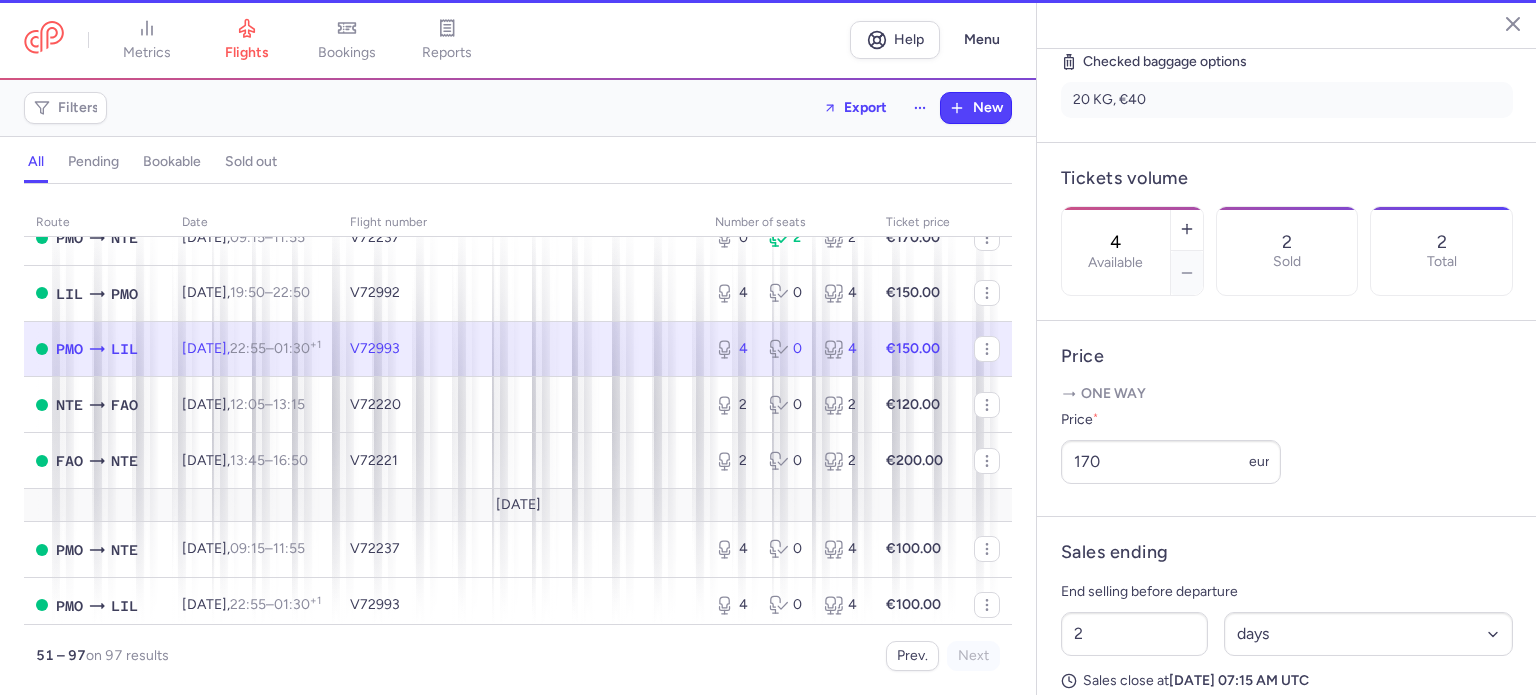 scroll, scrollTop: 500, scrollLeft: 0, axis: vertical 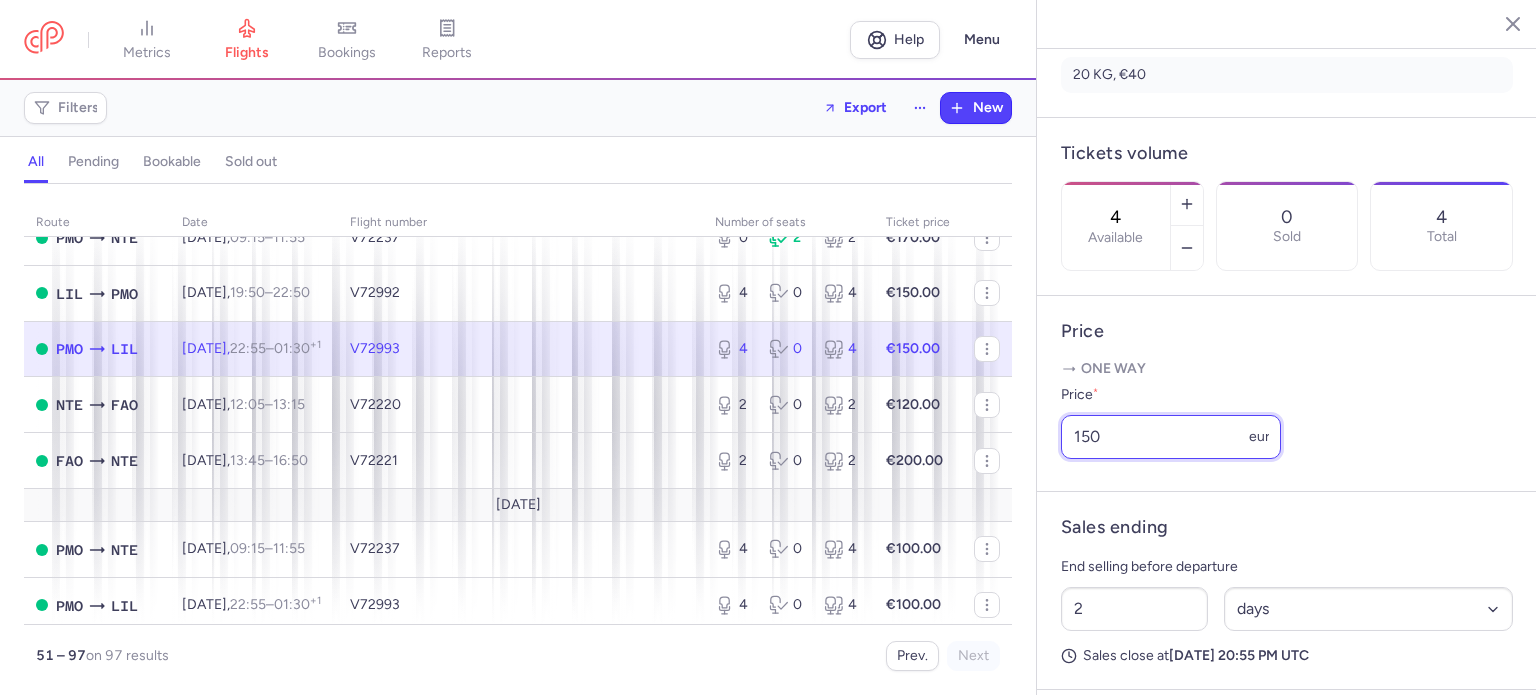 drag, startPoint x: 1112, startPoint y: 484, endPoint x: 1043, endPoint y: 489, distance: 69.18092 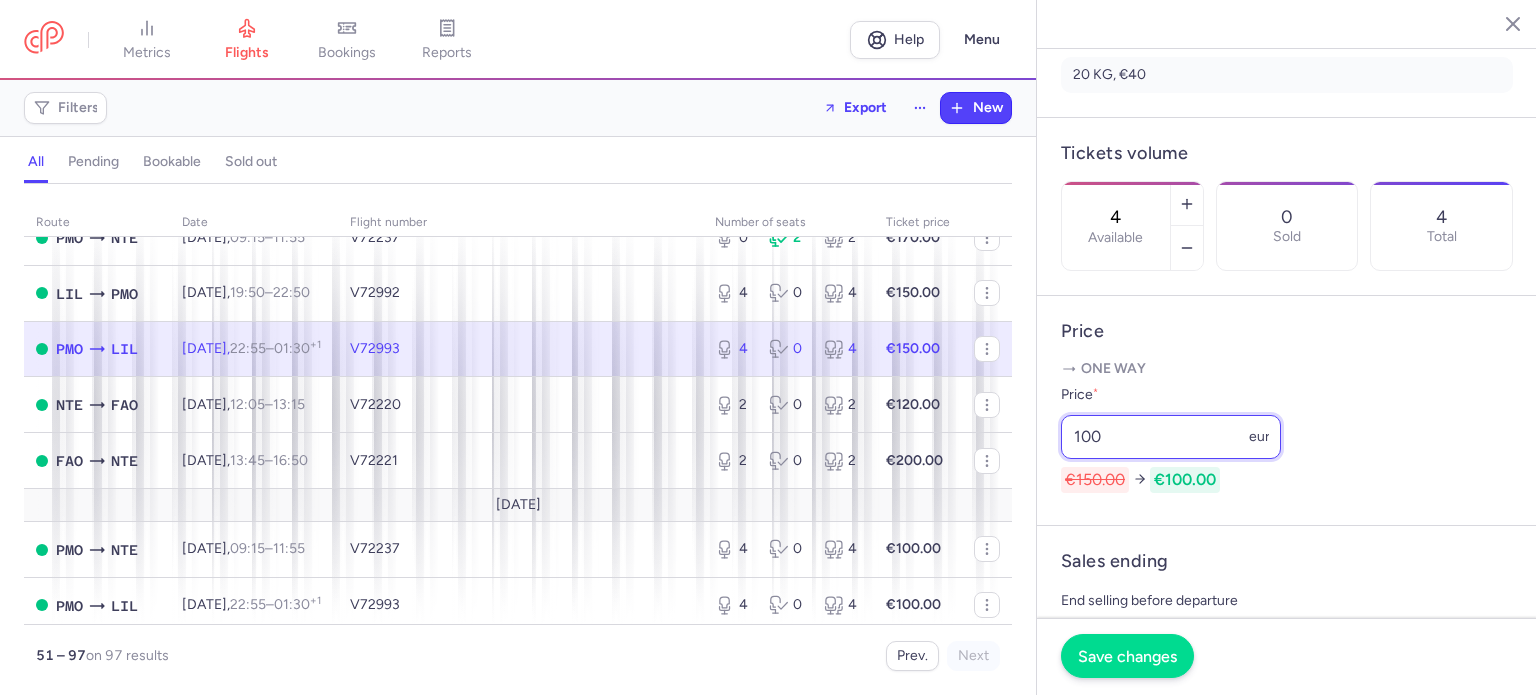 type on "100" 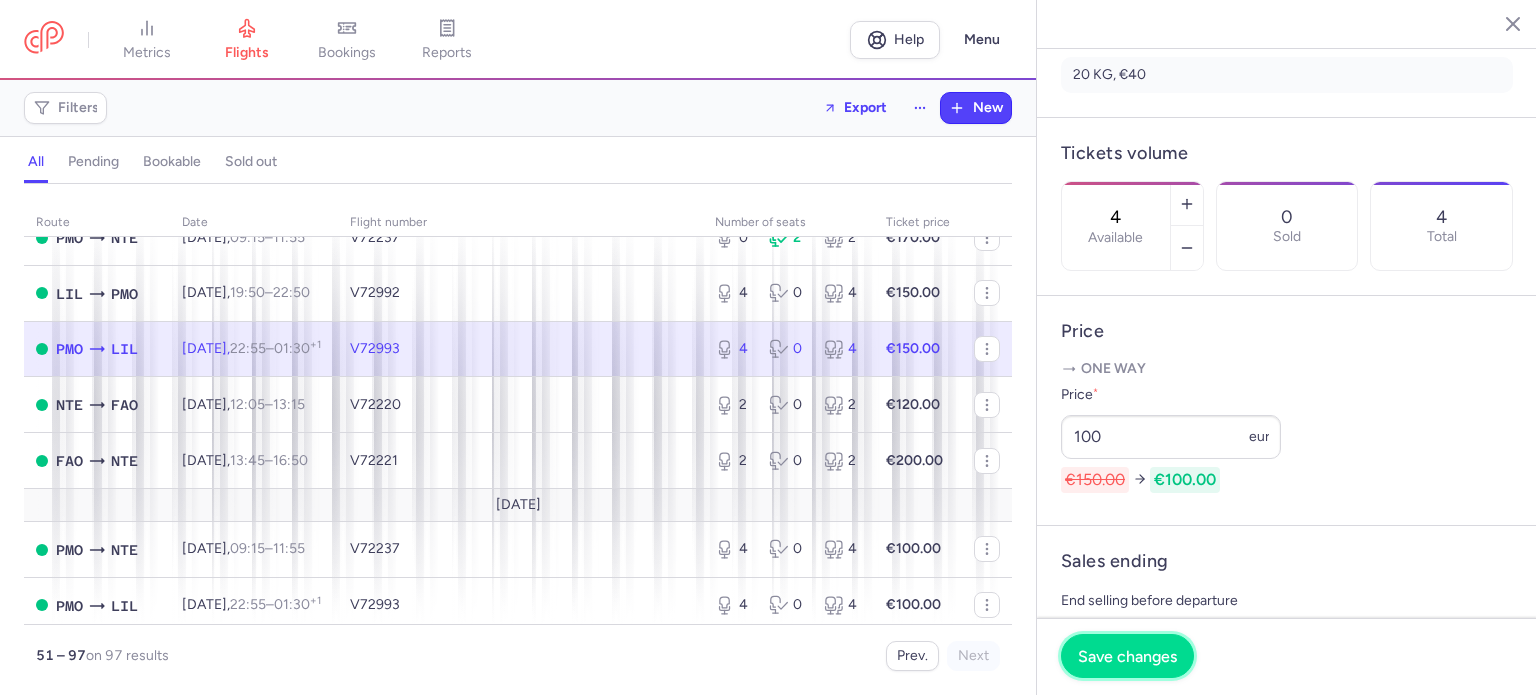 click on "Save changes" at bounding box center [1127, 656] 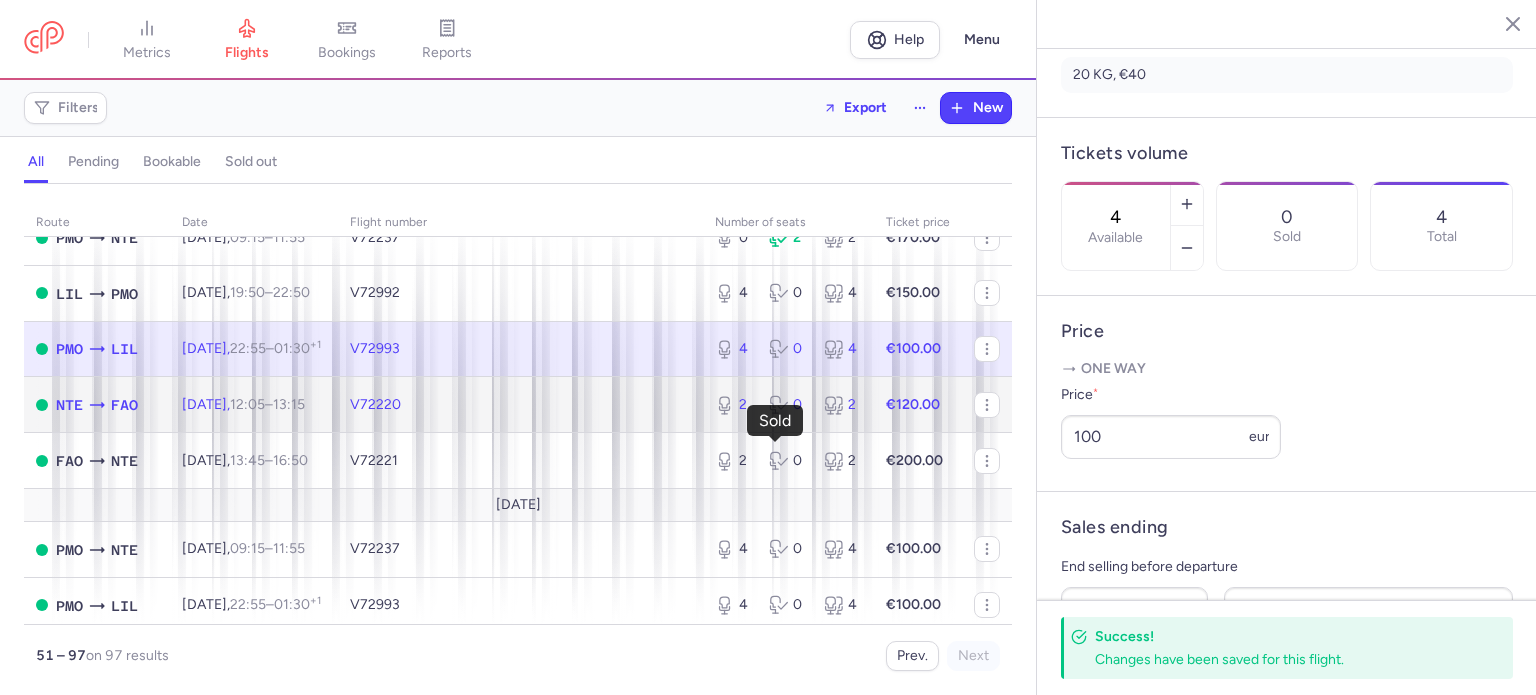 click 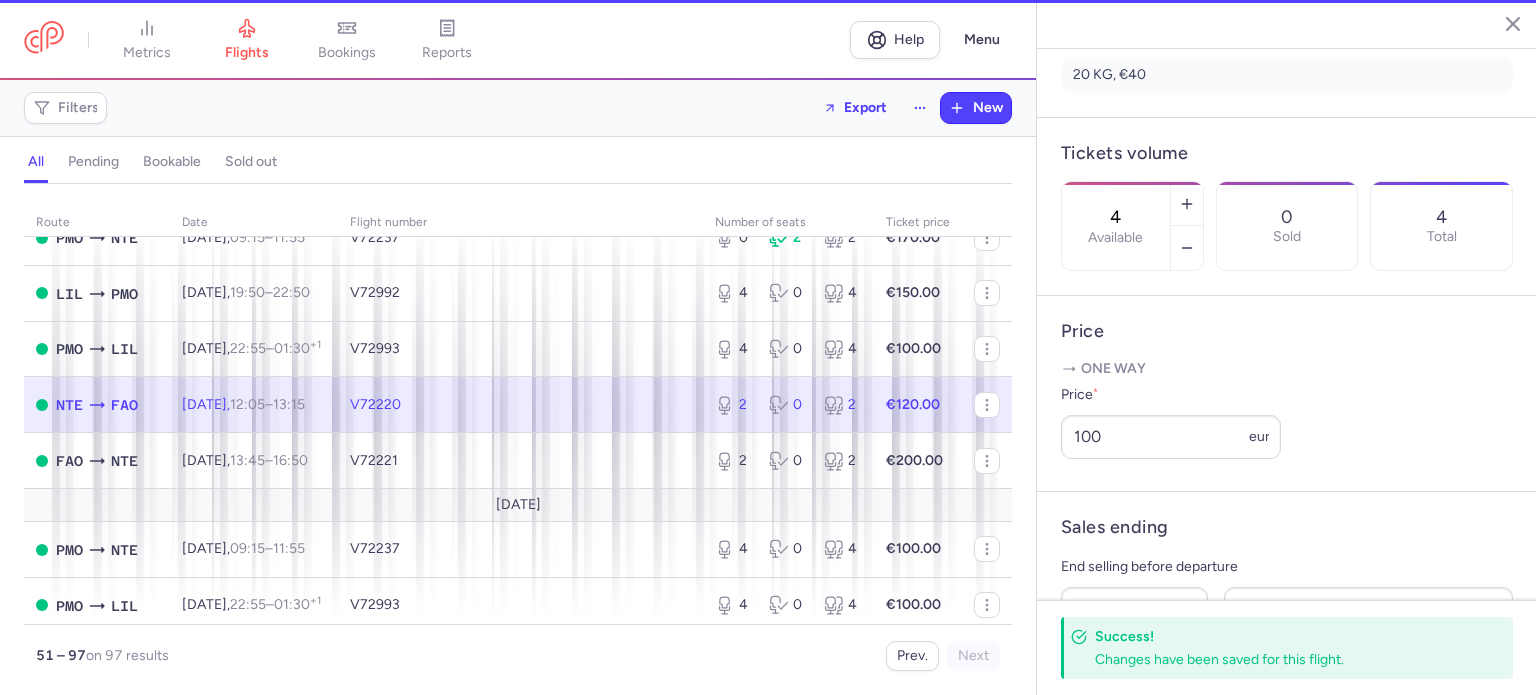 type on "2" 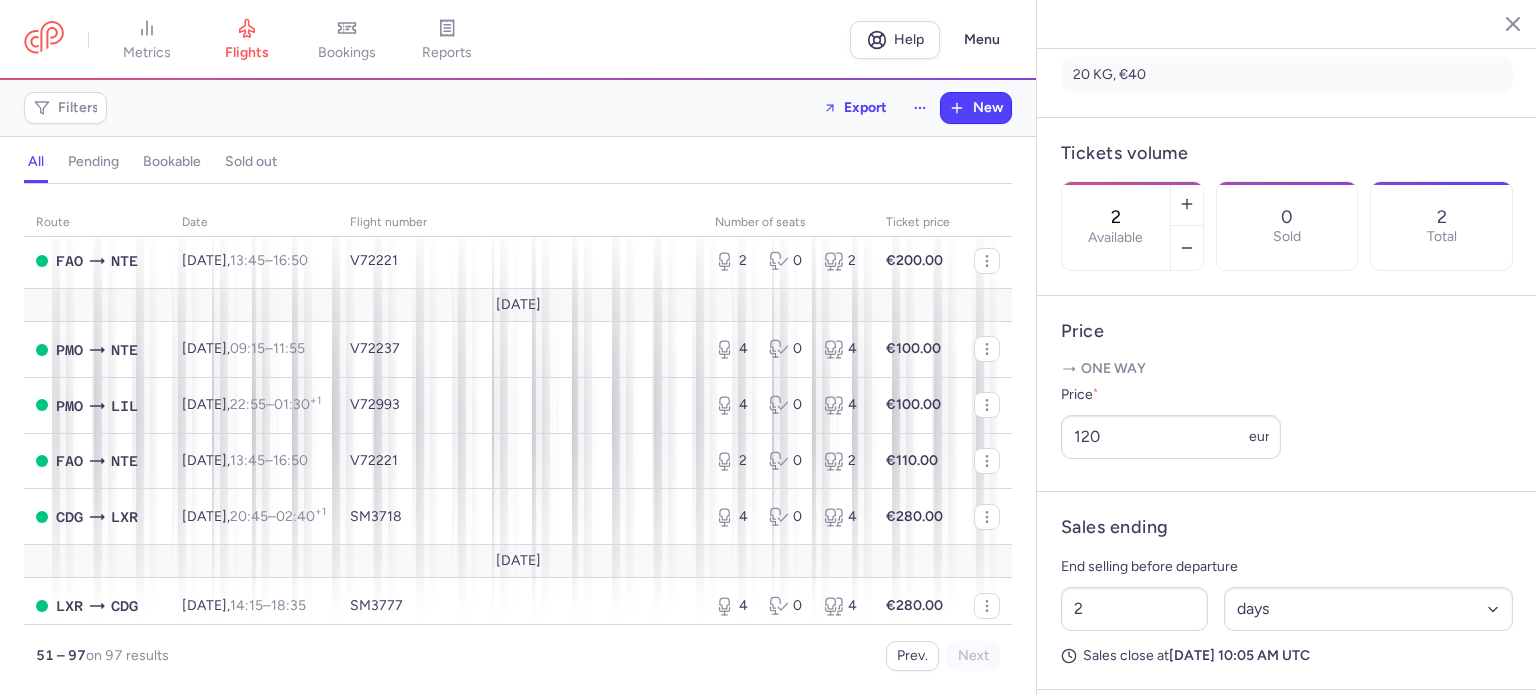 scroll, scrollTop: 2000, scrollLeft: 0, axis: vertical 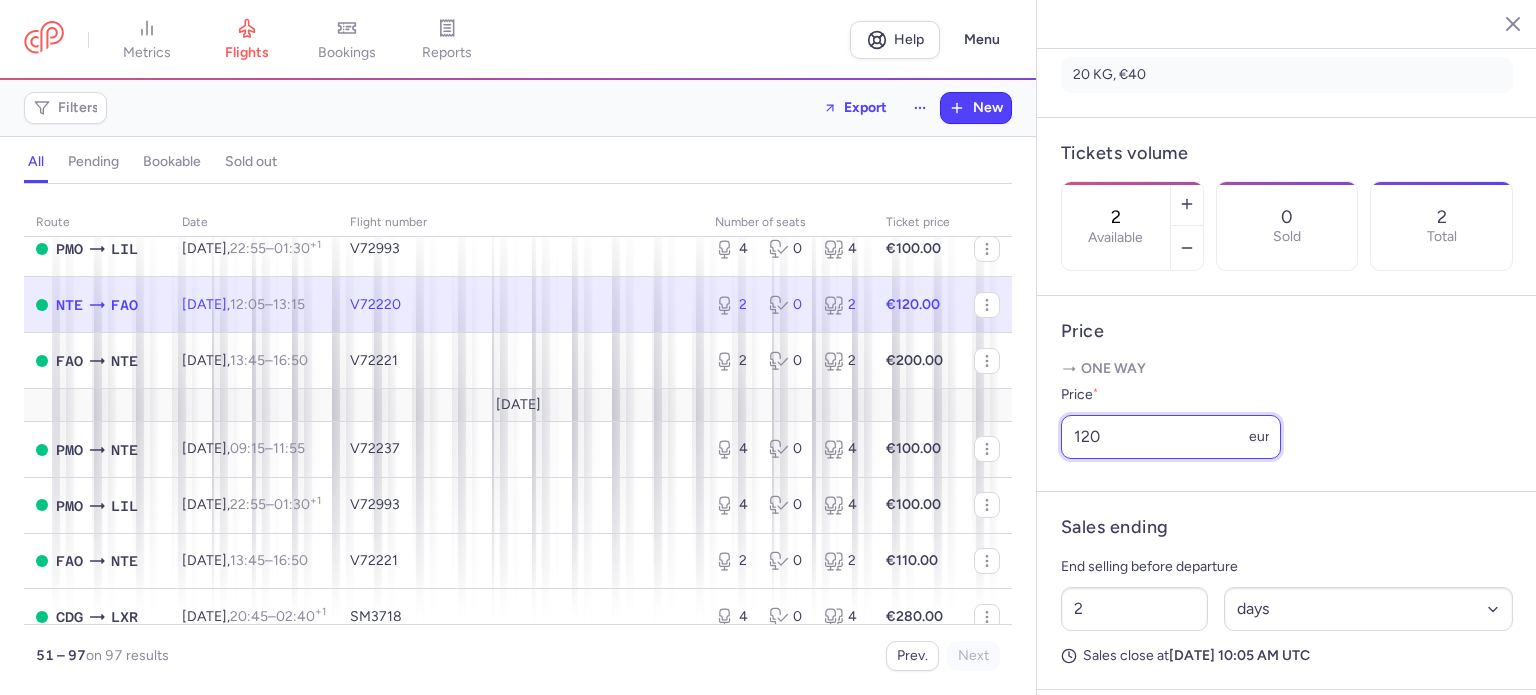drag, startPoint x: 1111, startPoint y: 487, endPoint x: 1024, endPoint y: 482, distance: 87.14356 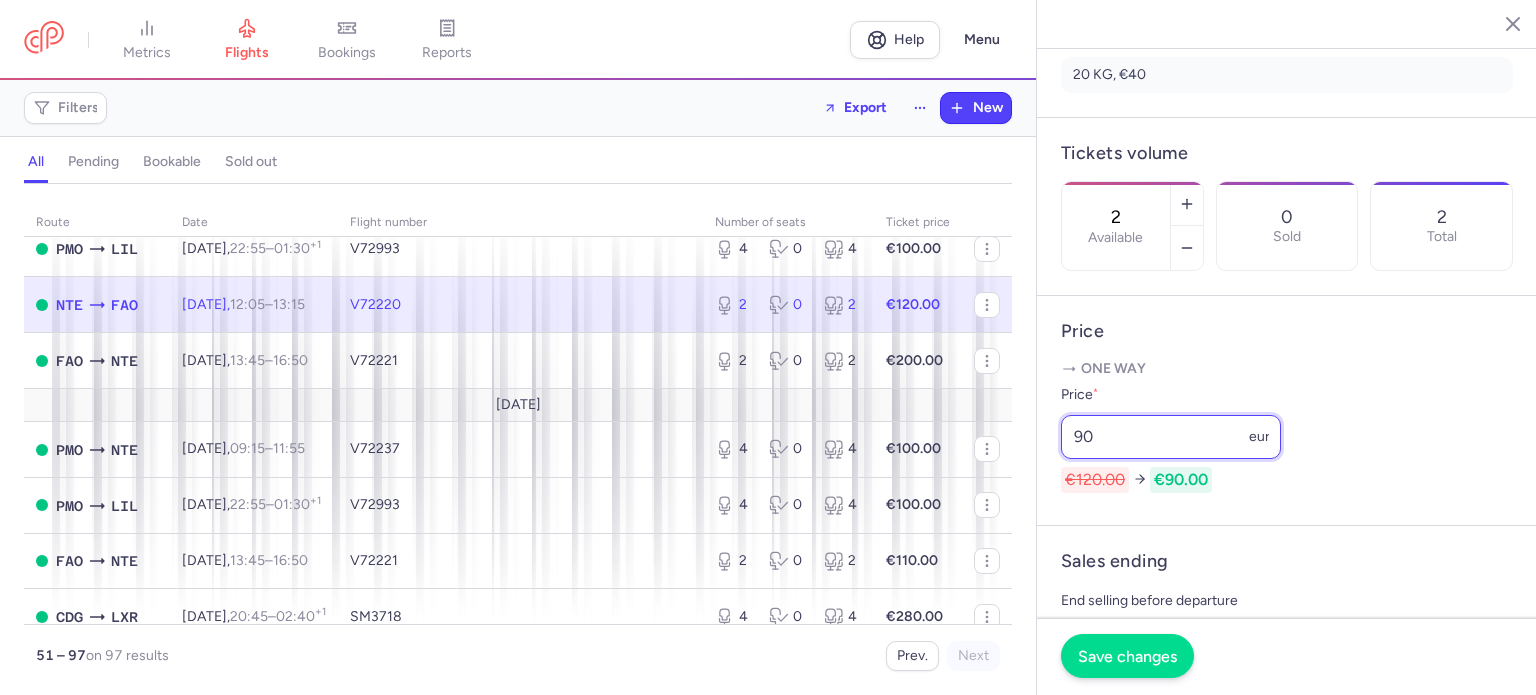 type on "90" 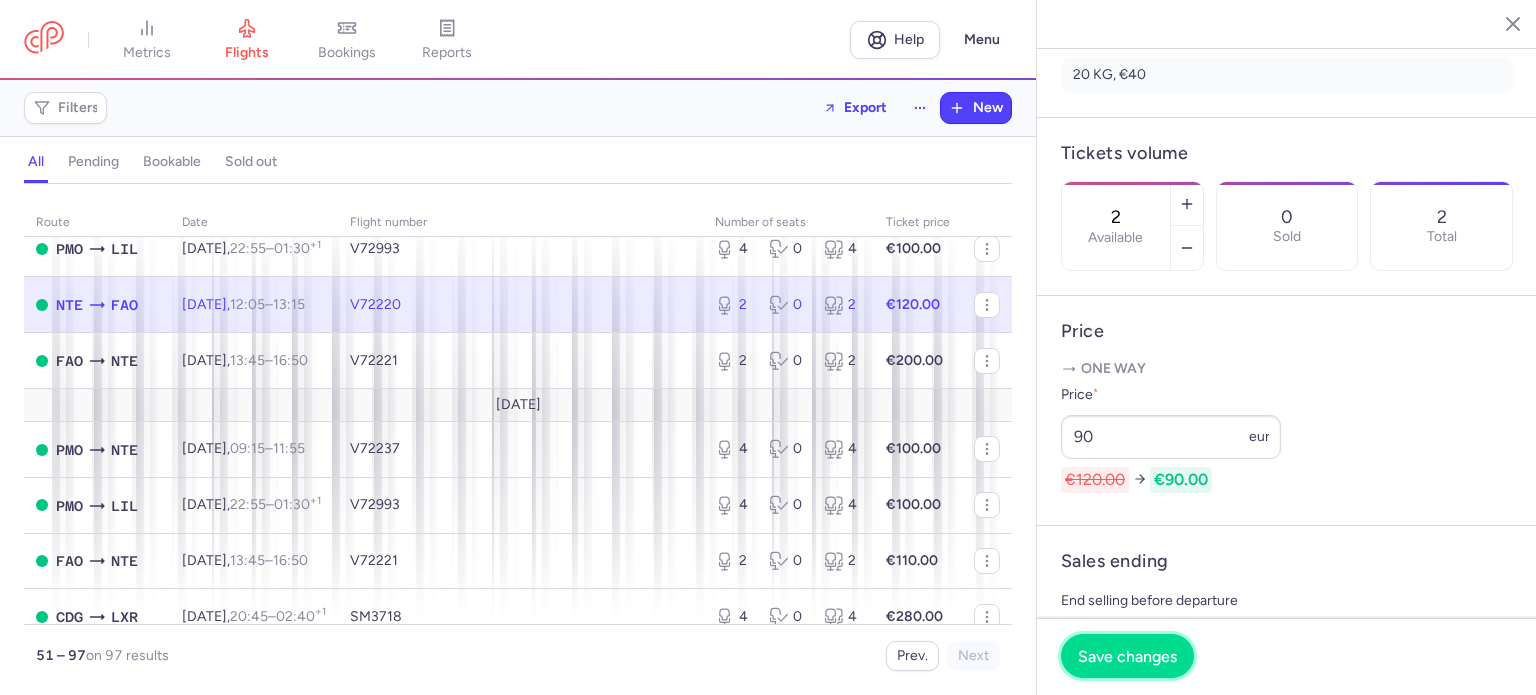 click on "Save changes" at bounding box center [1127, 656] 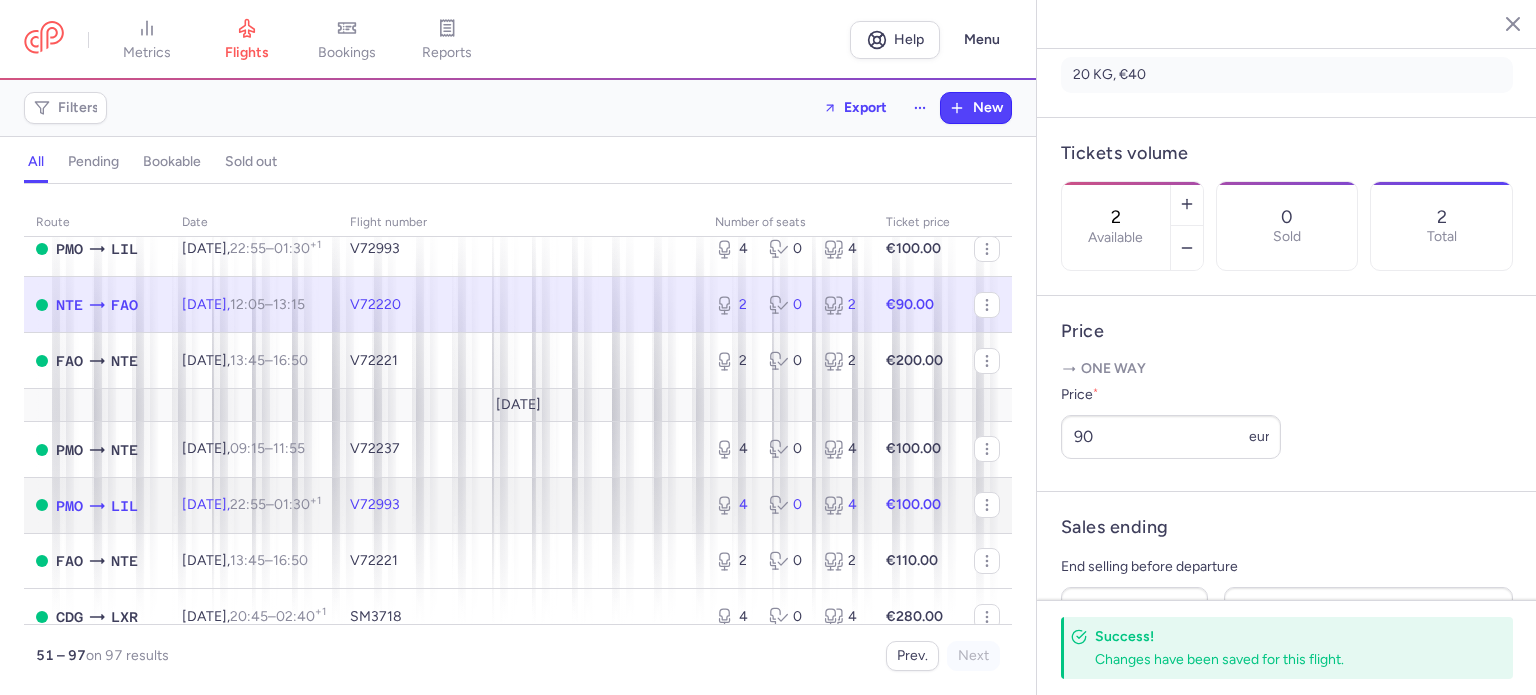 click on "€100.00" 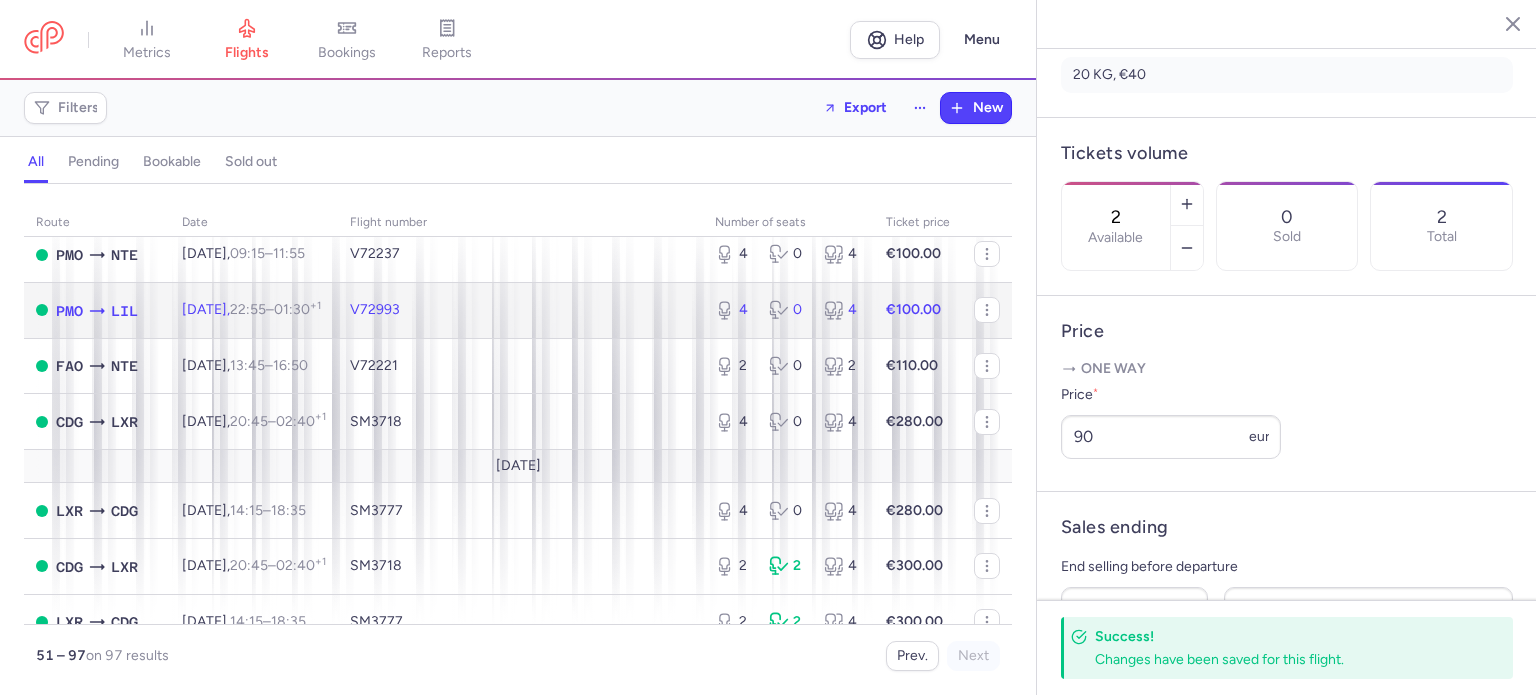 scroll, scrollTop: 2200, scrollLeft: 0, axis: vertical 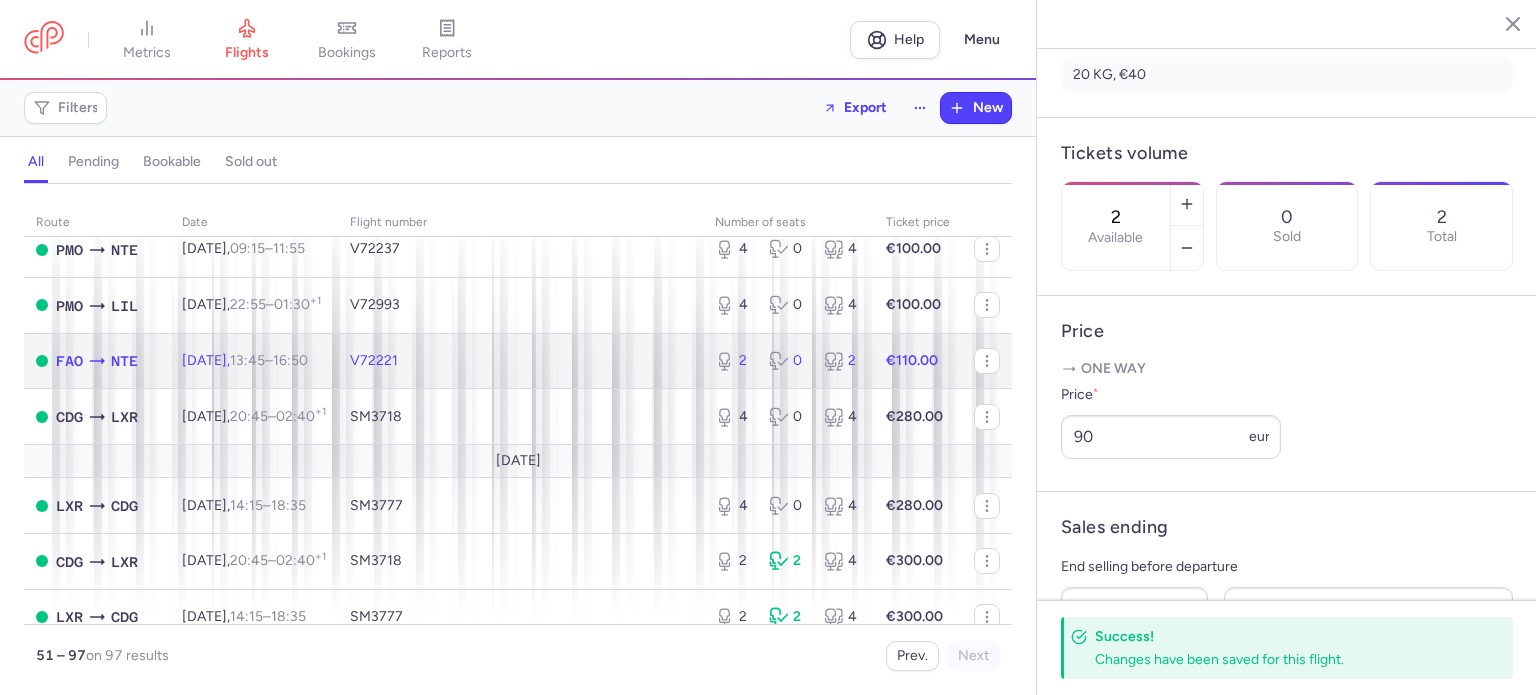click on "€110.00" 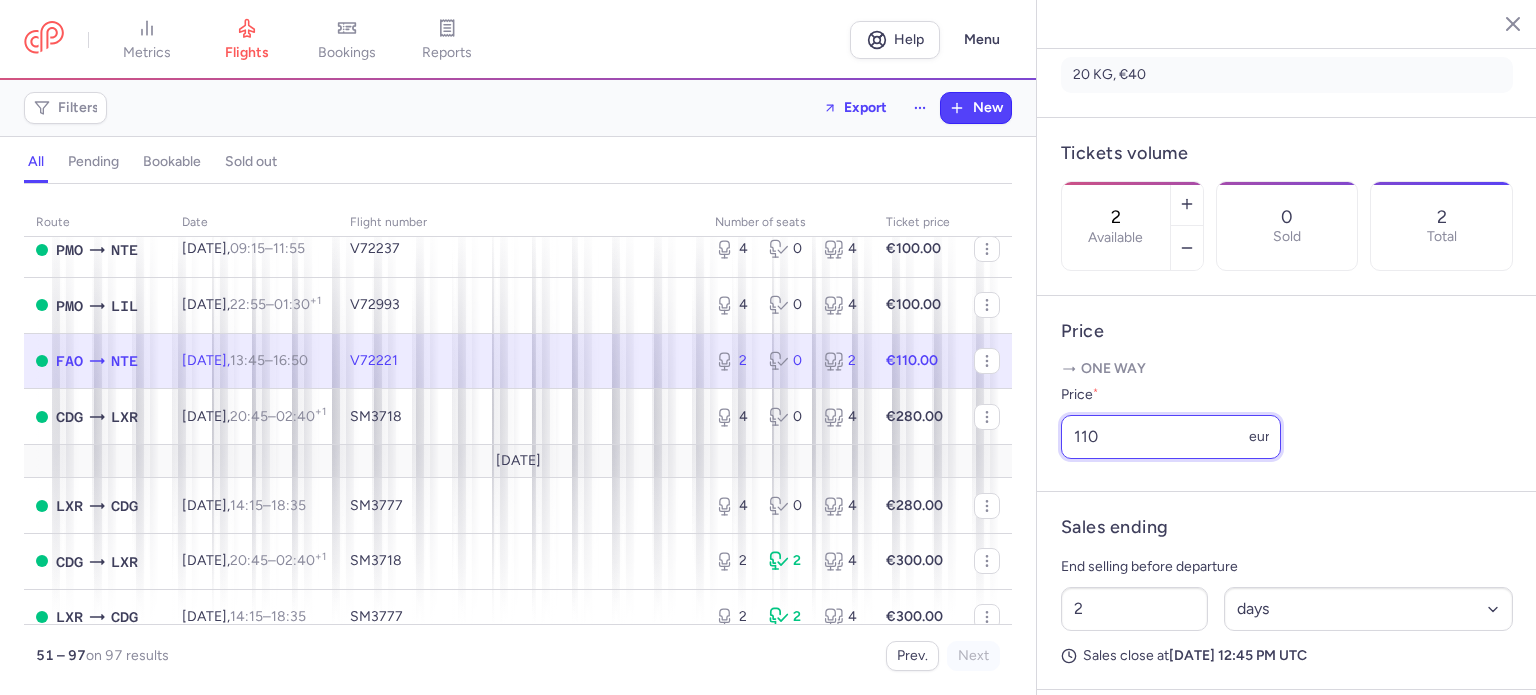 drag, startPoint x: 1140, startPoint y: 485, endPoint x: 1034, endPoint y: 477, distance: 106.30146 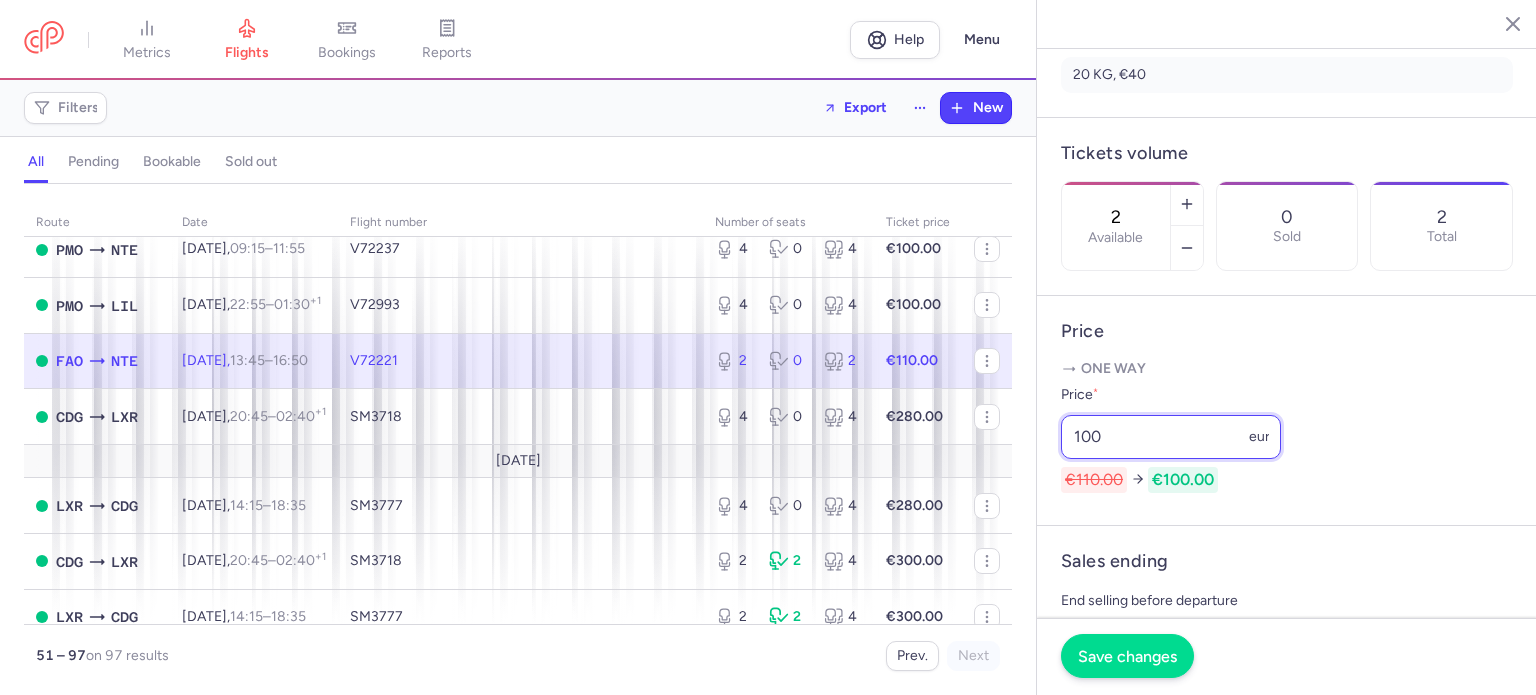 type on "100" 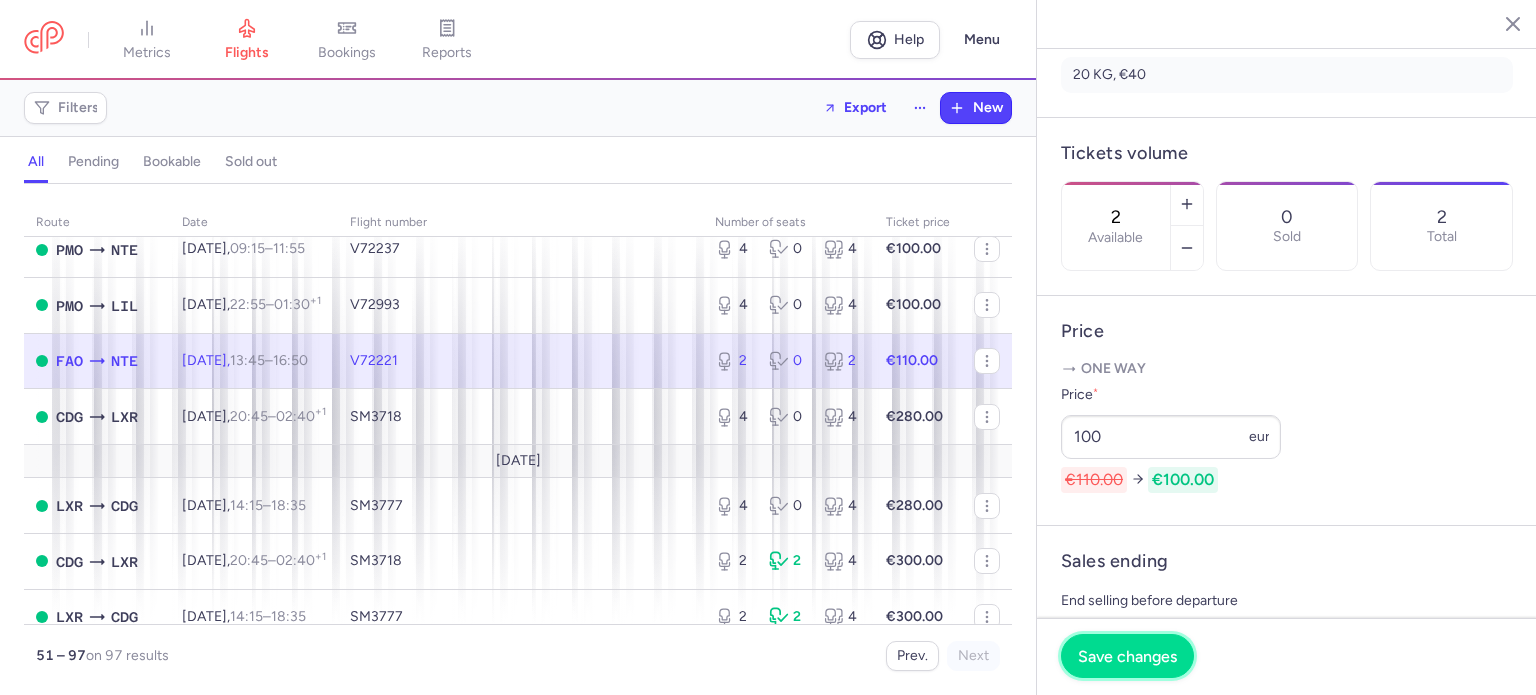 click on "Save changes" at bounding box center (1127, 656) 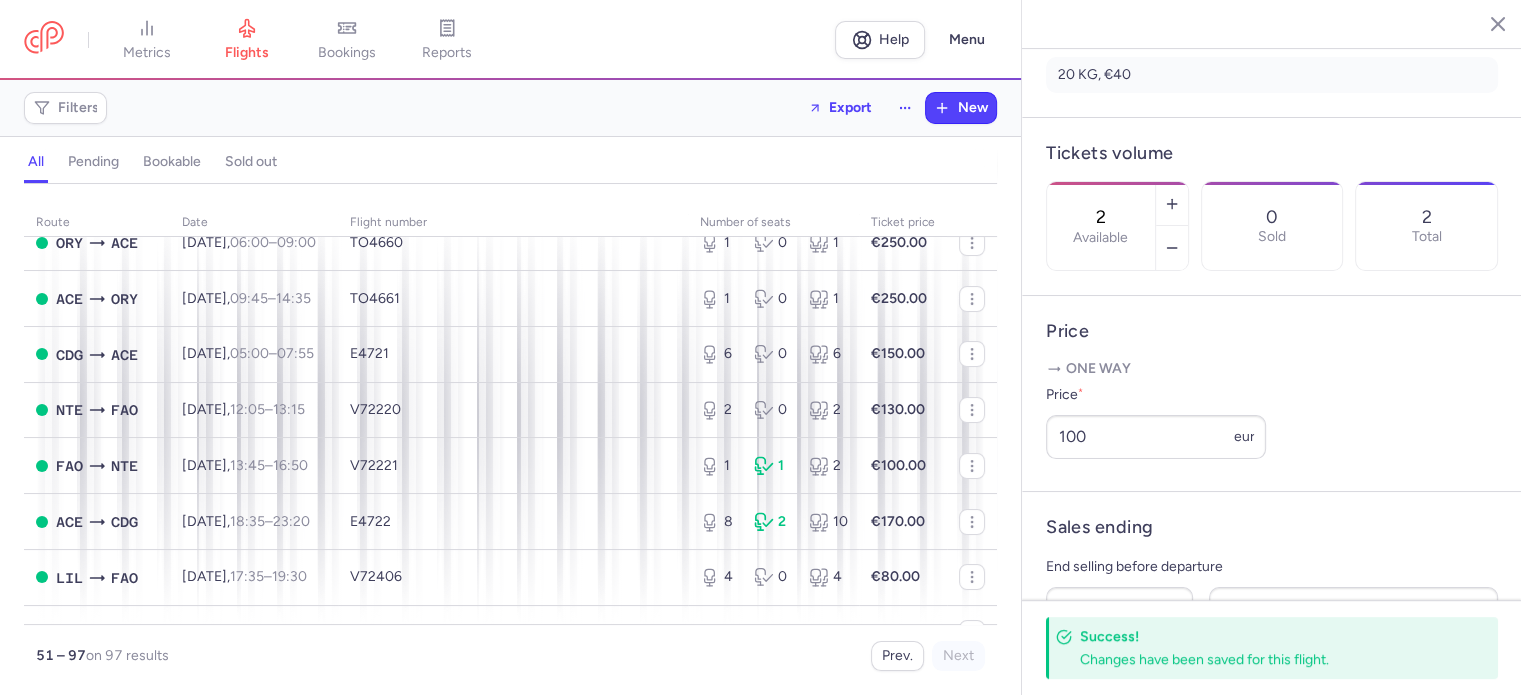 scroll, scrollTop: 0, scrollLeft: 0, axis: both 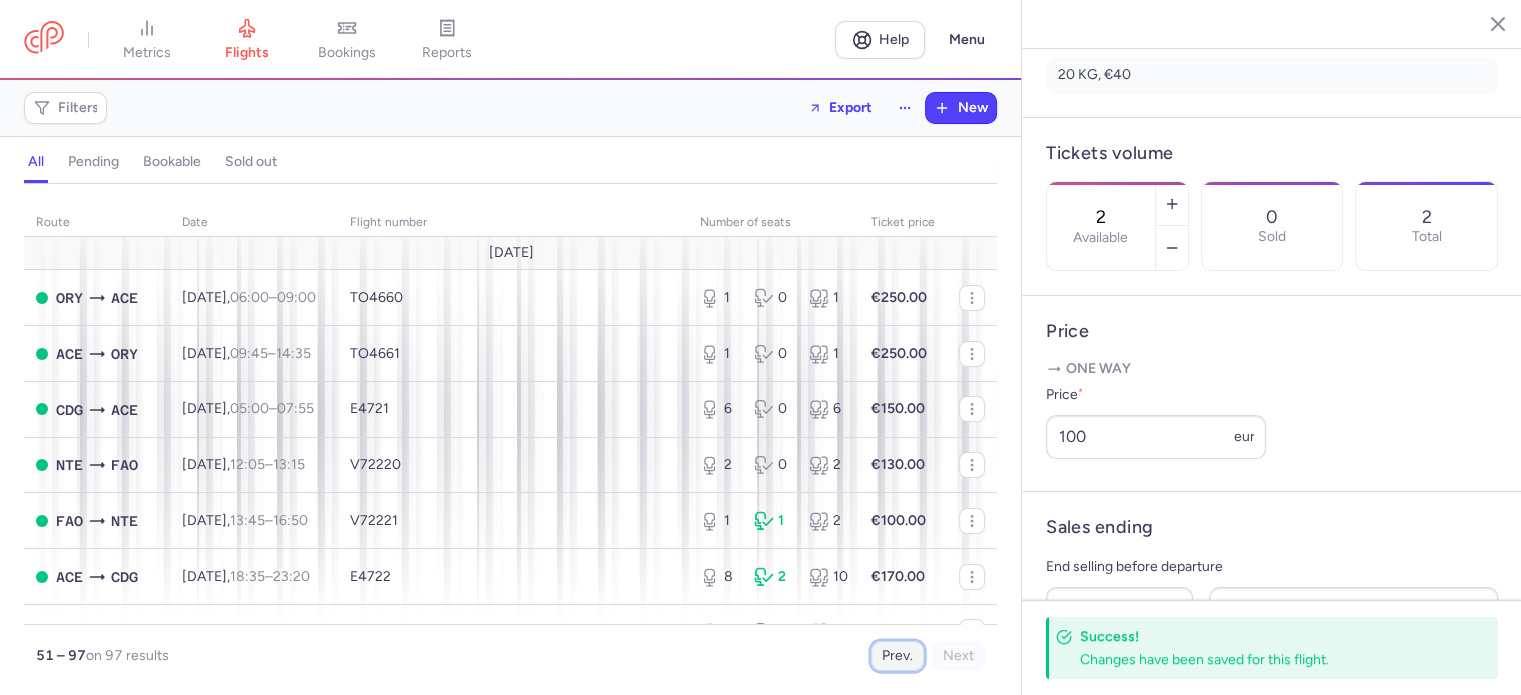 click on "Prev." at bounding box center [897, 656] 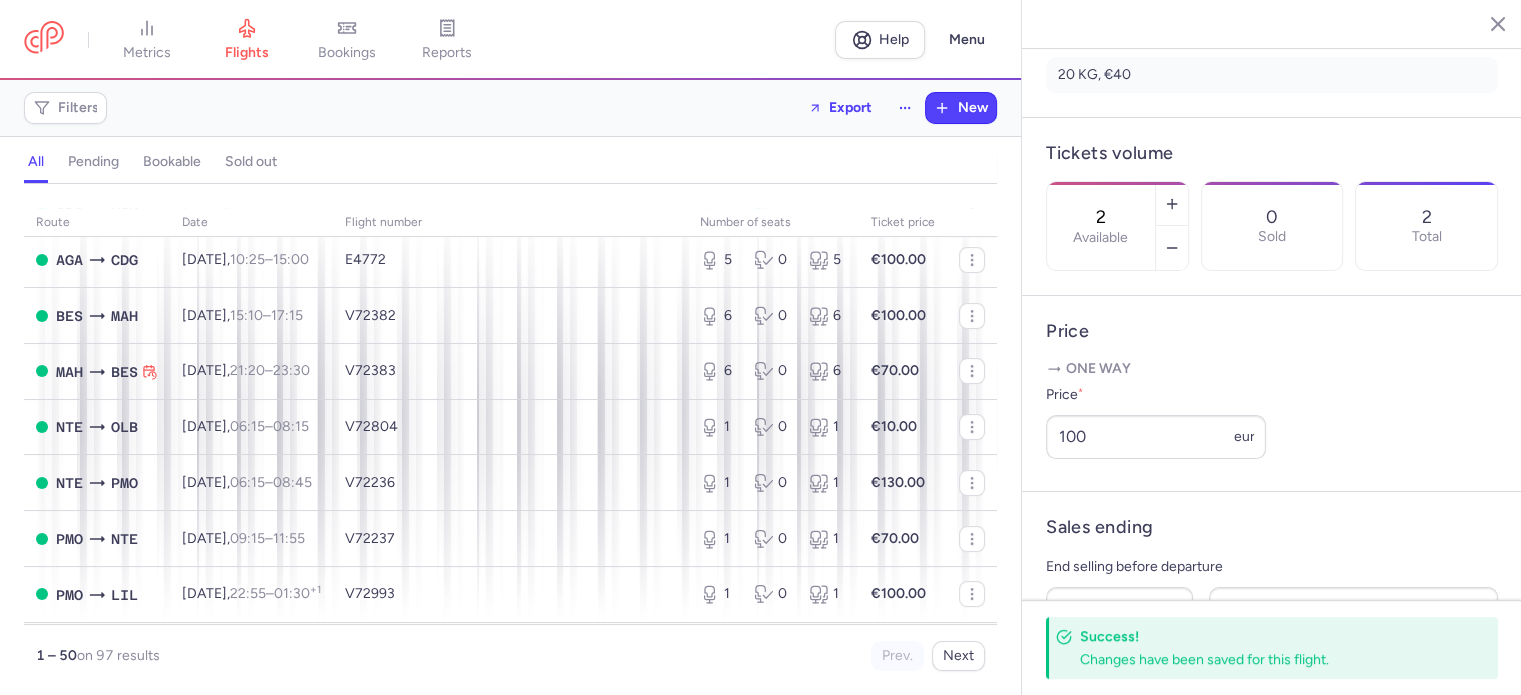 scroll, scrollTop: 600, scrollLeft: 0, axis: vertical 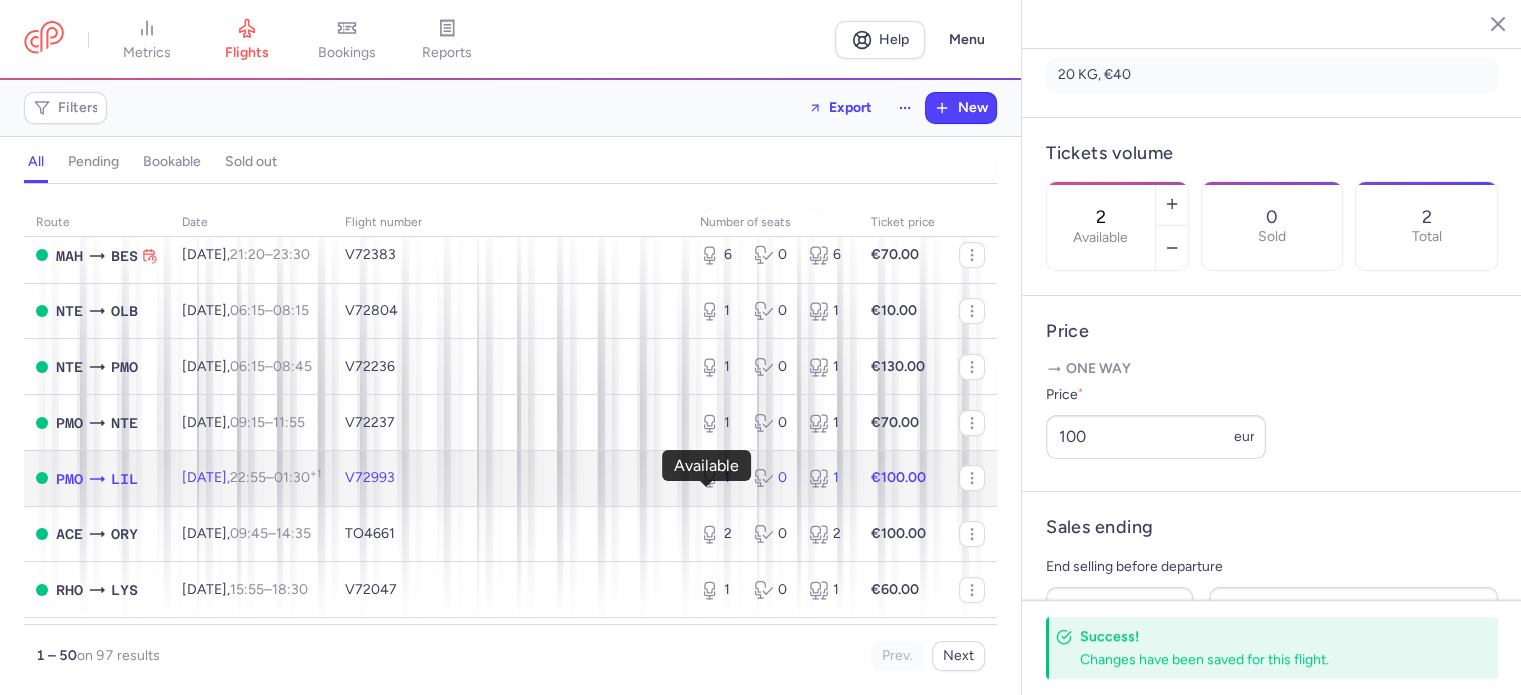 click on "1" at bounding box center [719, 478] 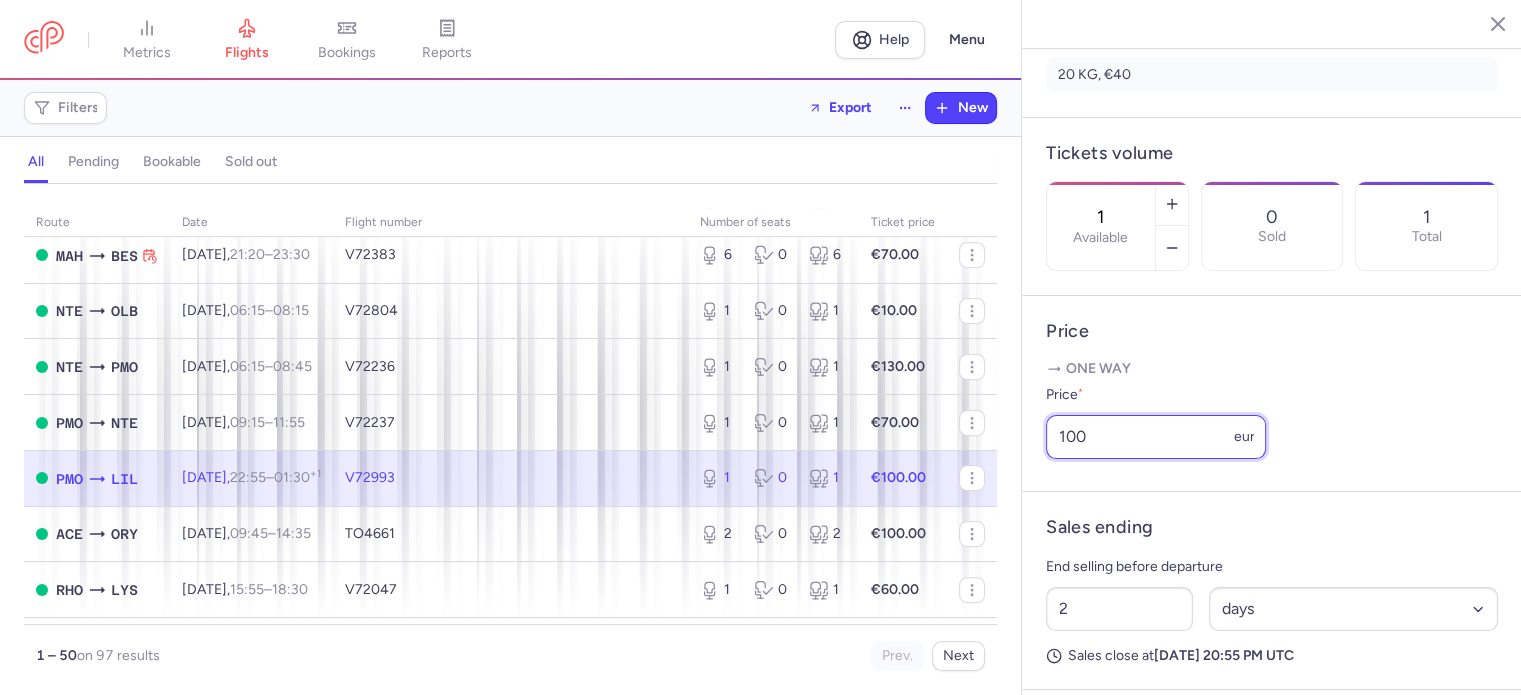 drag, startPoint x: 1100, startPoint y: 488, endPoint x: 1004, endPoint y: 475, distance: 96.87621 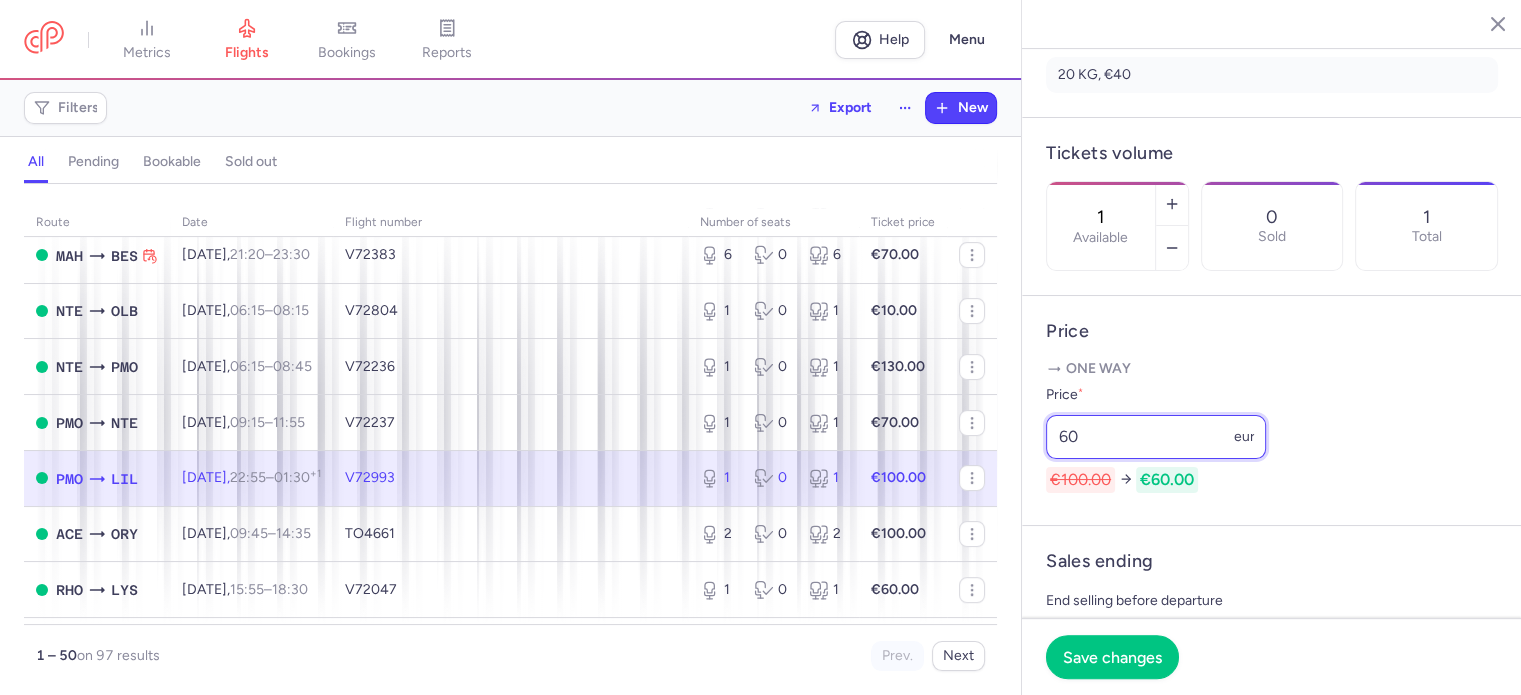 type on "60" 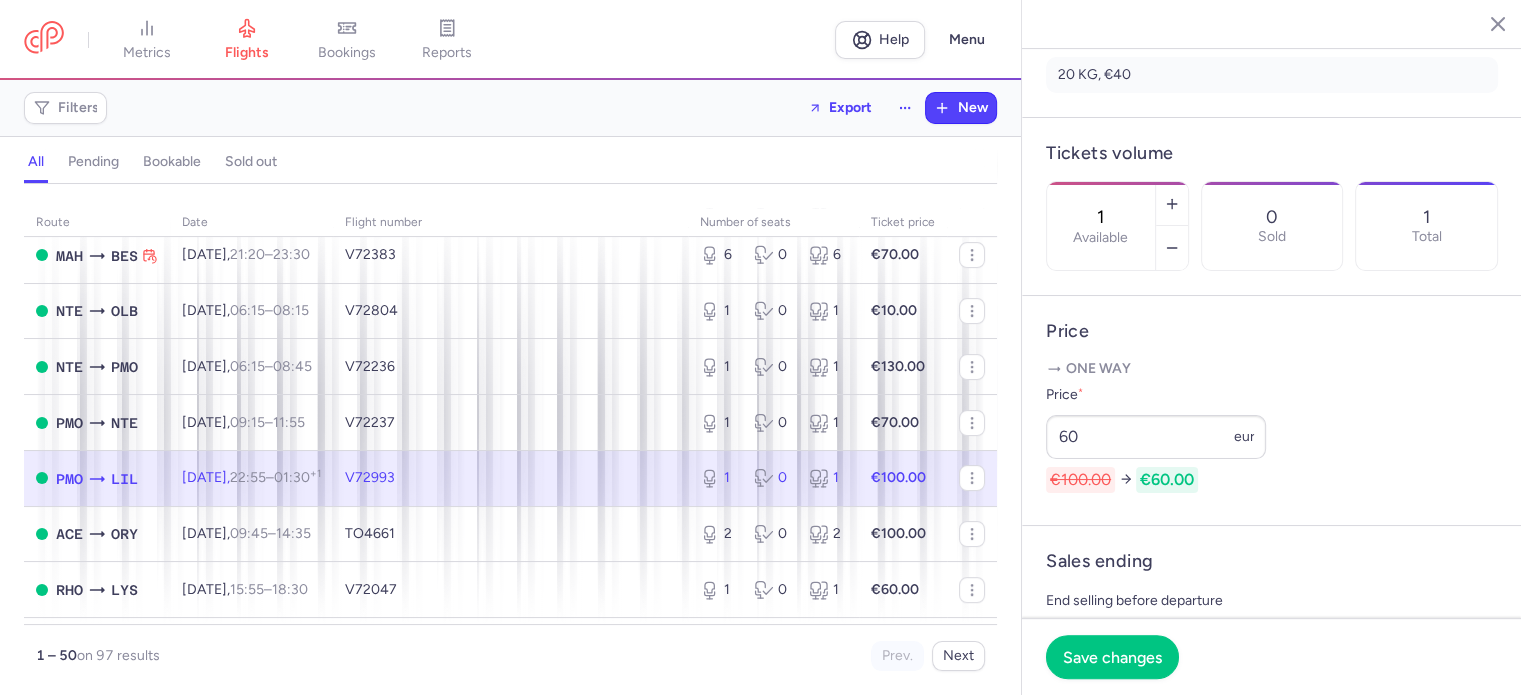 click on "Save changes" 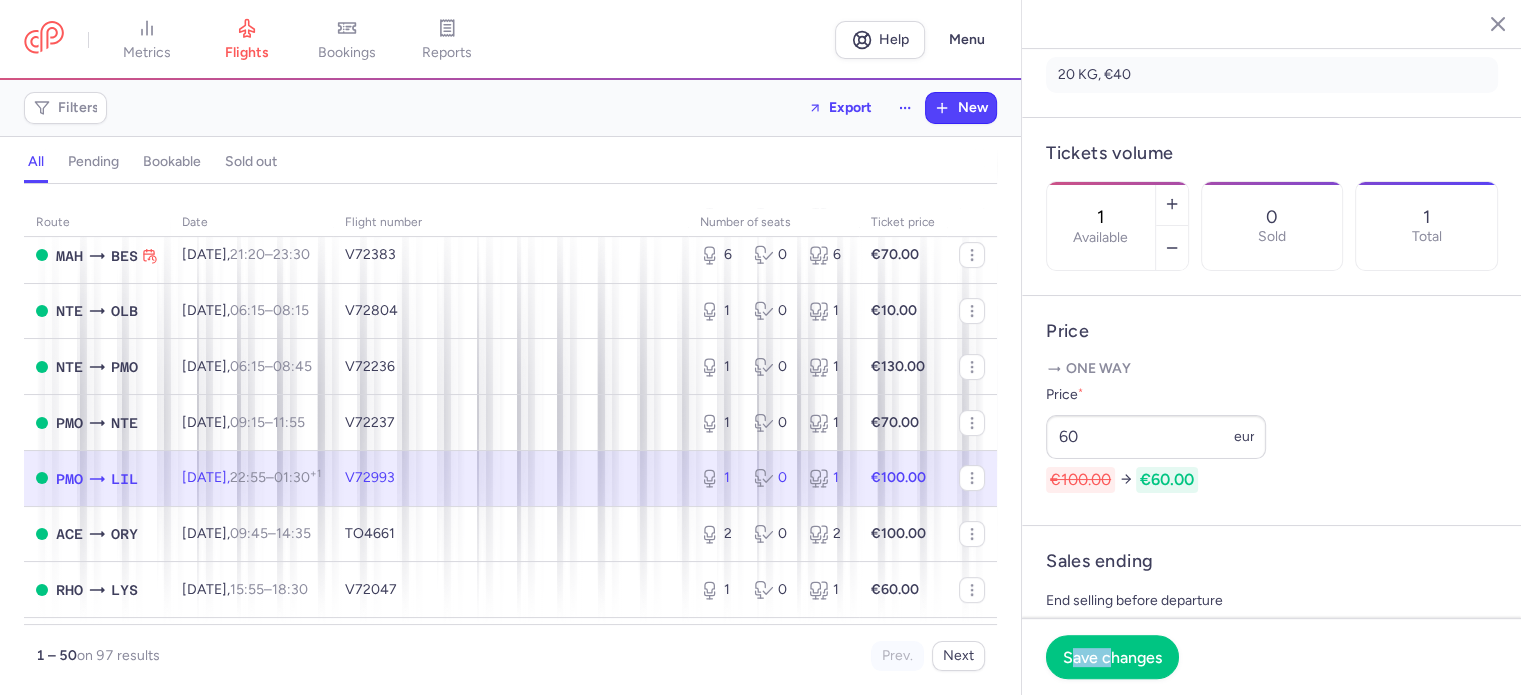 click on "Save changes" 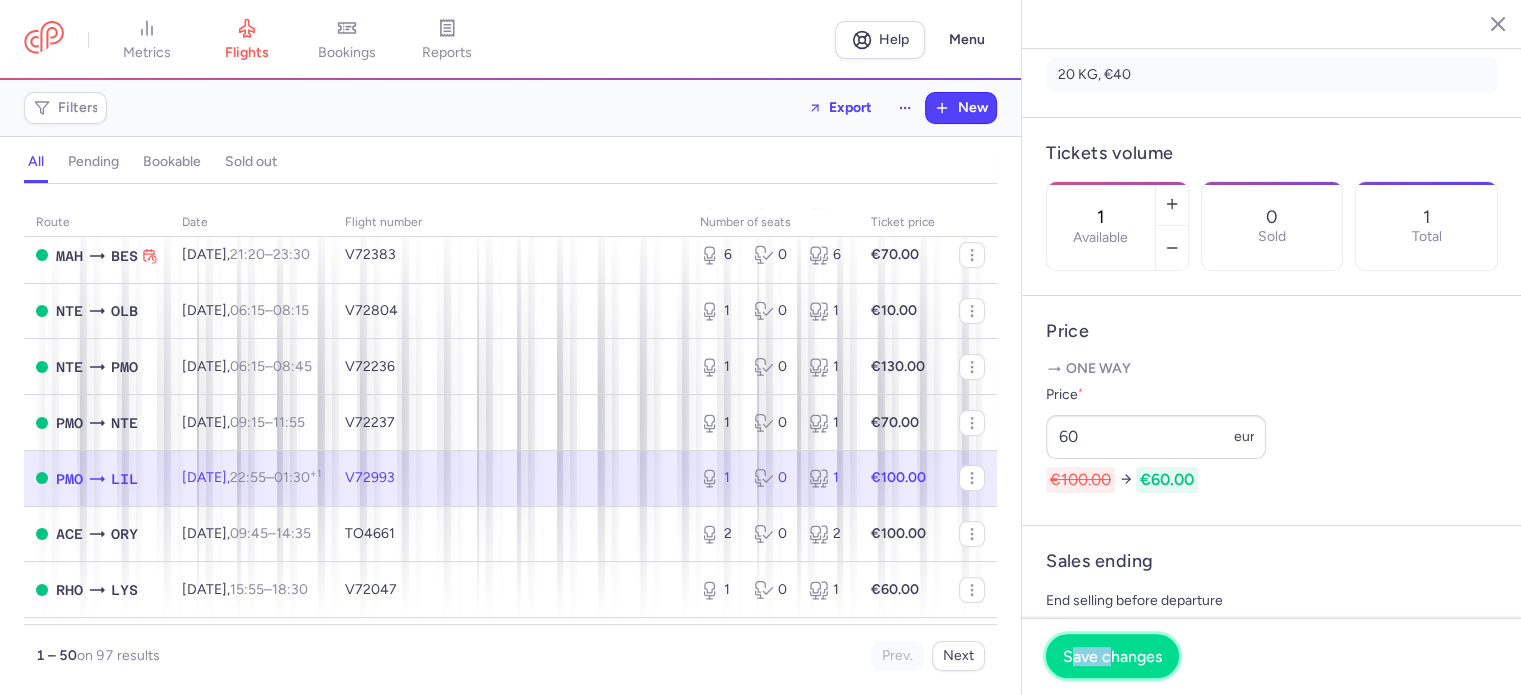 click on "Save changes" at bounding box center [1112, 656] 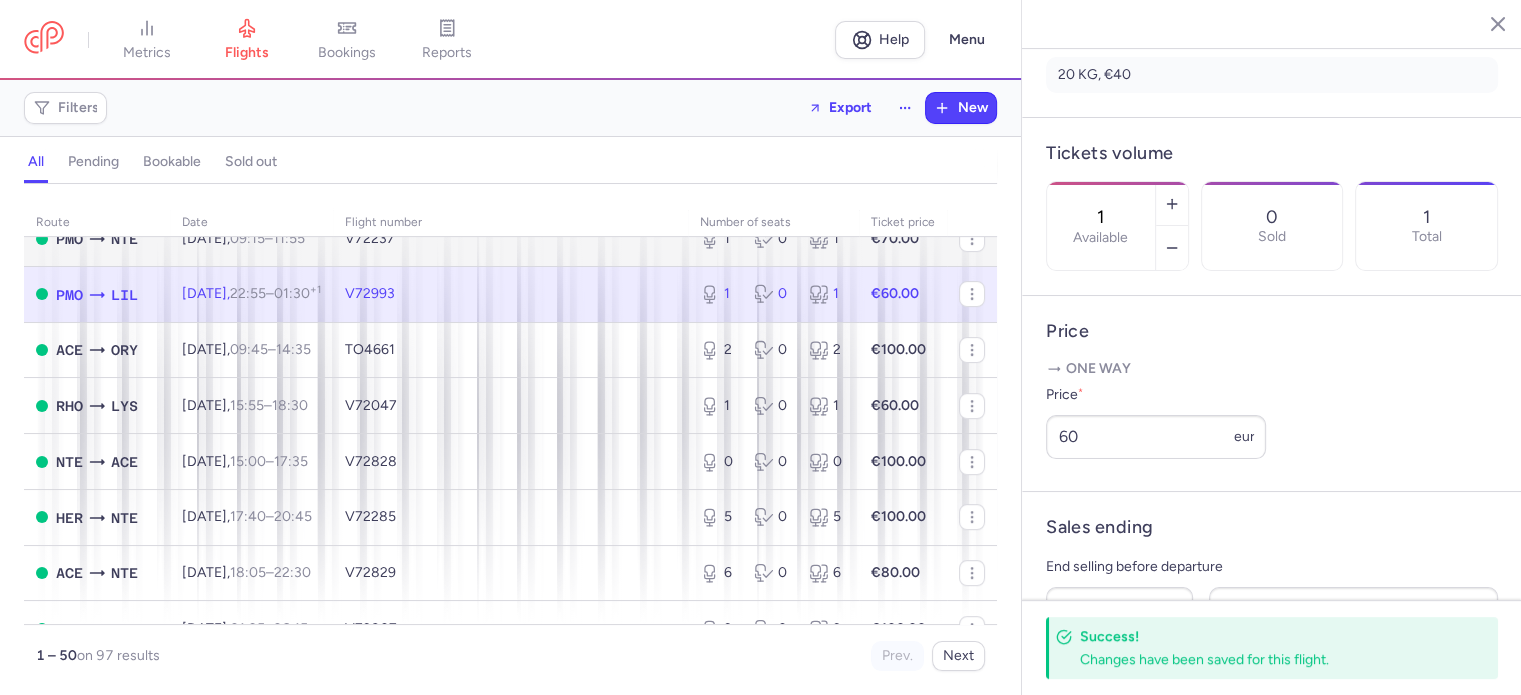 scroll, scrollTop: 900, scrollLeft: 0, axis: vertical 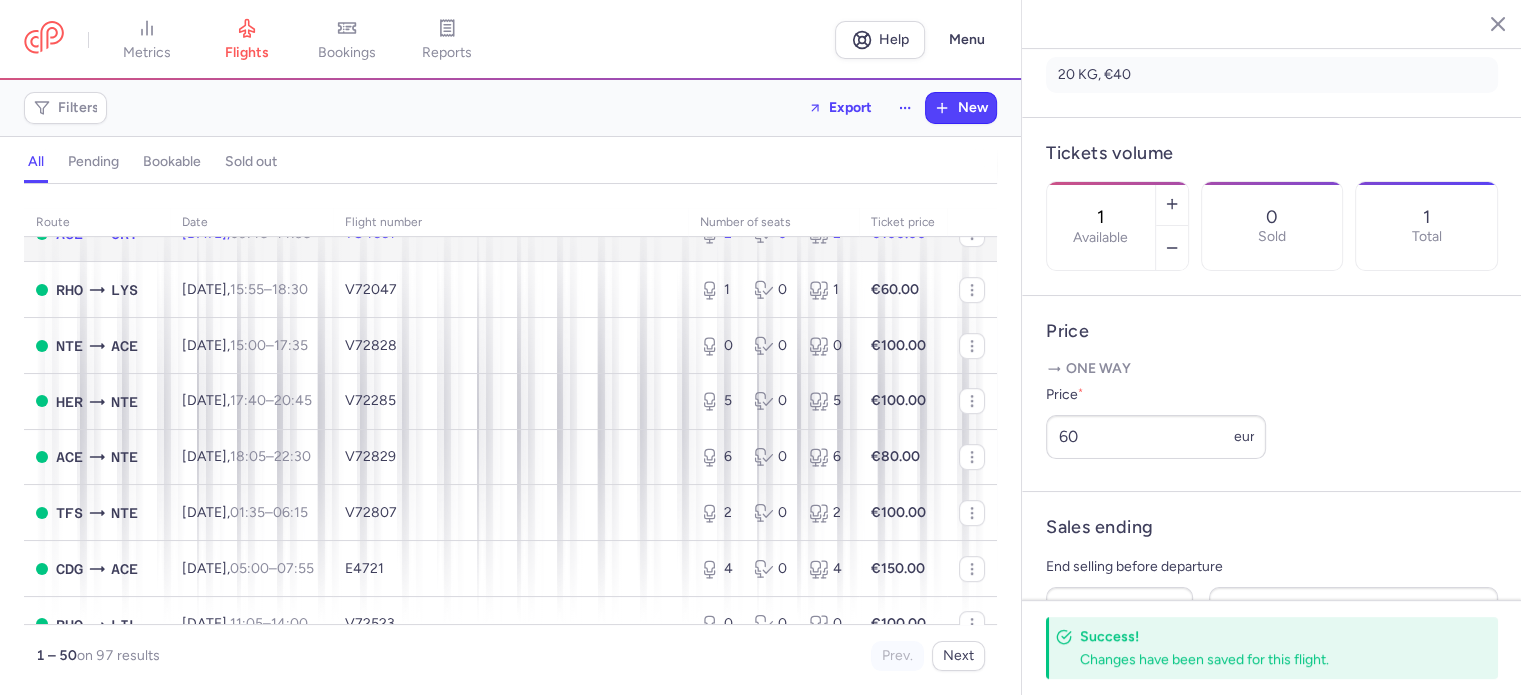 drag, startPoint x: 787, startPoint y: 260, endPoint x: 812, endPoint y: 266, distance: 25.70992 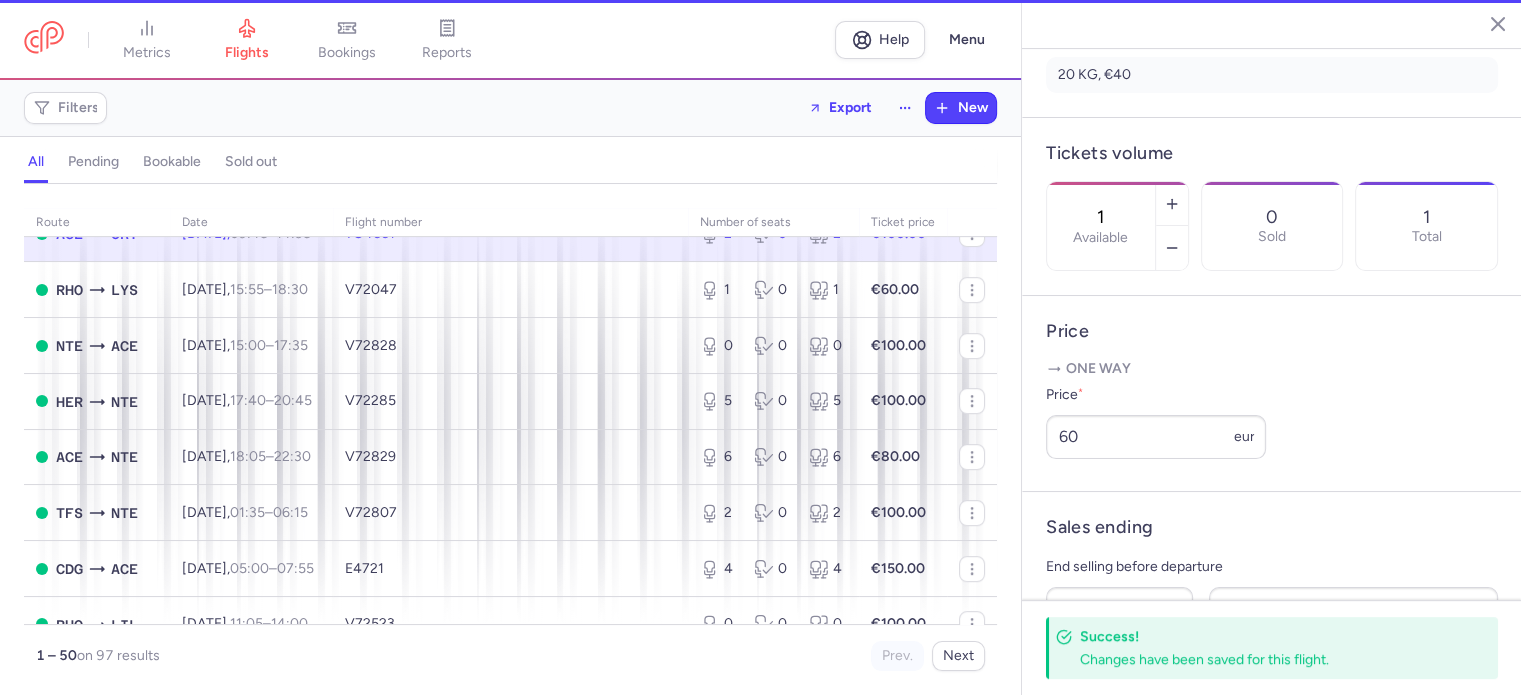 type on "2" 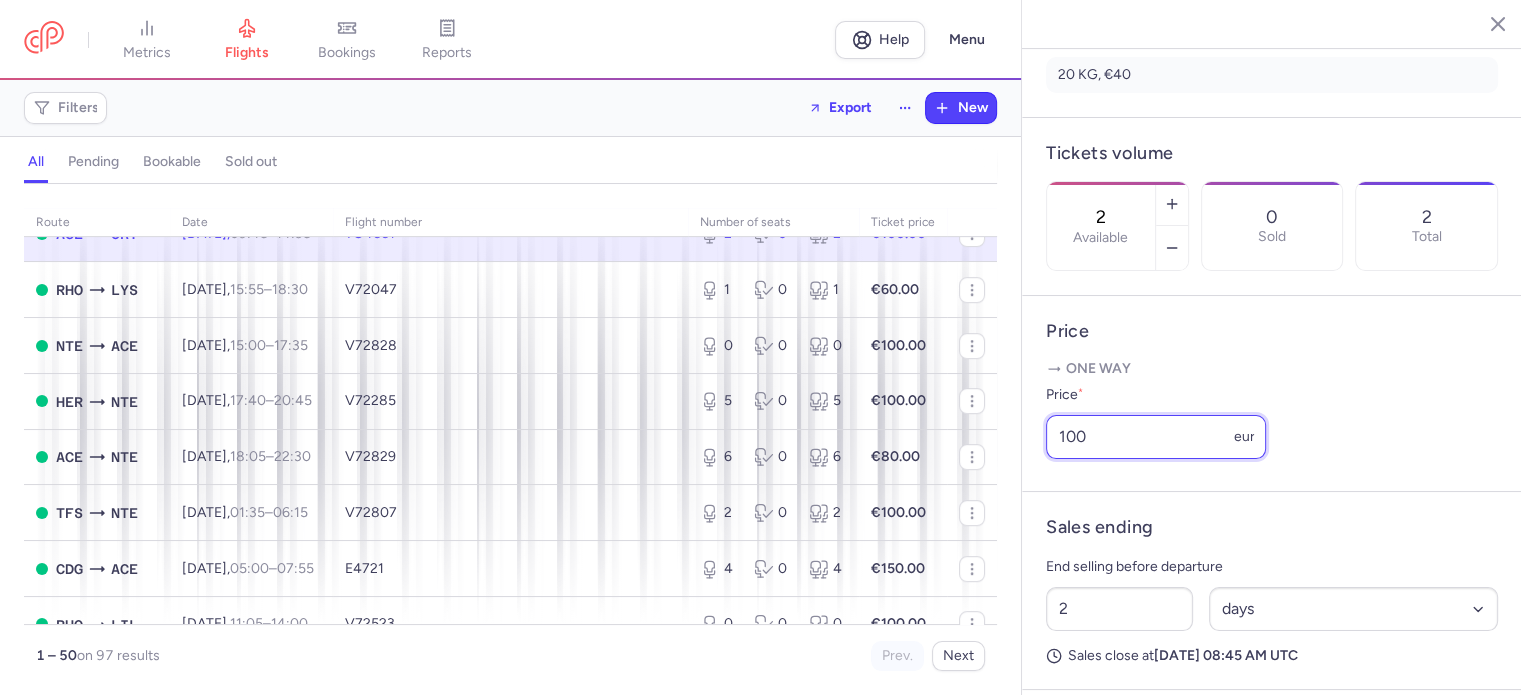 drag, startPoint x: 1120, startPoint y: 501, endPoint x: 1011, endPoint y: 499, distance: 109.01835 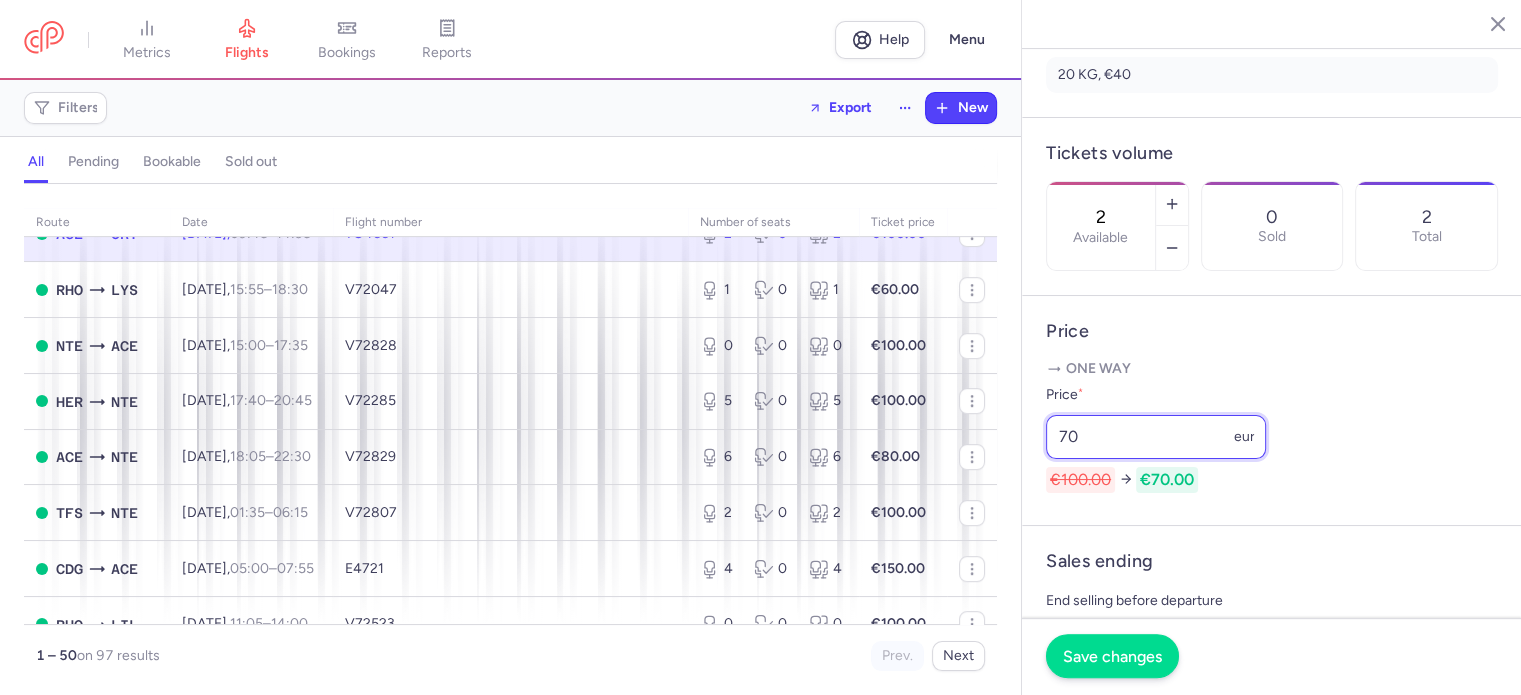 type on "70" 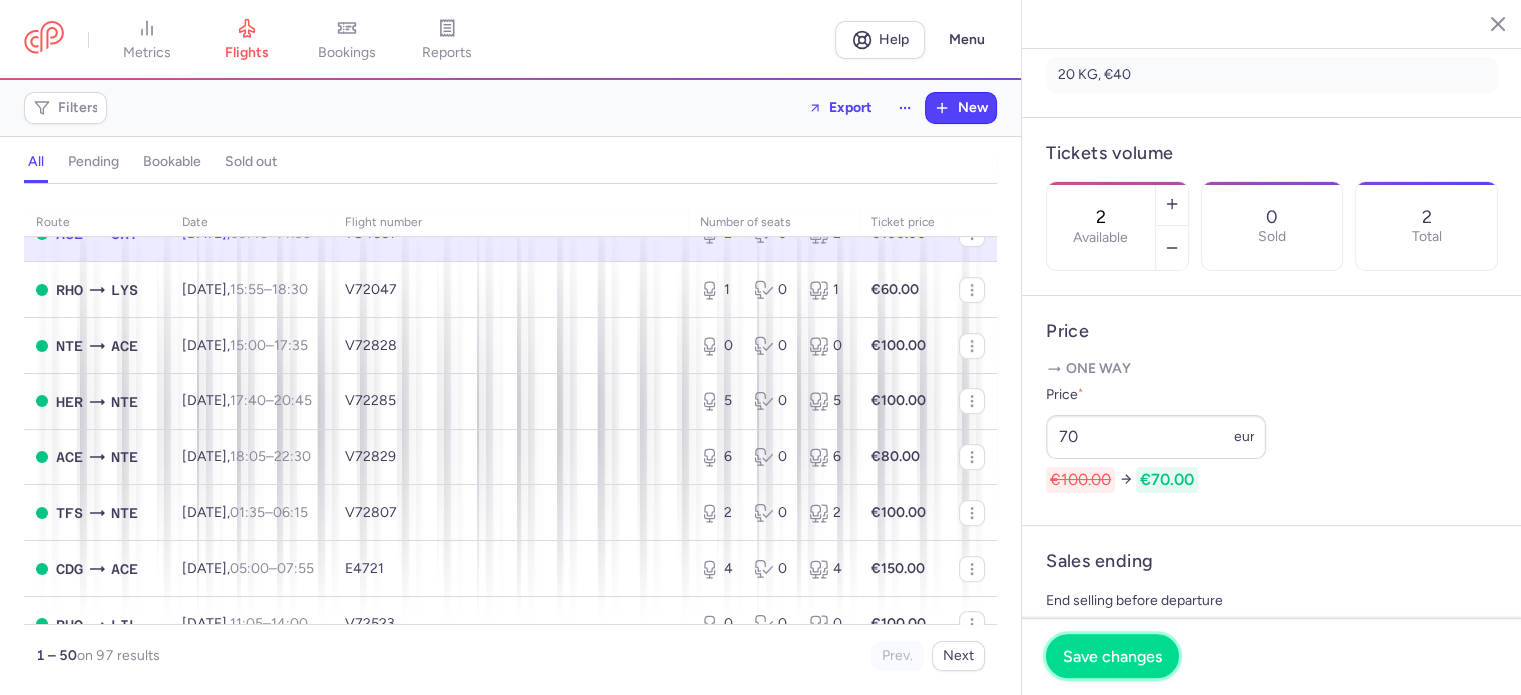click on "Save changes" at bounding box center [1112, 656] 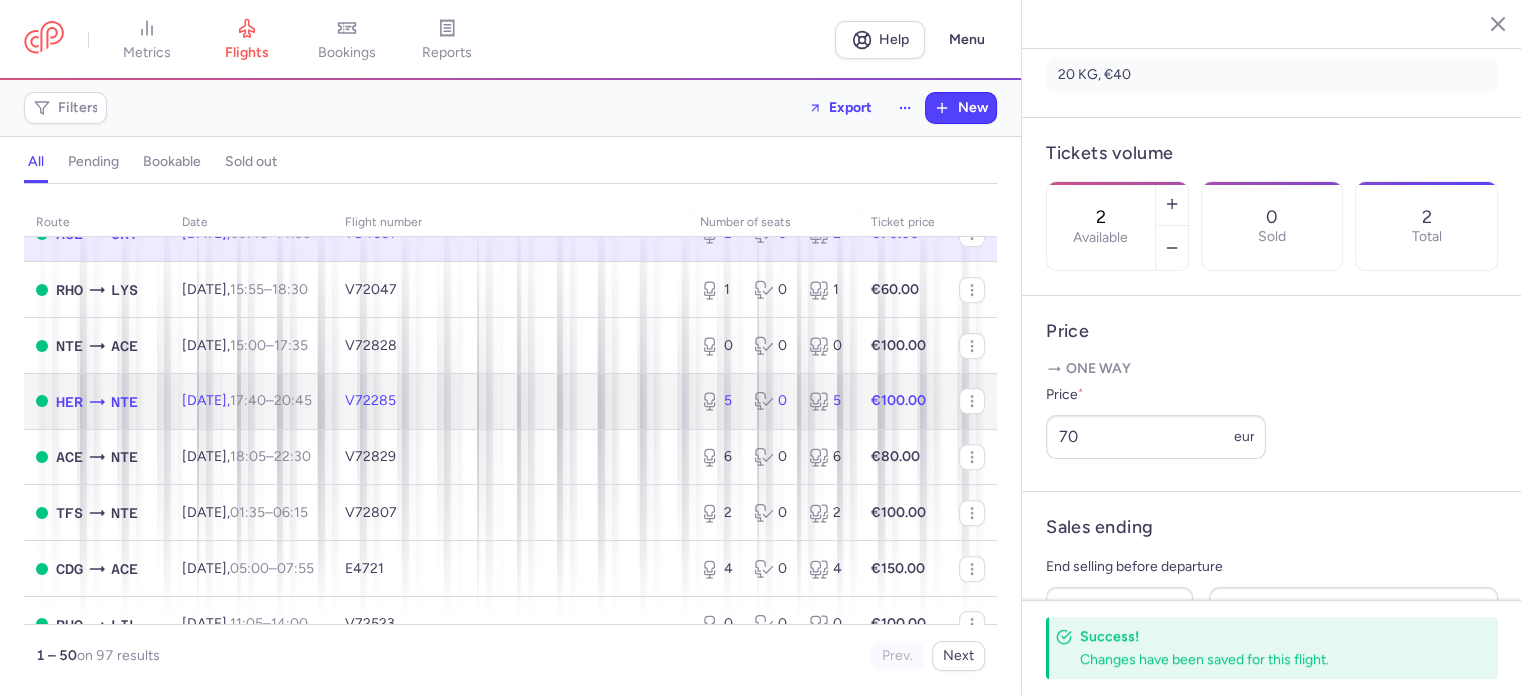 click on "€100.00" 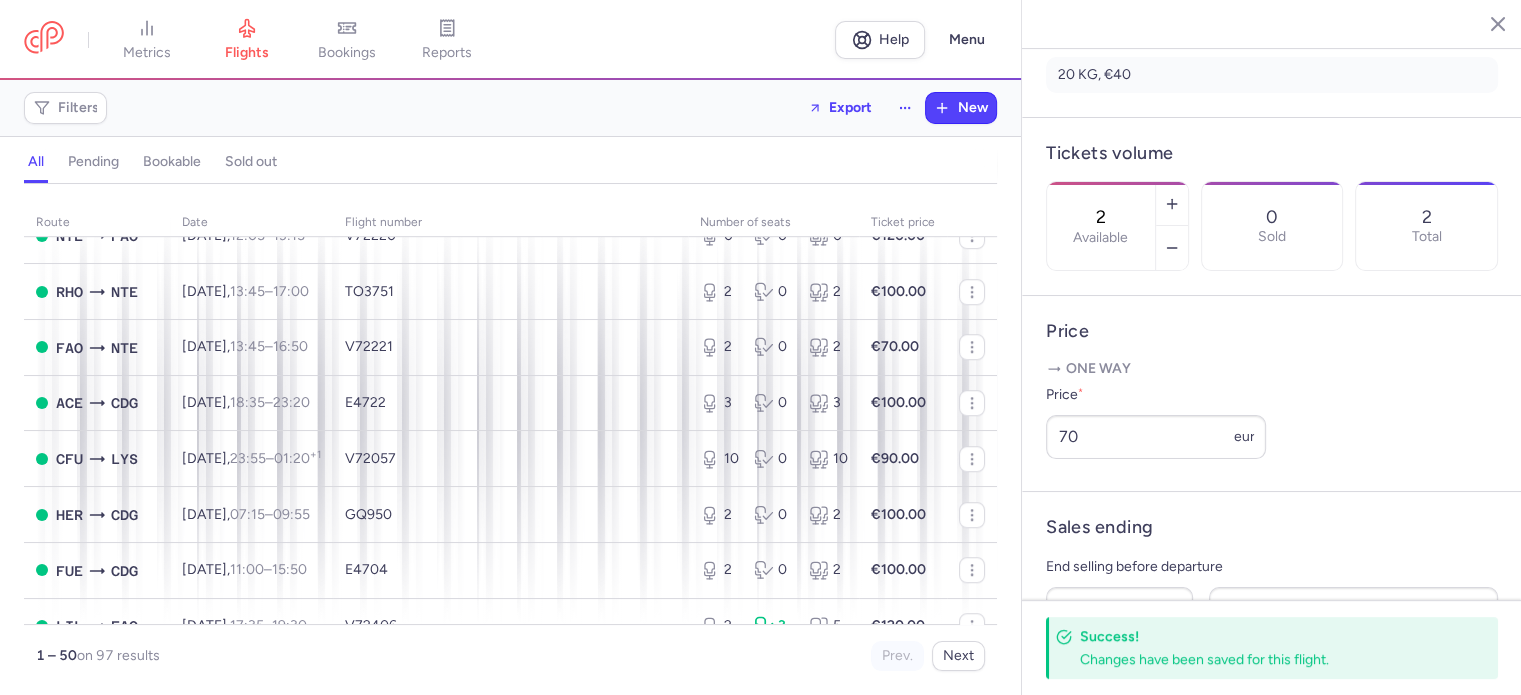 scroll, scrollTop: 1100, scrollLeft: 0, axis: vertical 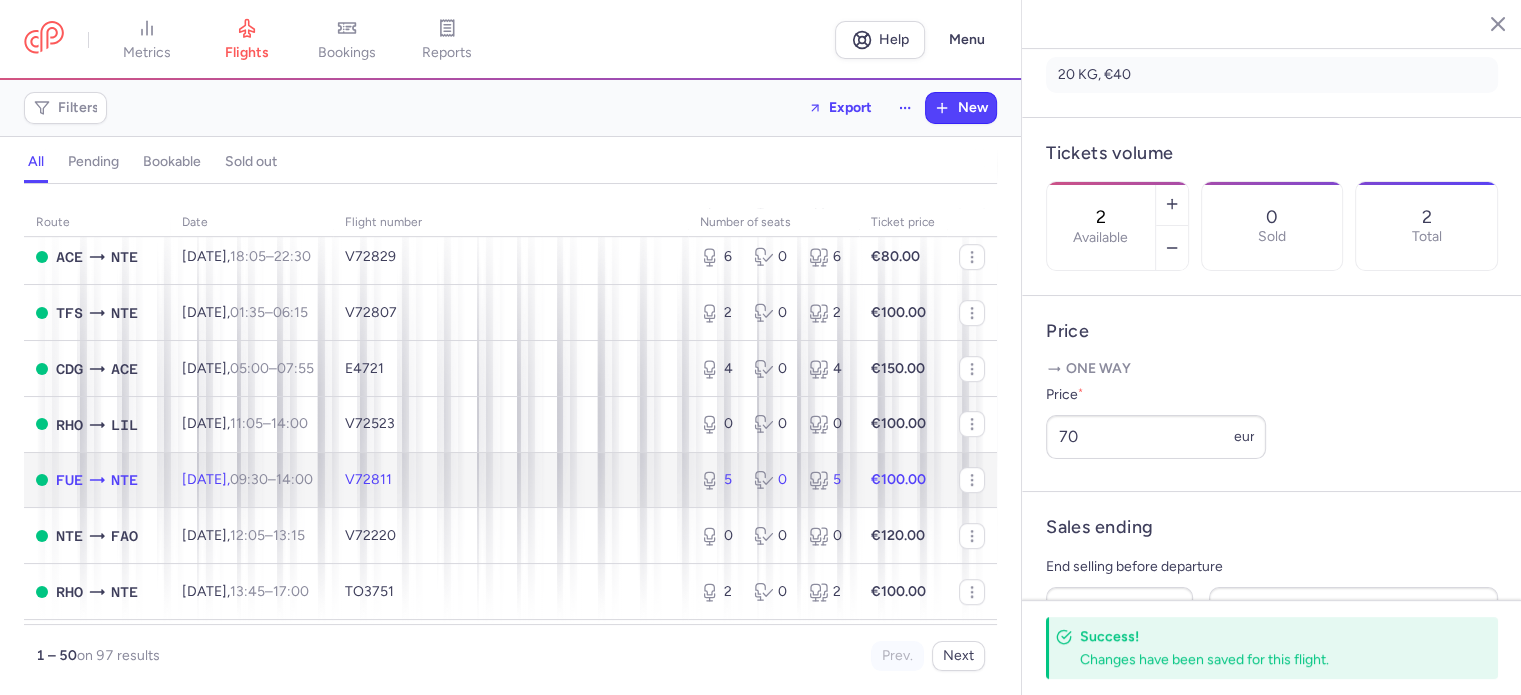 click on "€100.00" 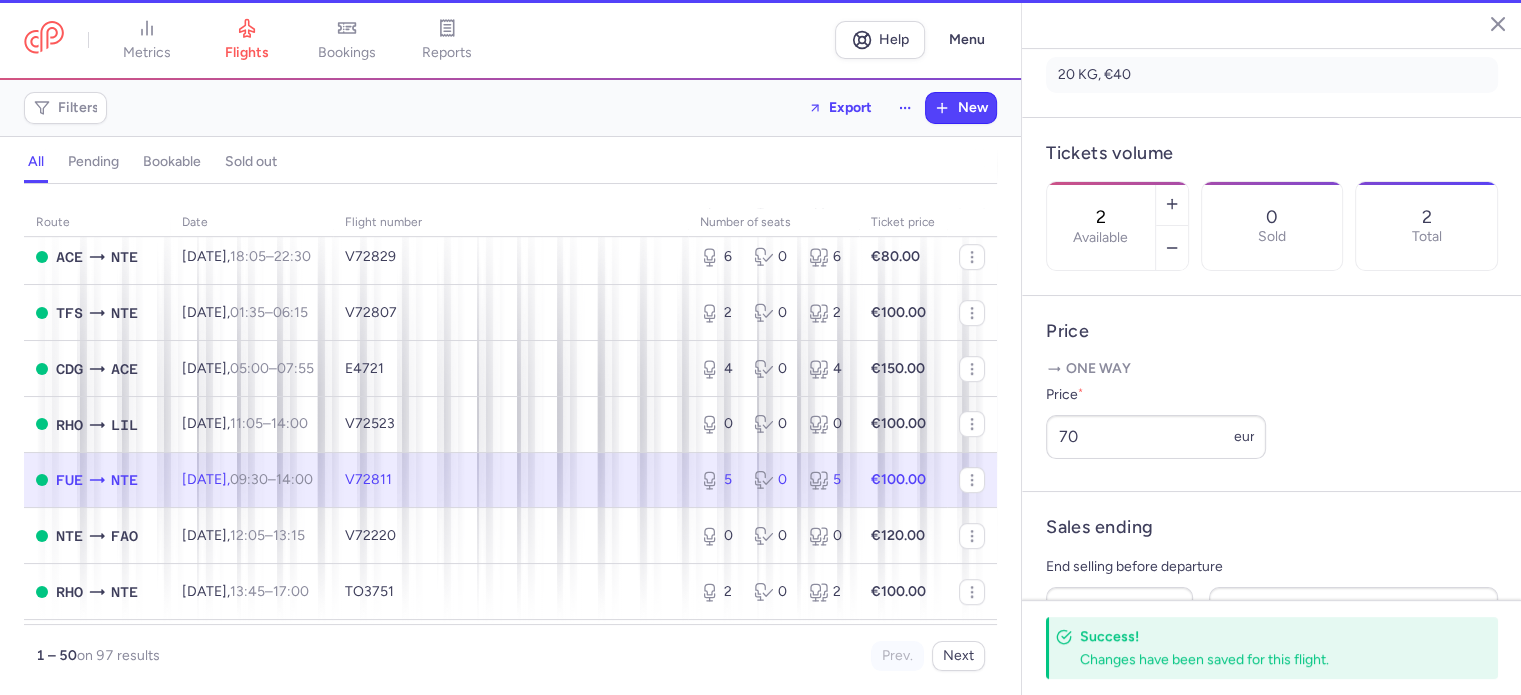 type on "5" 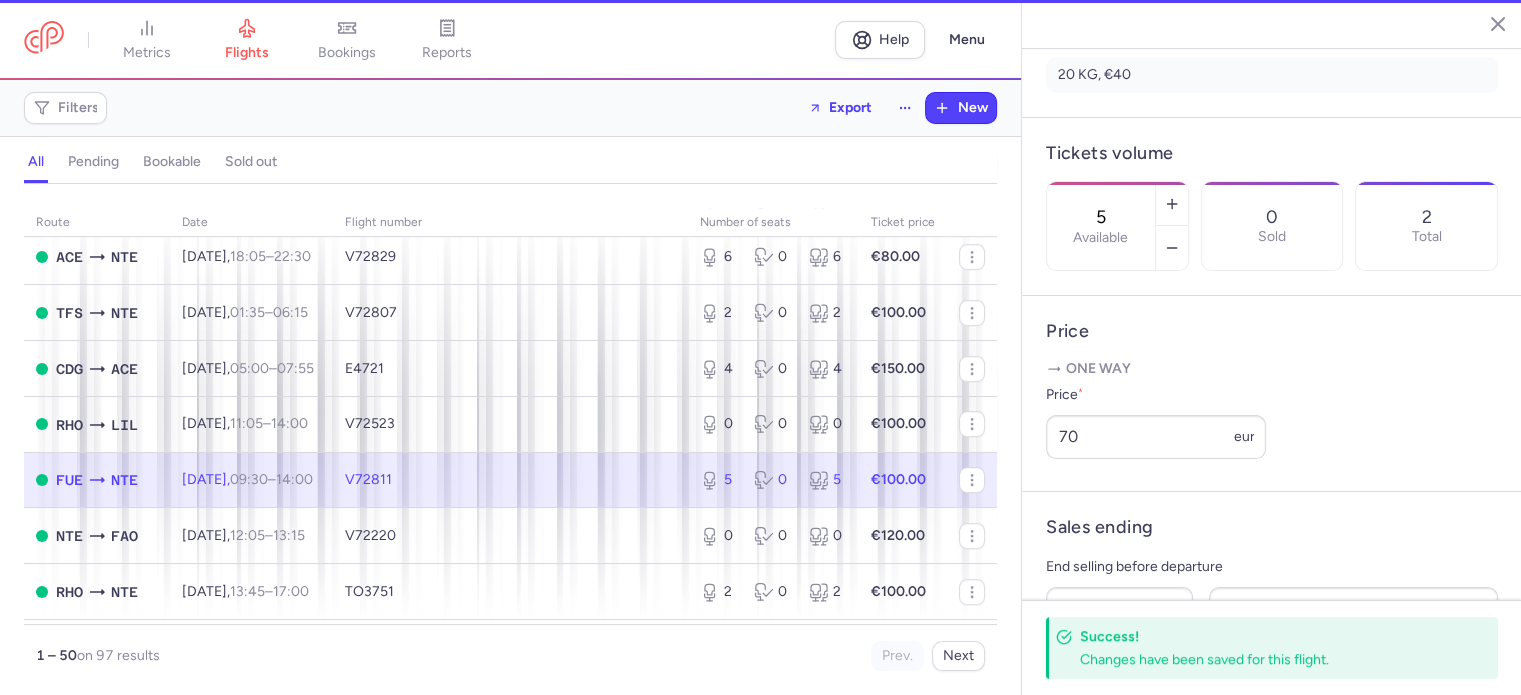 scroll, scrollTop: 524, scrollLeft: 0, axis: vertical 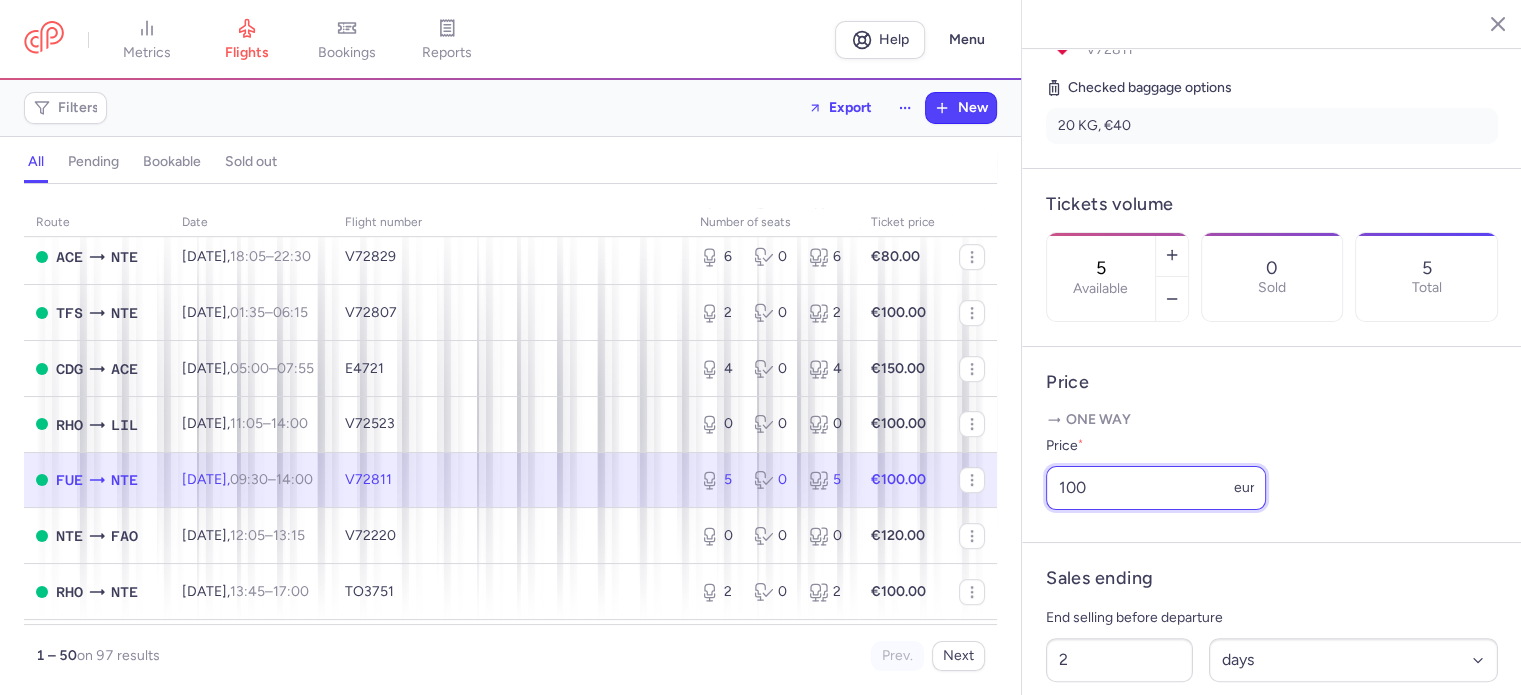 drag, startPoint x: 1122, startPoint y: 487, endPoint x: 1000, endPoint y: 471, distance: 123.04471 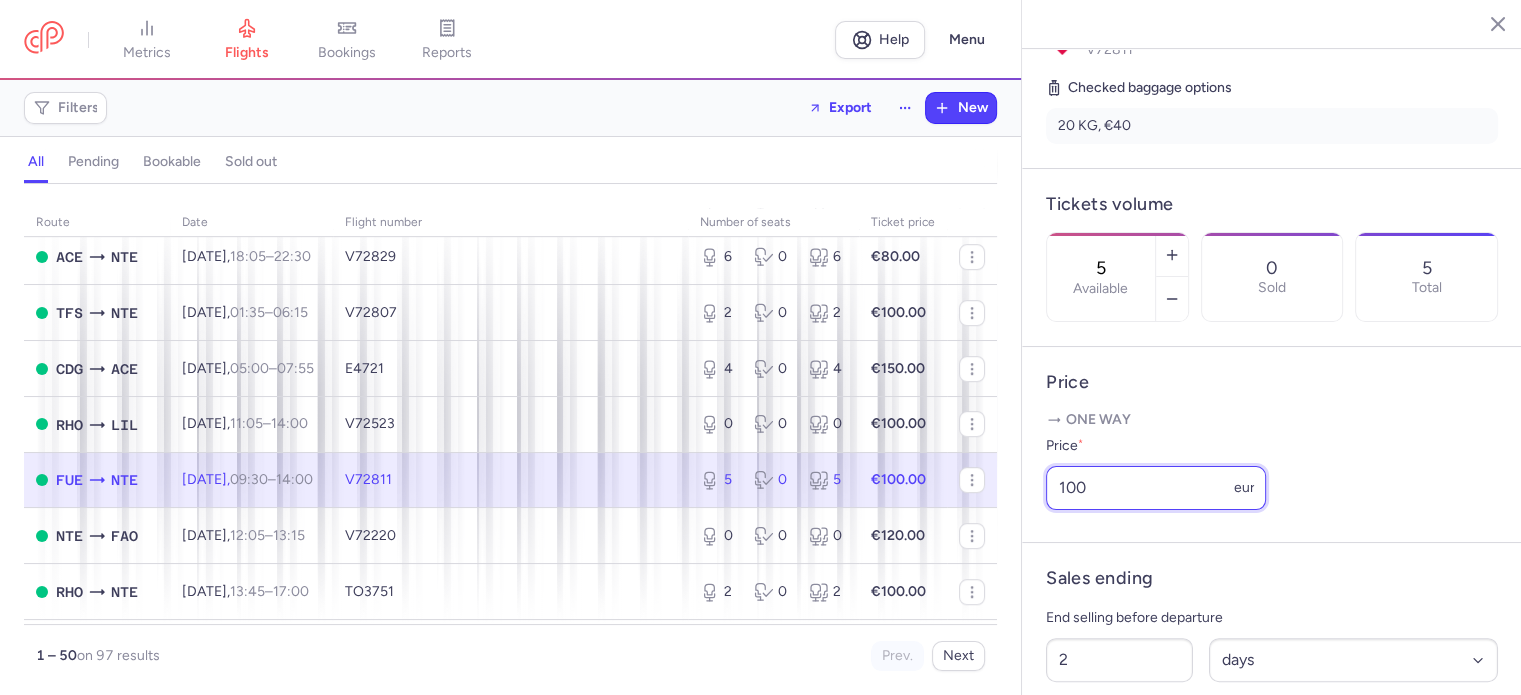 click on "metrics flights bookings reports  Help  Menu Filters  Export  New all pending bookable sold out route date Flight number number of seats Ticket price [DATE]  FUE  CDG [DATE]  11:00  –  15:50  +0  E4704  3 0 3 €90.00  LIL  FAO [DATE]  17:35  –  19:30  +0  V72406  1 4 5 €100.00  CDG  ACE [DATE]  05:00  –  07:55  +0  E4703  4 0 4 €190.00  ACE  CDG [DATE]  08:55  –  13:55  +0  E4704  10 0 10 €110.00  FUE  LIL [DATE]  13:15  –  18:25  +0  5O746  4 0 4 €90.00  HER  MRS [PERSON_NAME][DATE]  15:40  –  17:50  +0  V72305  4 0 4 €90.00  HER  NTE [DATE]  19:40  –  22:50  +0  V72285  0 0 0 €50.00  CDG  AGA [DATE]  07:00  –  09:30  +0  E4771  0 2 2 €200.00  AGA  CDG [DATE]  10:25  –  15:00  +0  E4772  5 0 5 €100.00  BES  MAH [DATE]  15:10  –  17:15  +0  V72382  6 0 6 €100.00  MAH  BES [DATE]  21:20  –  23:30  +0  V72383  6 0 6 €70.00  NTE  OLB [DATE]  06:15  –  08:15  +0  V72804  1 0 1 €10.00  NTE  PMO [DATE]," 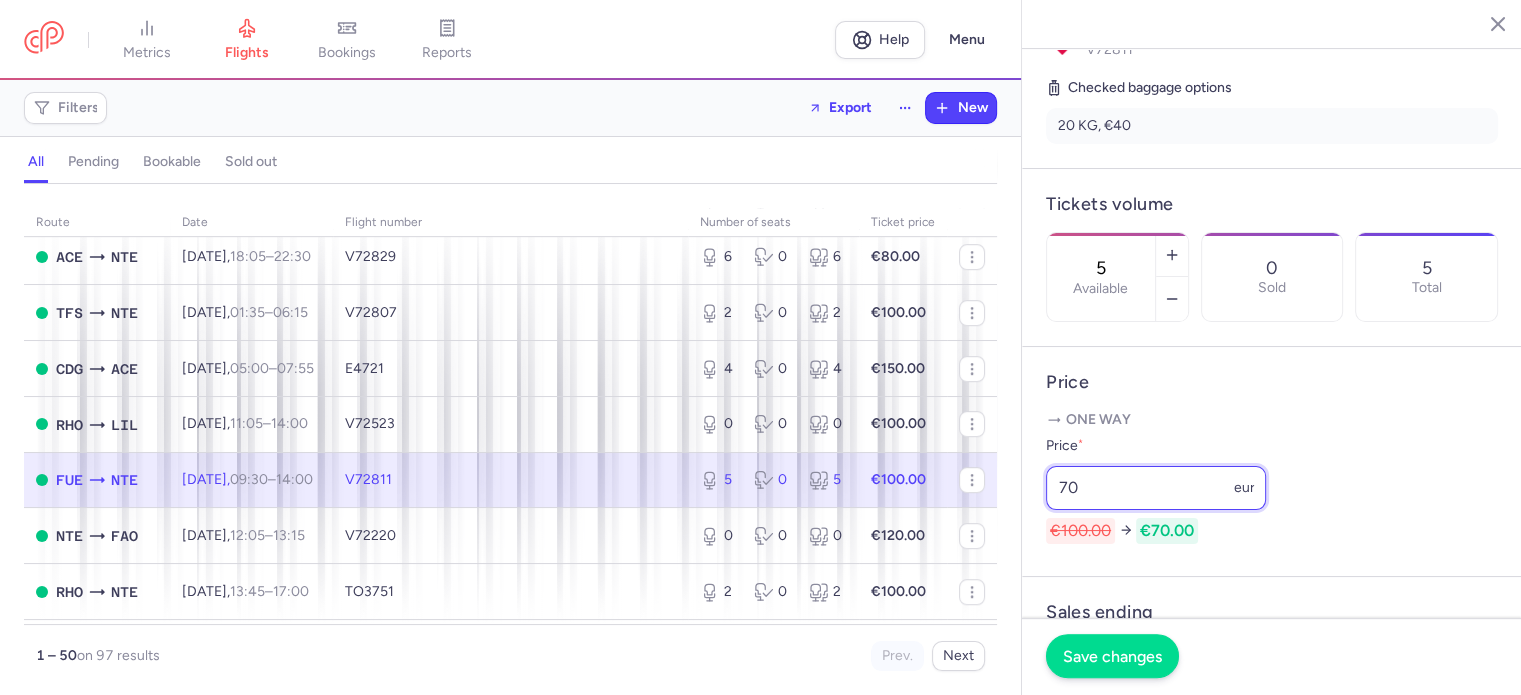 type on "70" 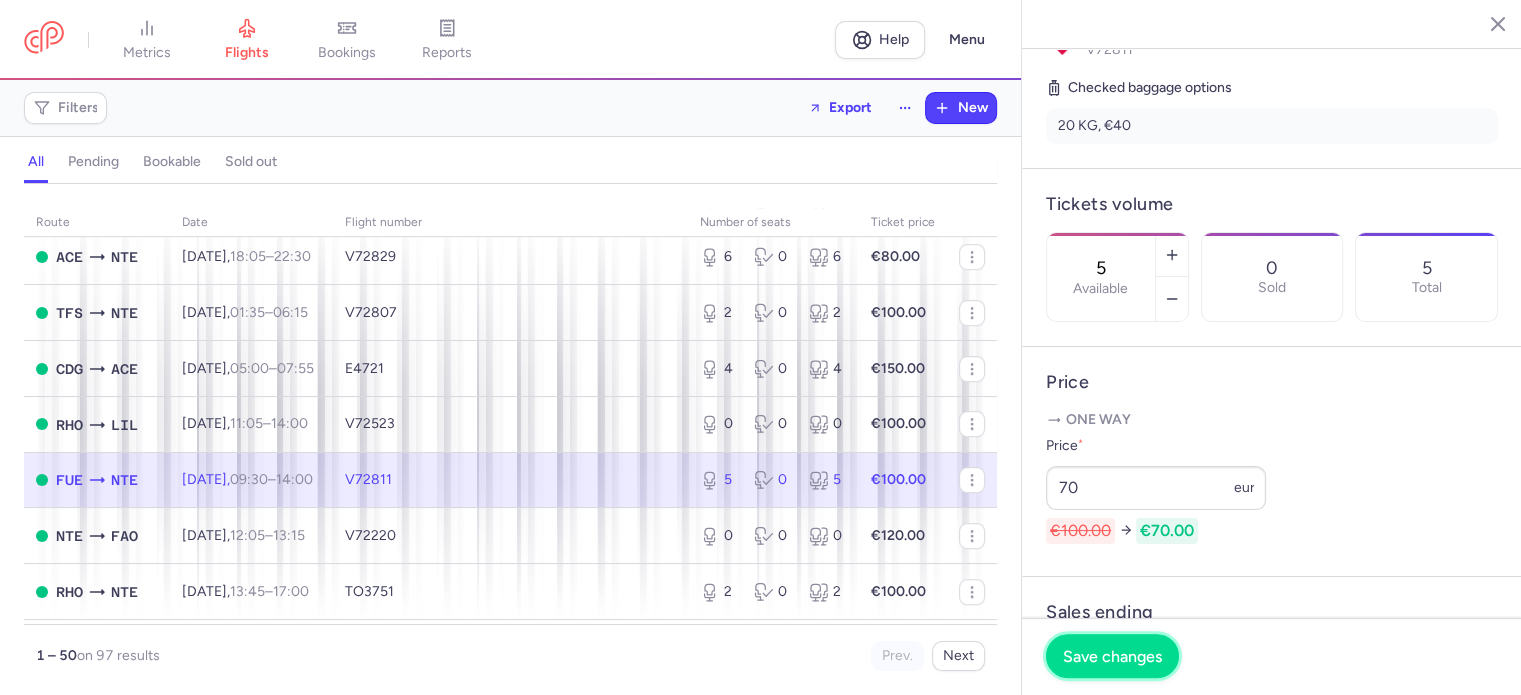 click on "Save changes" at bounding box center [1112, 656] 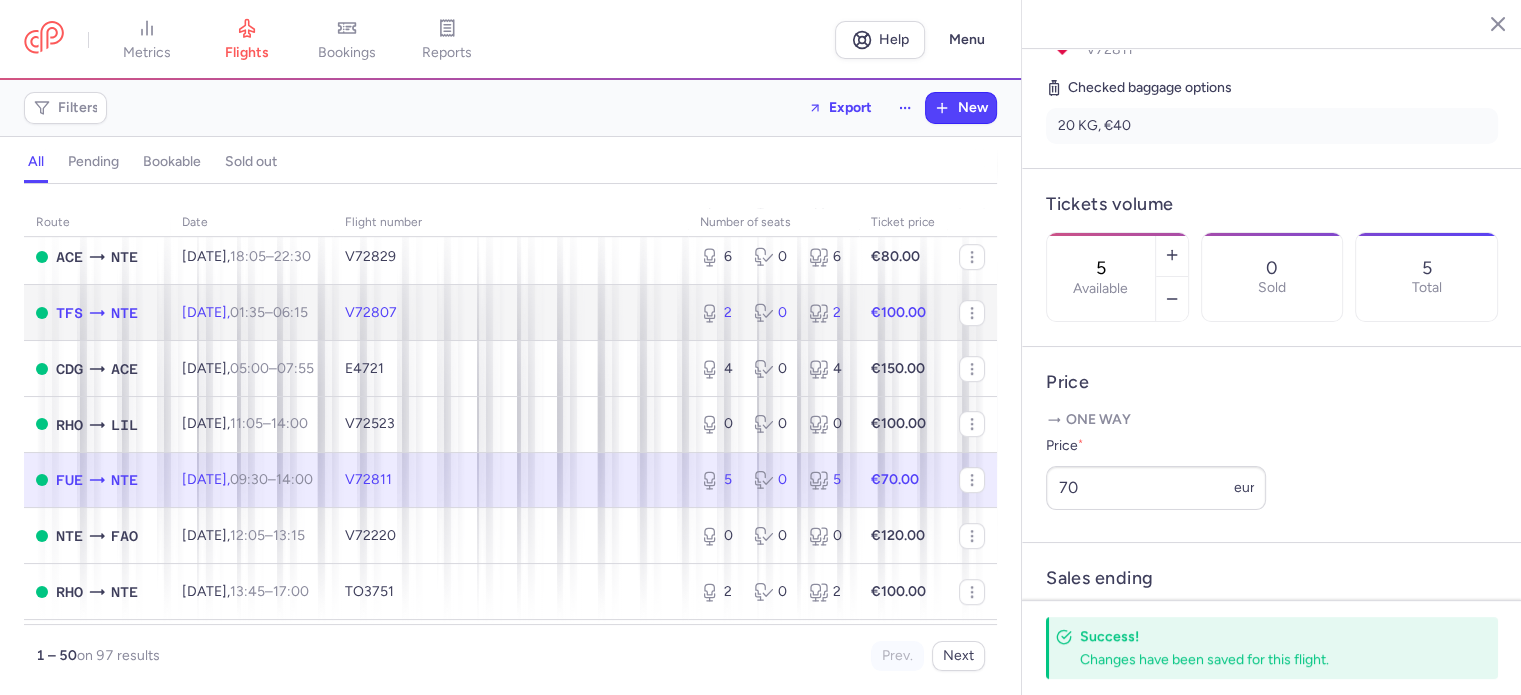 click on "€100.00" 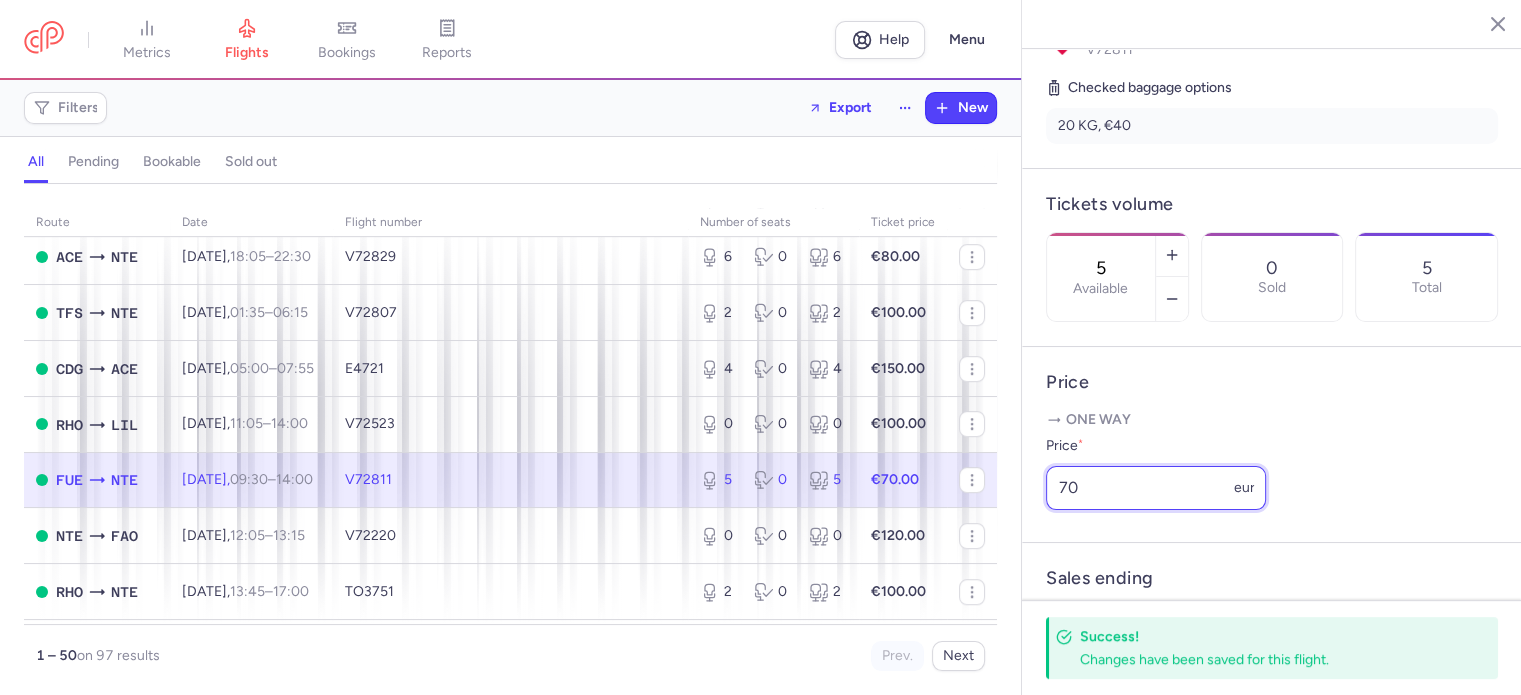 drag, startPoint x: 1119, startPoint y: 487, endPoint x: 1036, endPoint y: 485, distance: 83.02409 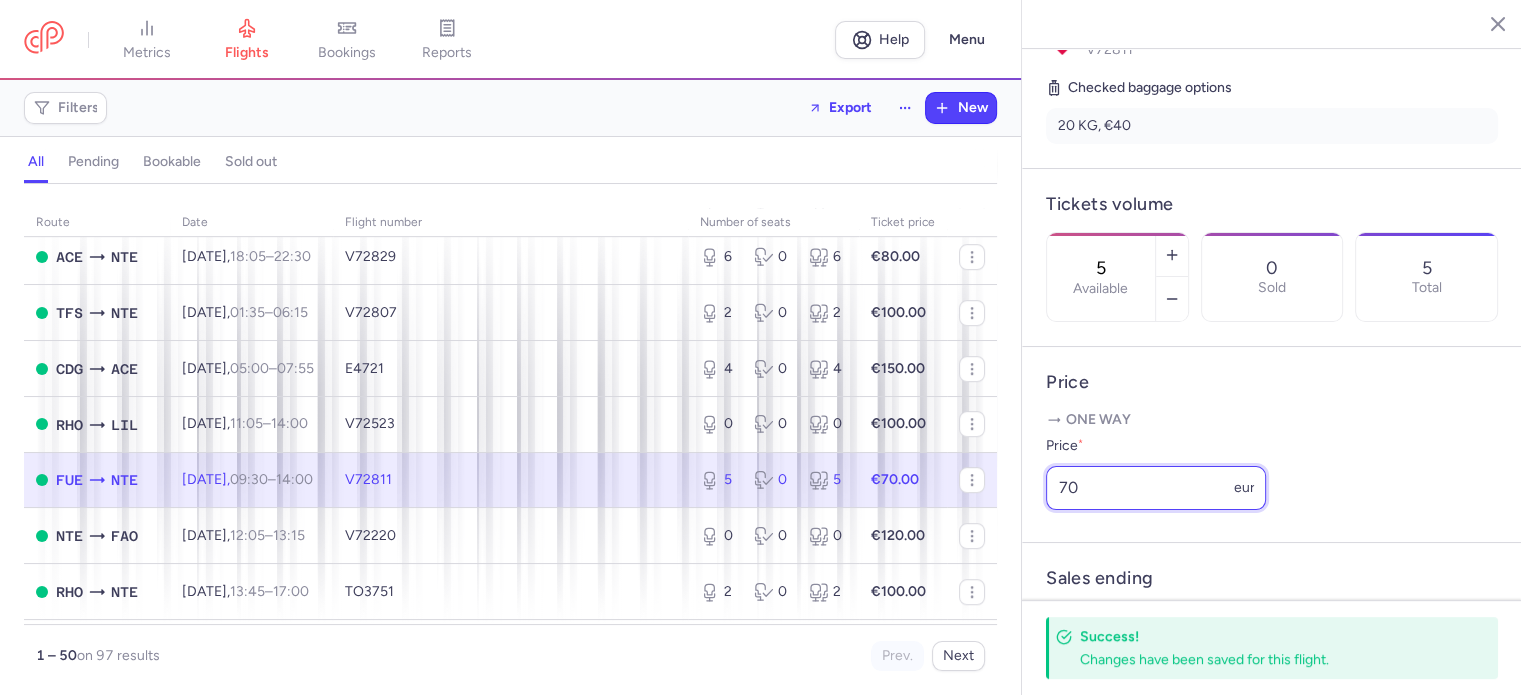 click on "Price  One way  Price  * 70 eur" at bounding box center [1272, 445] 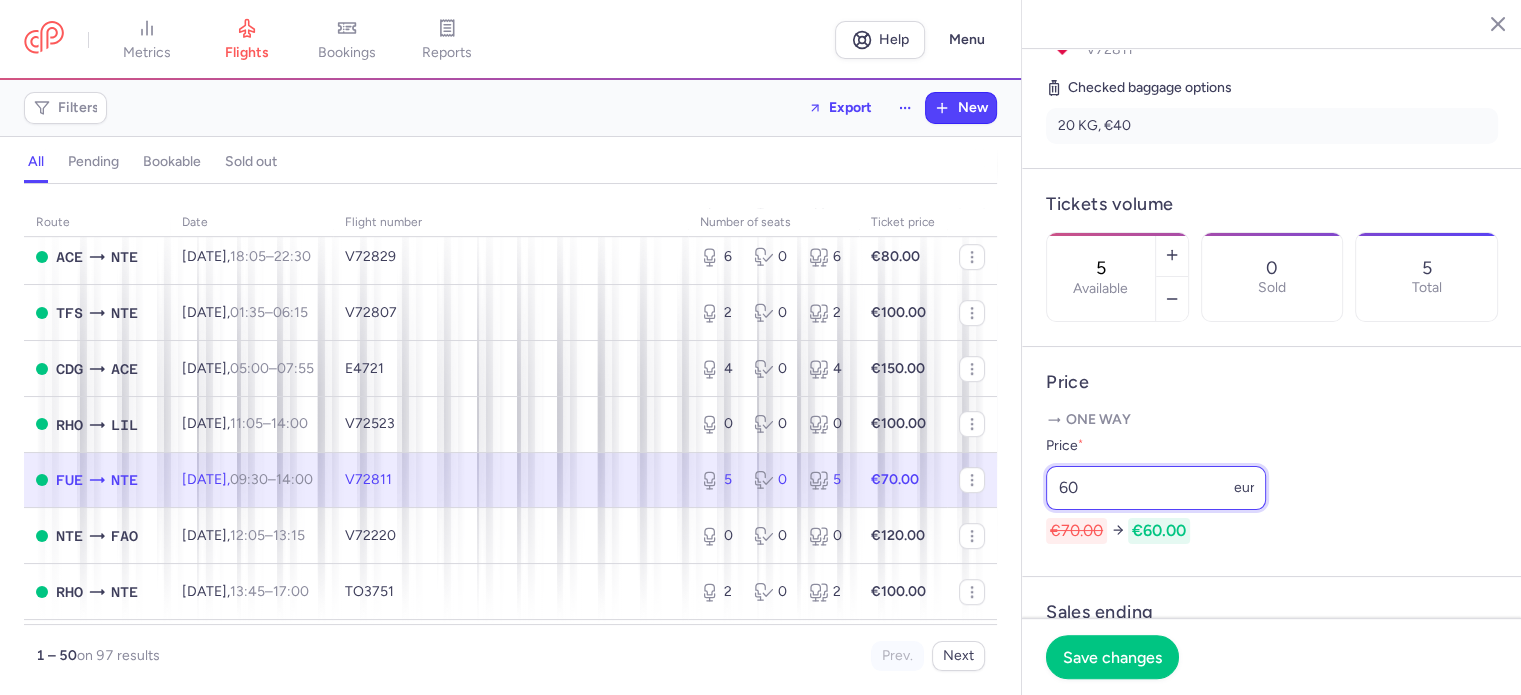 drag, startPoint x: 1120, startPoint y: 493, endPoint x: 1032, endPoint y: 484, distance: 88.45903 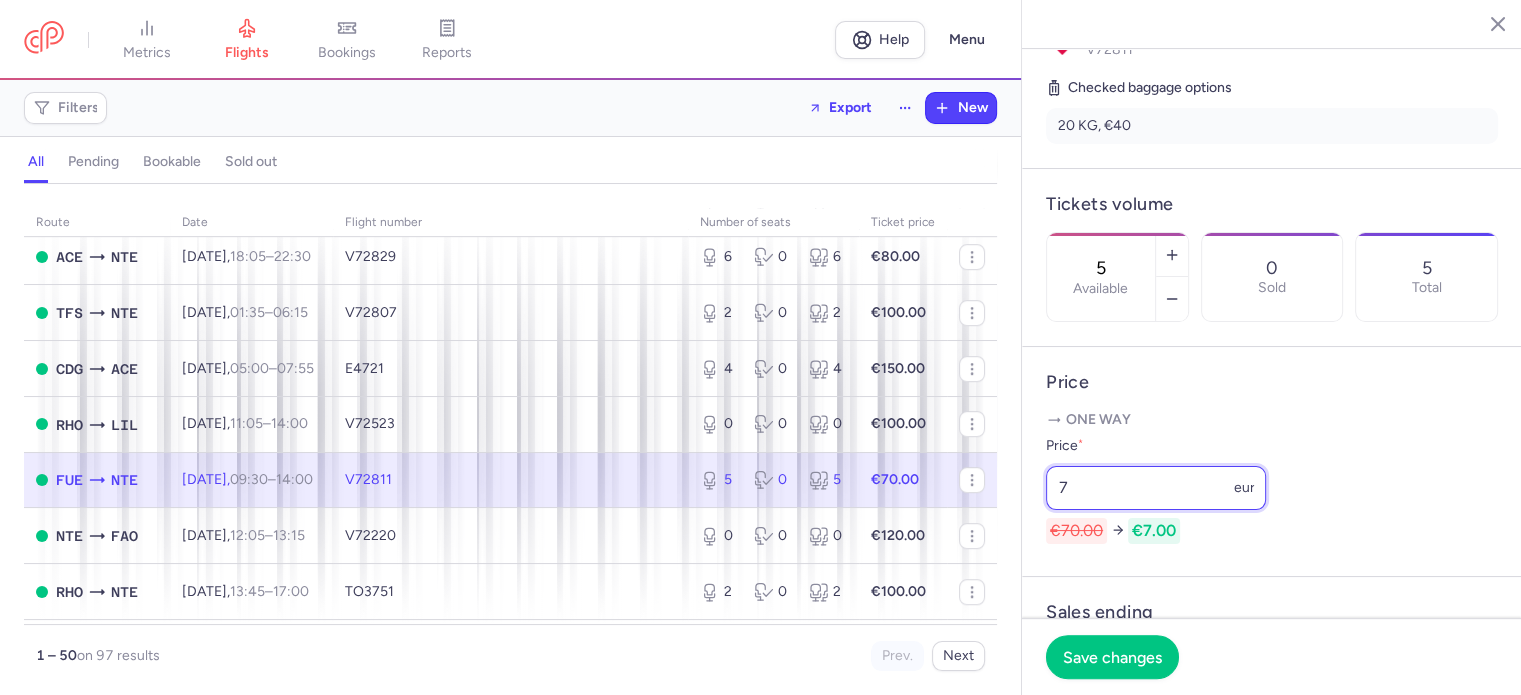 type on "70" 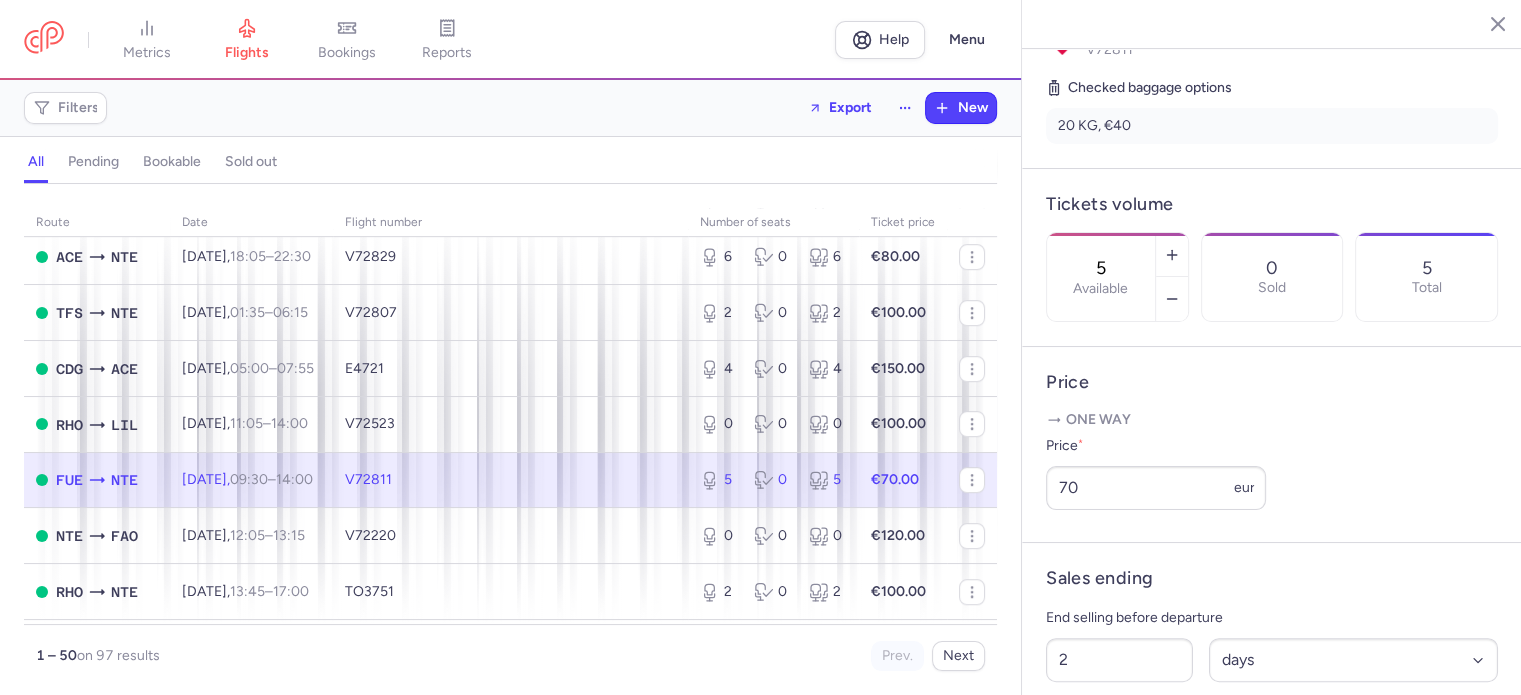 click on "Price  * 70 eur" at bounding box center (1272, 472) 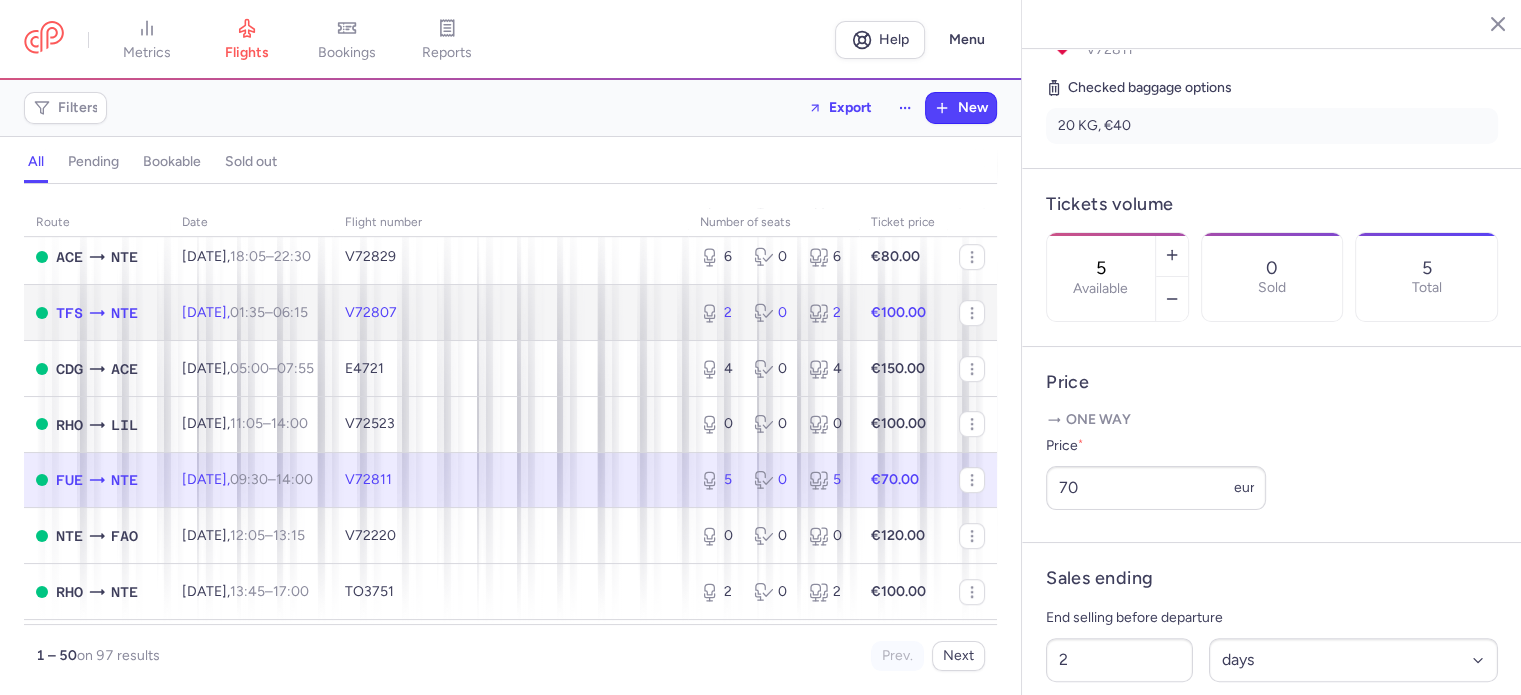 click on "€100.00" 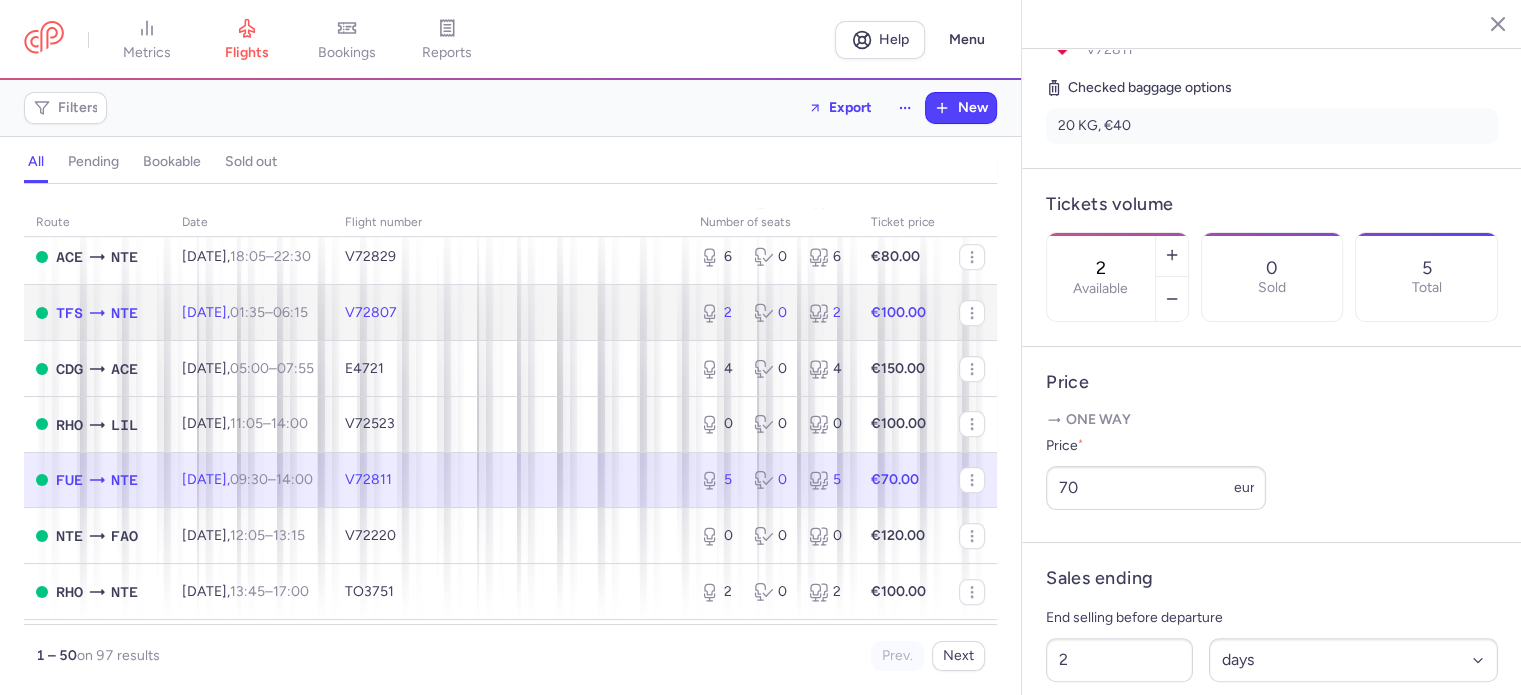 scroll, scrollTop: 500, scrollLeft: 0, axis: vertical 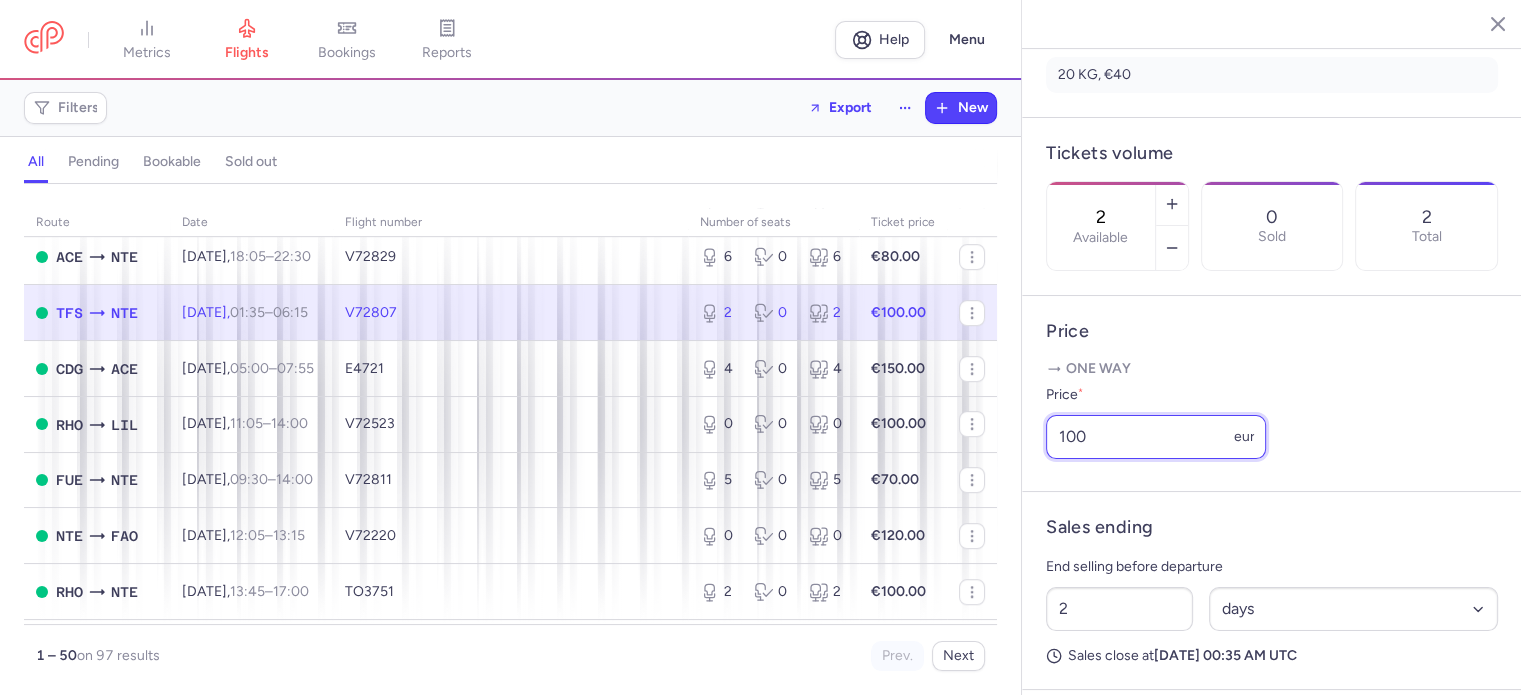 drag, startPoint x: 1117, startPoint y: 488, endPoint x: 1009, endPoint y: 474, distance: 108.903625 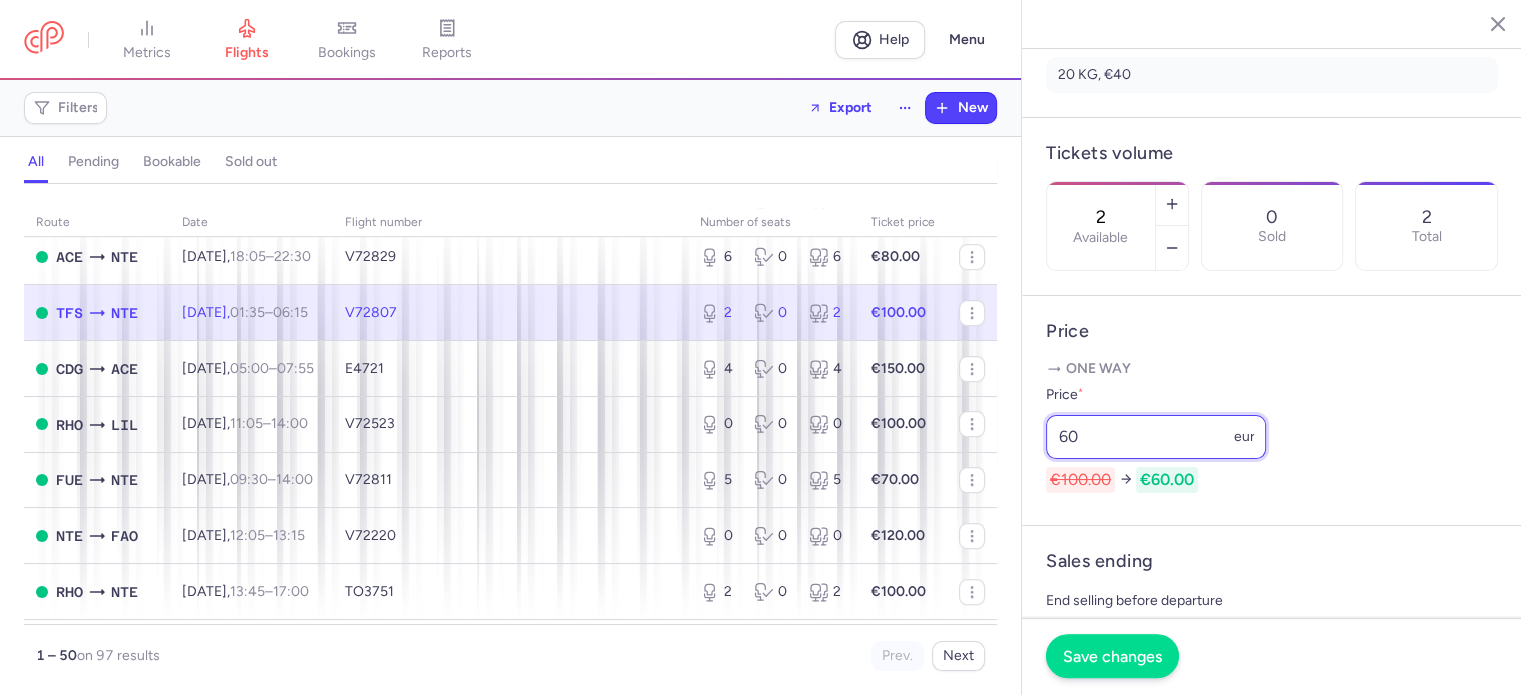 type on "60" 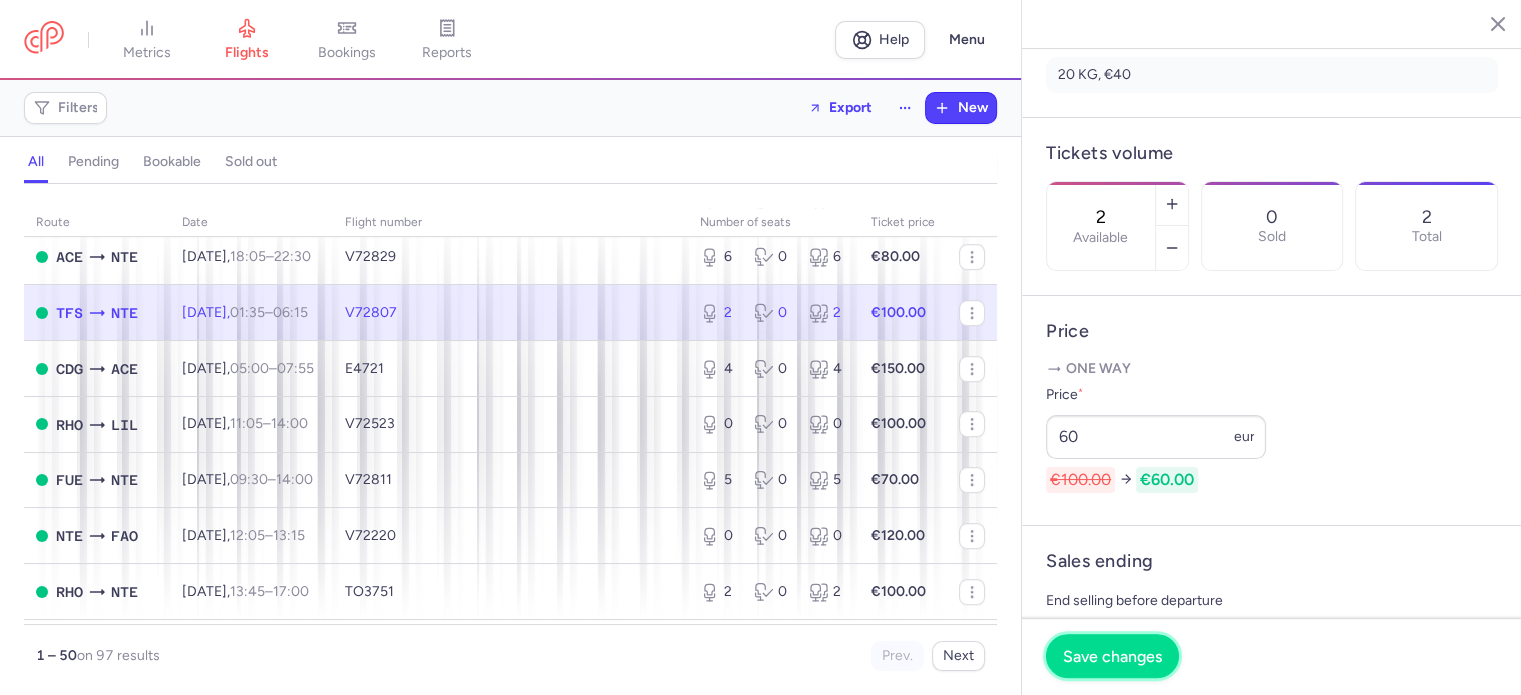 click on "Save changes" at bounding box center (1112, 656) 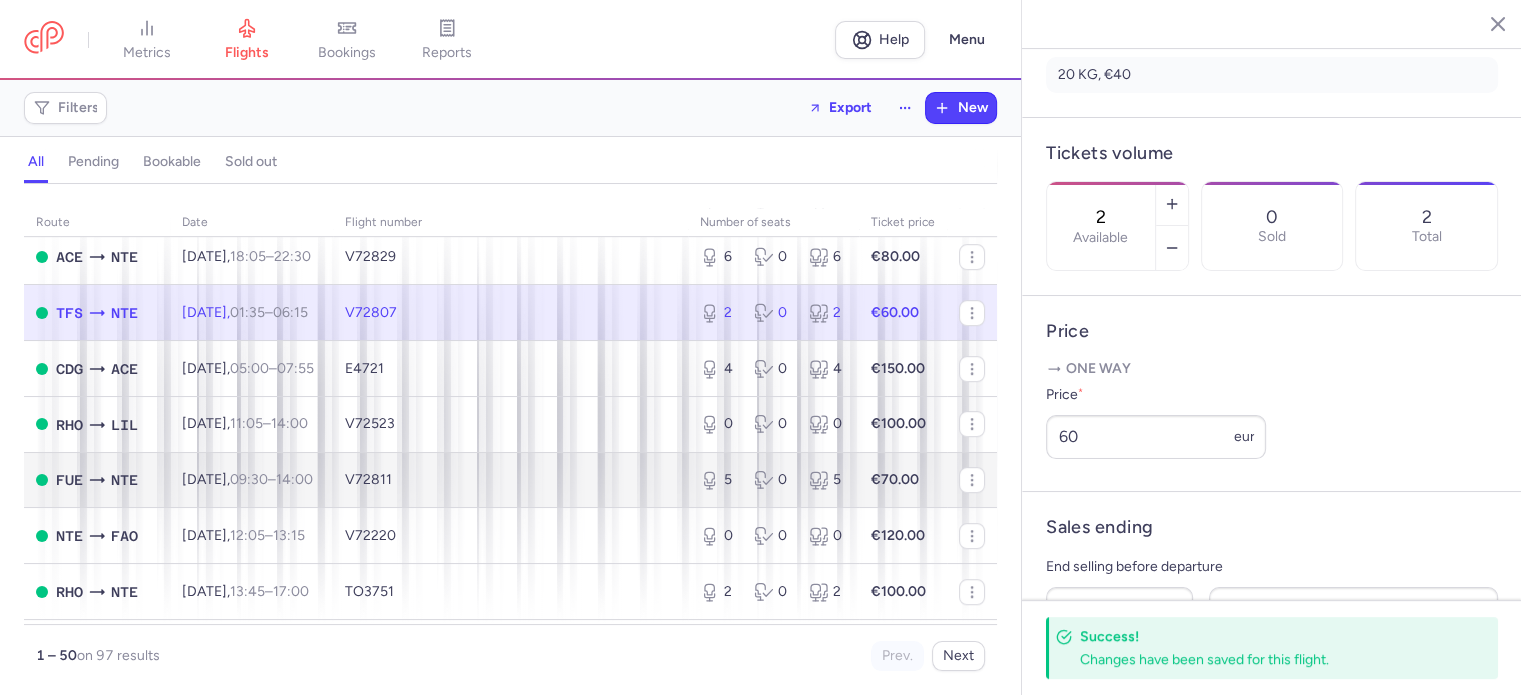 scroll, scrollTop: 1200, scrollLeft: 0, axis: vertical 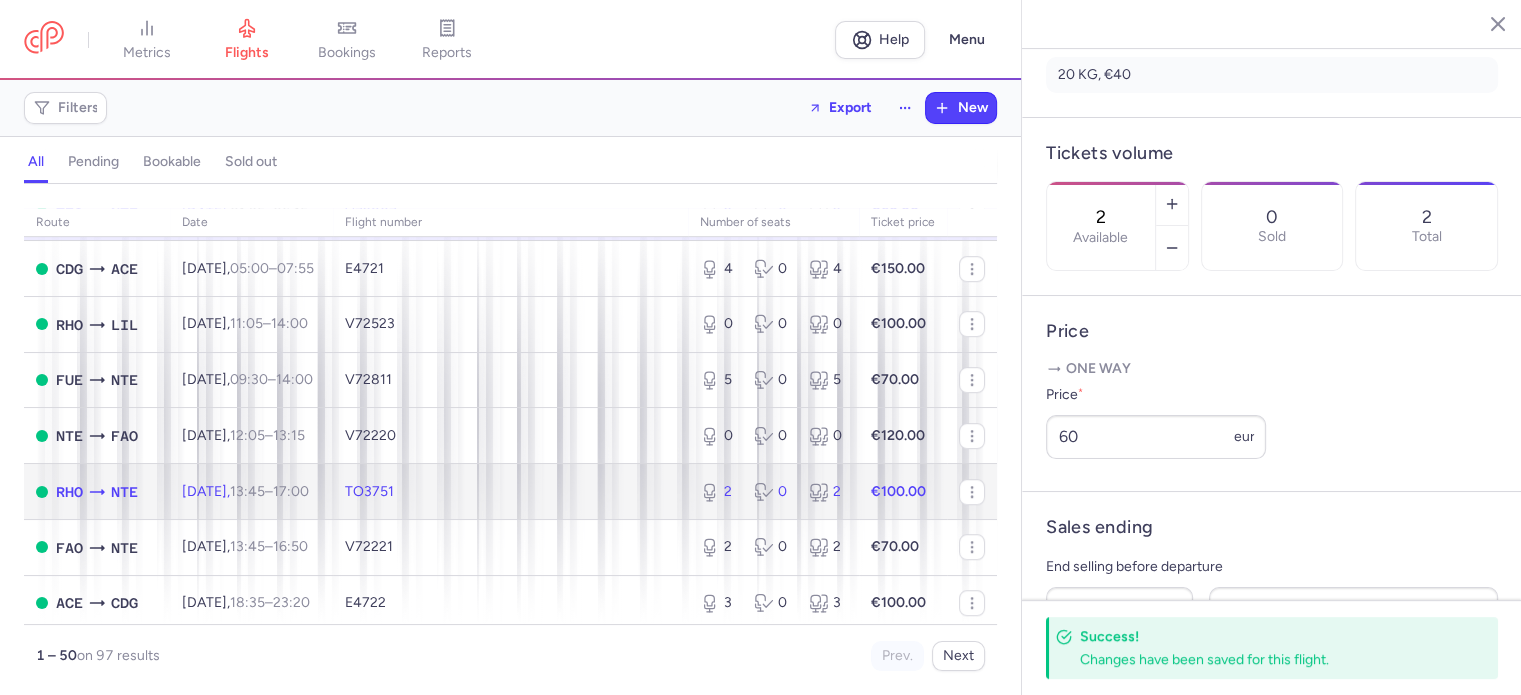 click on "€100.00" 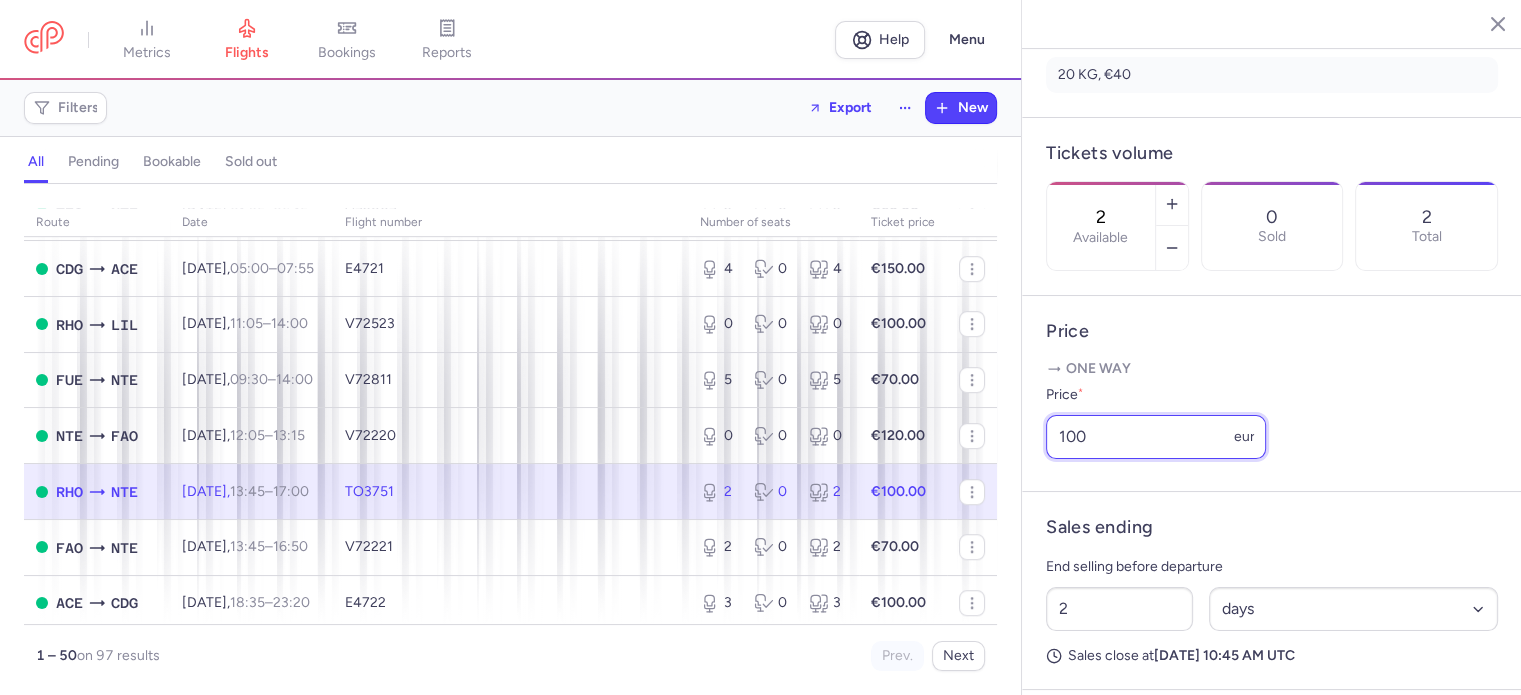 drag, startPoint x: 1103, startPoint y: 504, endPoint x: 1000, endPoint y: 483, distance: 105.11898 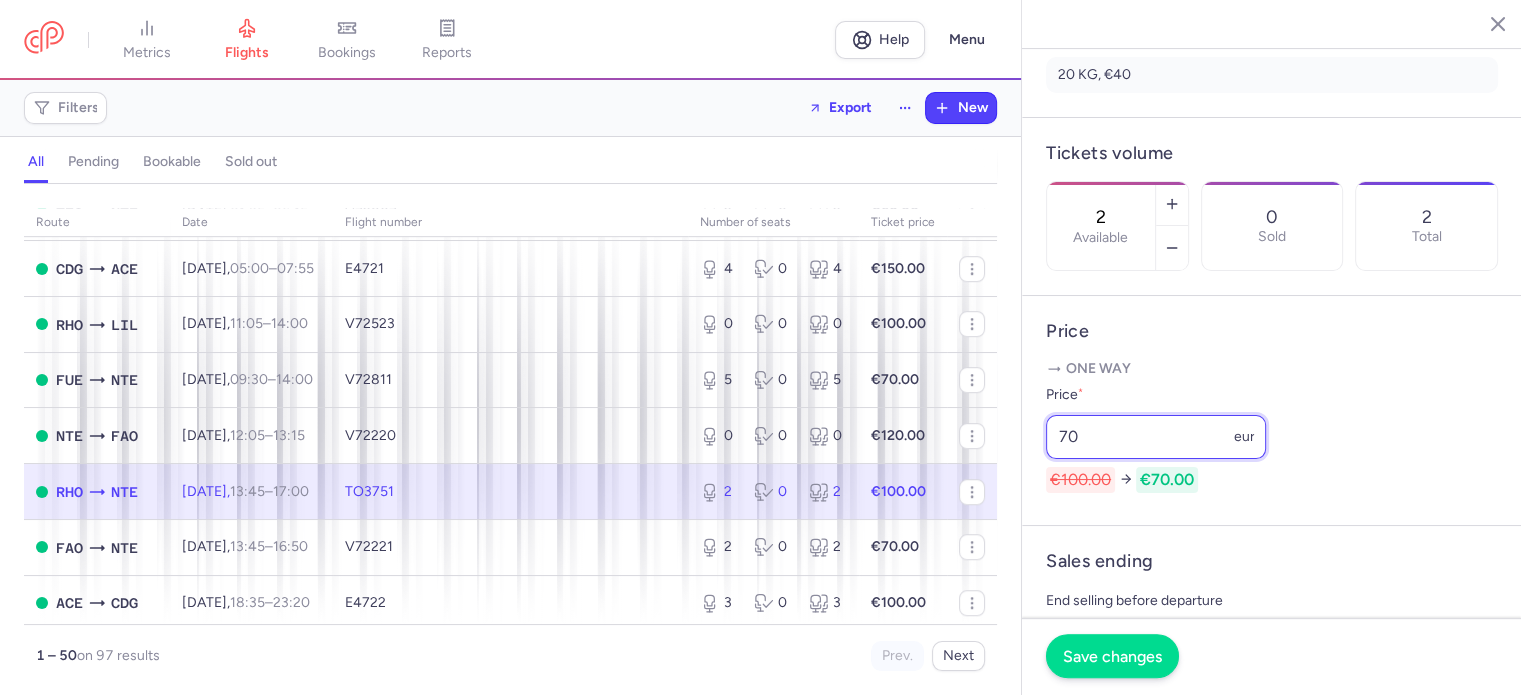 type on "70" 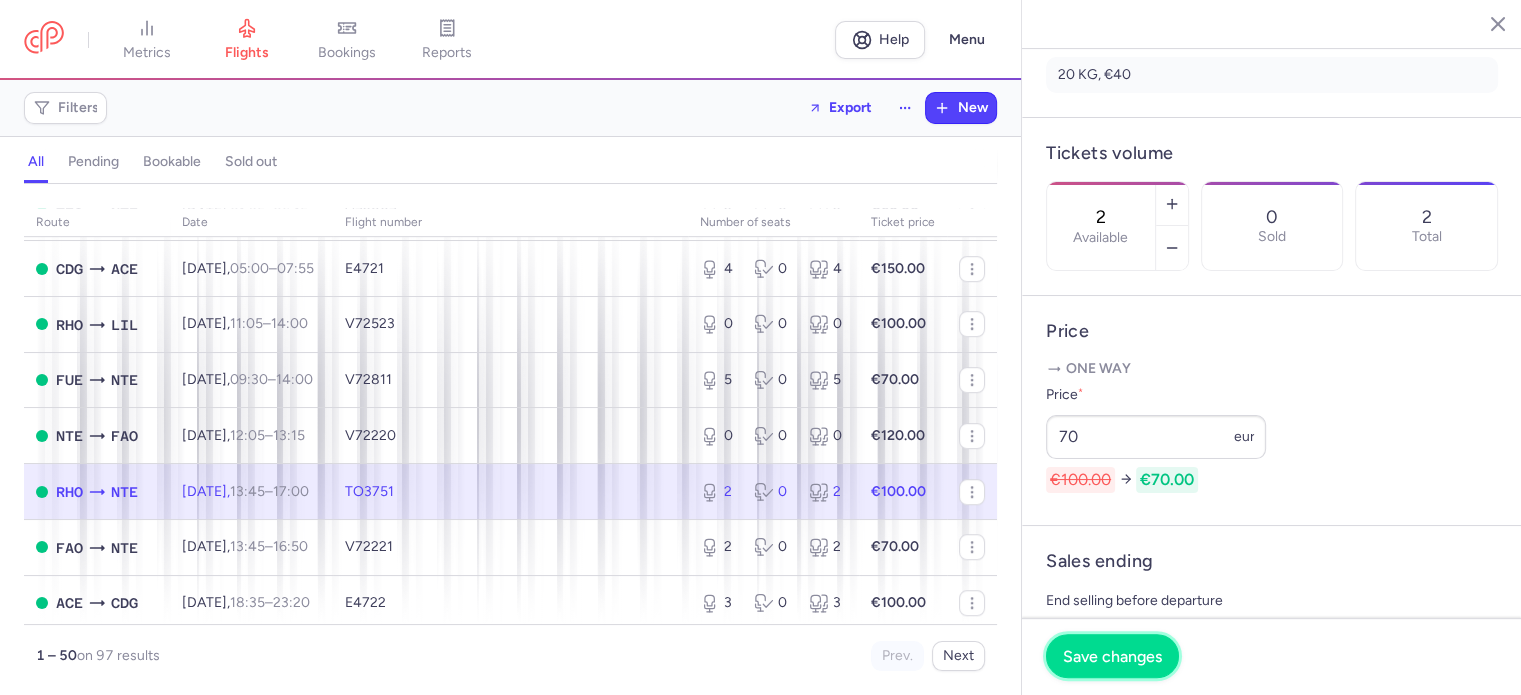 click on "Save changes" at bounding box center [1112, 656] 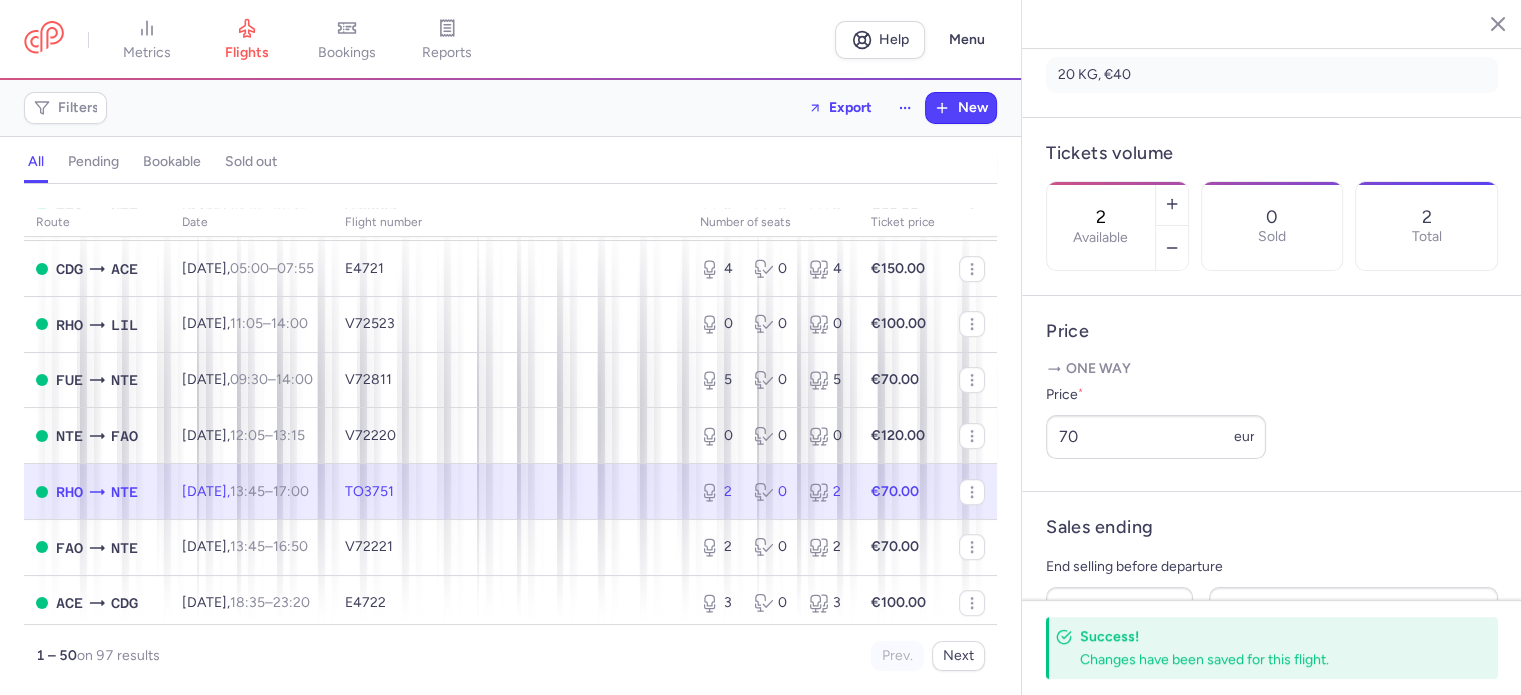 scroll, scrollTop: 100, scrollLeft: 0, axis: vertical 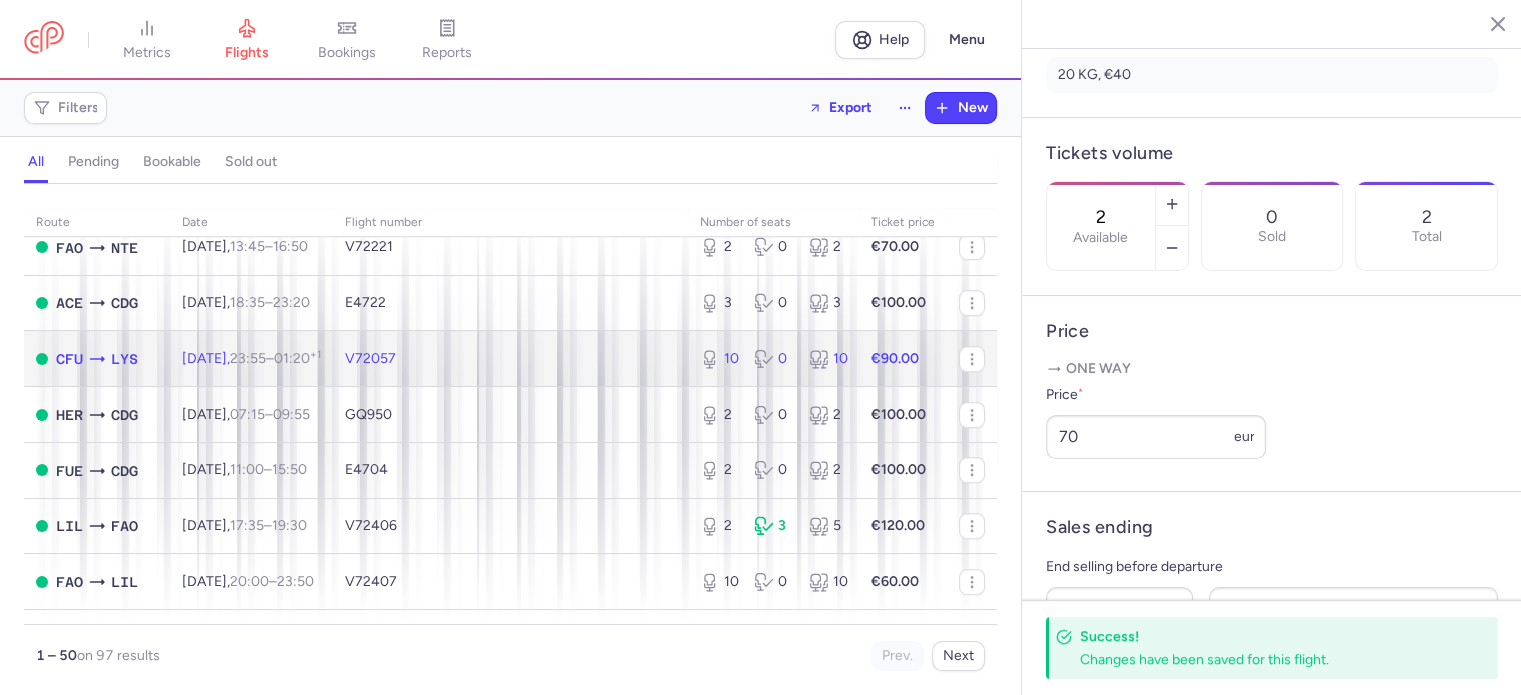click on "V72057" 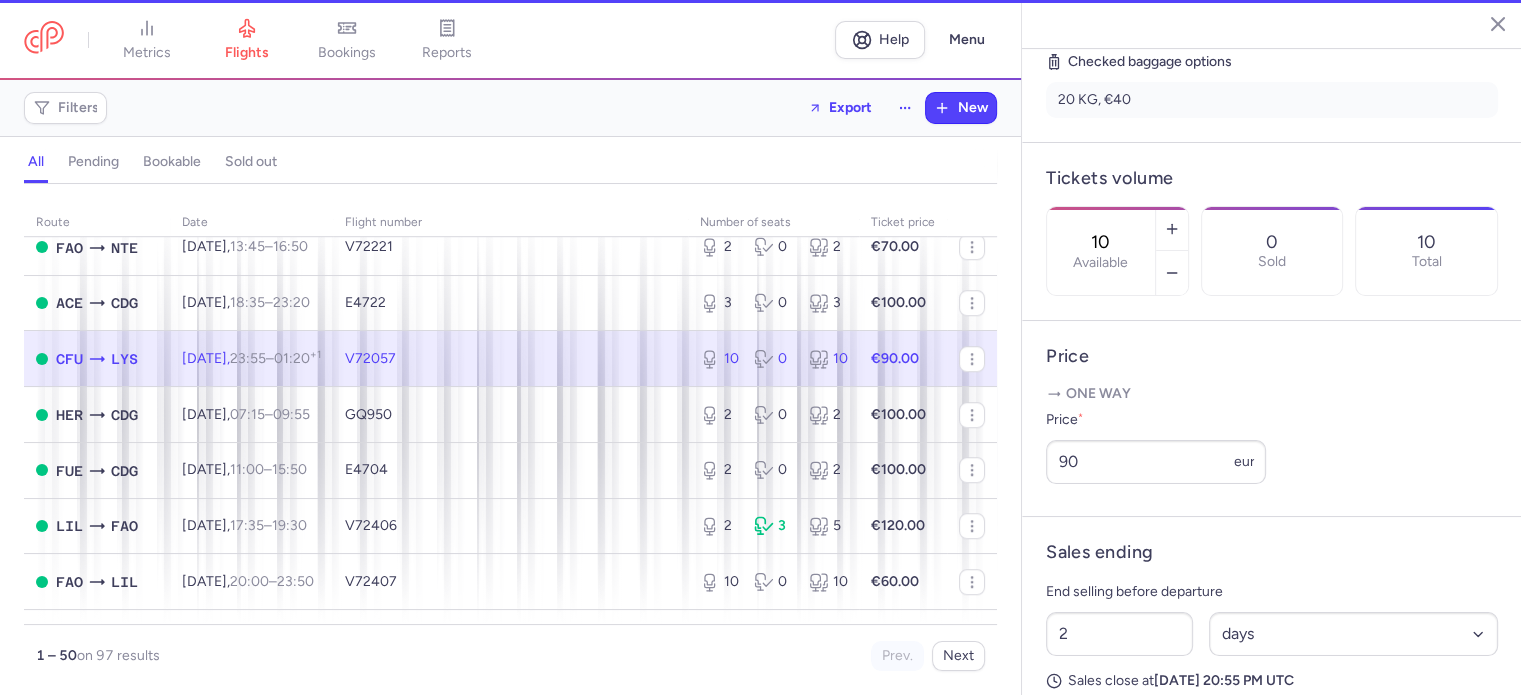 scroll, scrollTop: 0, scrollLeft: 0, axis: both 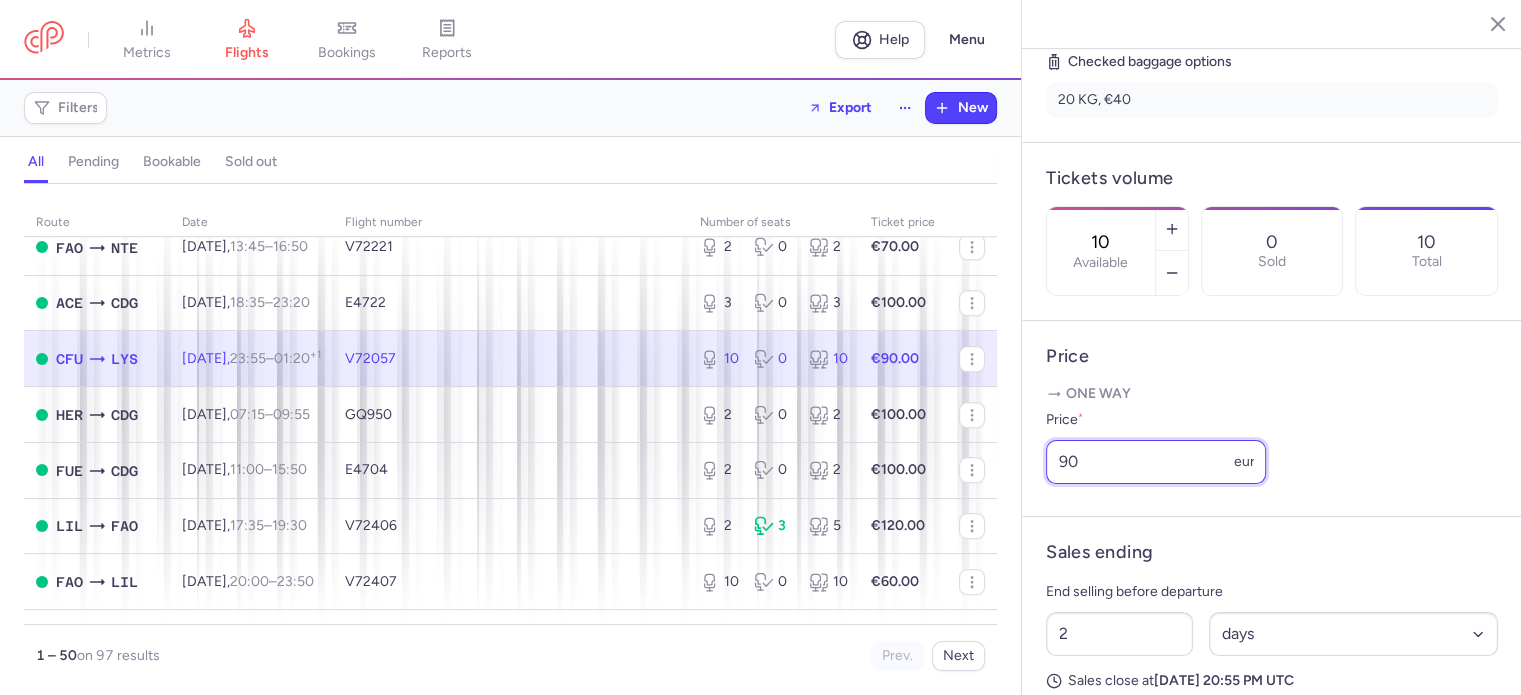 drag, startPoint x: 1104, startPoint y: 487, endPoint x: 999, endPoint y: 474, distance: 105.801704 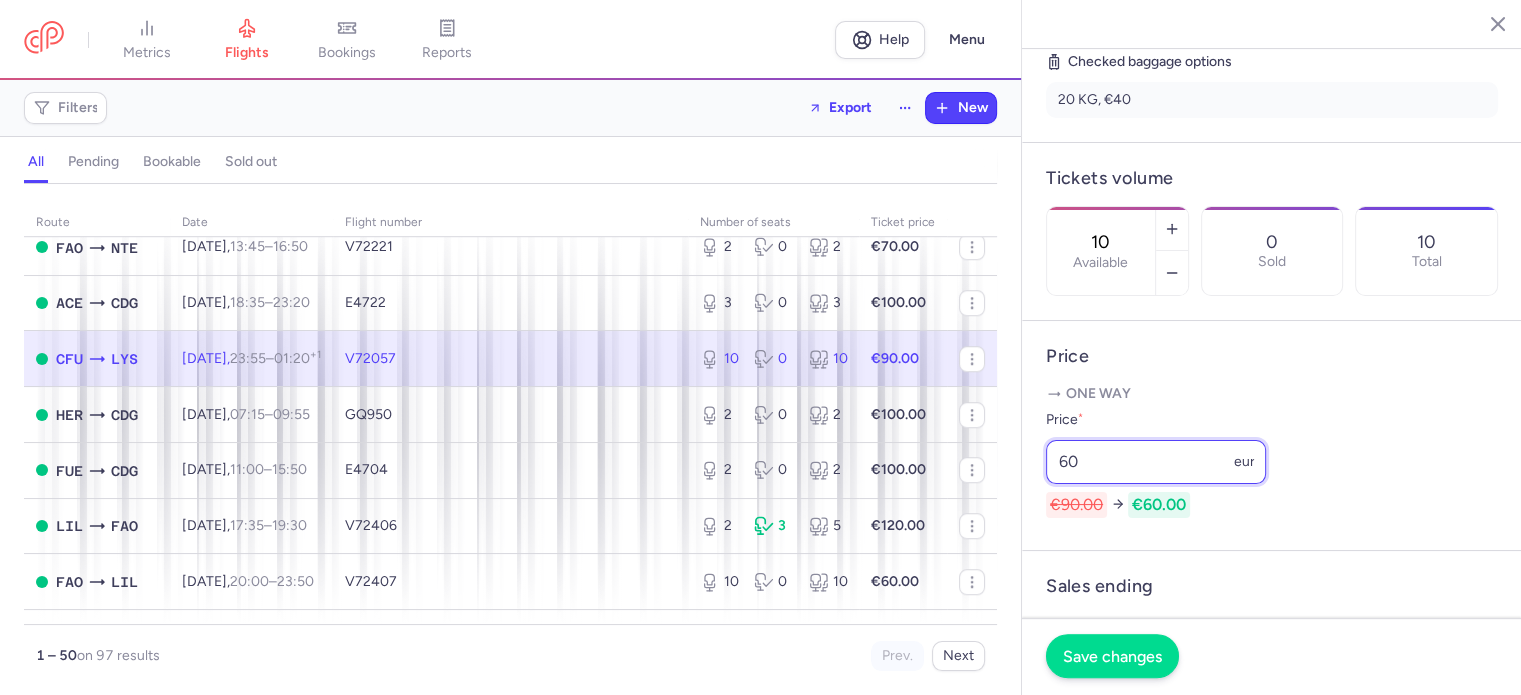 type on "60" 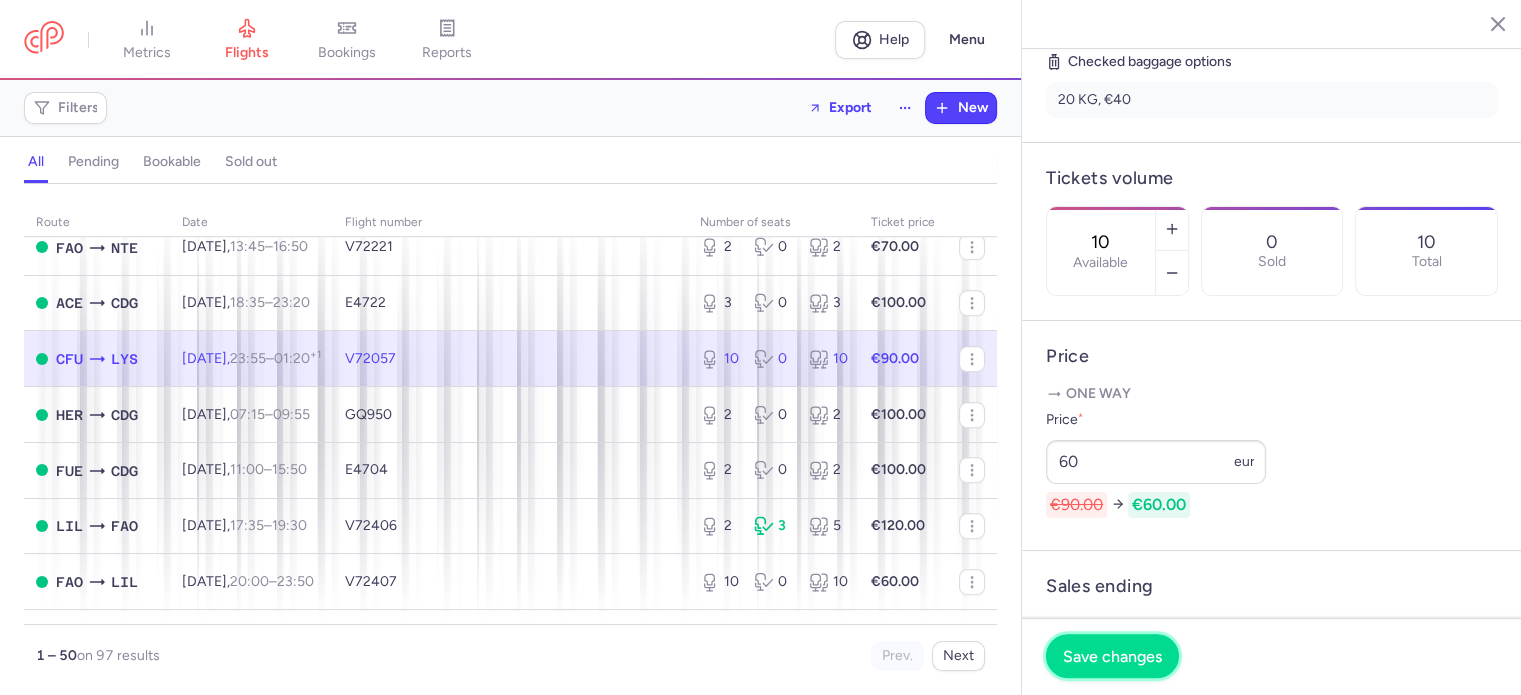 click on "Save changes" at bounding box center [1112, 656] 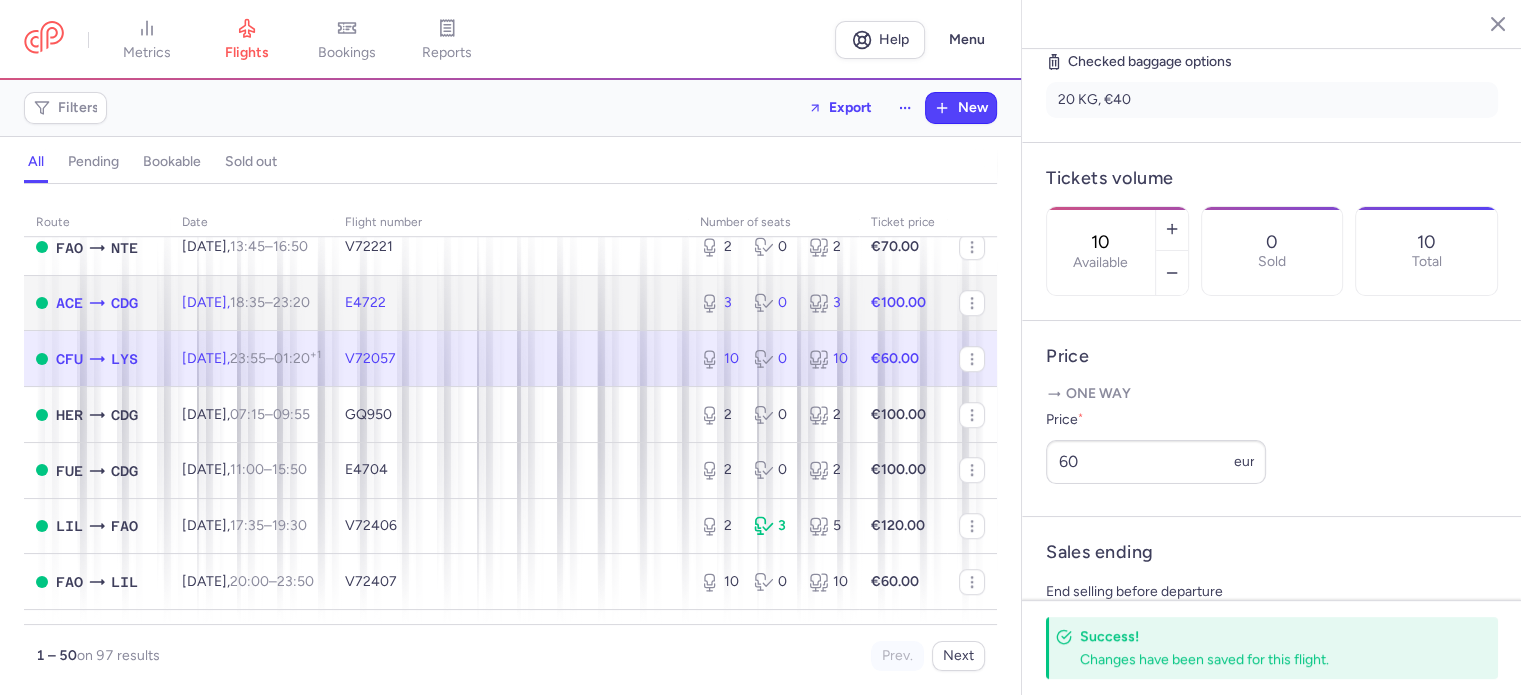 click on "3 0 3" 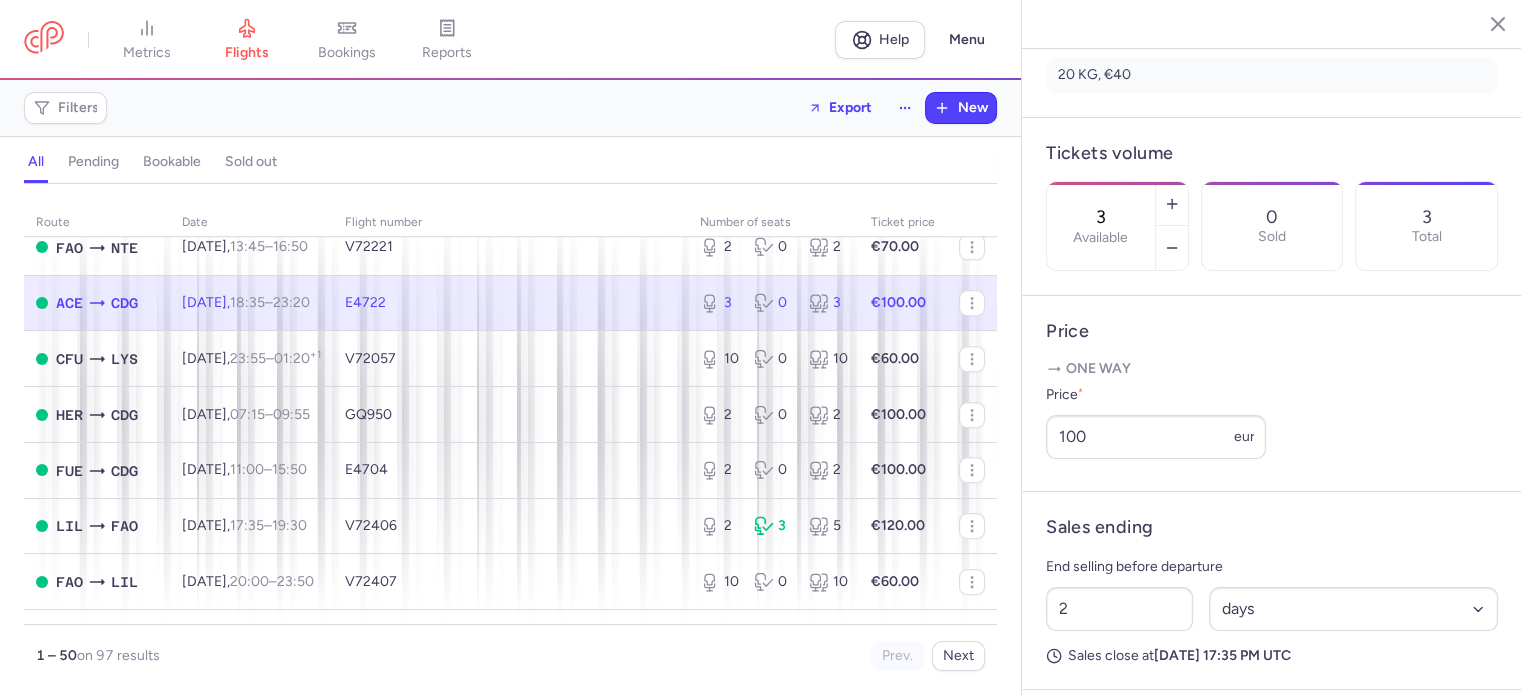 click on "€100.00" 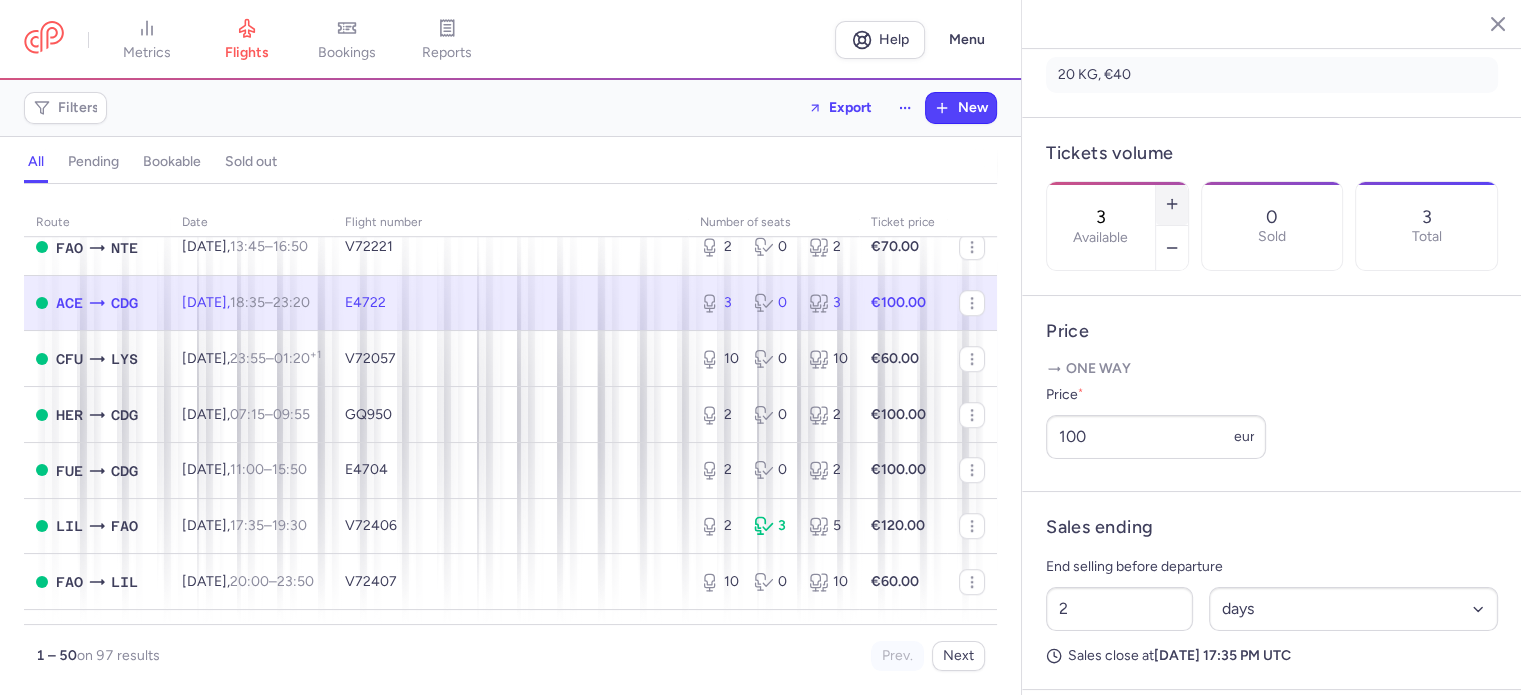 click at bounding box center [1172, 204] 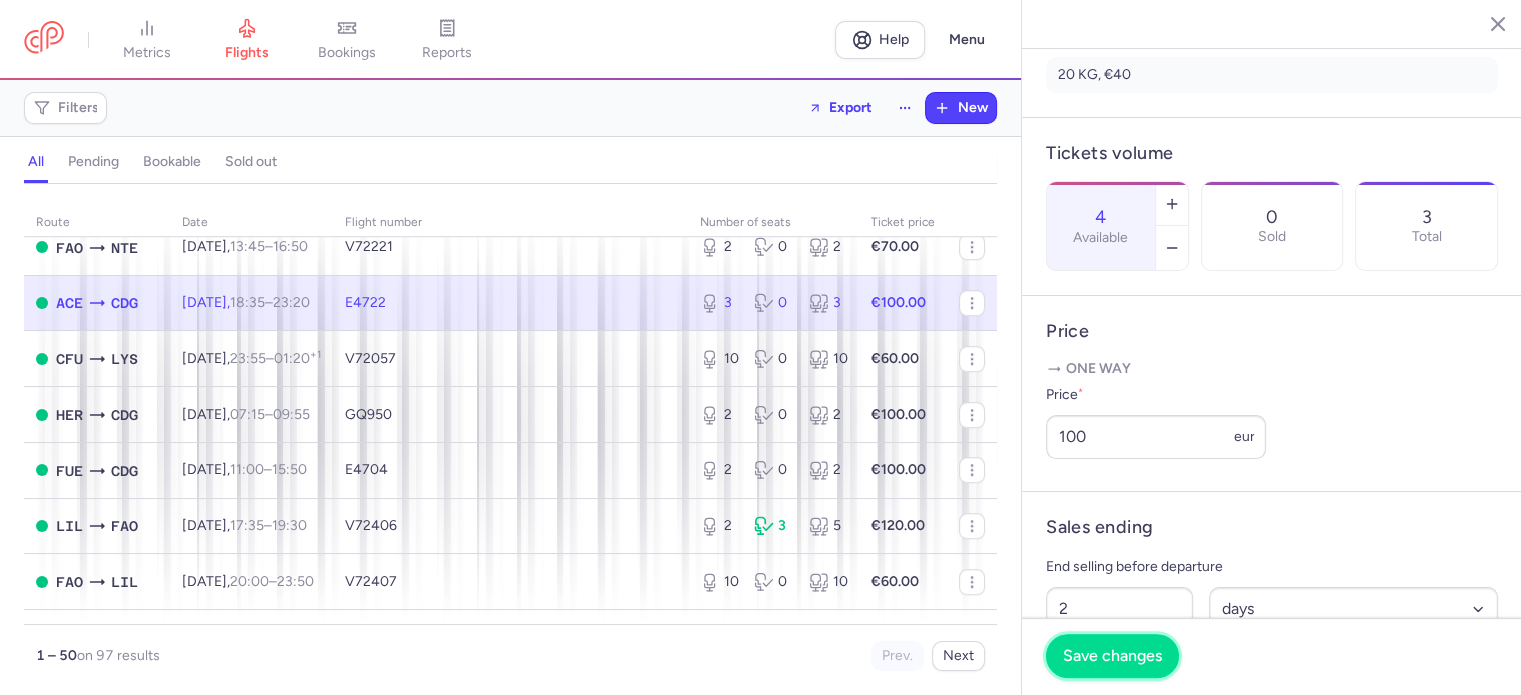 click on "Save changes" at bounding box center [1112, 656] 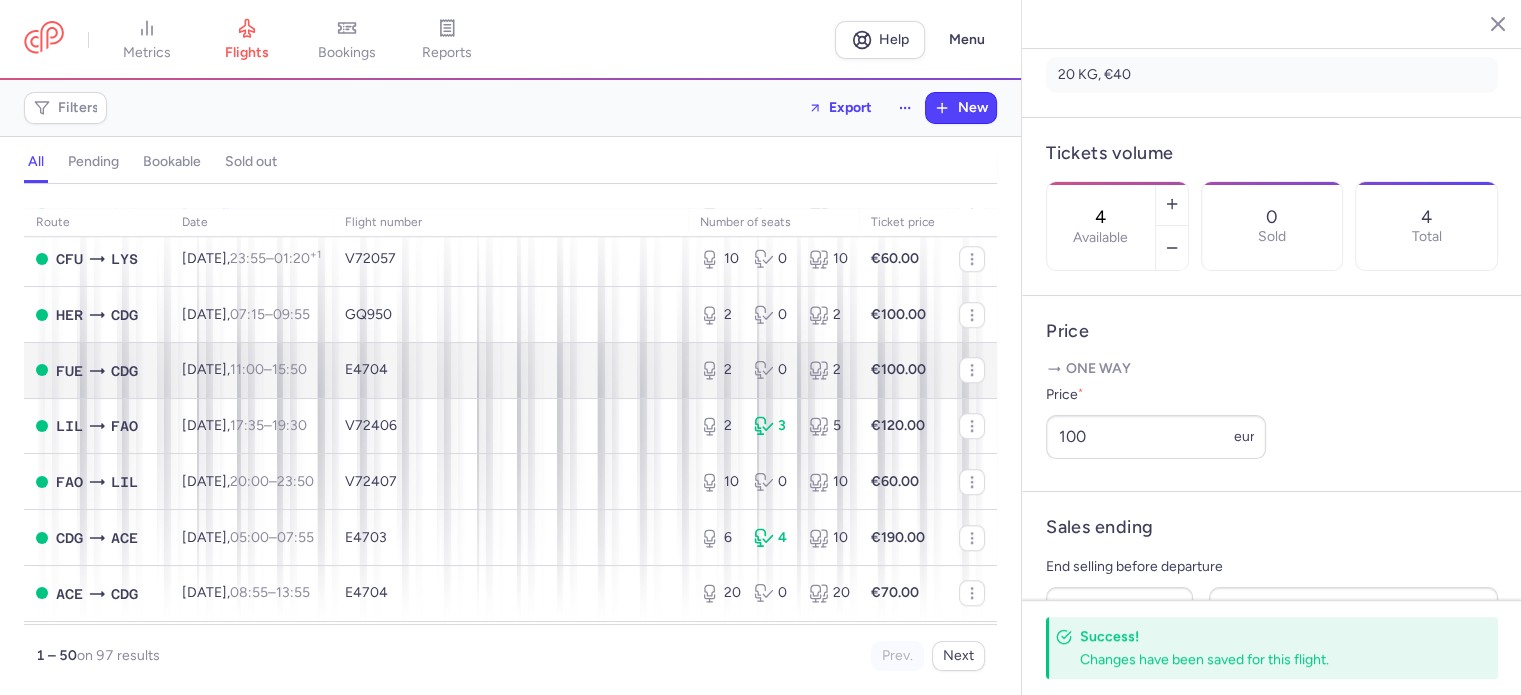 scroll, scrollTop: 1100, scrollLeft: 0, axis: vertical 